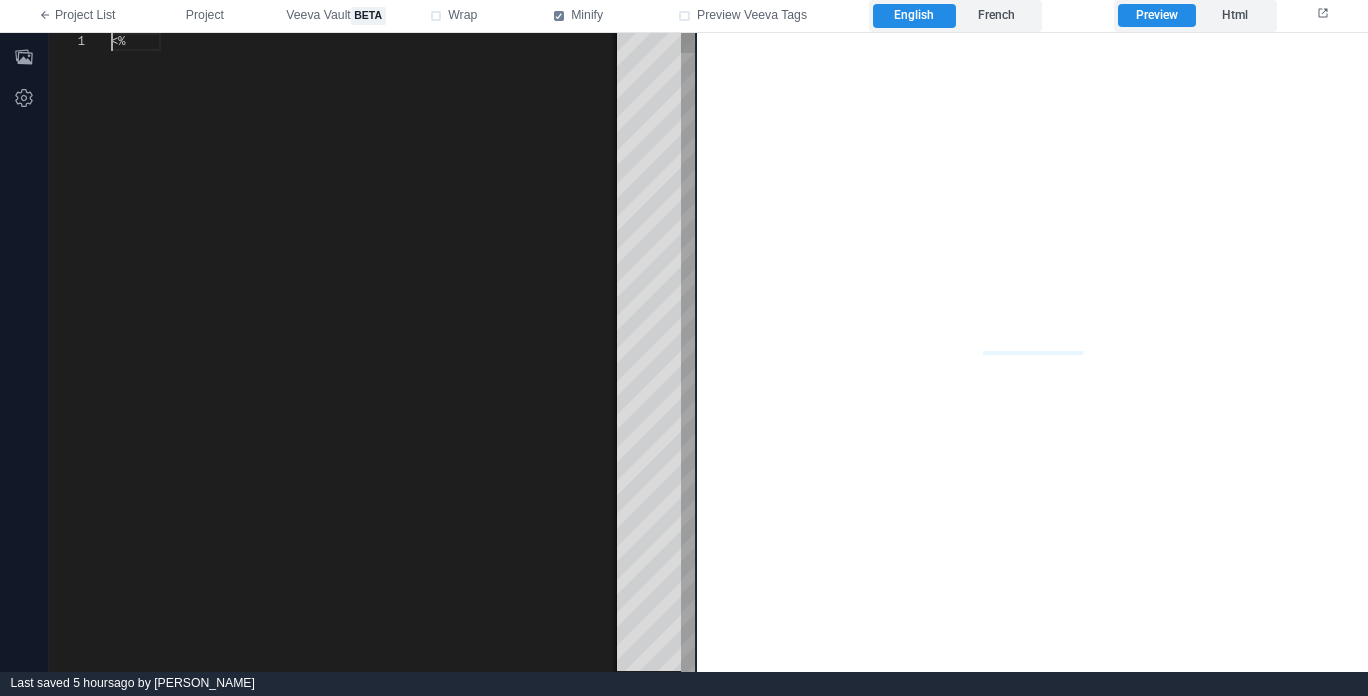 scroll, scrollTop: 0, scrollLeft: 0, axis: both 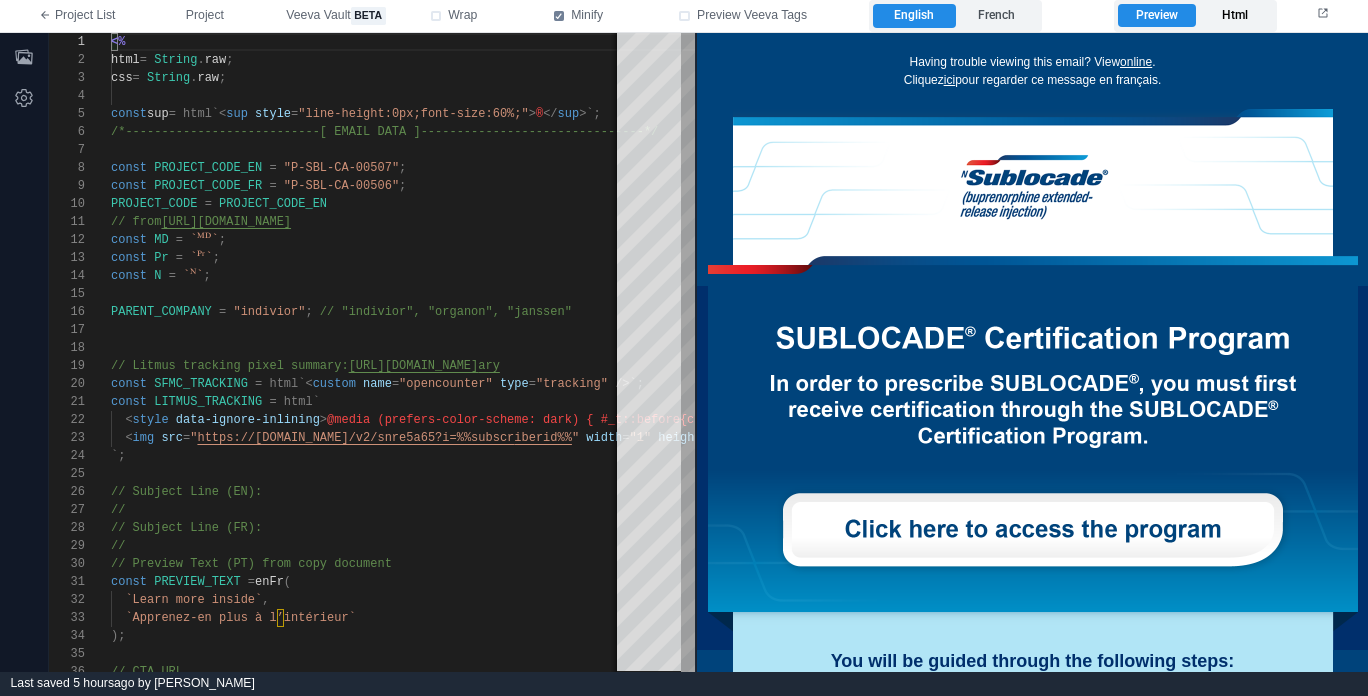 click on "Html" at bounding box center (1234, 16) 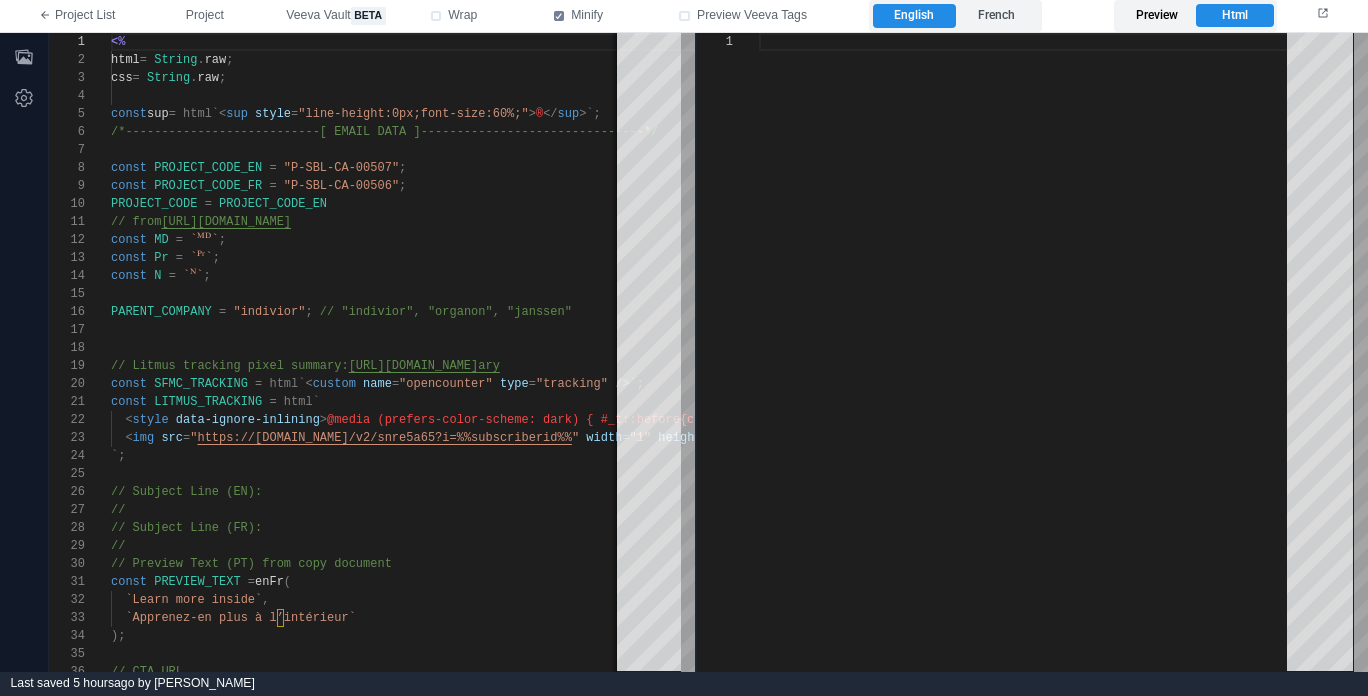 type on "**********" 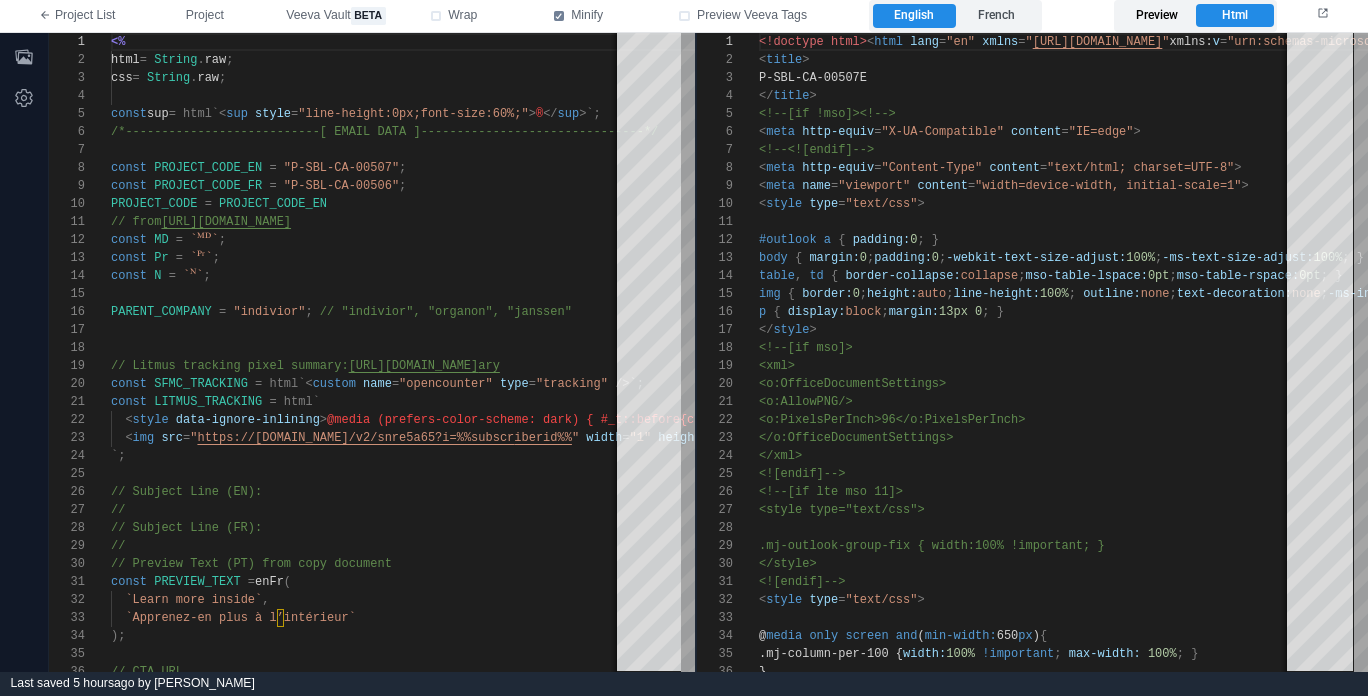 click on "Preview" at bounding box center (1156, 16) 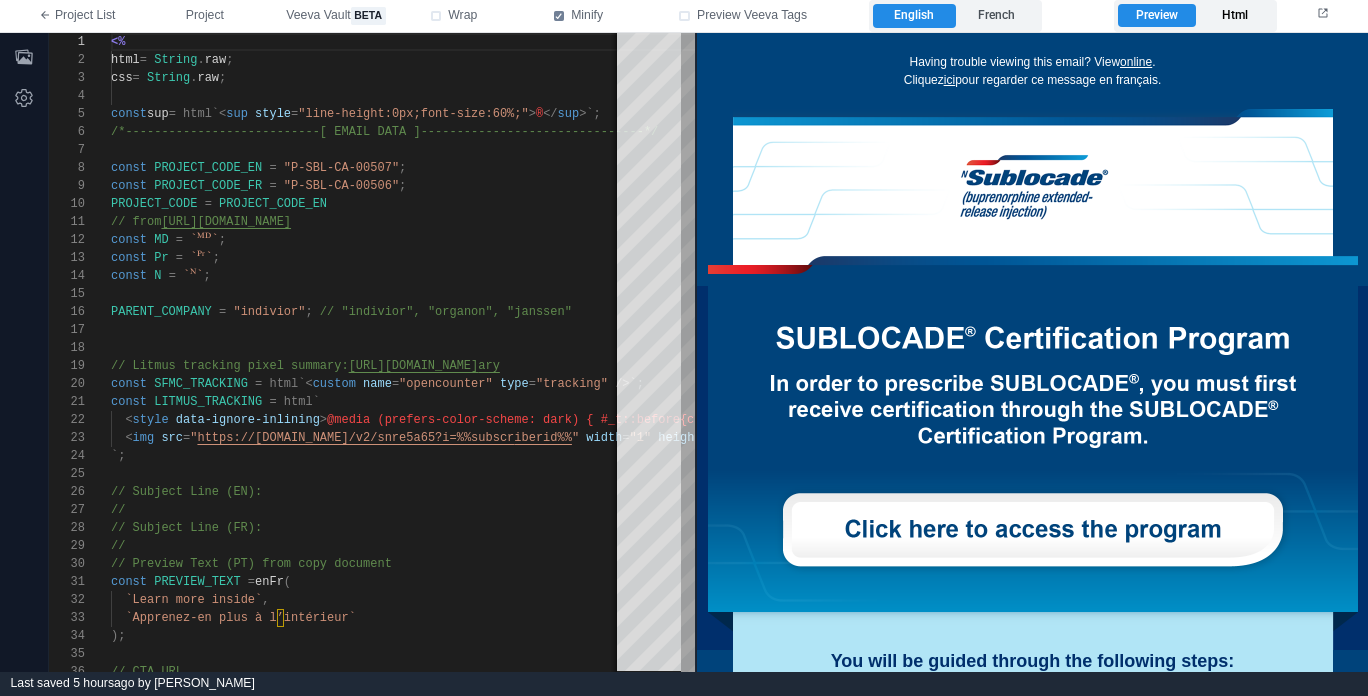 click on "Html" at bounding box center [1234, 16] 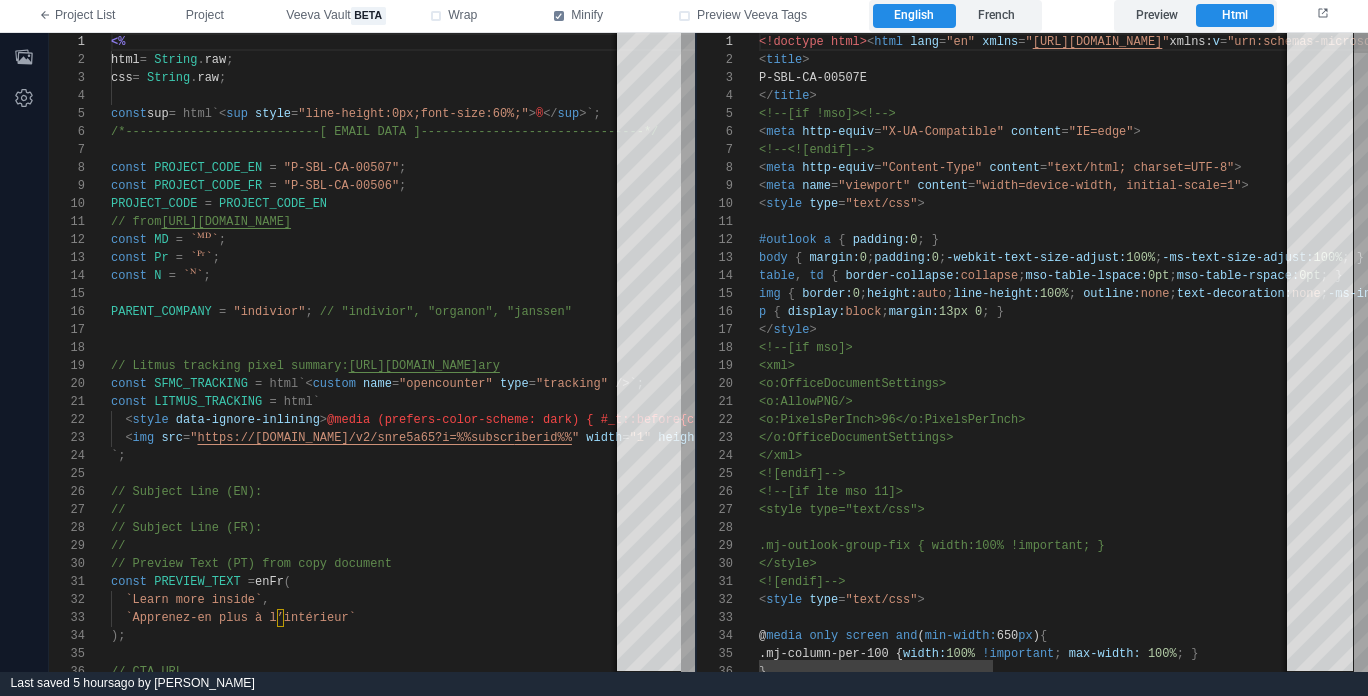 scroll, scrollTop: 180, scrollLeft: 0, axis: vertical 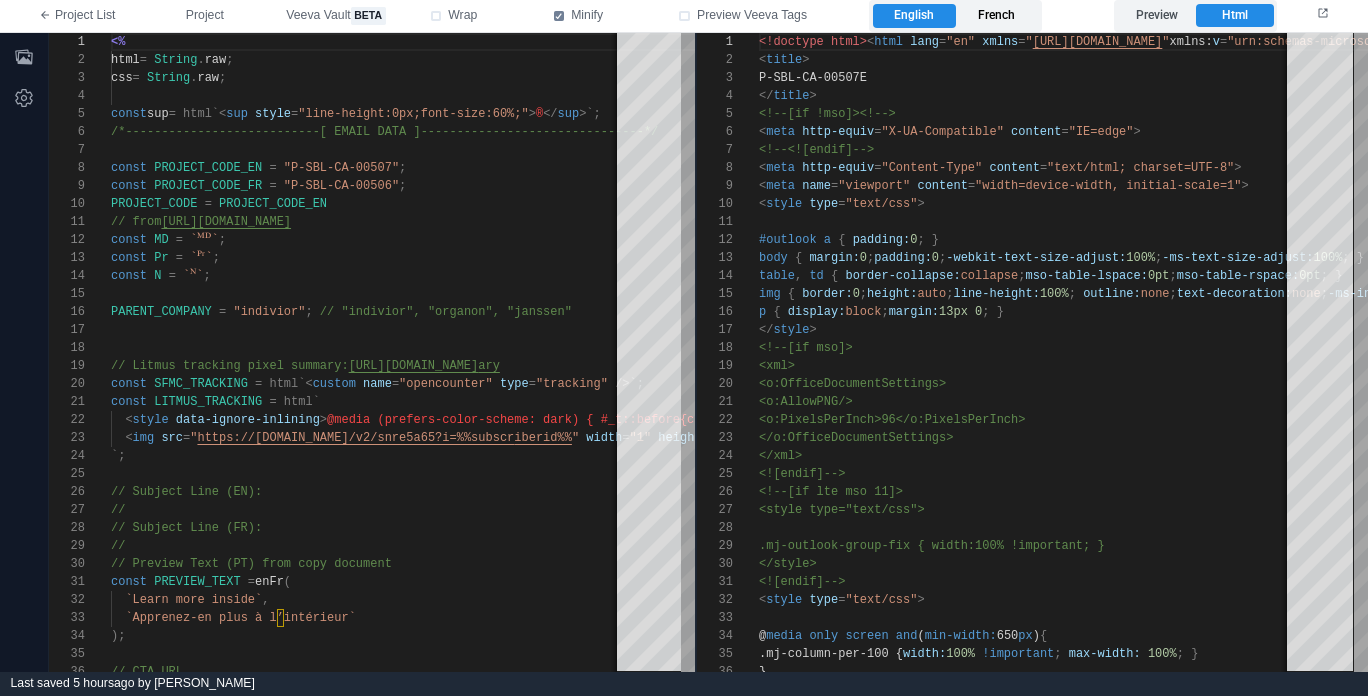 click on "French" at bounding box center (997, 16) 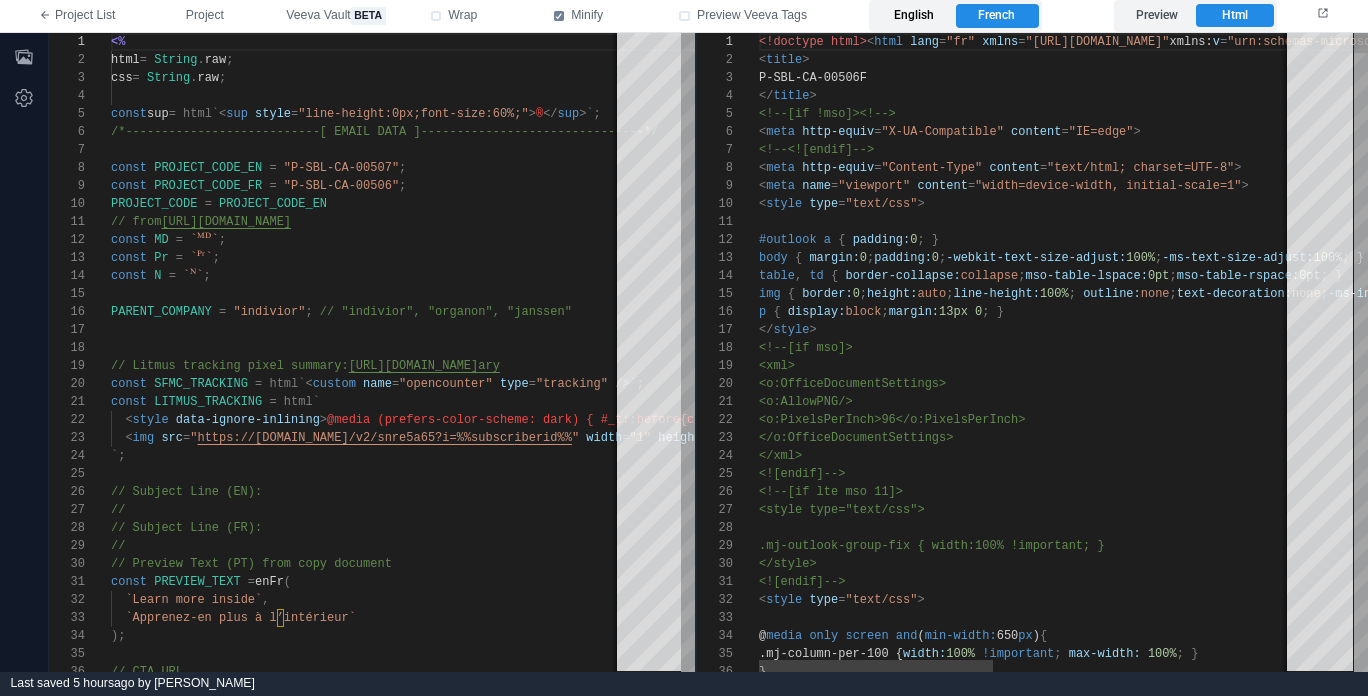 click on "English" at bounding box center [914, 16] 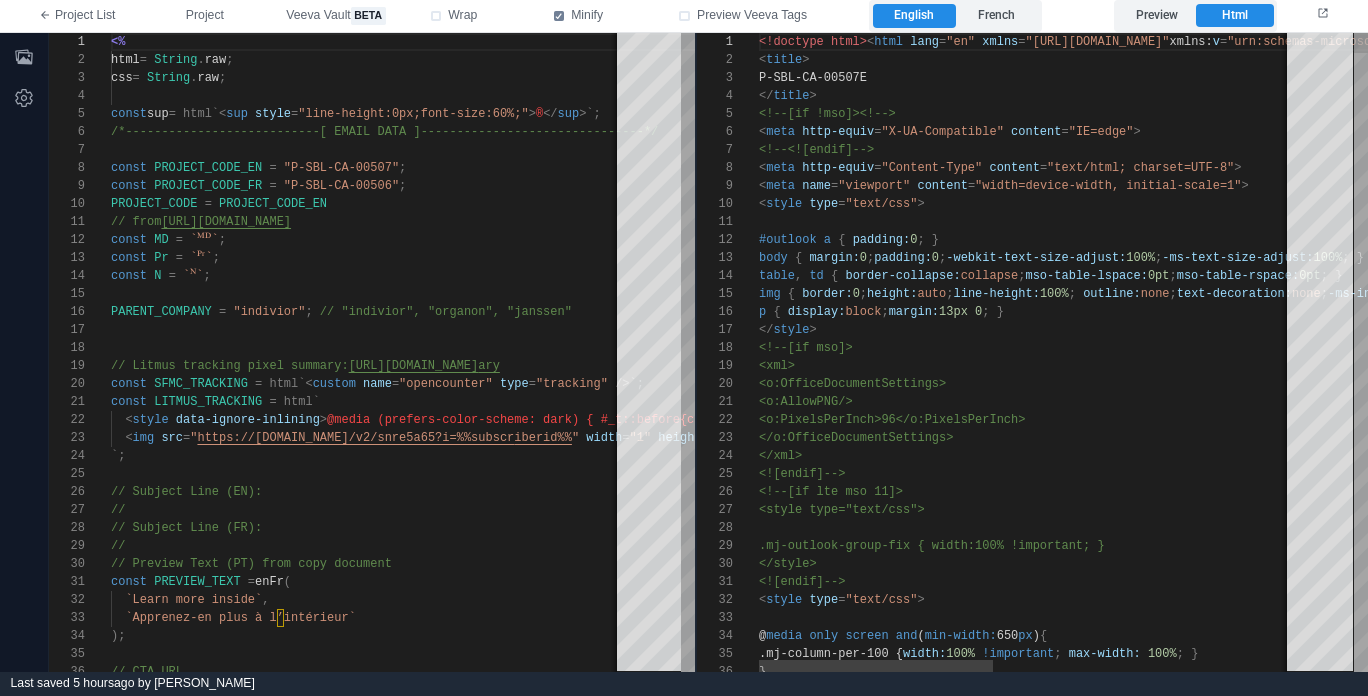 click on "</ title >" at bounding box center [1369, 96] 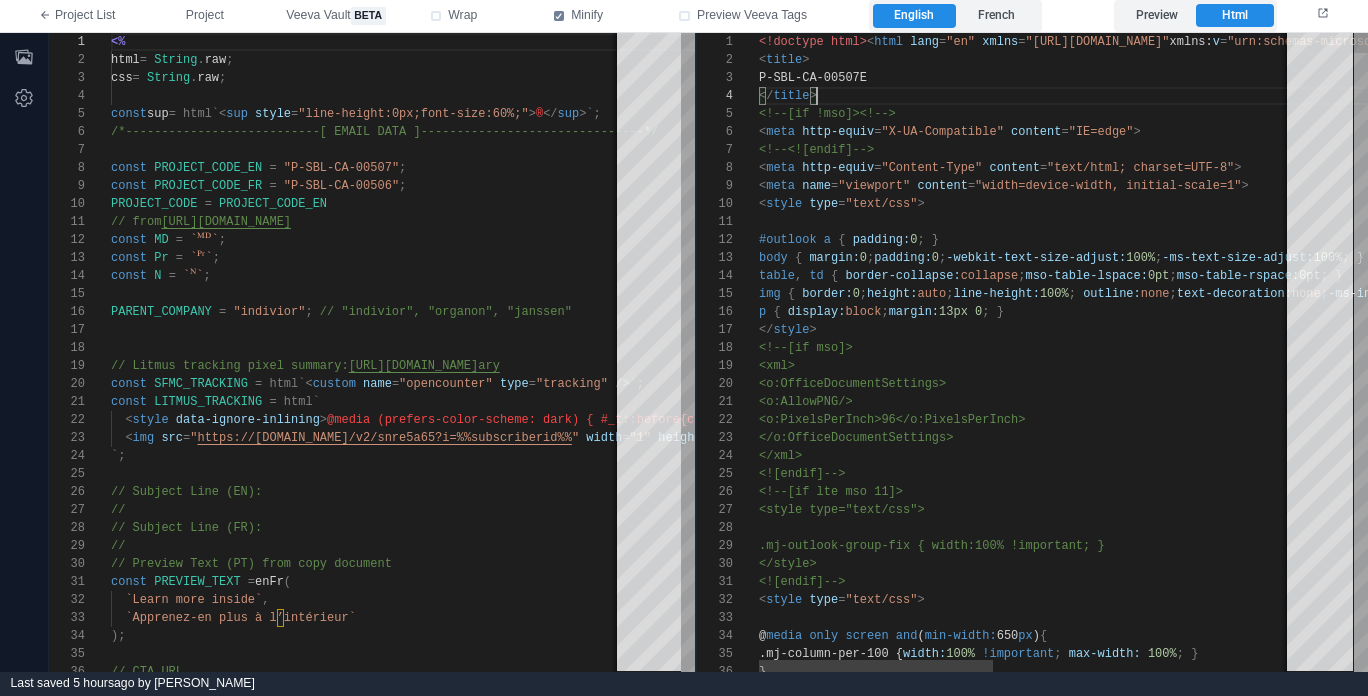 scroll, scrollTop: 54, scrollLeft: 58, axis: both 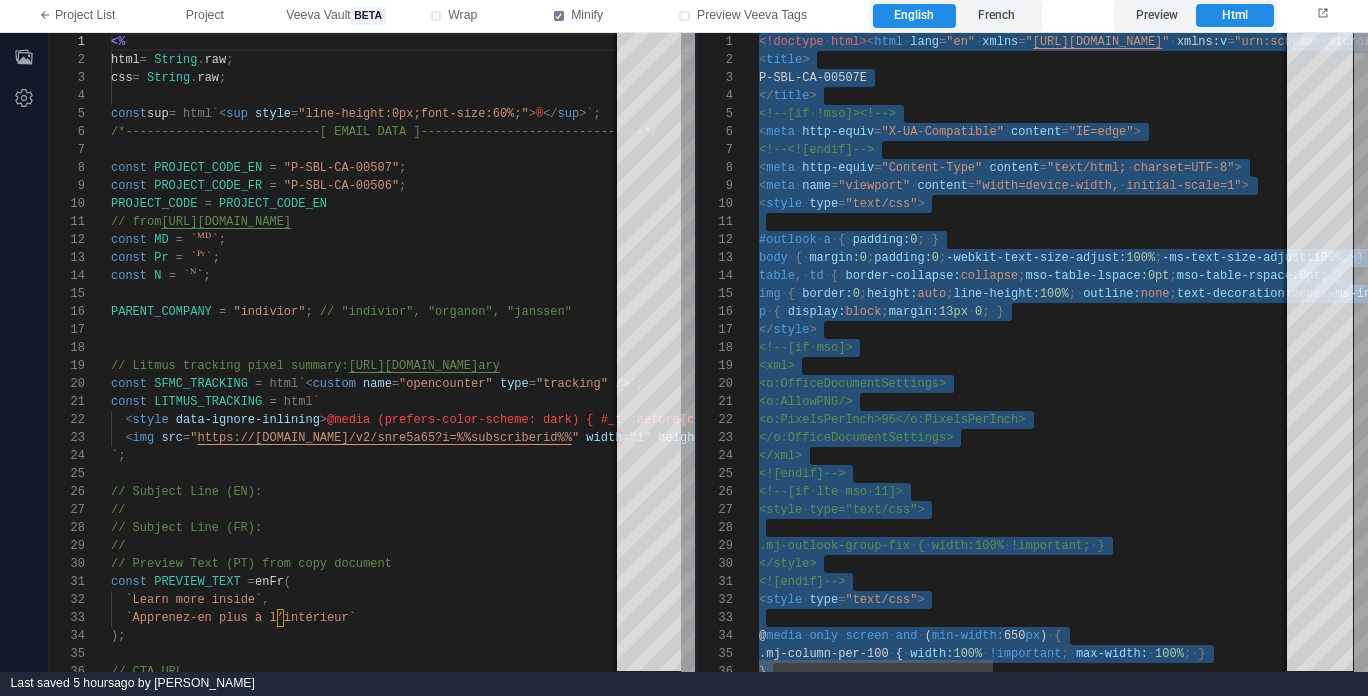 type on "**********" 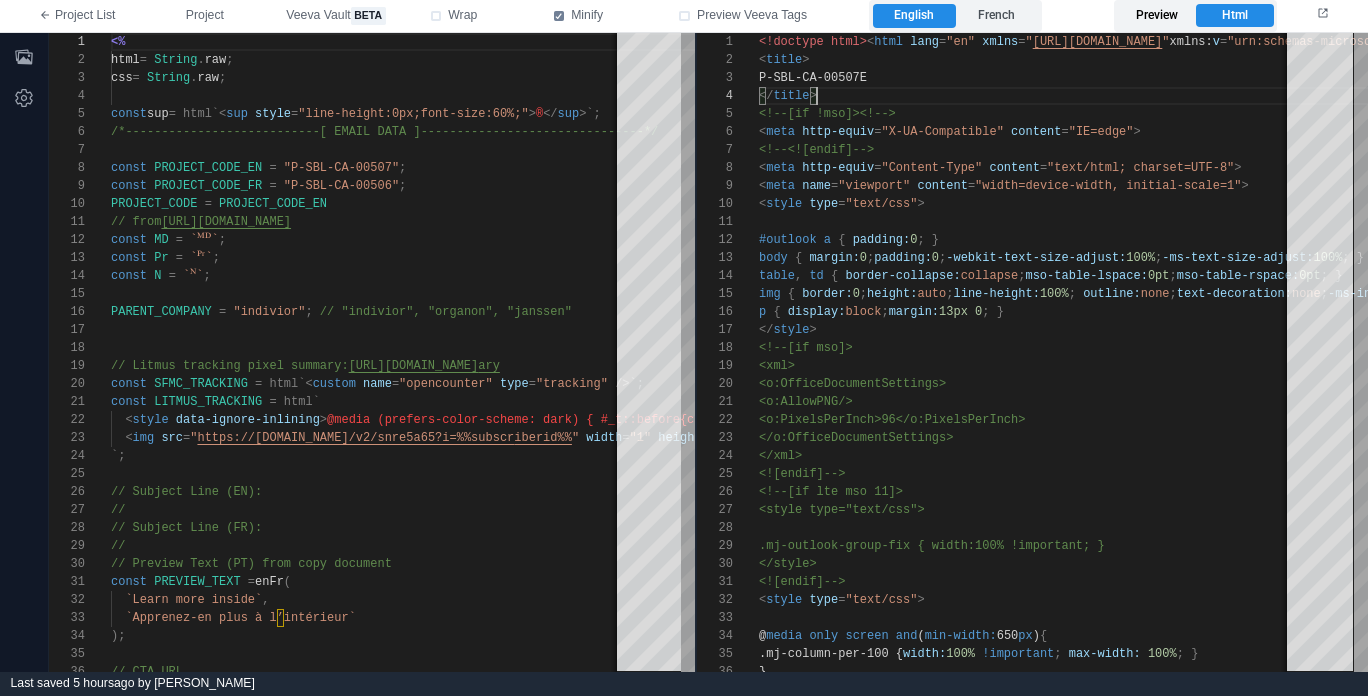 click on "Preview" at bounding box center [1156, 16] 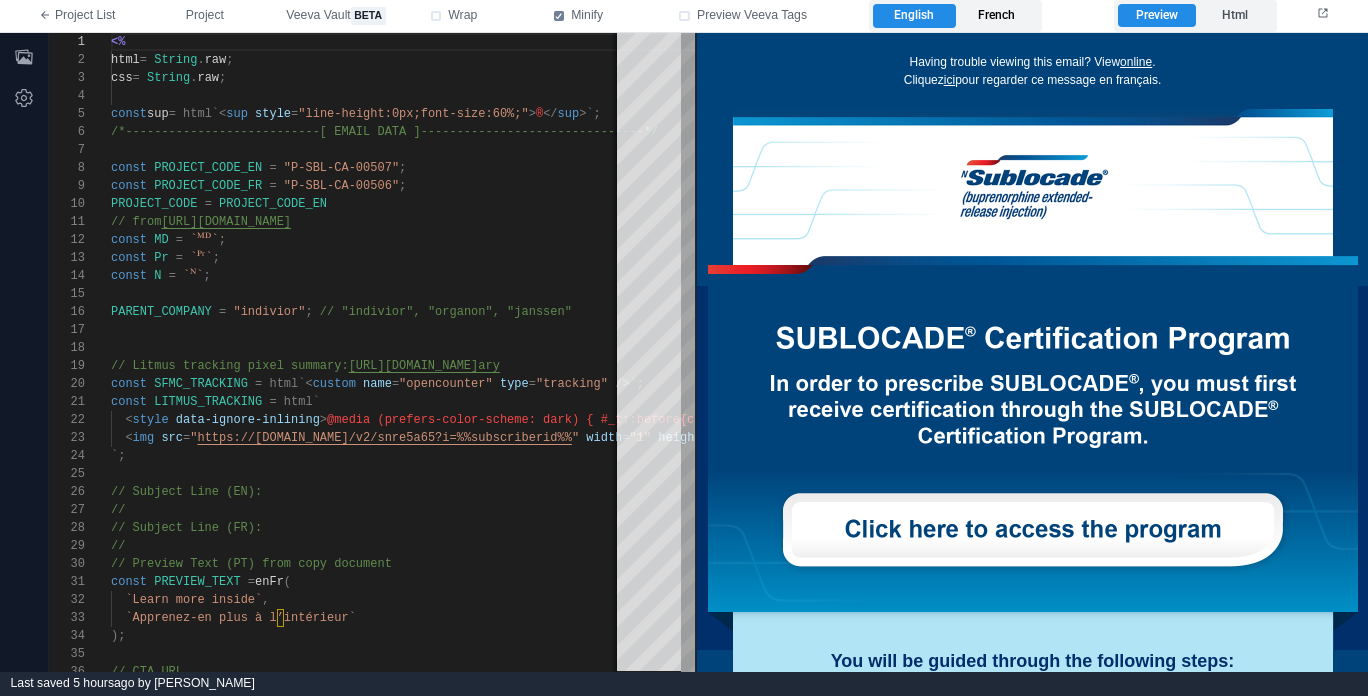 click on "French" at bounding box center (997, 16) 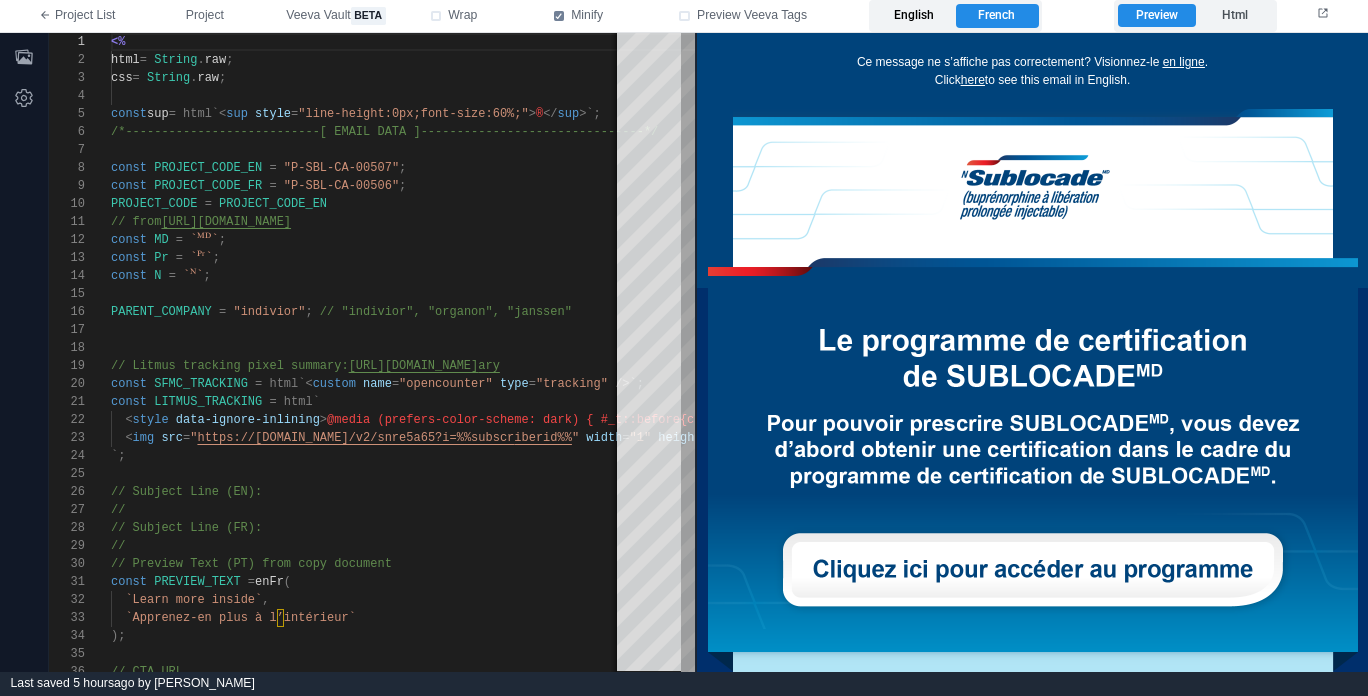click on "English" at bounding box center (914, 16) 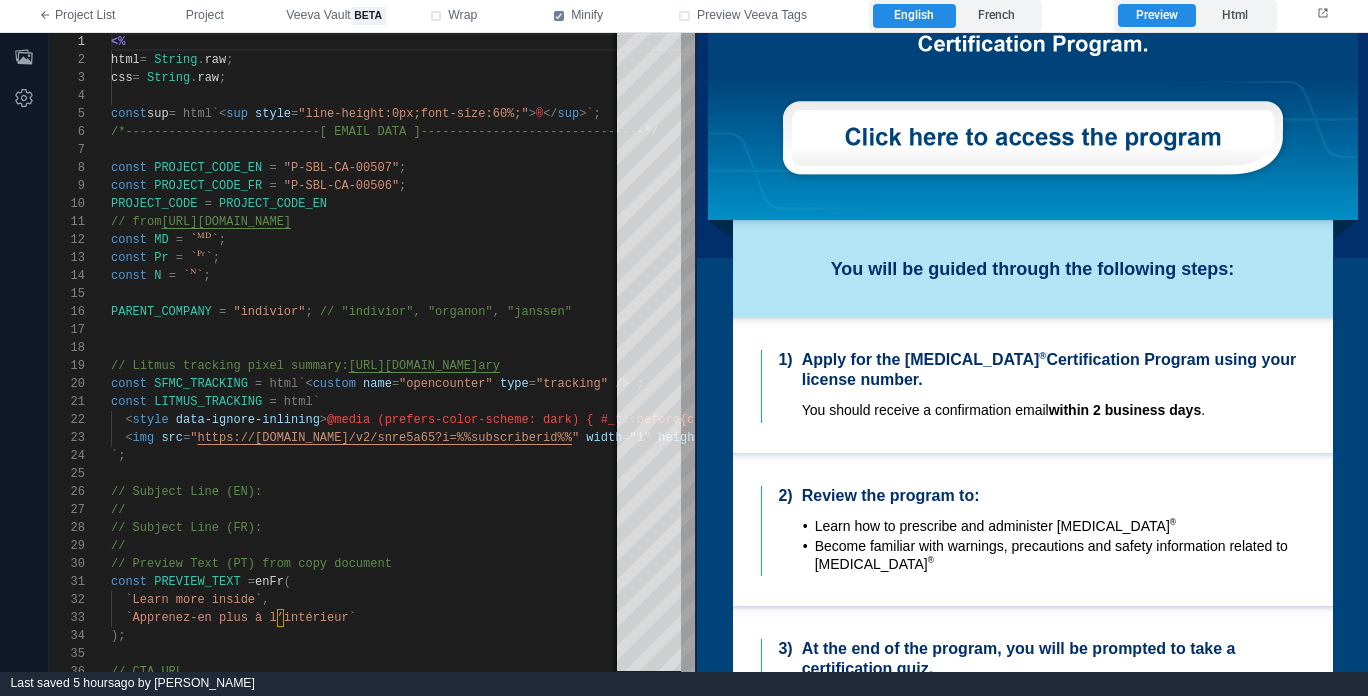 scroll, scrollTop: 406, scrollLeft: 0, axis: vertical 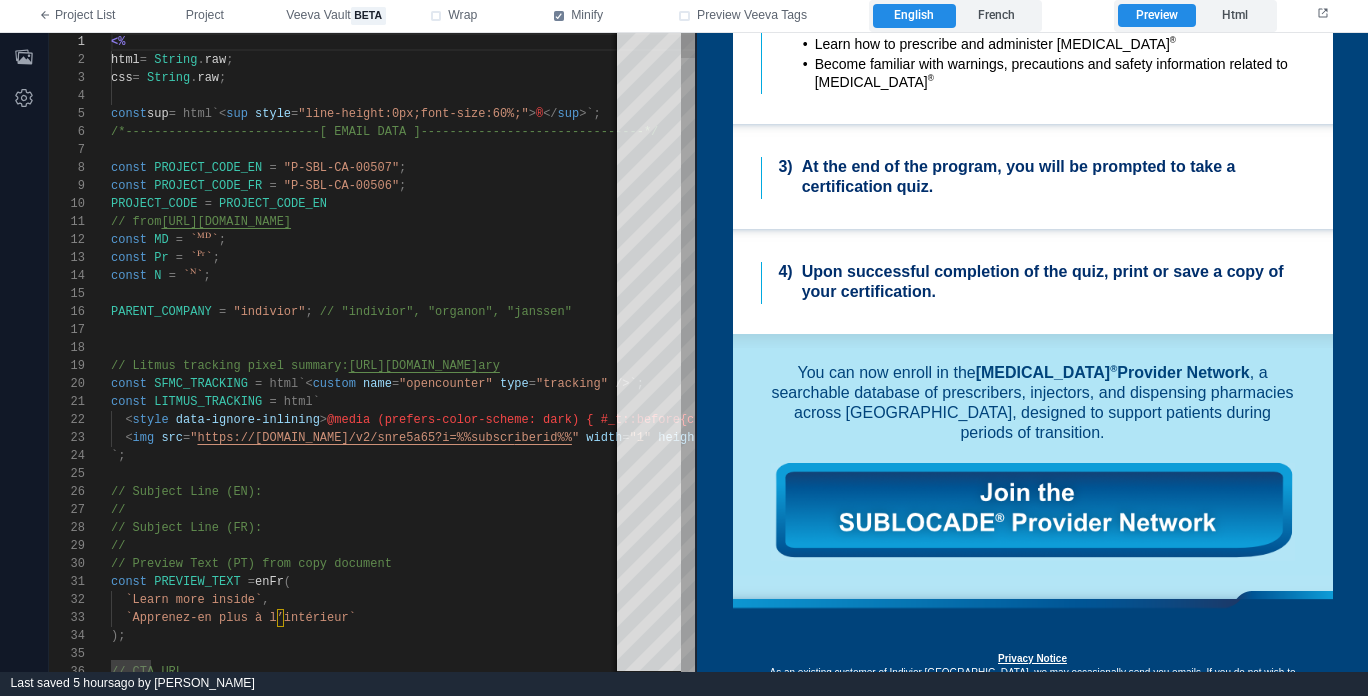 click on "PARENT_COMPANY   =   "indivior" ;   // "indivior", "organon", "[PERSON_NAME]"" at bounding box center (3340, 312) 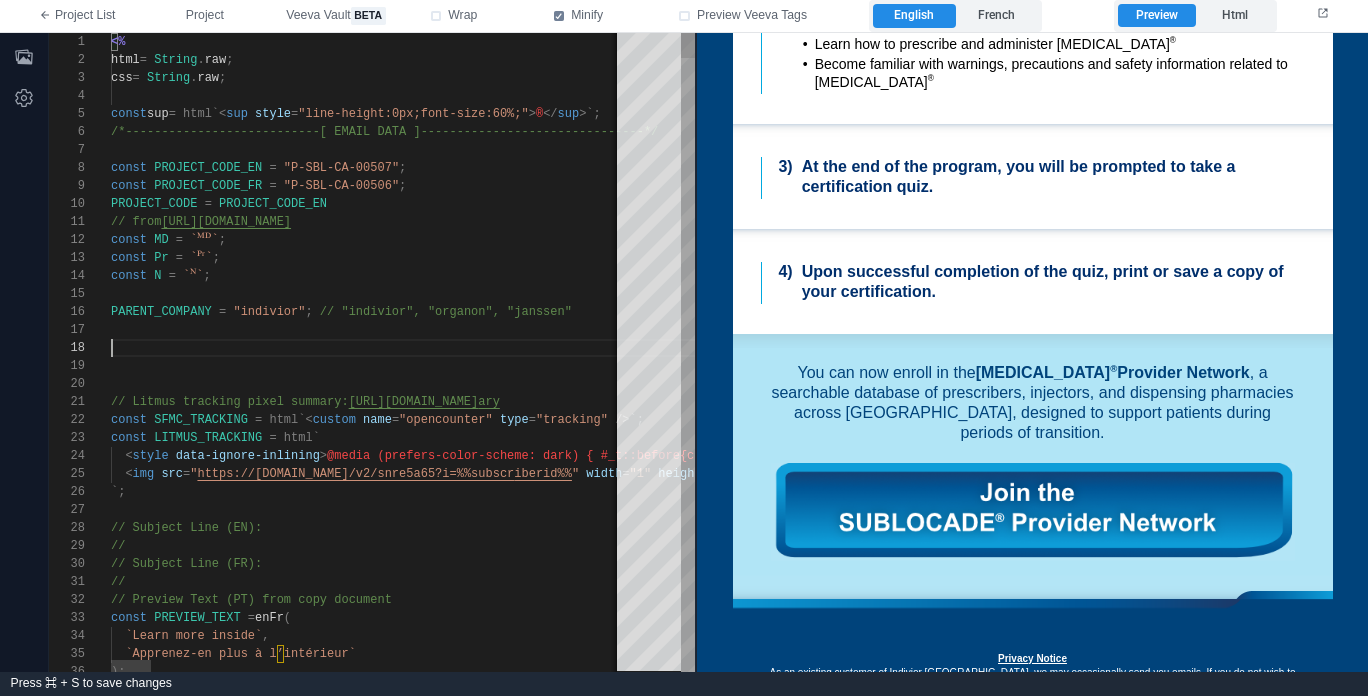 scroll, scrollTop: 126, scrollLeft: 0, axis: vertical 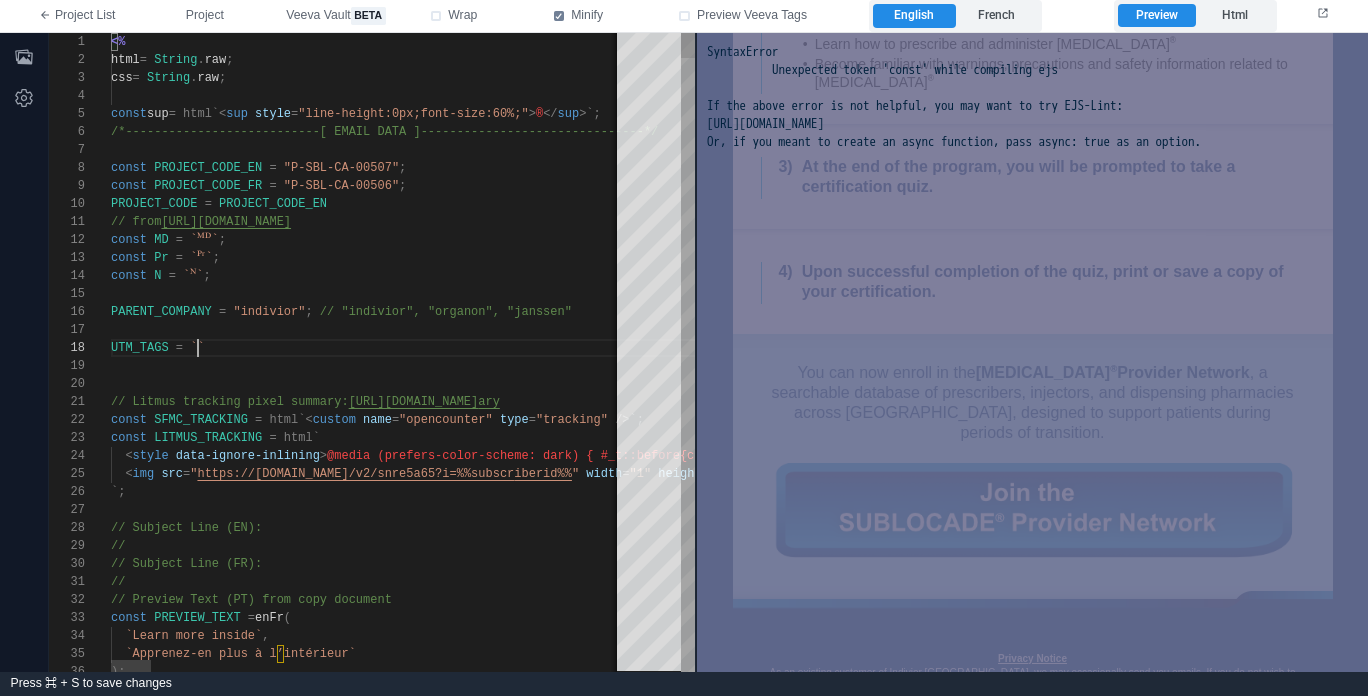 paste on "**********" 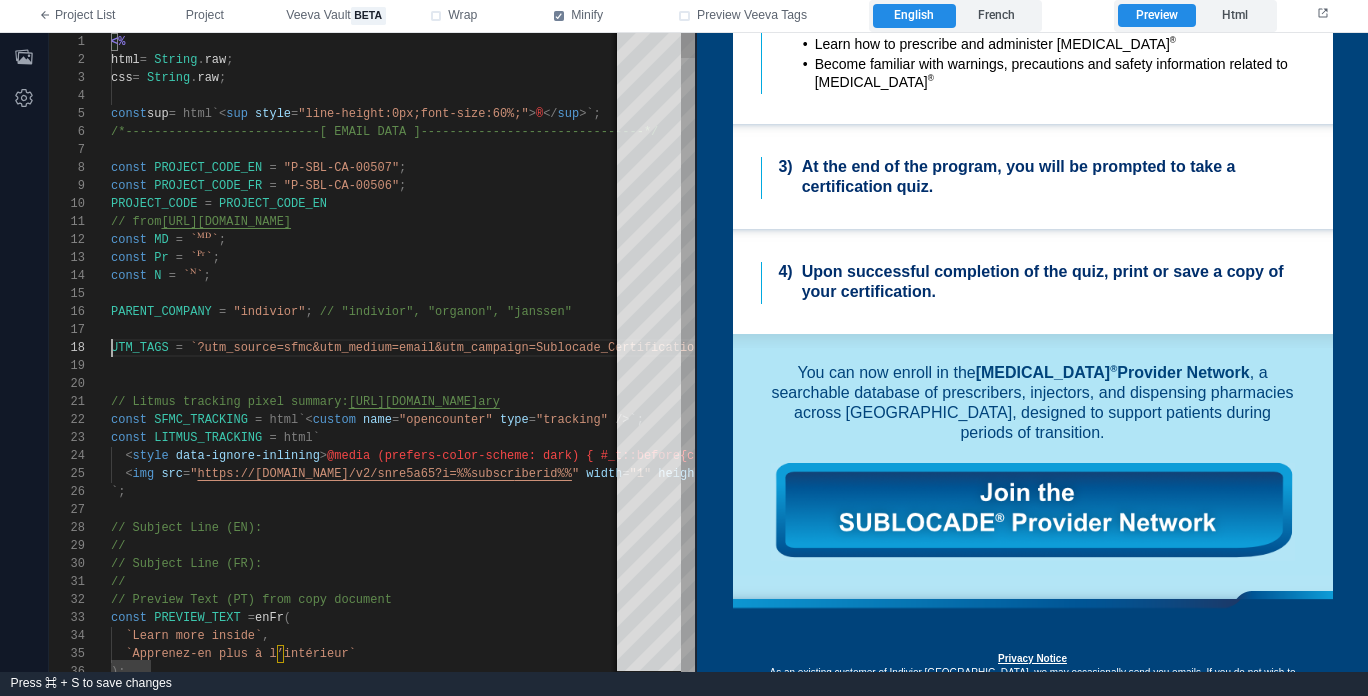 scroll, scrollTop: 126, scrollLeft: 0, axis: vertical 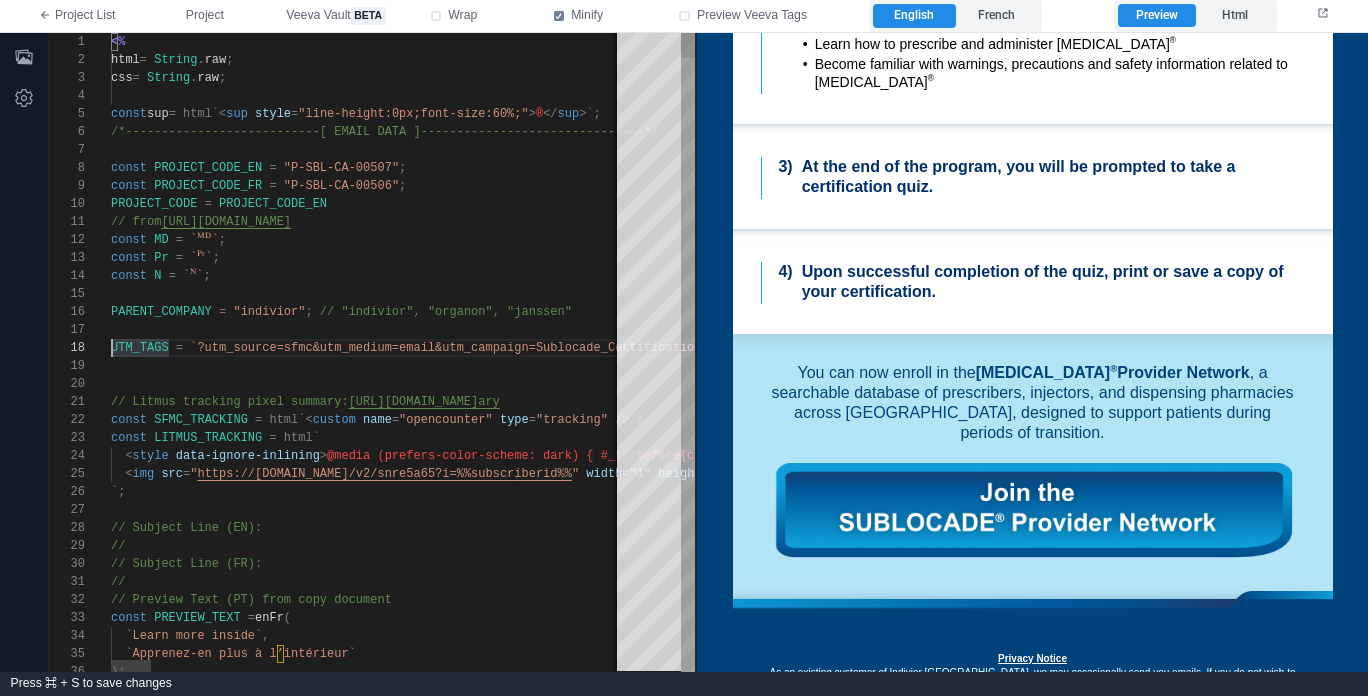 click at bounding box center [3340, 384] 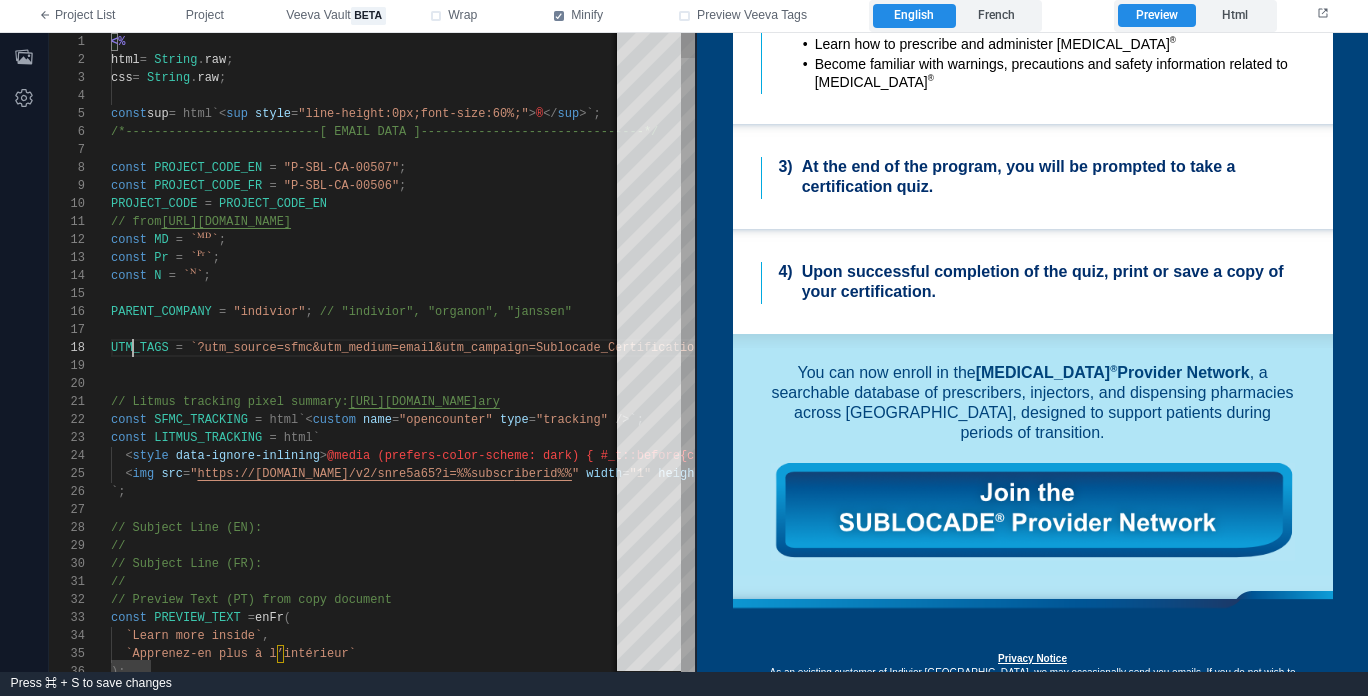 click on "UTM_TAGS" at bounding box center [140, 348] 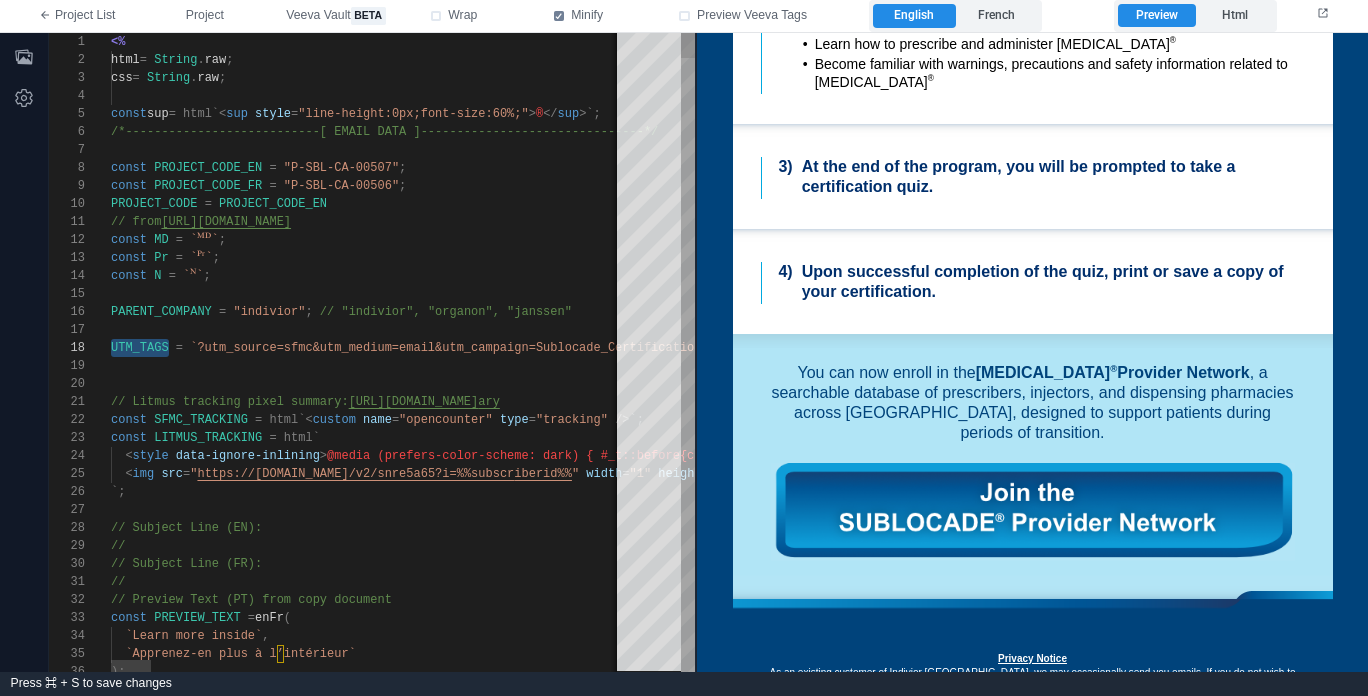 click at bounding box center (3340, 384) 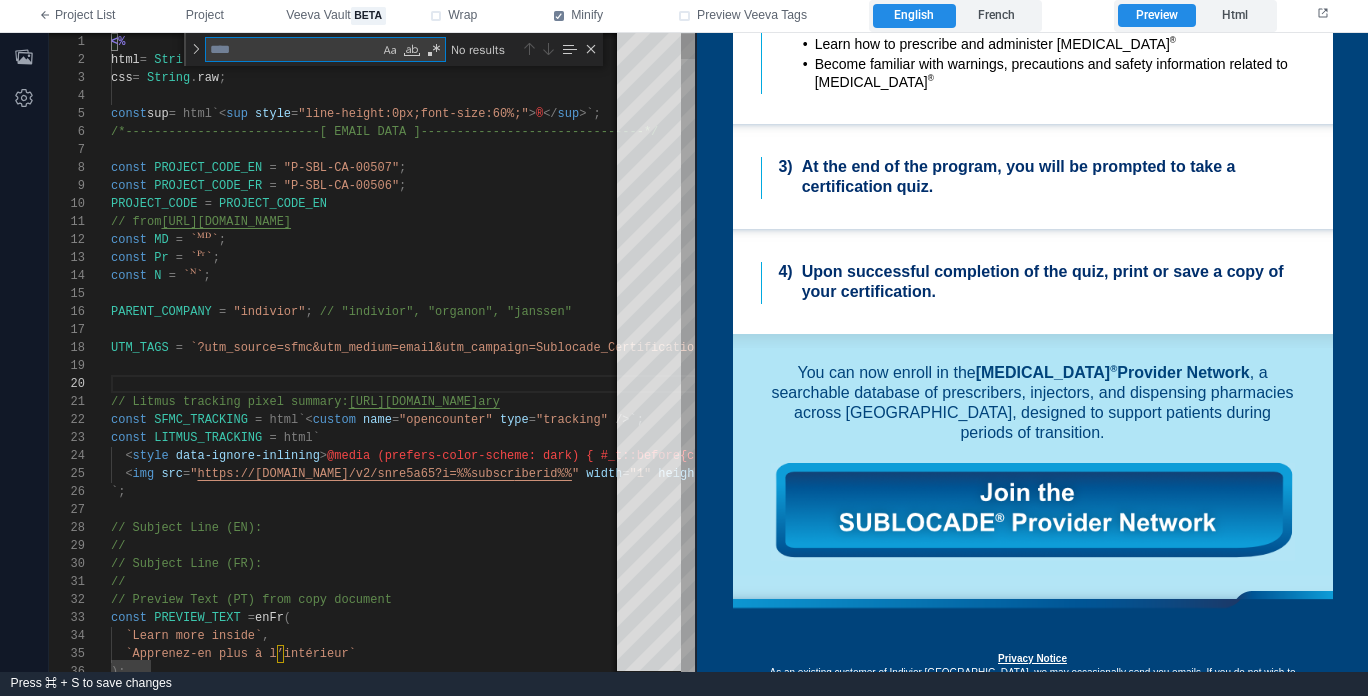 type on "**********" 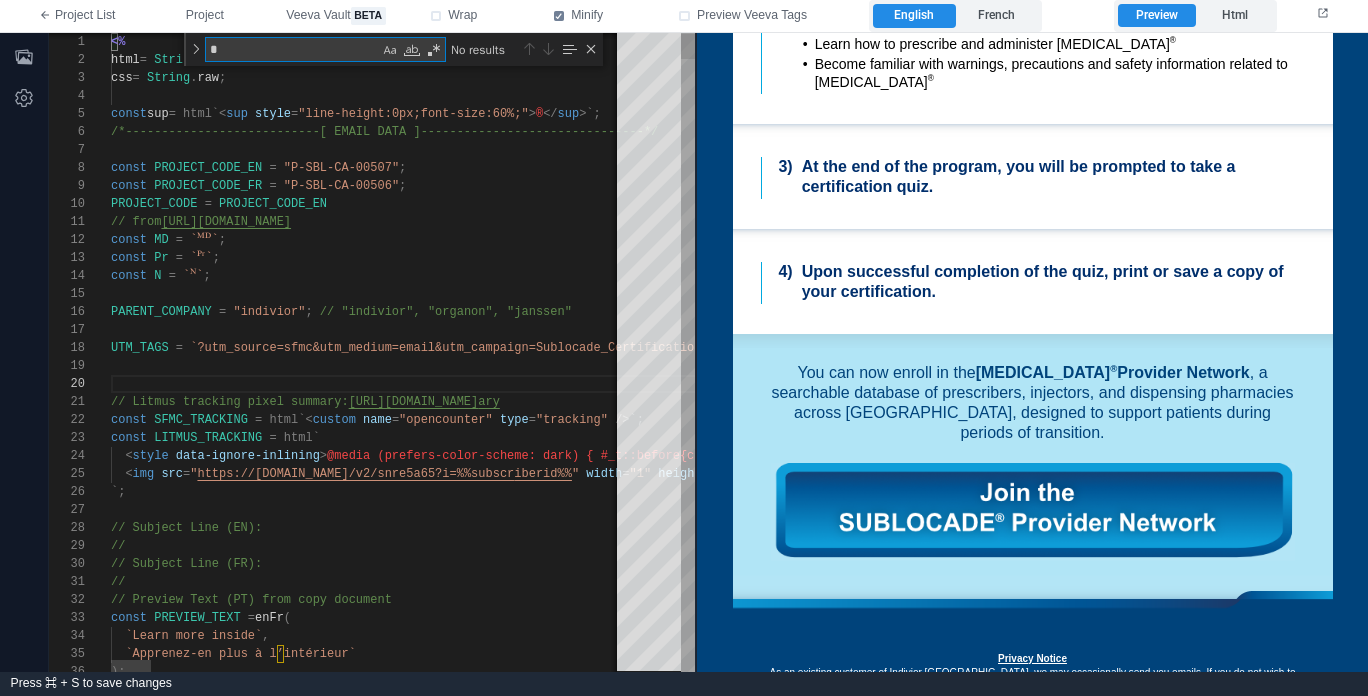 type on "**********" 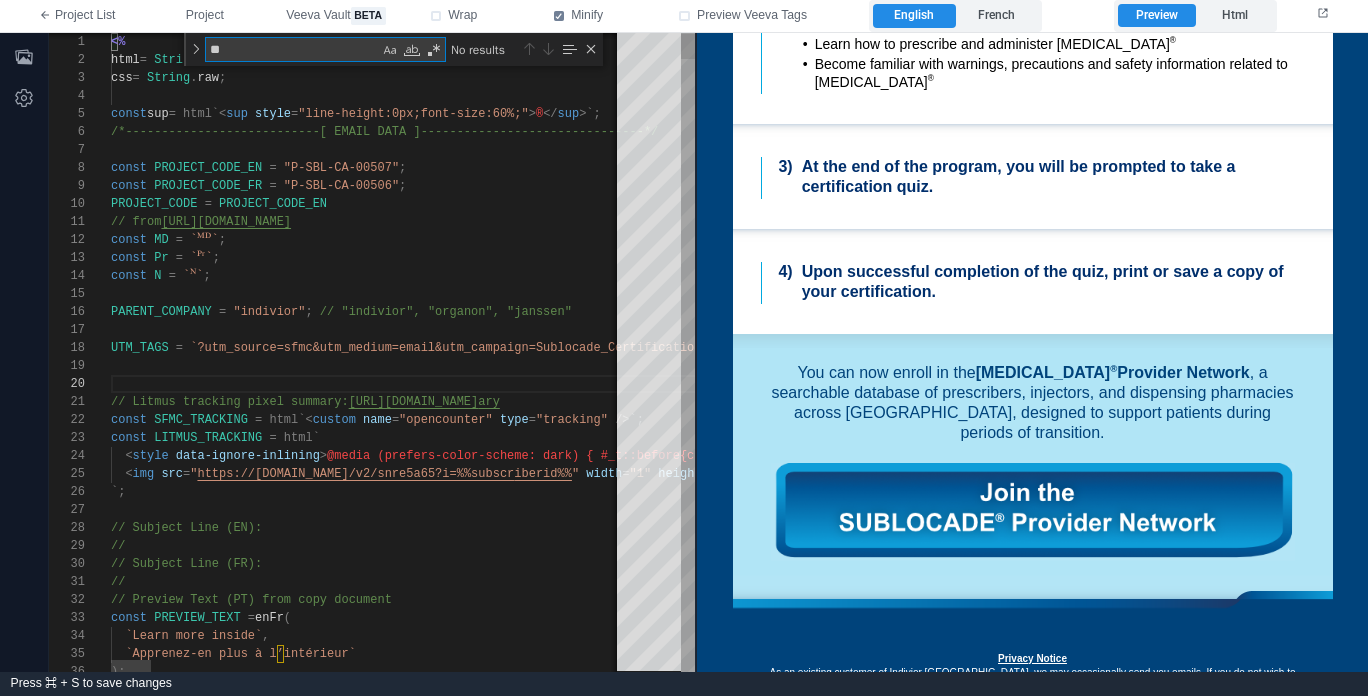 type on "**********" 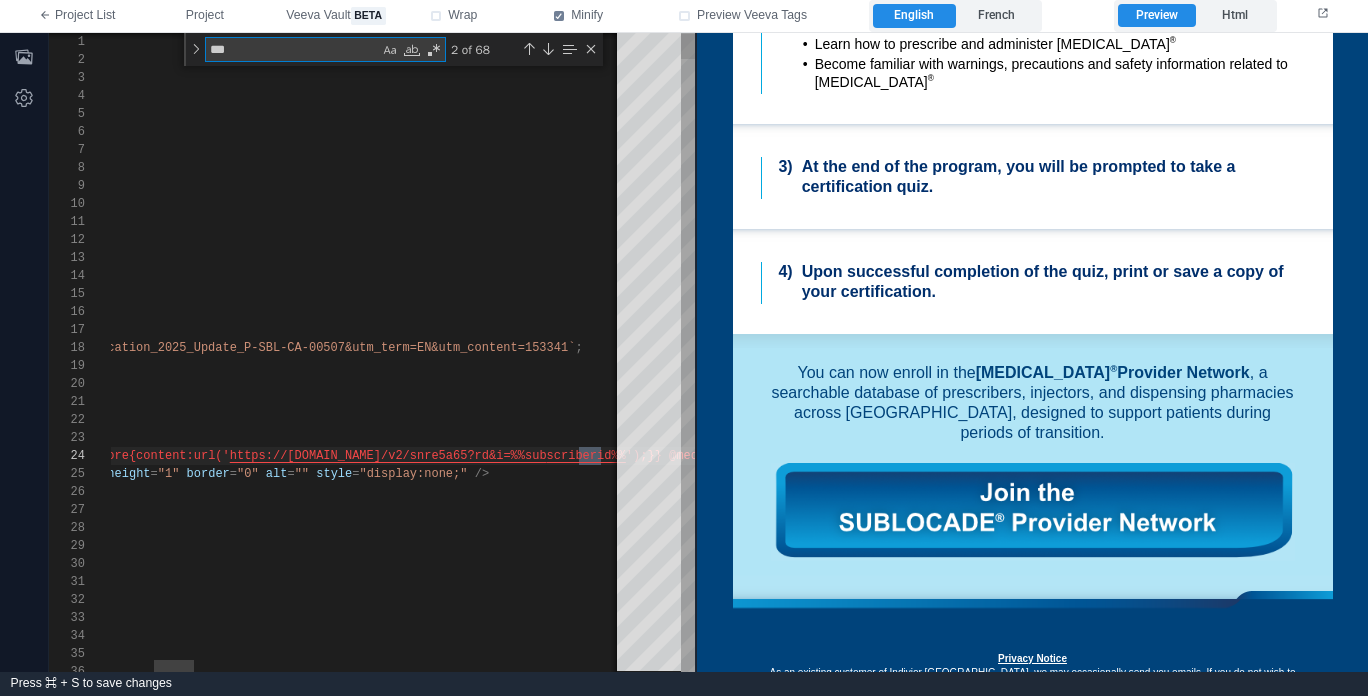 type on "**********" 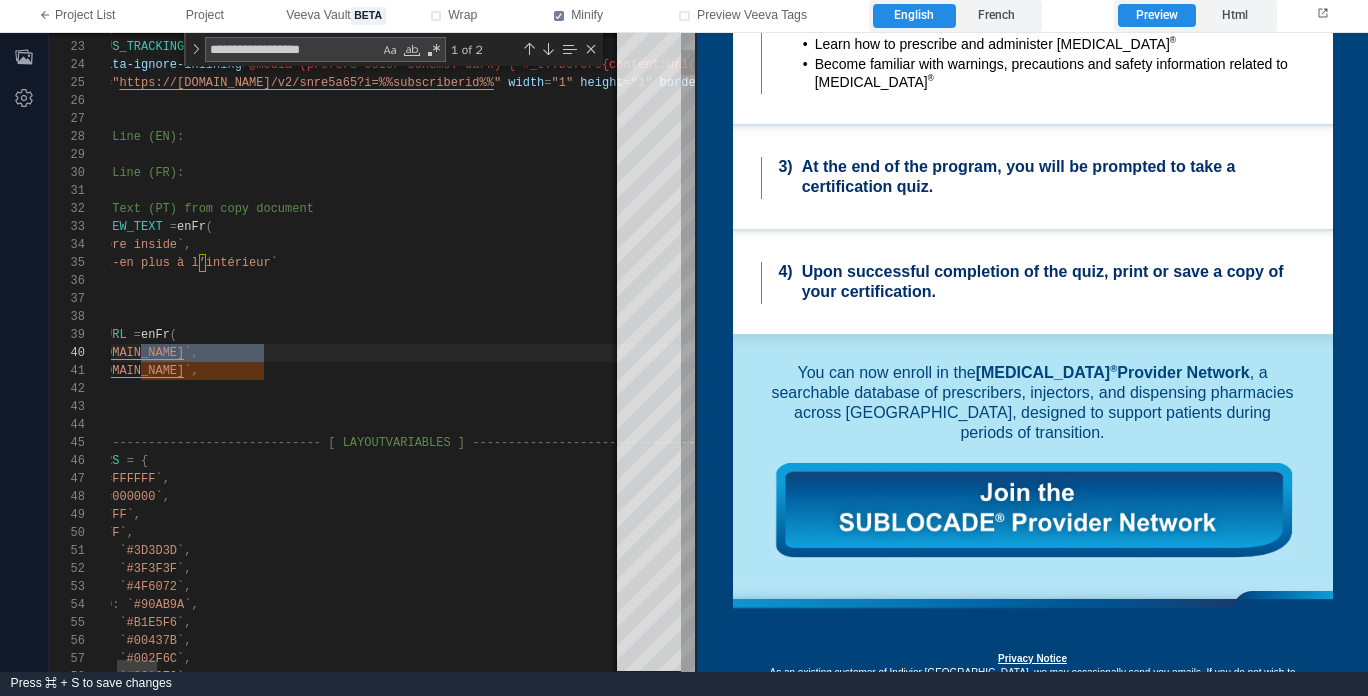 scroll, scrollTop: 180, scrollLeft: 238, axis: both 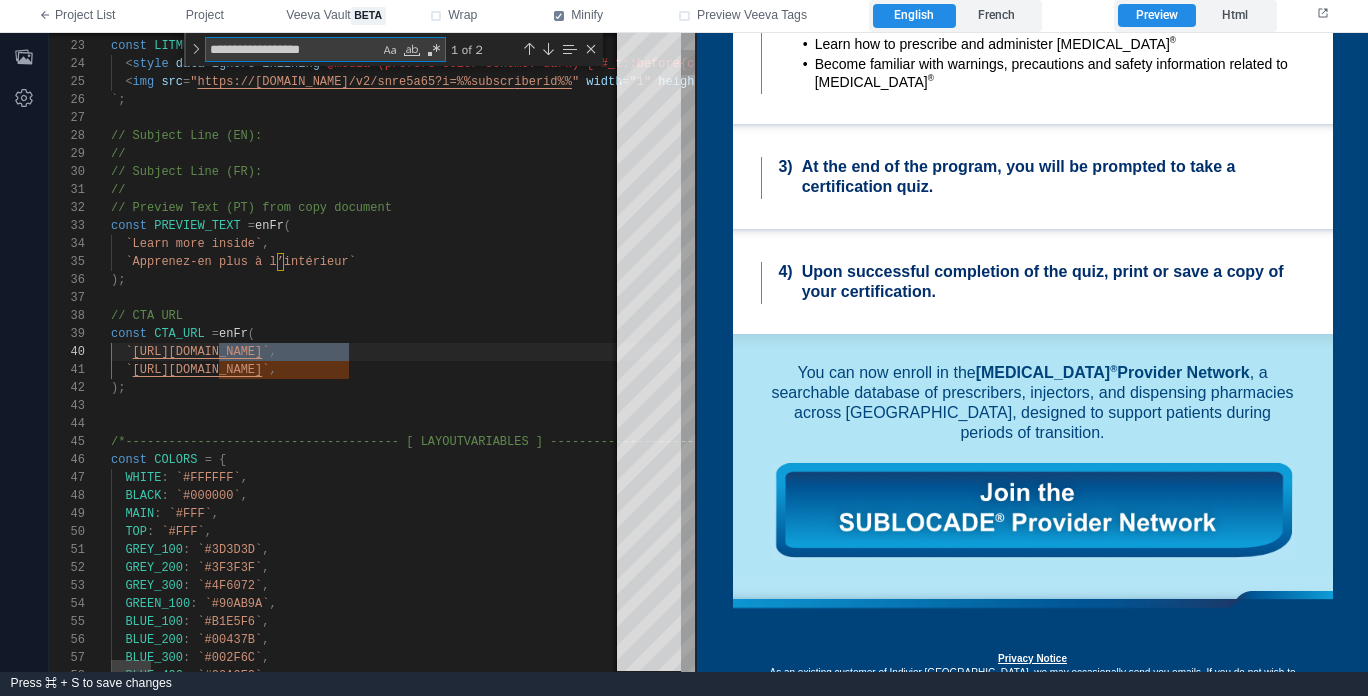 click on "33 34 35 36 22 23 24 25 26 27 28 29 30 31 32 37 38 39 40 41 42 43 44 45 46 47 48 49 50 51 52 53 54 55 56 57 58 const   PREVIEW_TEXT   =  enFr (    `Learn more inside` ,      `Apprenez-en plus à l’intérieur` ); const   SFMC_TRACKING   =   html`< custom   name = "opencounter"   type = "tracking"   />`; const   LITMUS_TRACKING   =   html`    < style   data-ignore-inlining > @media (prefers-color-scheme: dark) { #_t::before  {content:url(' https://[DOMAIN_NAME]/v2/snre5a65?rd&i=%%sub scriberid%% ');}} @media (prefers-color-scheme: light) { #_t:: before {content:url(' https://[DOMAIN_NAME]/v2/snre5a65?rl&i=%%sub scriberid%% ');}} @media print{ #_t {background-image:url(' https://[DOMAIN_NAME]/v2/snre5a65?p&i=%%subs criberid%% ');}} div.OutlookMessageHeader {background-image:u rl(' https://[DOMAIN_NAME]/v2/snre5a65?f&i=%%subs criberid%% ')} table.moz-email-headers-table {background-imag e:url(' https://[DOMAIN_NAME]/v2/snre5a65?f&i=%%subs" at bounding box center [372, 352] 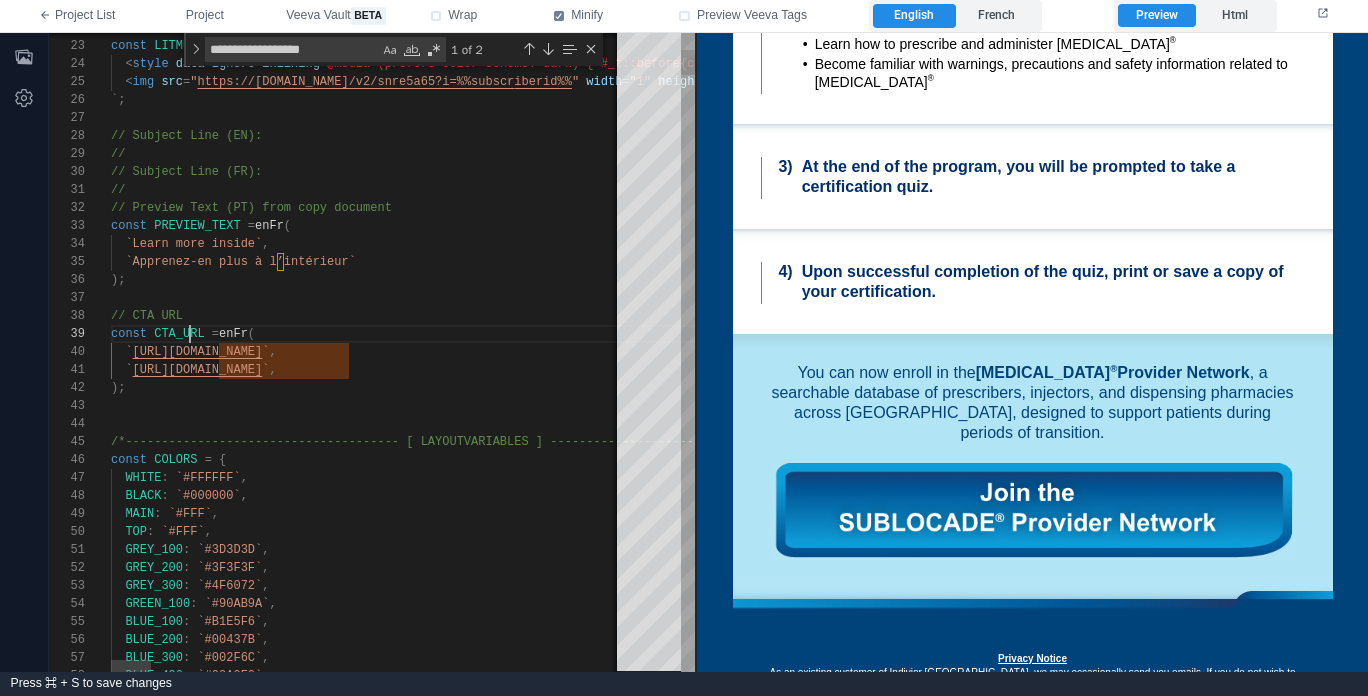 click on "**********" at bounding box center (190, 334) 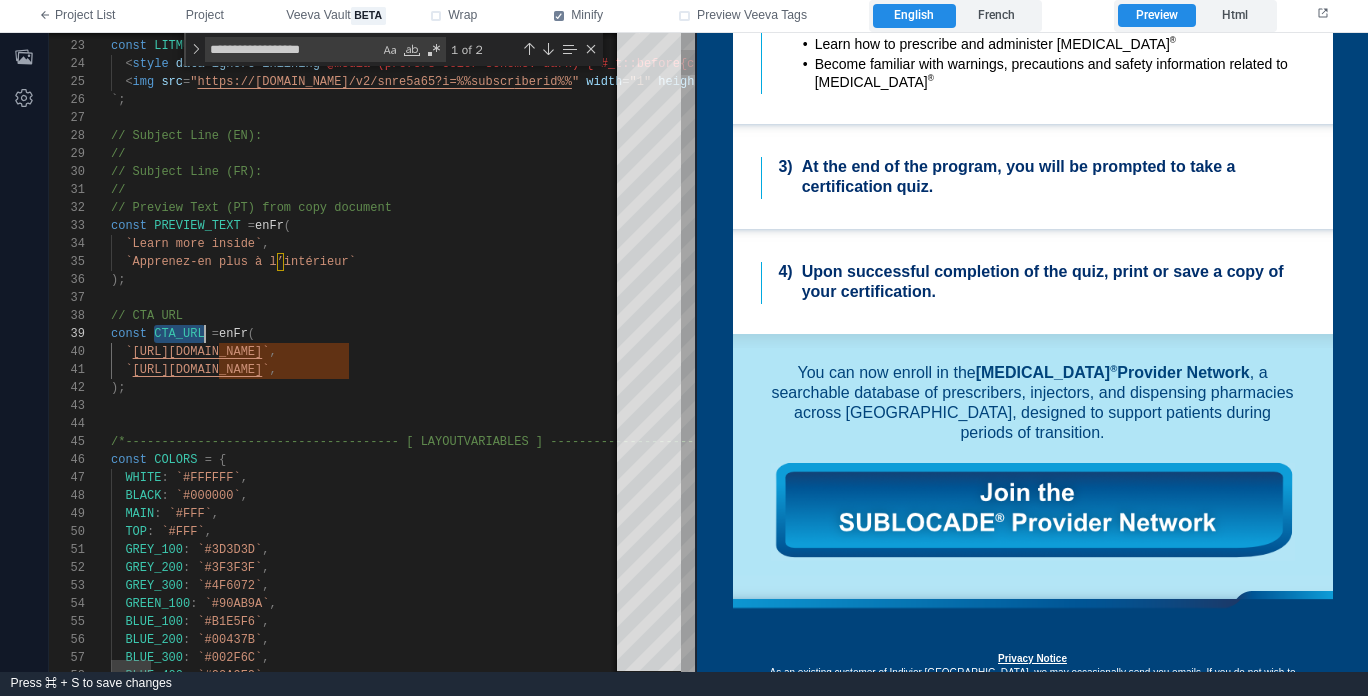 type on "*******" 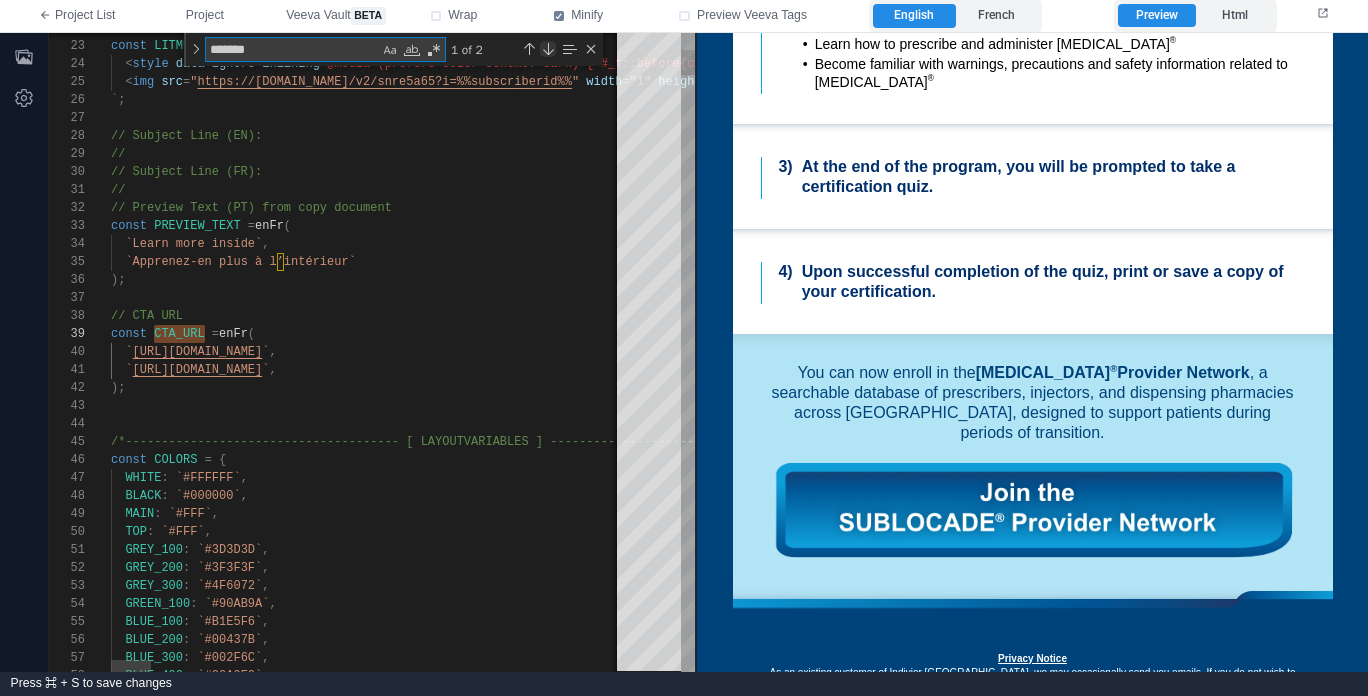 click at bounding box center [548, 49] 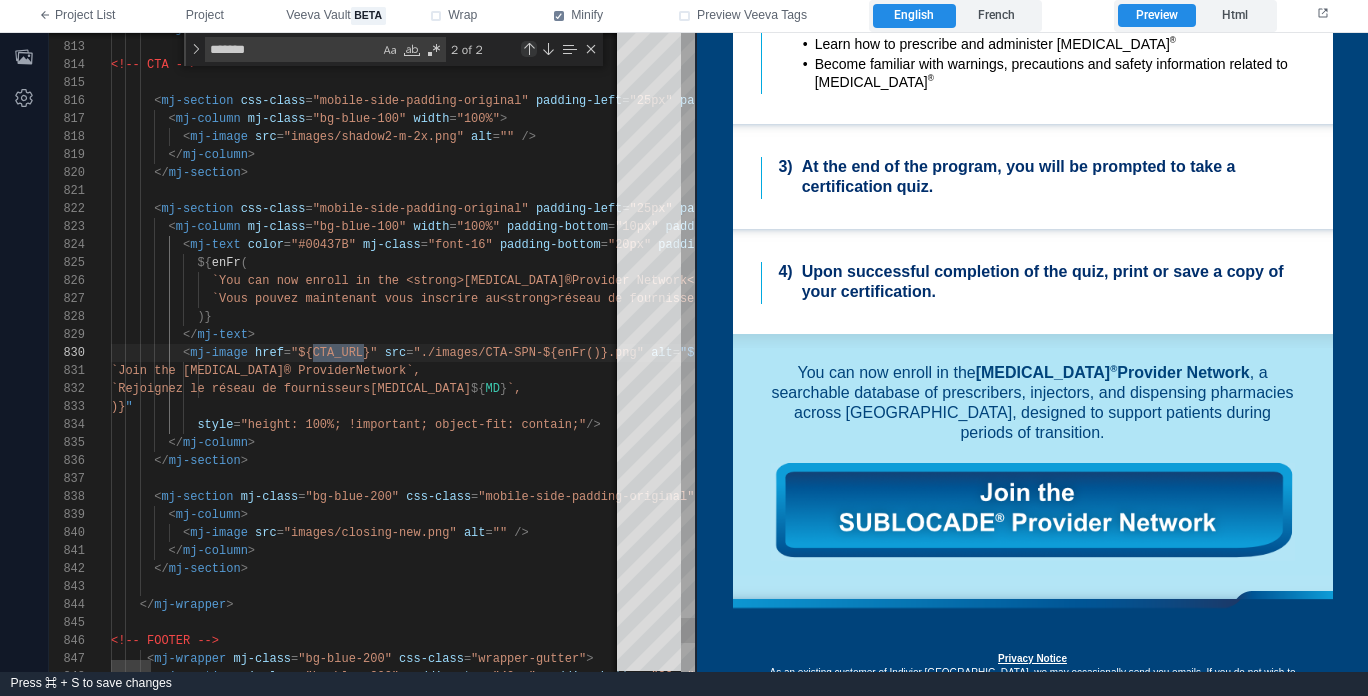 click at bounding box center (529, 49) 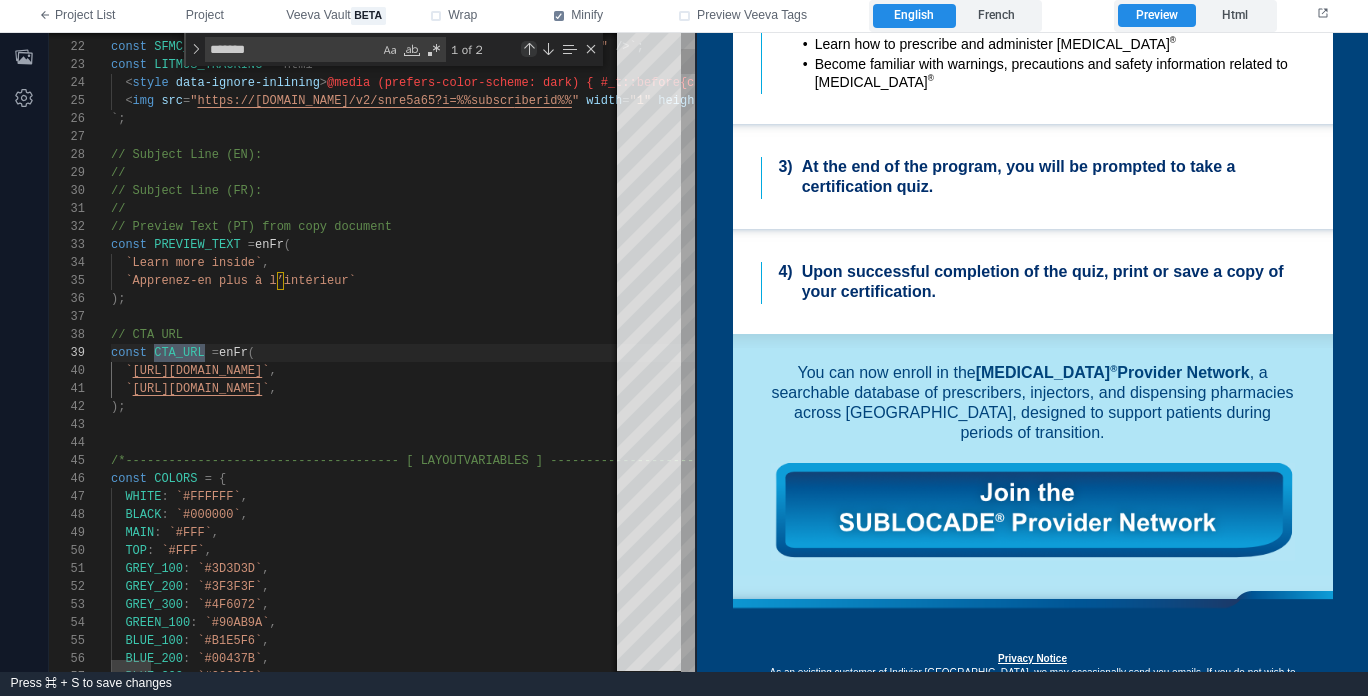scroll, scrollTop: 180, scrollLeft: 94, axis: both 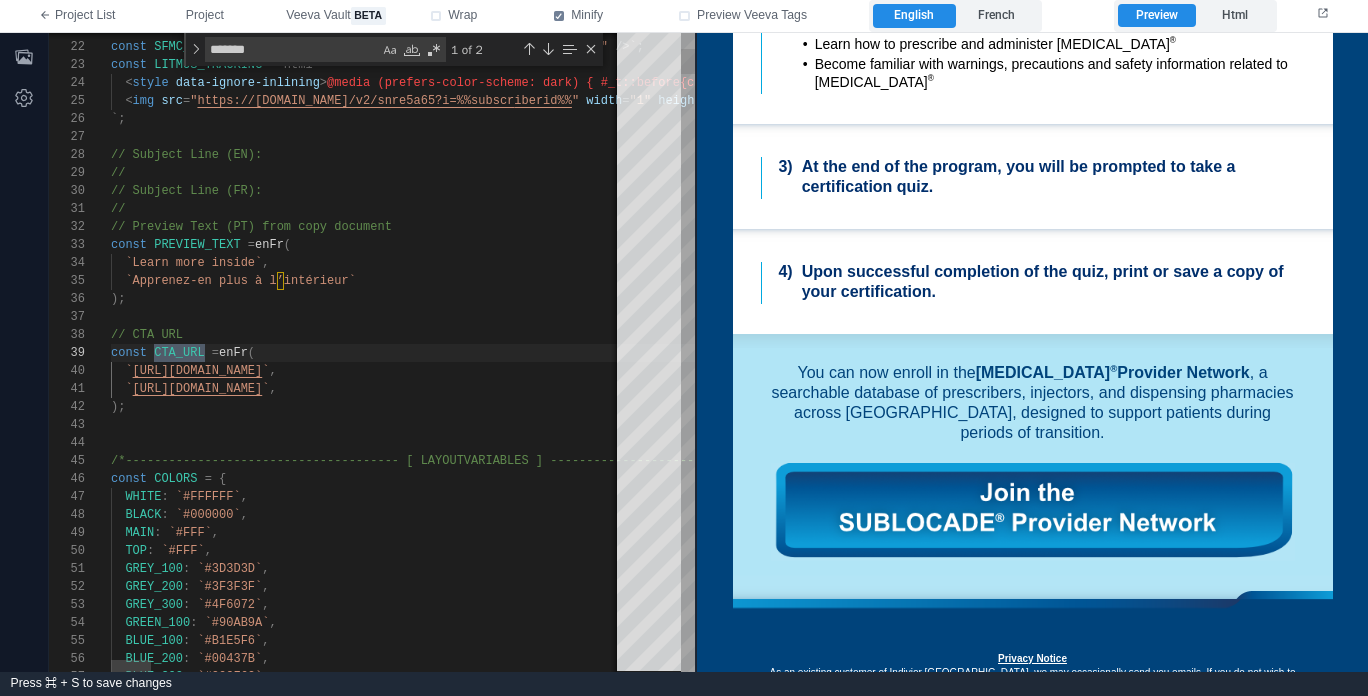 click on ");" at bounding box center [3340, 407] 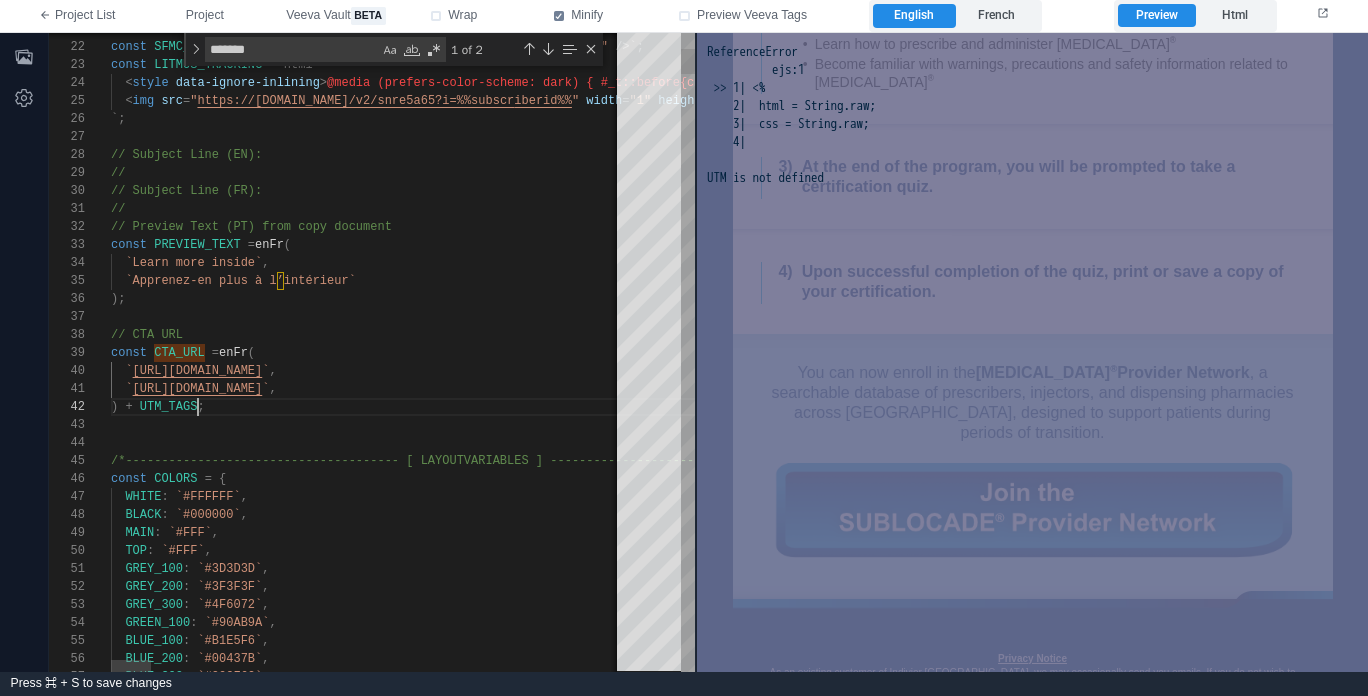 scroll, scrollTop: 18, scrollLeft: 94, axis: both 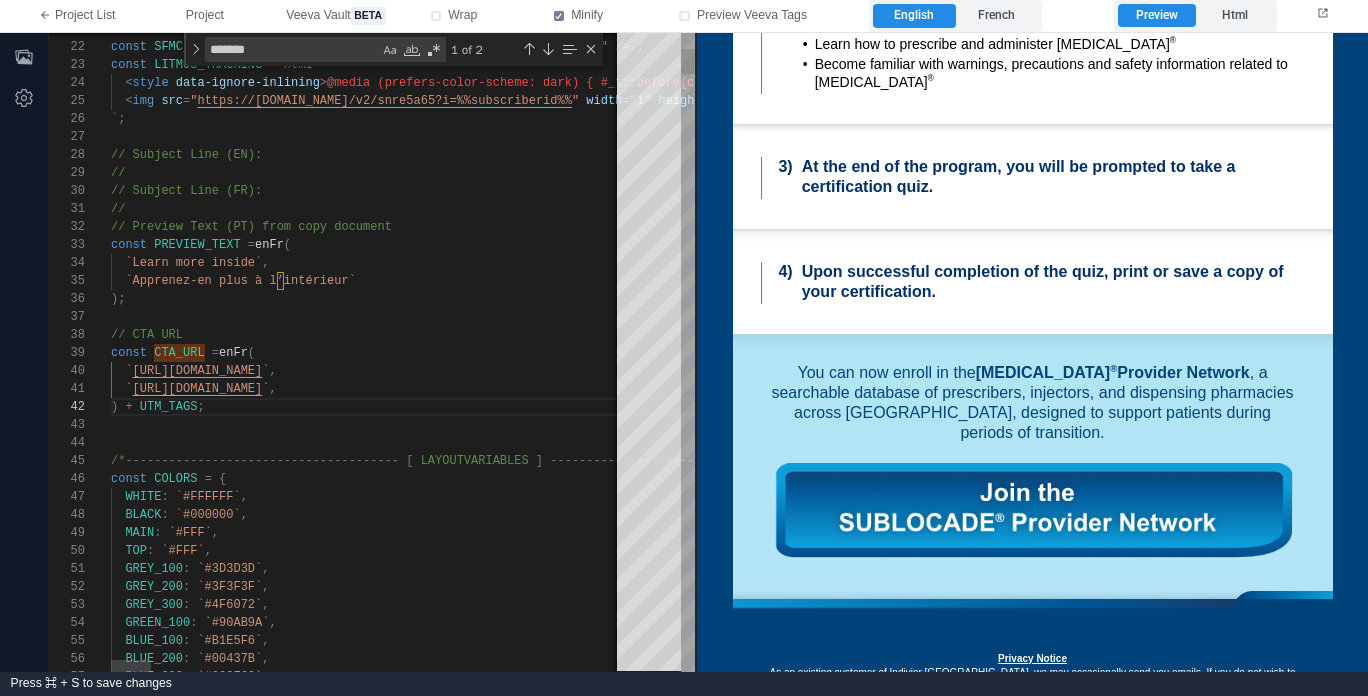 click at bounding box center (3340, 425) 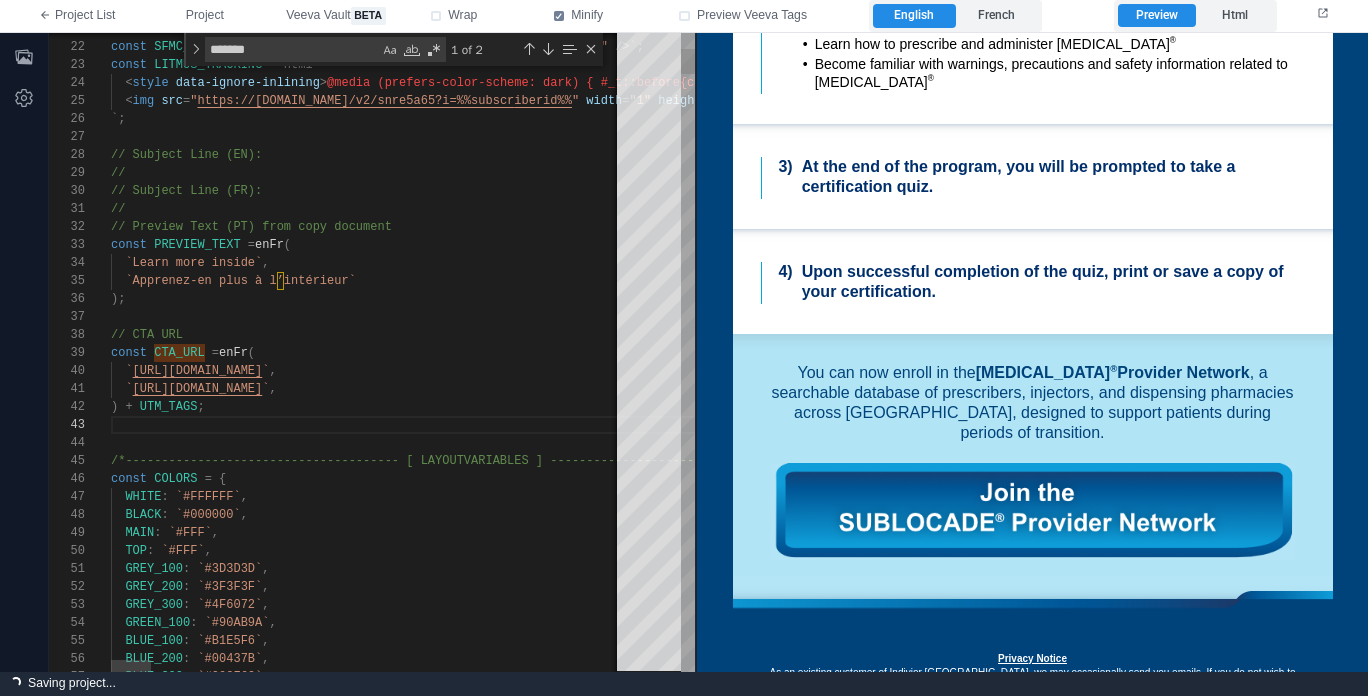 scroll, scrollTop: 18, scrollLeft: 94, axis: both 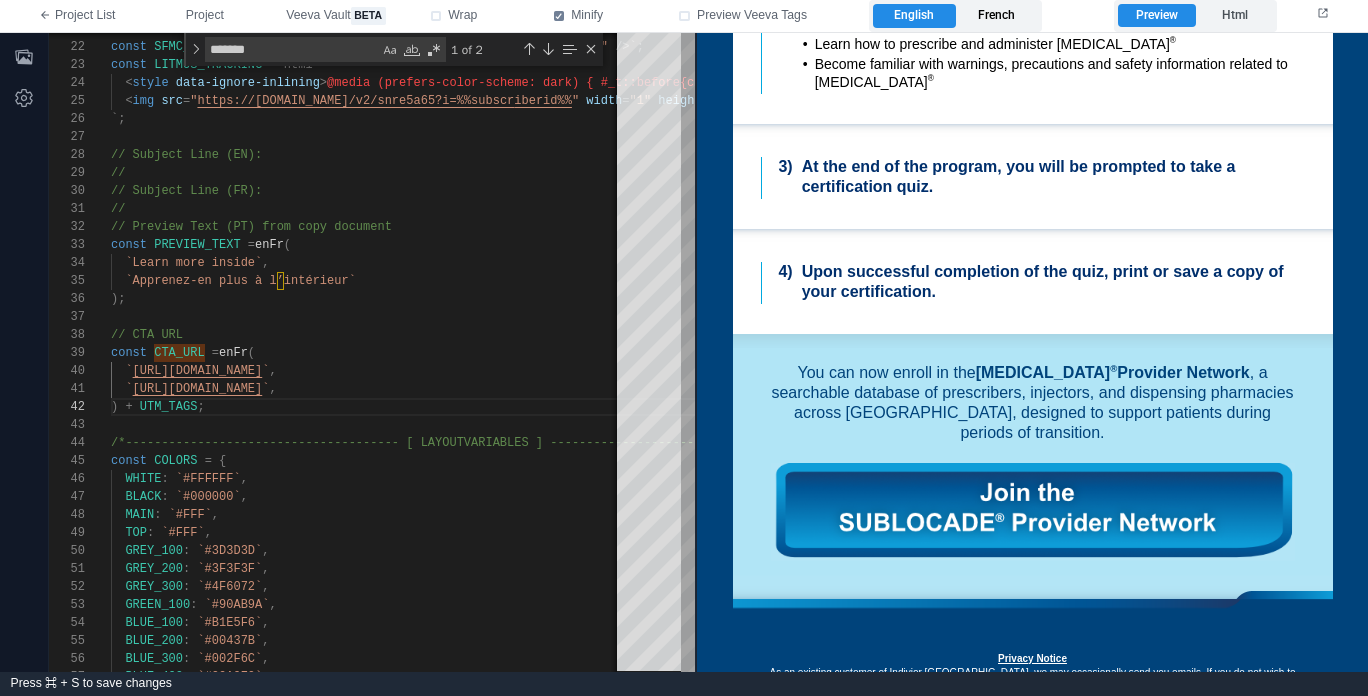 click on "French" at bounding box center [997, 16] 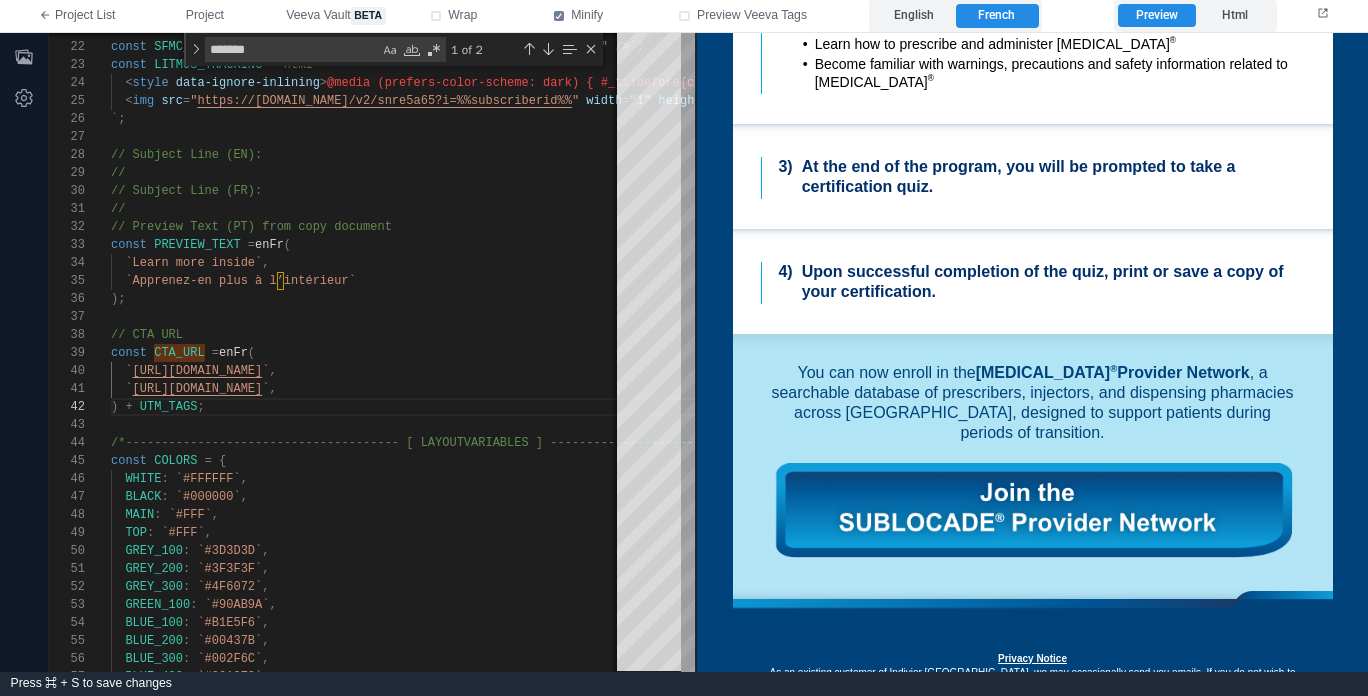 scroll, scrollTop: 934, scrollLeft: 0, axis: vertical 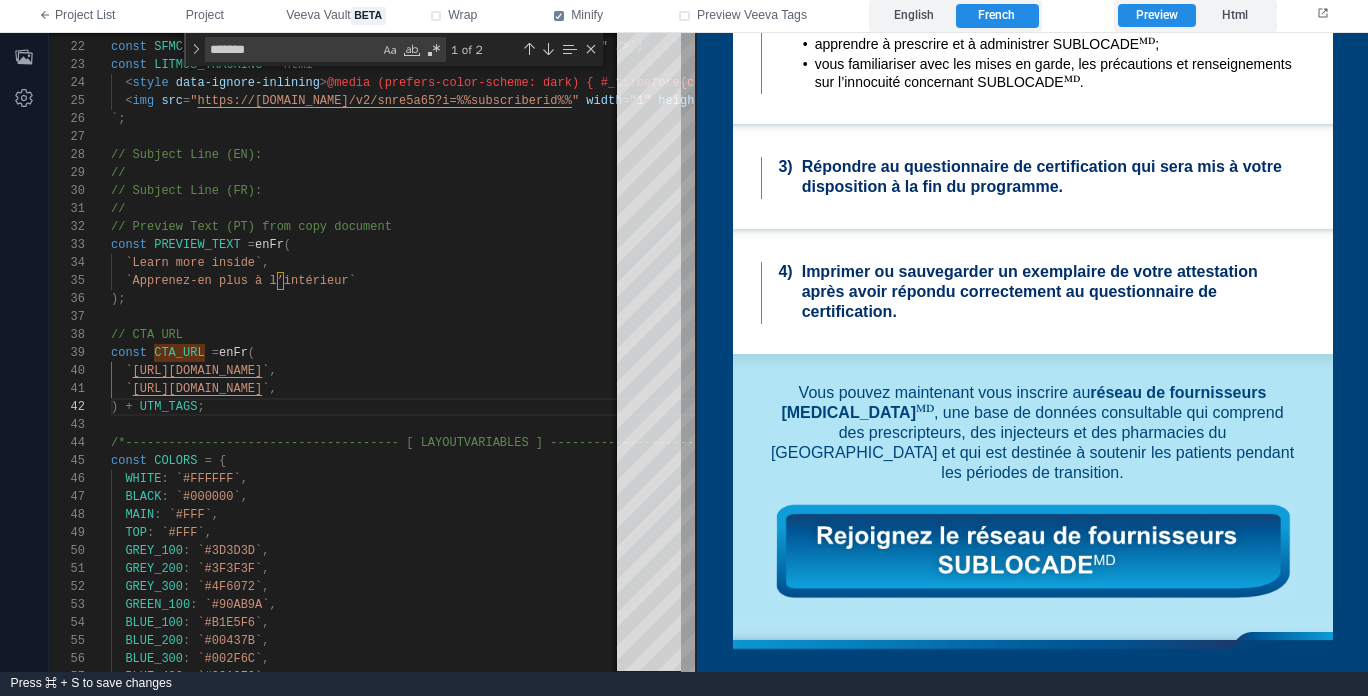 click at bounding box center [1032, 551] 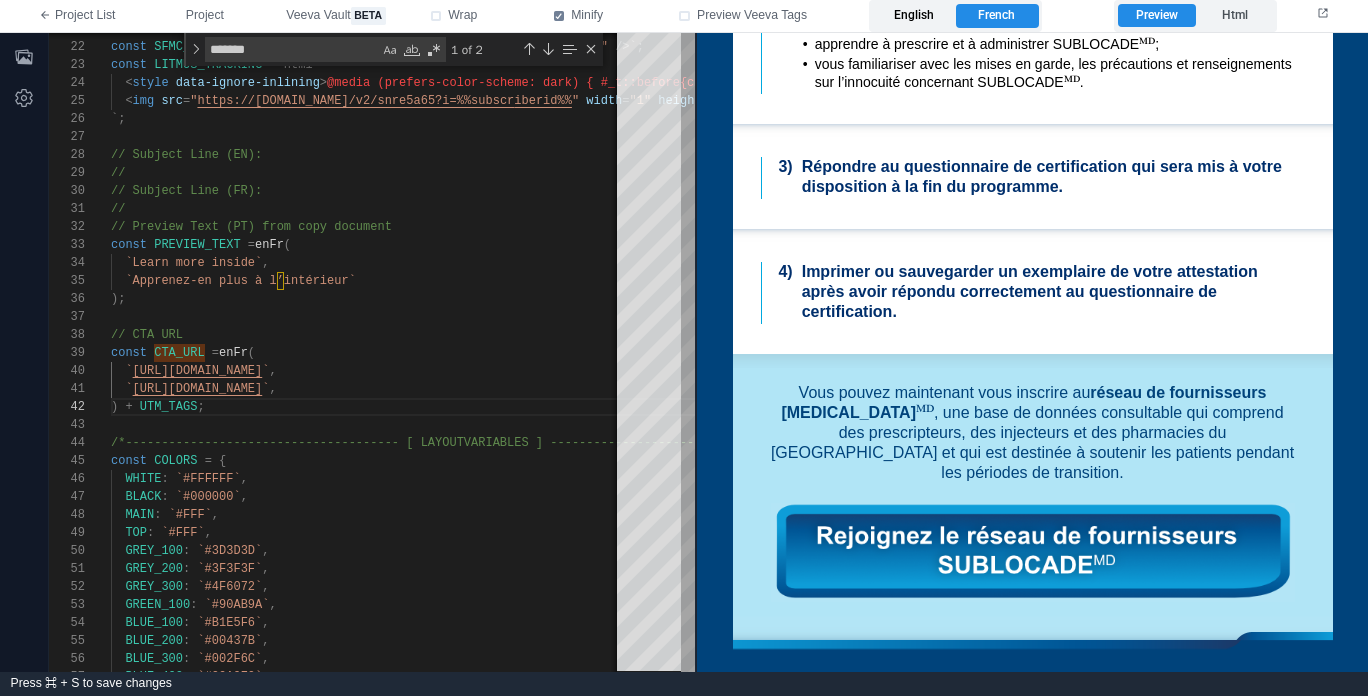click on "English" at bounding box center [914, 16] 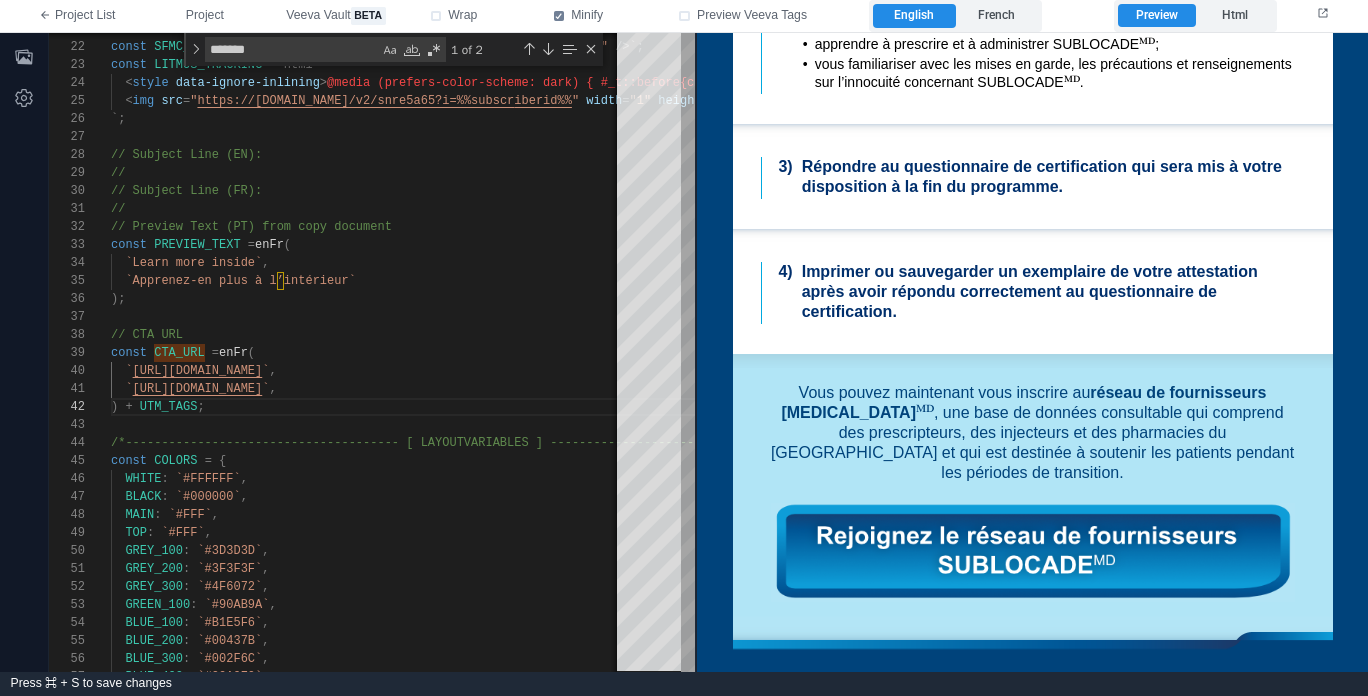 scroll, scrollTop: 874, scrollLeft: 0, axis: vertical 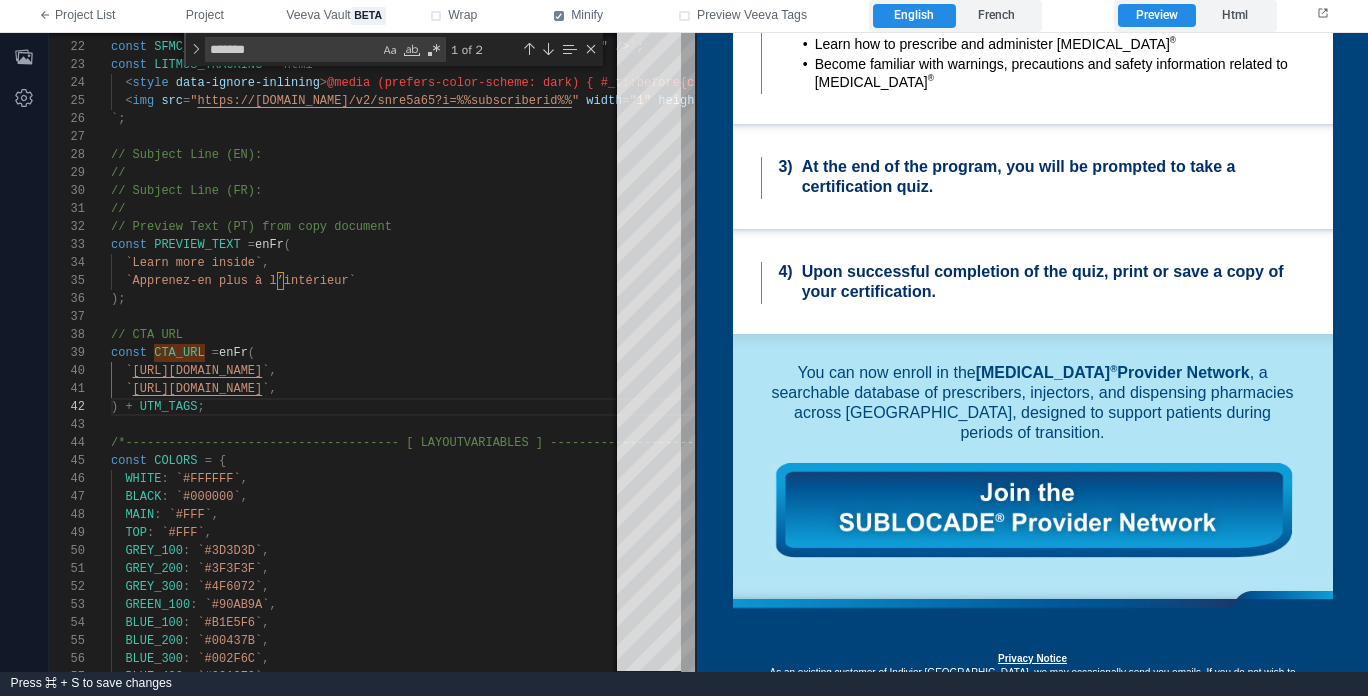 click at bounding box center (1032, 511) 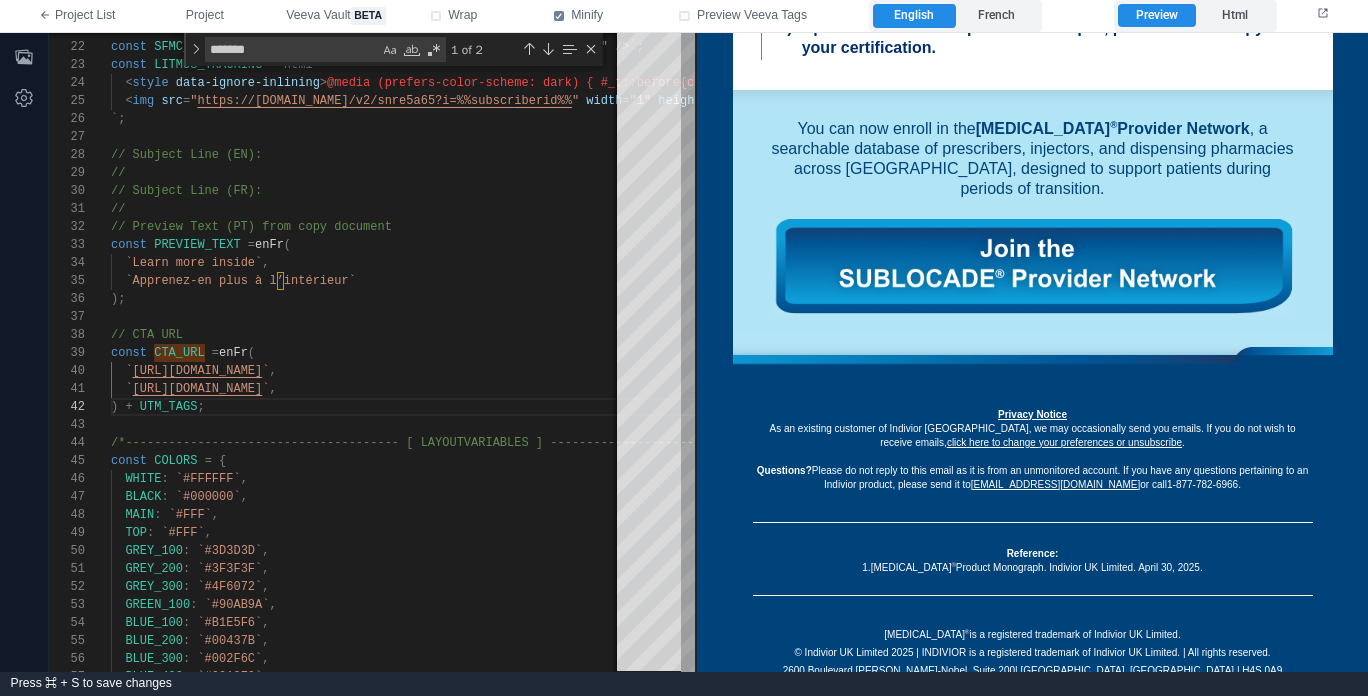 scroll, scrollTop: 1203, scrollLeft: 0, axis: vertical 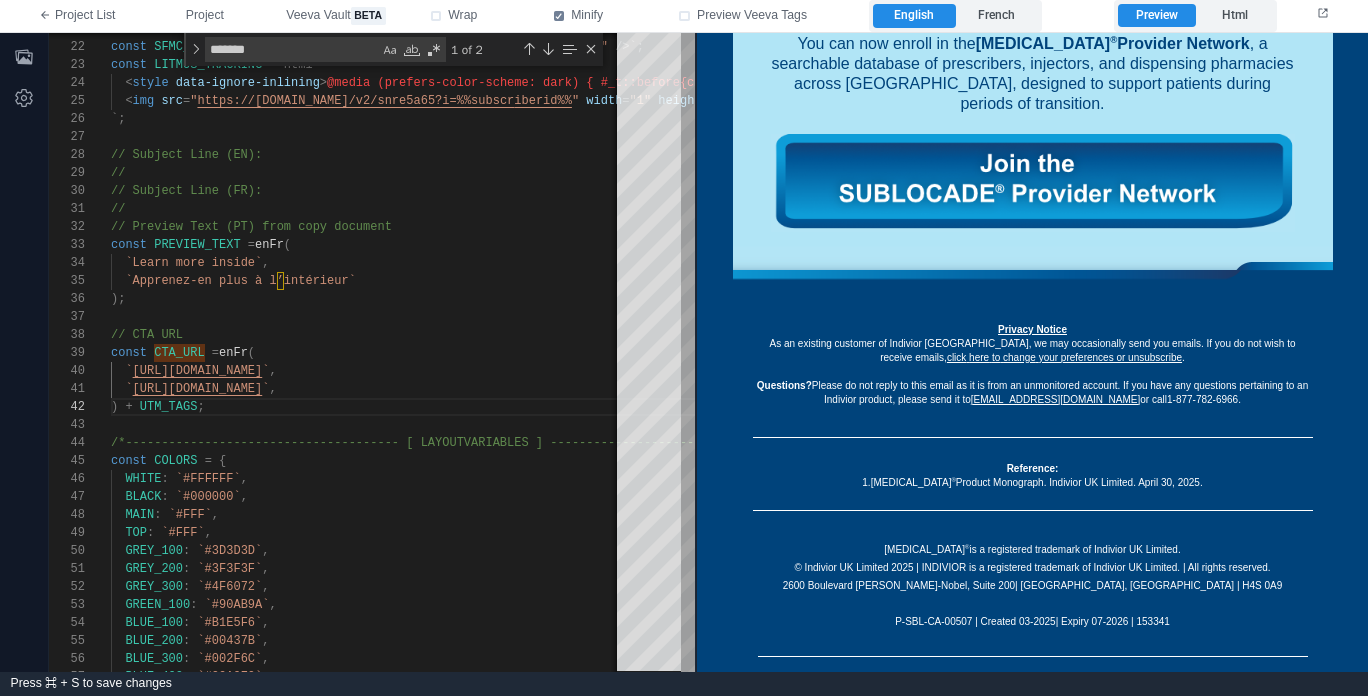 click on "Privacy Notice" at bounding box center (1031, 328) 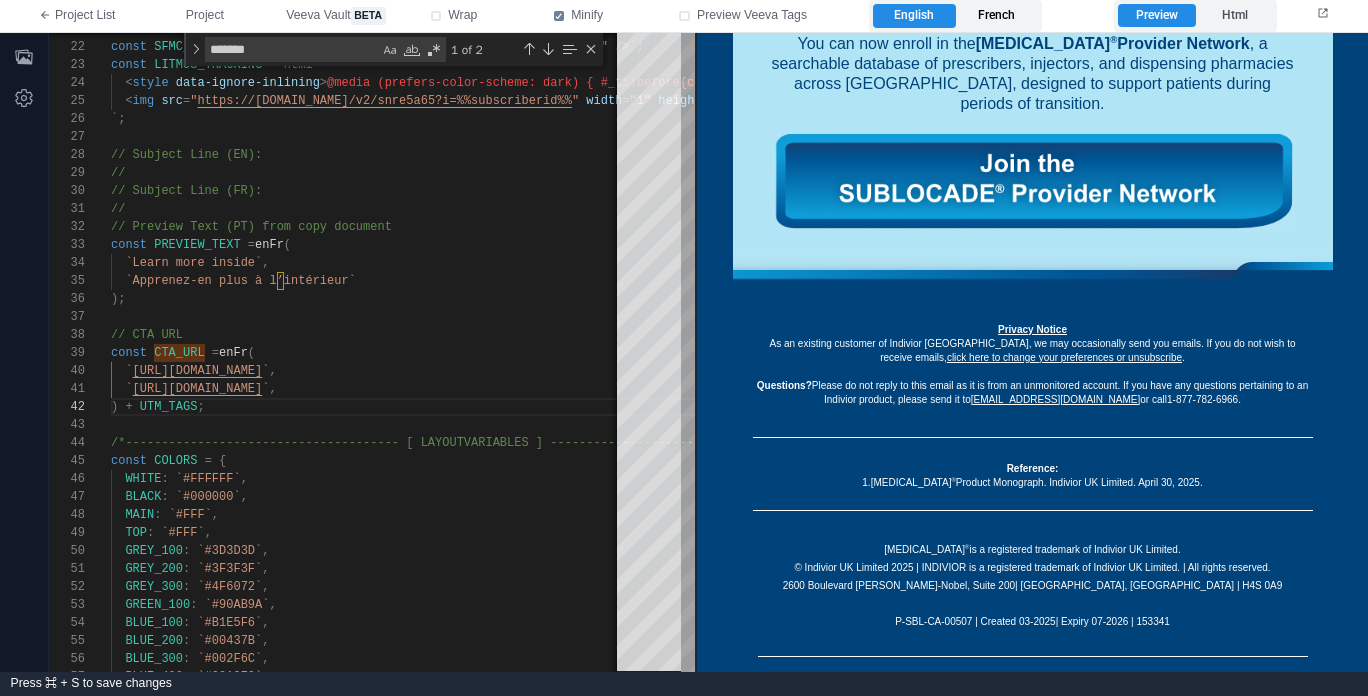 click on "French" at bounding box center [997, 16] 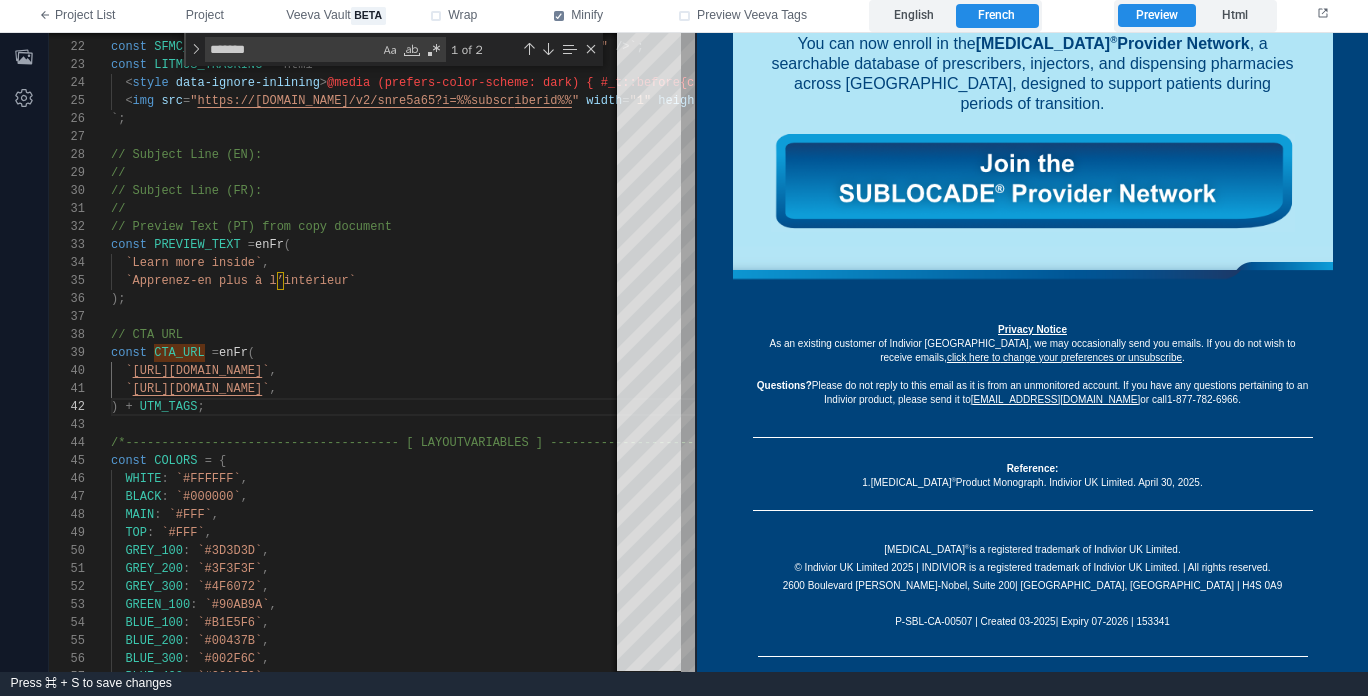 scroll, scrollTop: 1283, scrollLeft: 0, axis: vertical 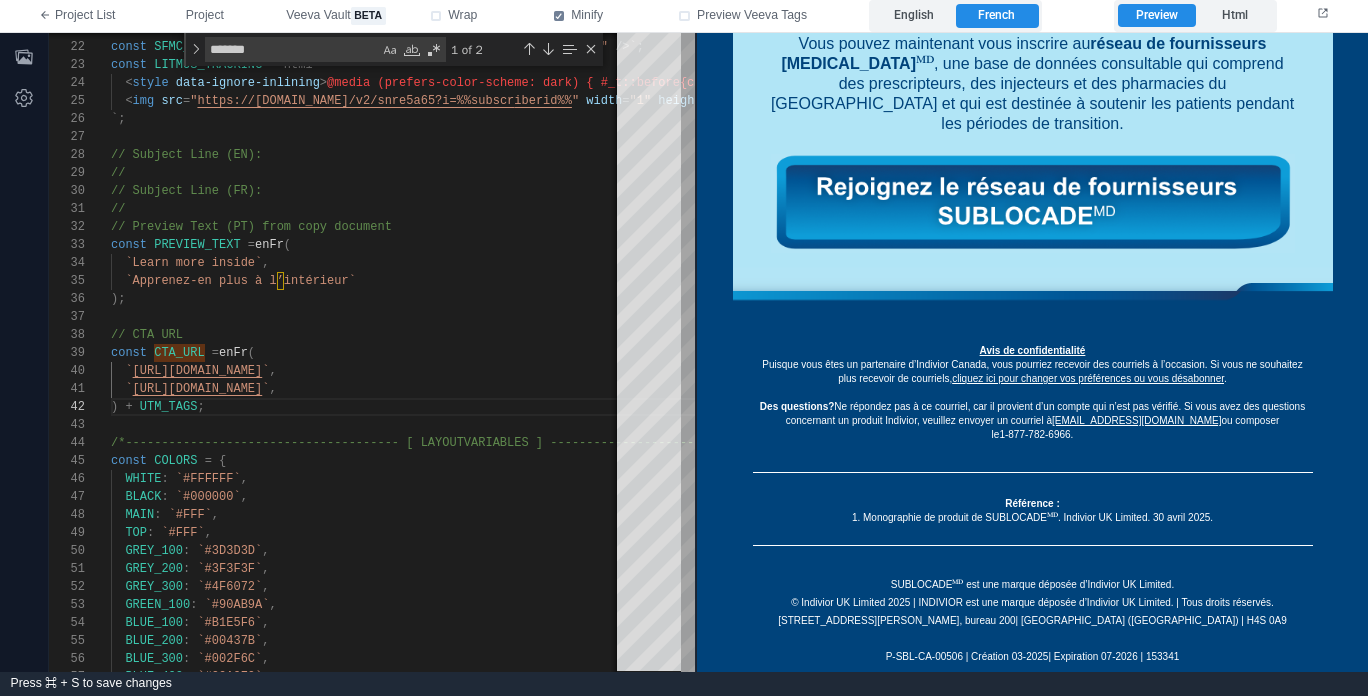 click on "Avis de confidentialité" at bounding box center (1032, 349) 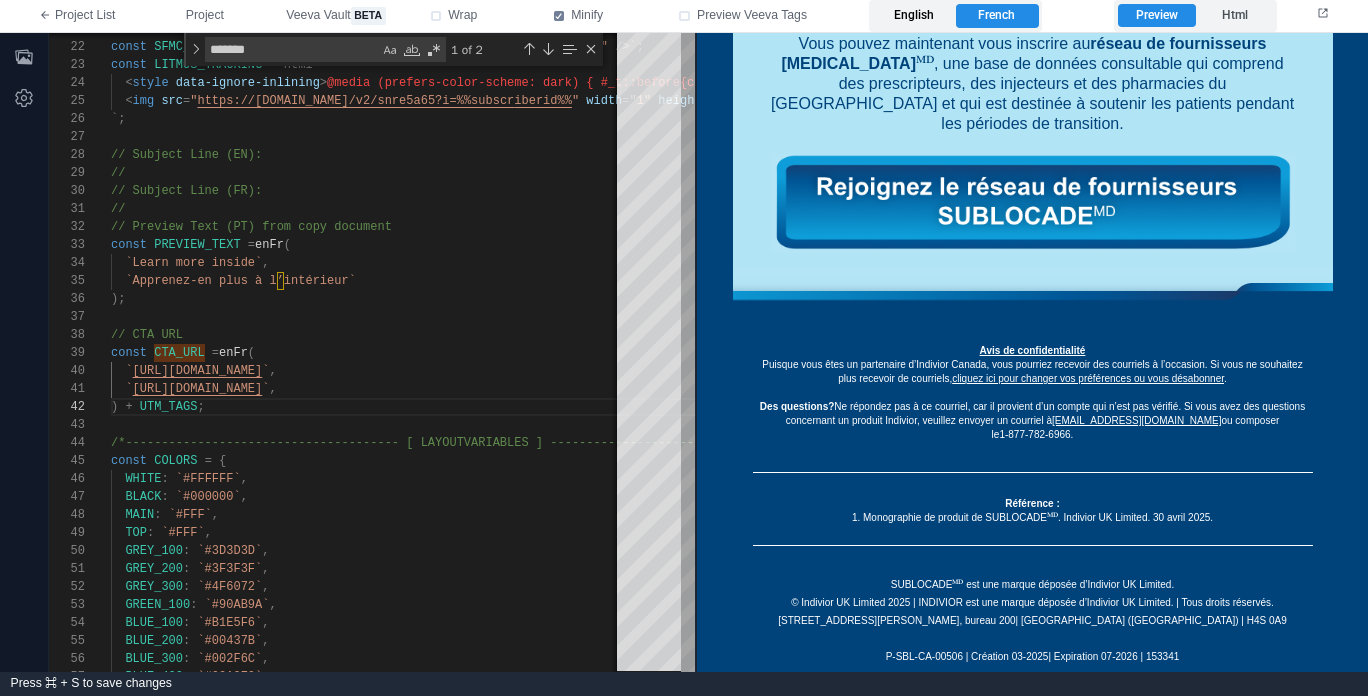 click on "English" at bounding box center [914, 16] 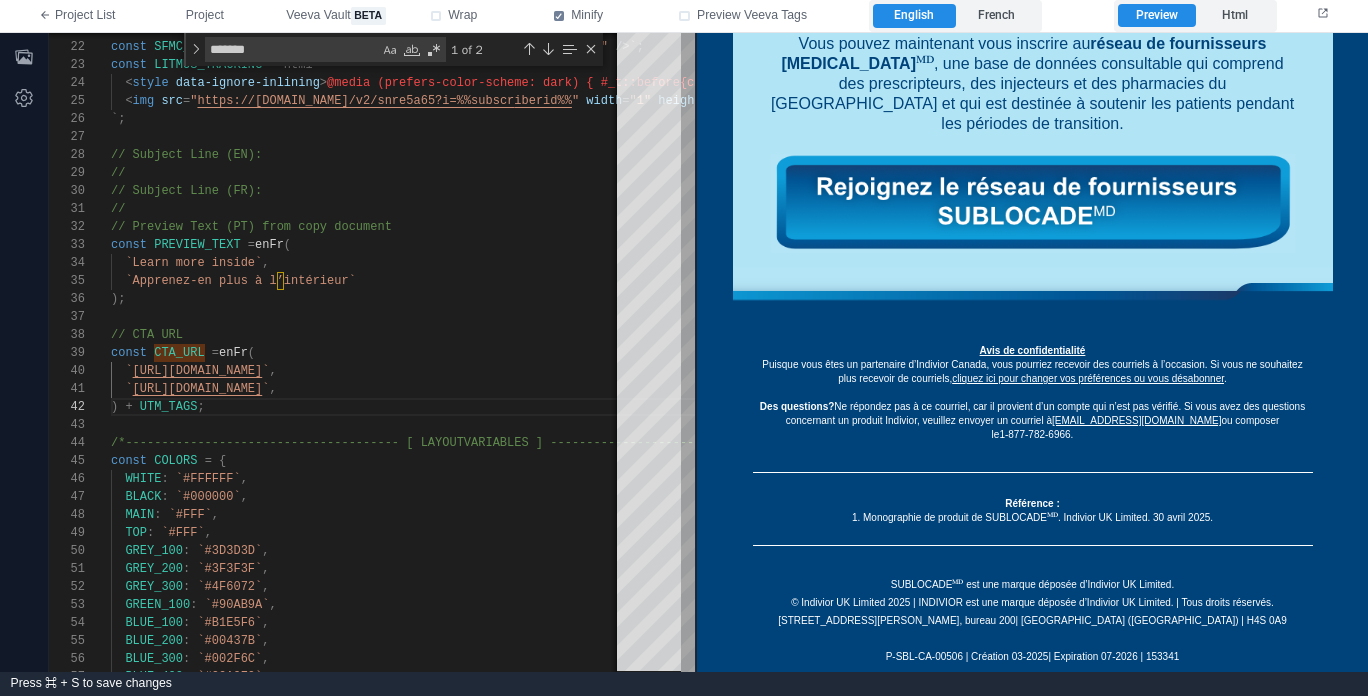 scroll, scrollTop: 1203, scrollLeft: 0, axis: vertical 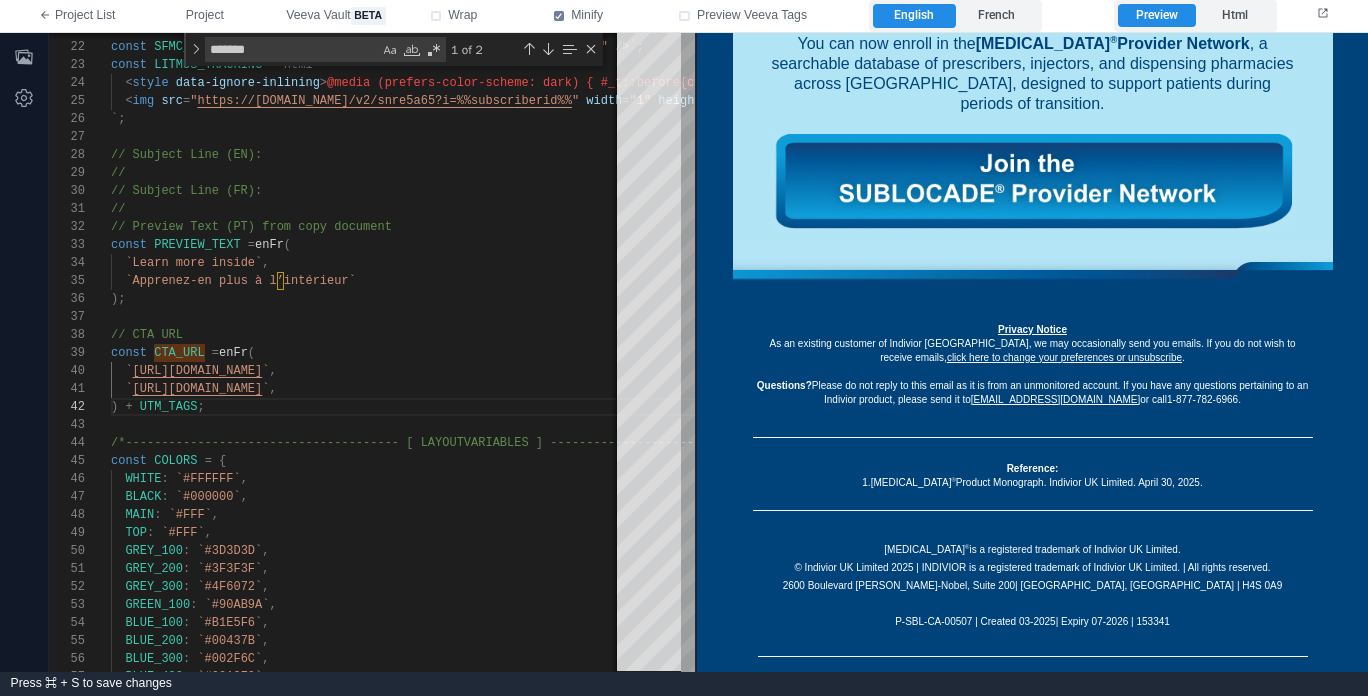 click on "Privacy Notice" at bounding box center (1031, 328) 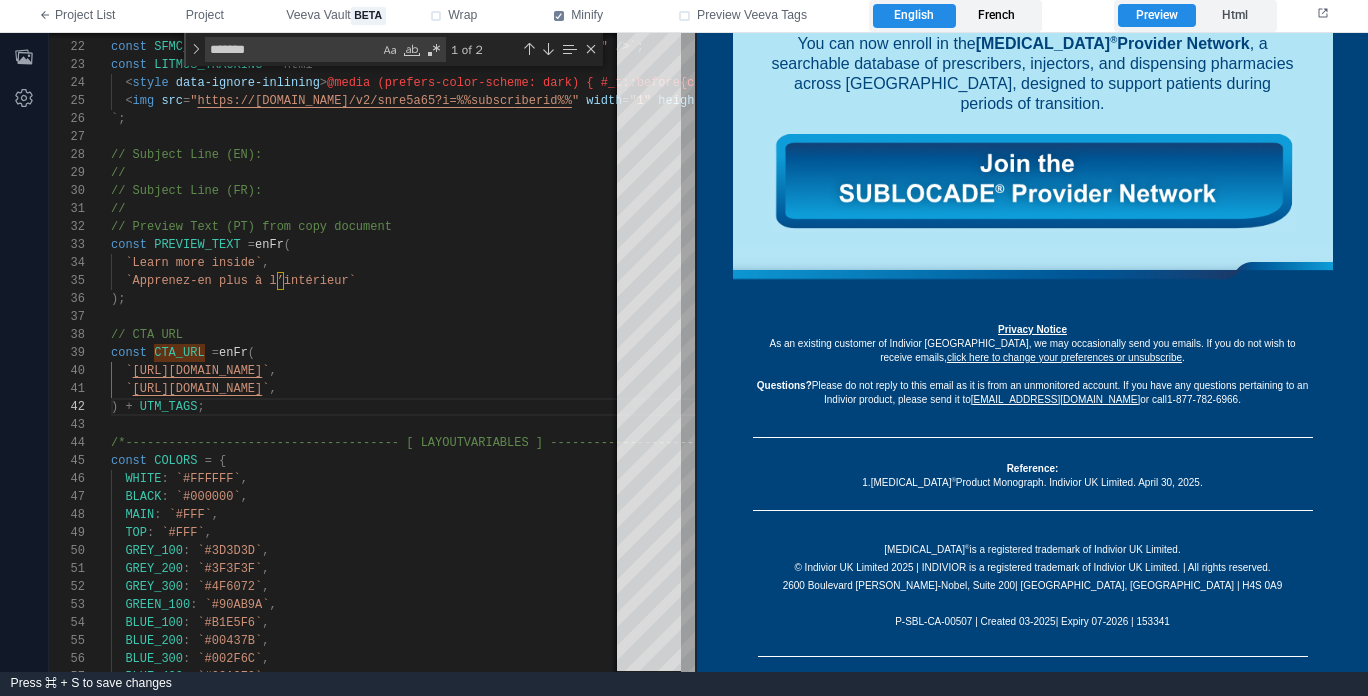 click on "French" at bounding box center (997, 16) 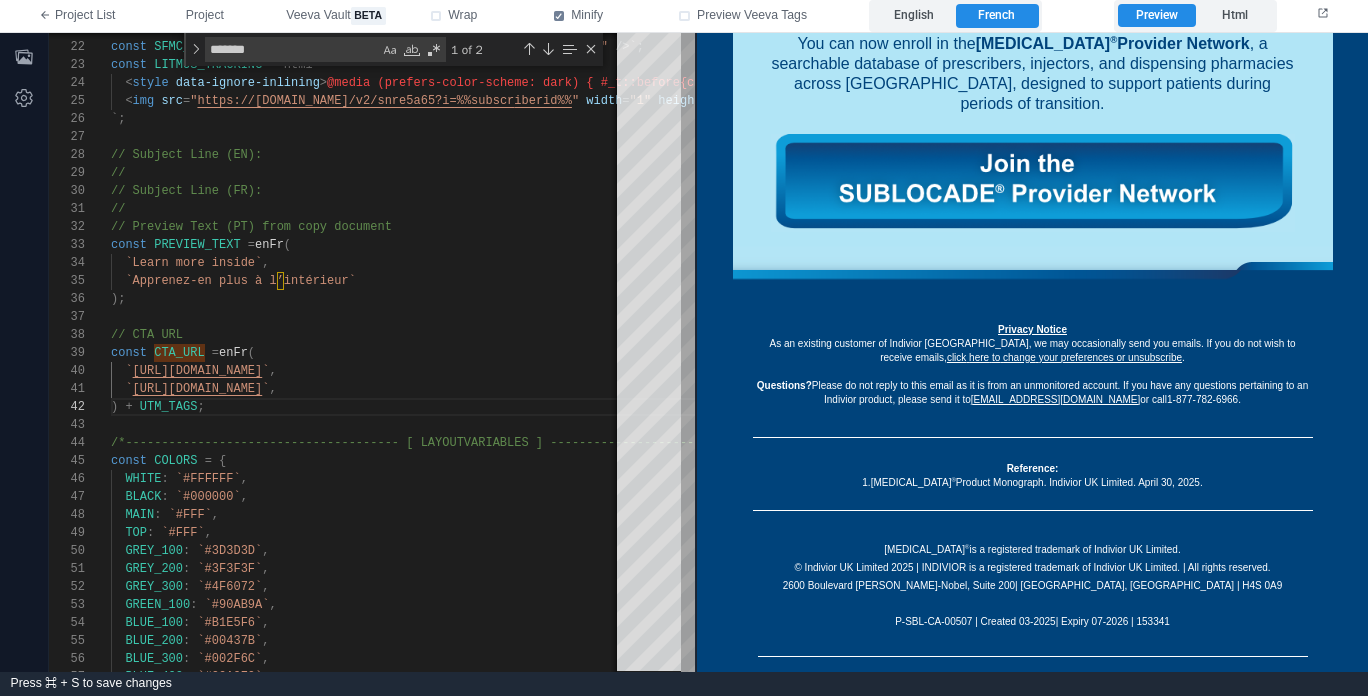 scroll, scrollTop: 1283, scrollLeft: 0, axis: vertical 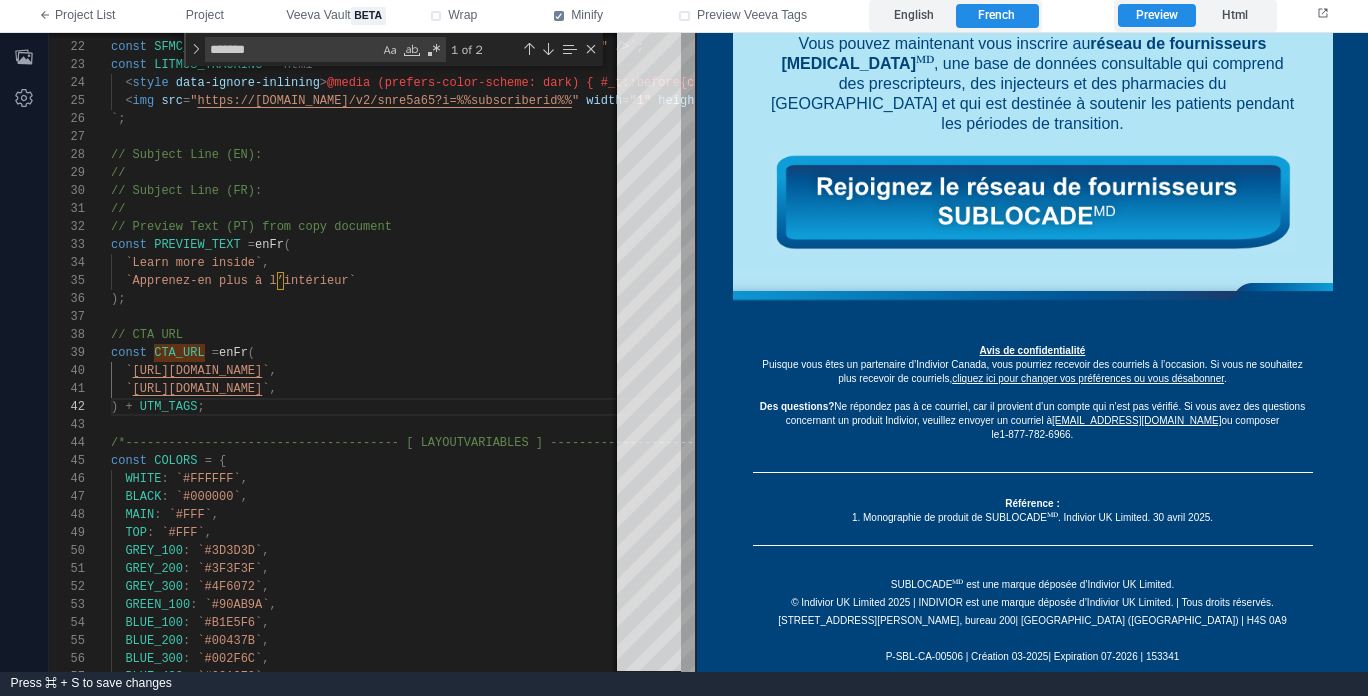 click on "Avis de confidentialité" at bounding box center [1032, 349] 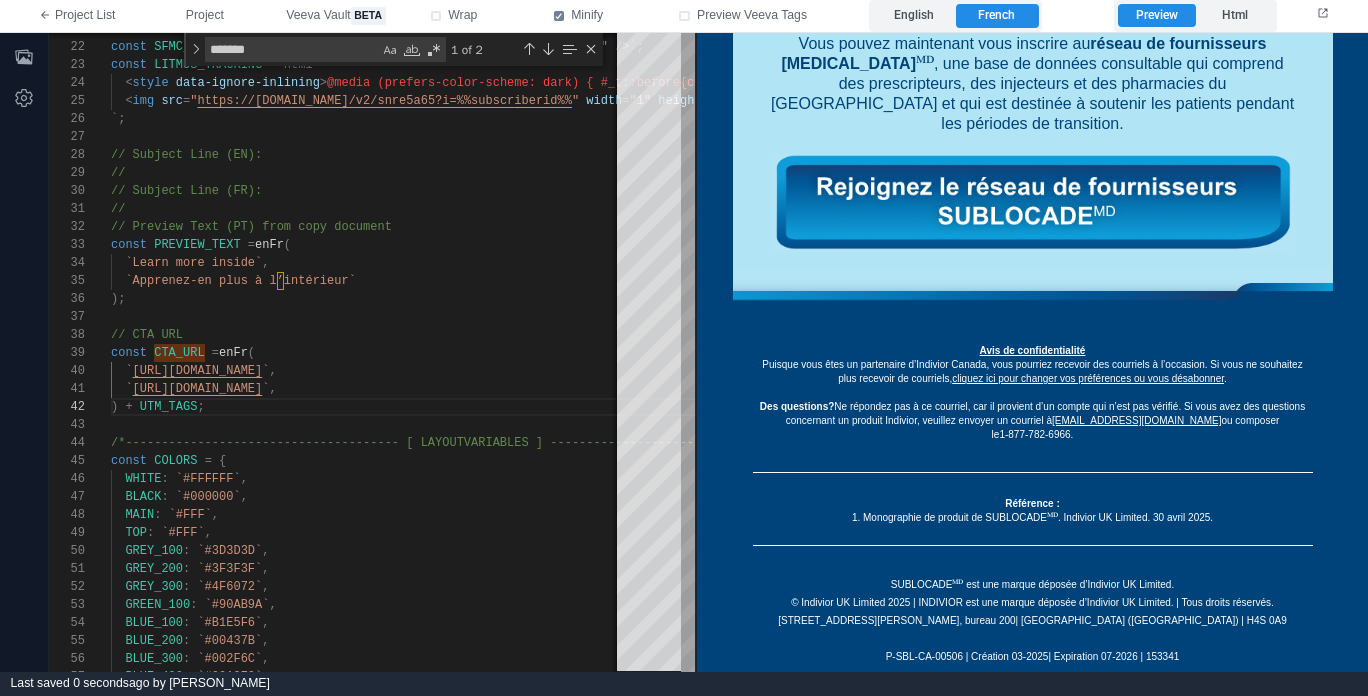scroll, scrollTop: 1316, scrollLeft: 0, axis: vertical 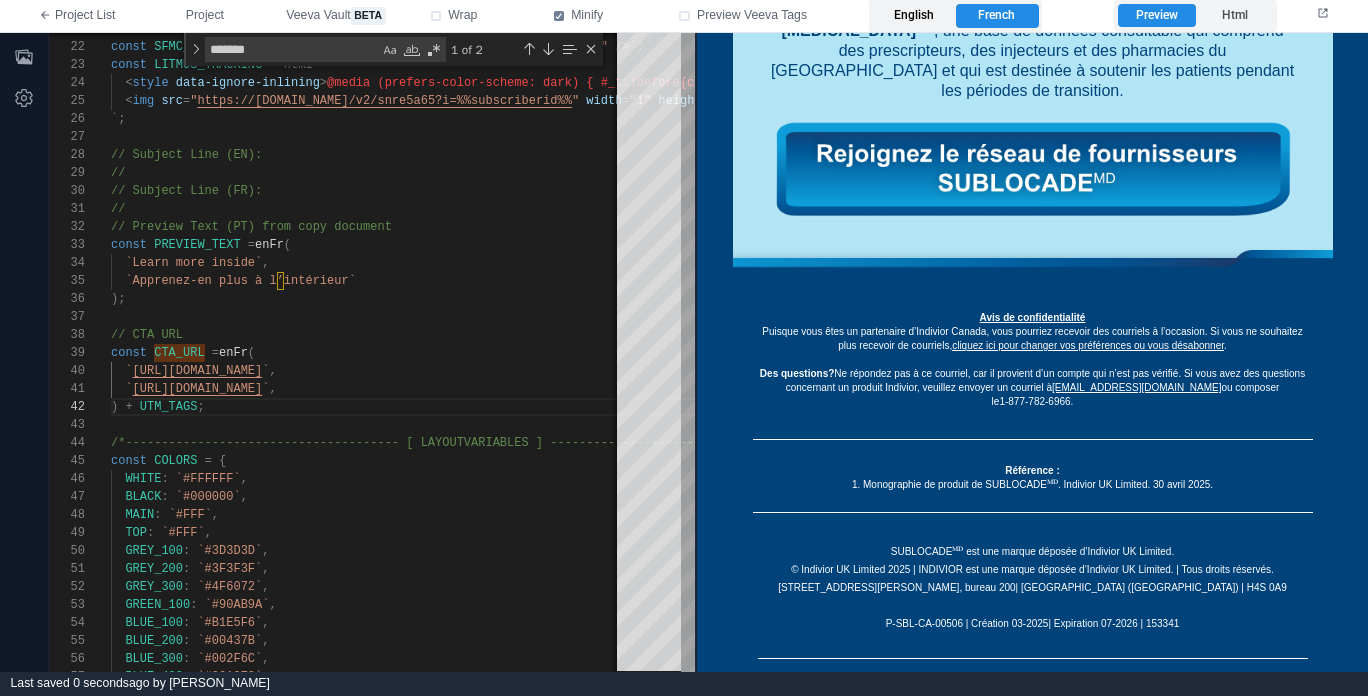 click on "English" at bounding box center [914, 16] 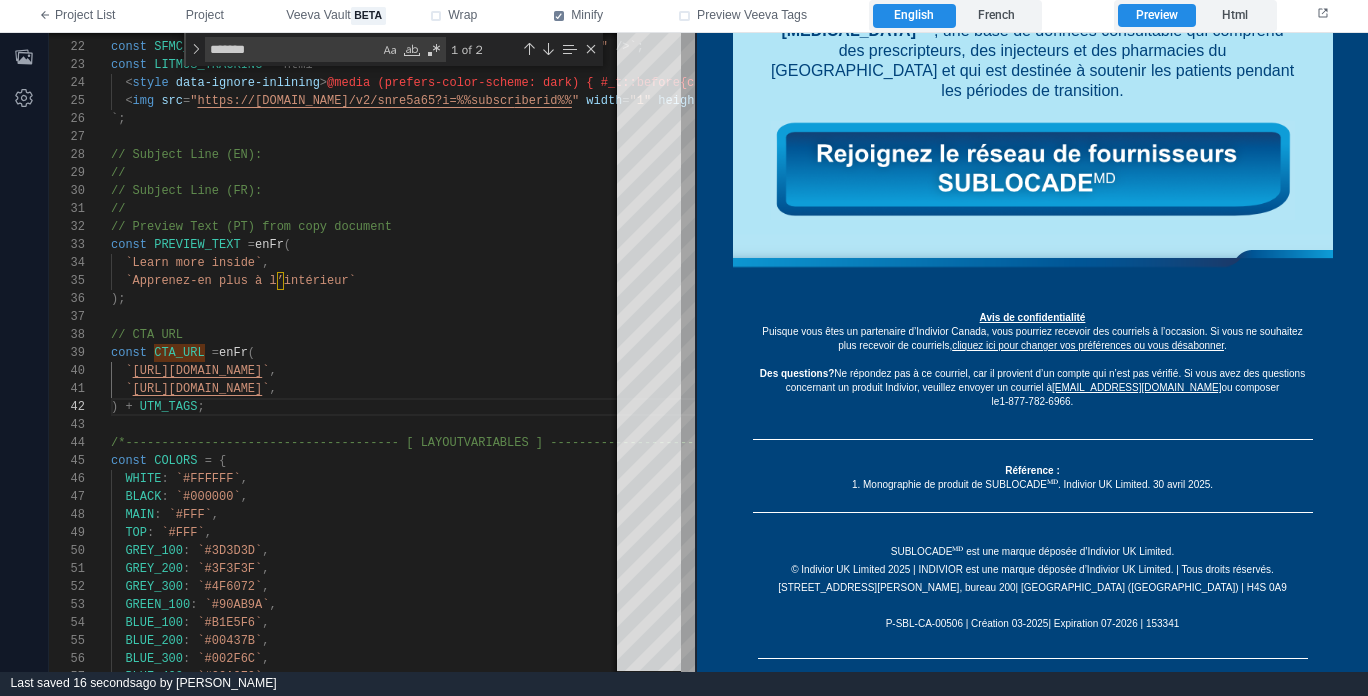 scroll, scrollTop: 1216, scrollLeft: 0, axis: vertical 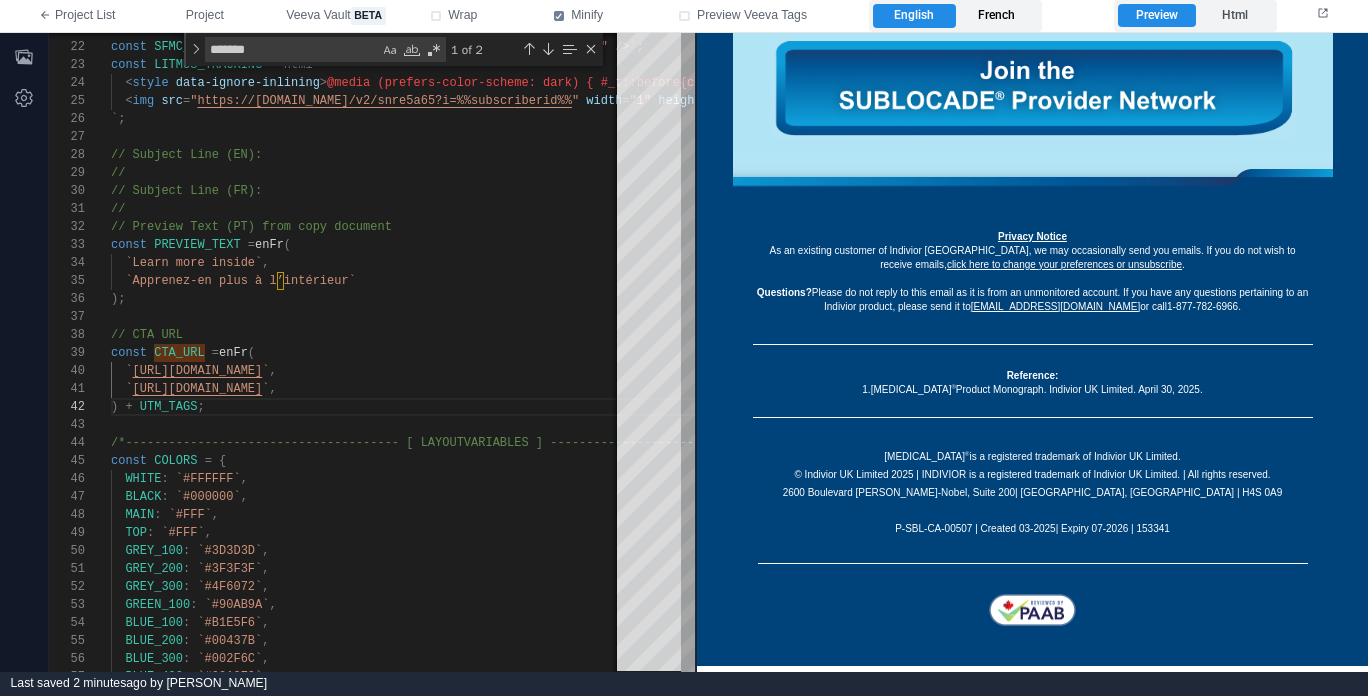 click on "French" at bounding box center (997, 16) 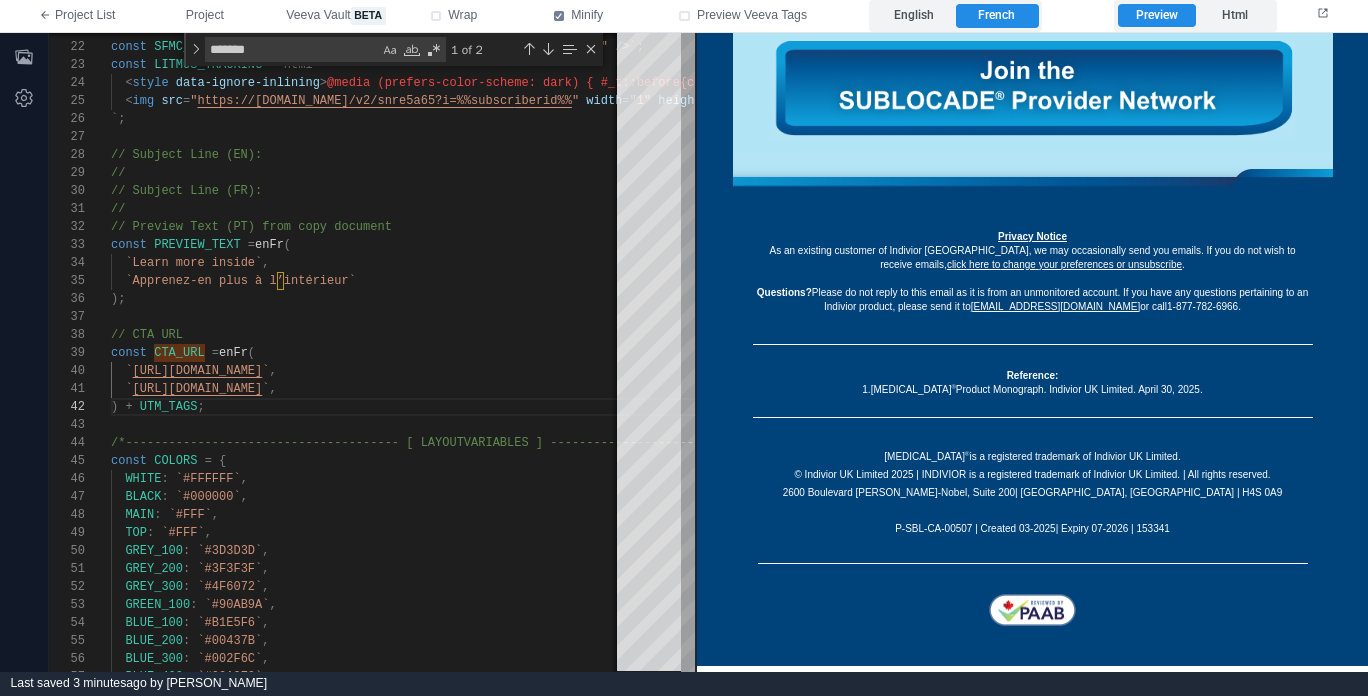 scroll, scrollTop: 1396, scrollLeft: 0, axis: vertical 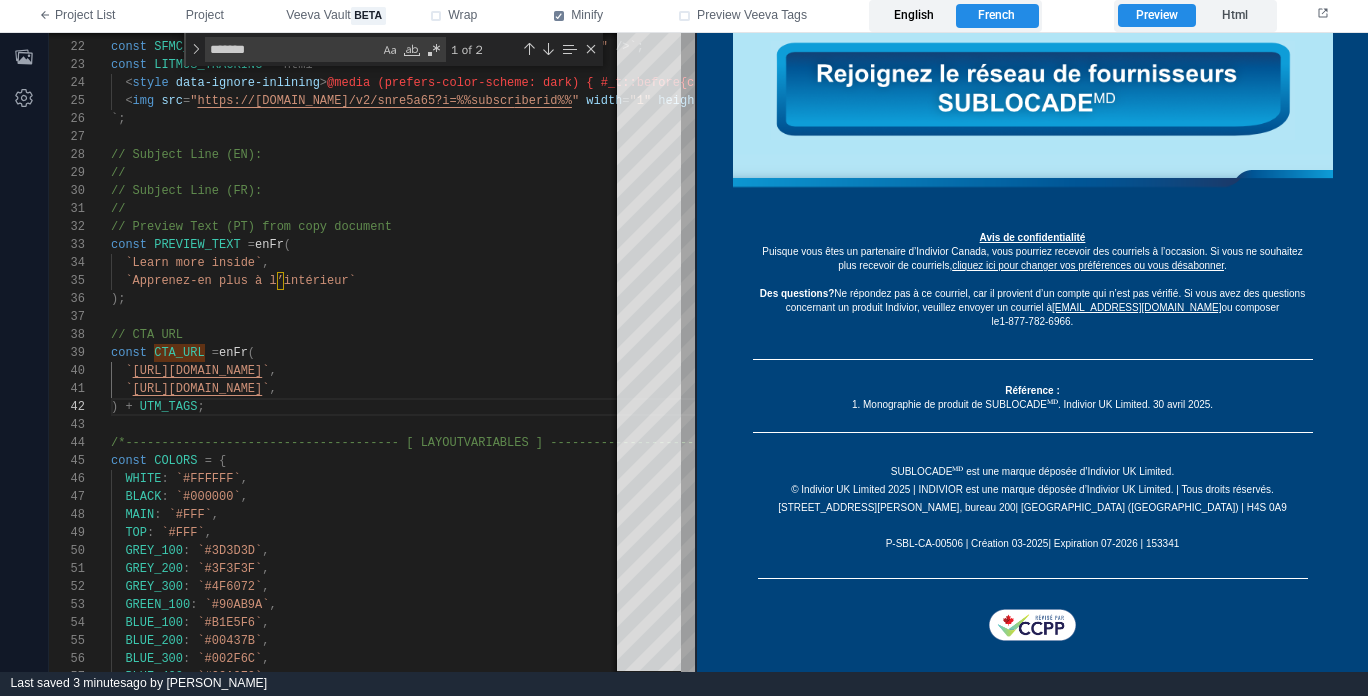 click on "English" at bounding box center [914, 16] 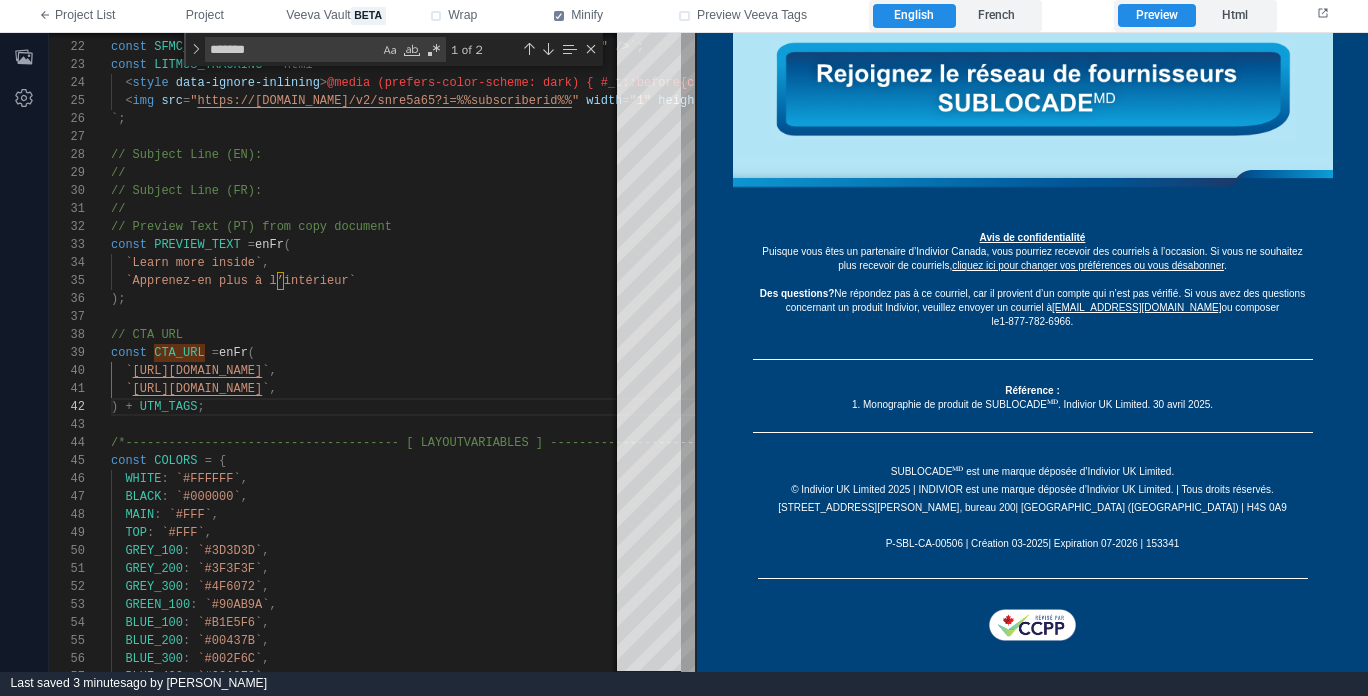scroll, scrollTop: 1296, scrollLeft: 0, axis: vertical 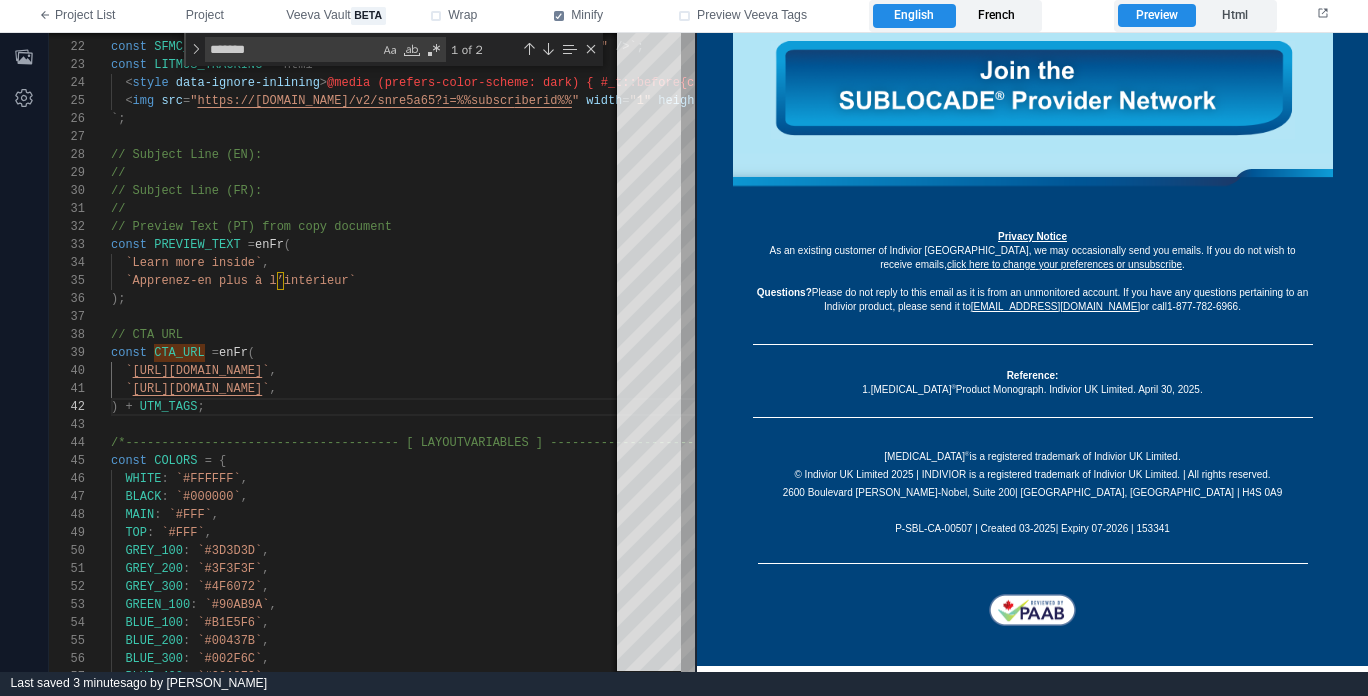 click on "French" at bounding box center [997, 16] 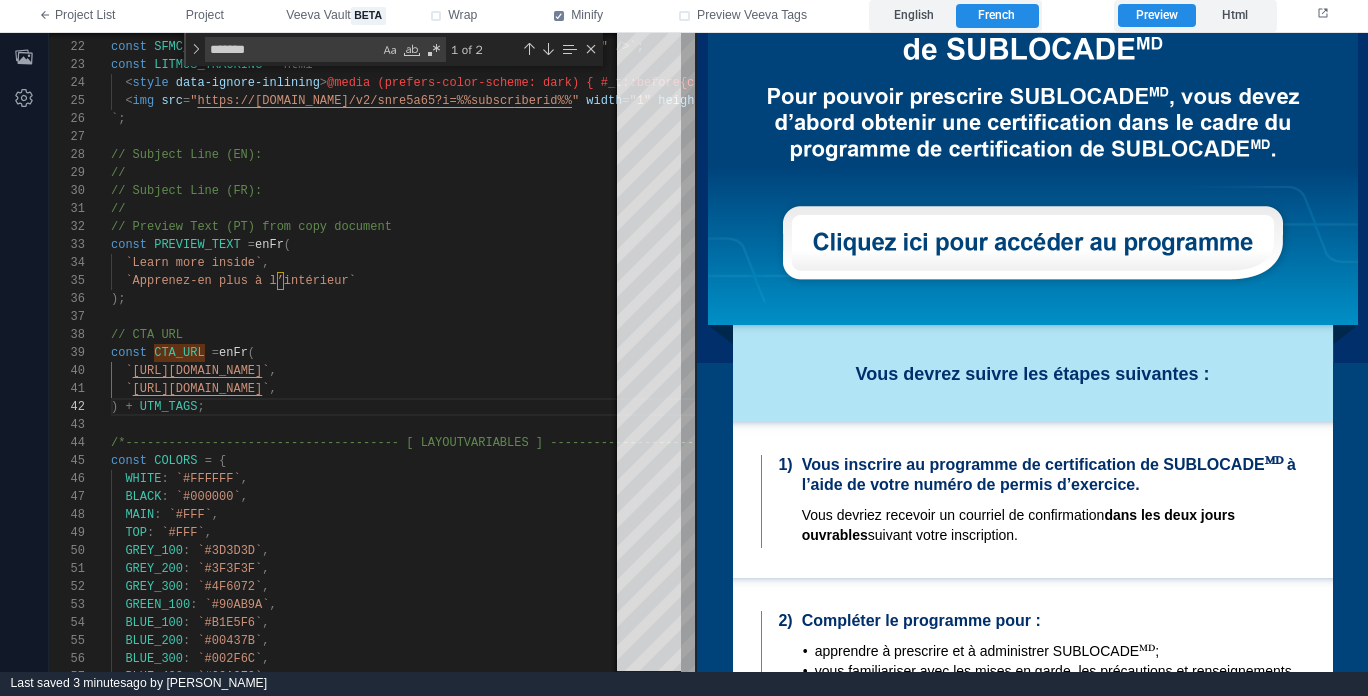 scroll, scrollTop: 0, scrollLeft: 0, axis: both 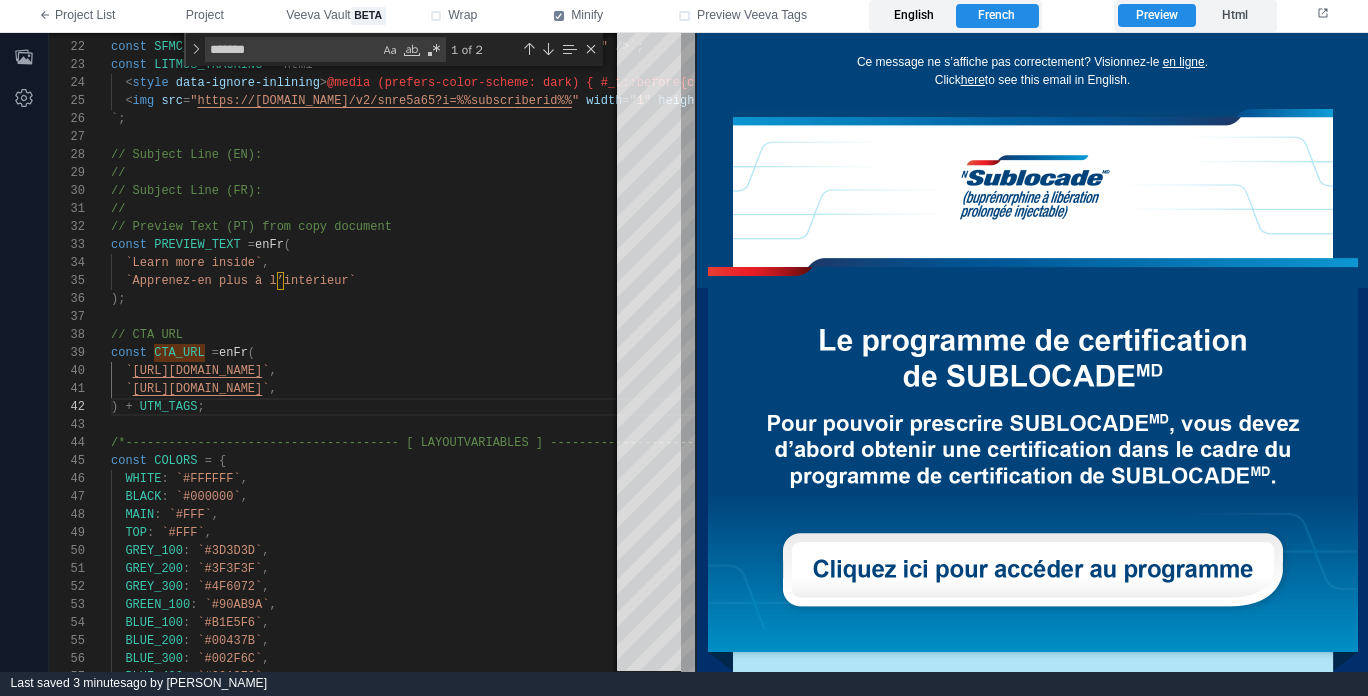 click on "English" at bounding box center [914, 16] 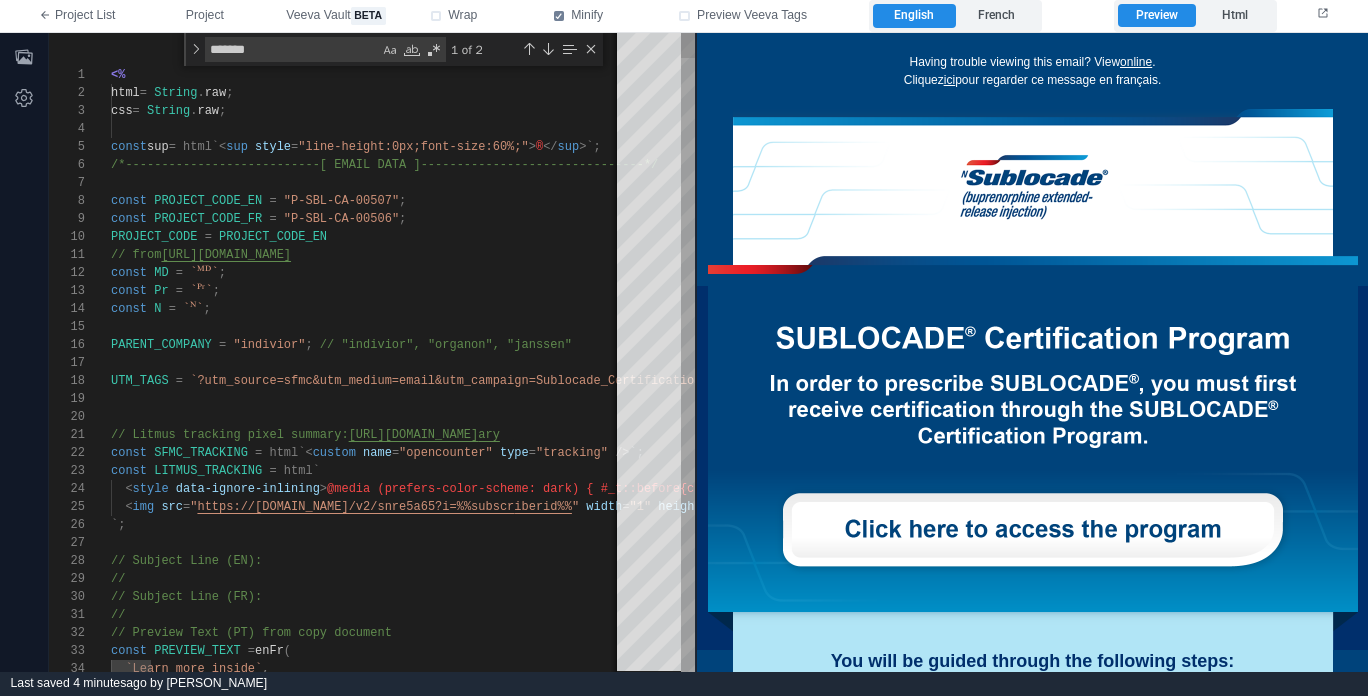 click on "`?utm_source=sfmc&utm_medium=email&utm_campaign=Su" at bounding box center (370, 381) 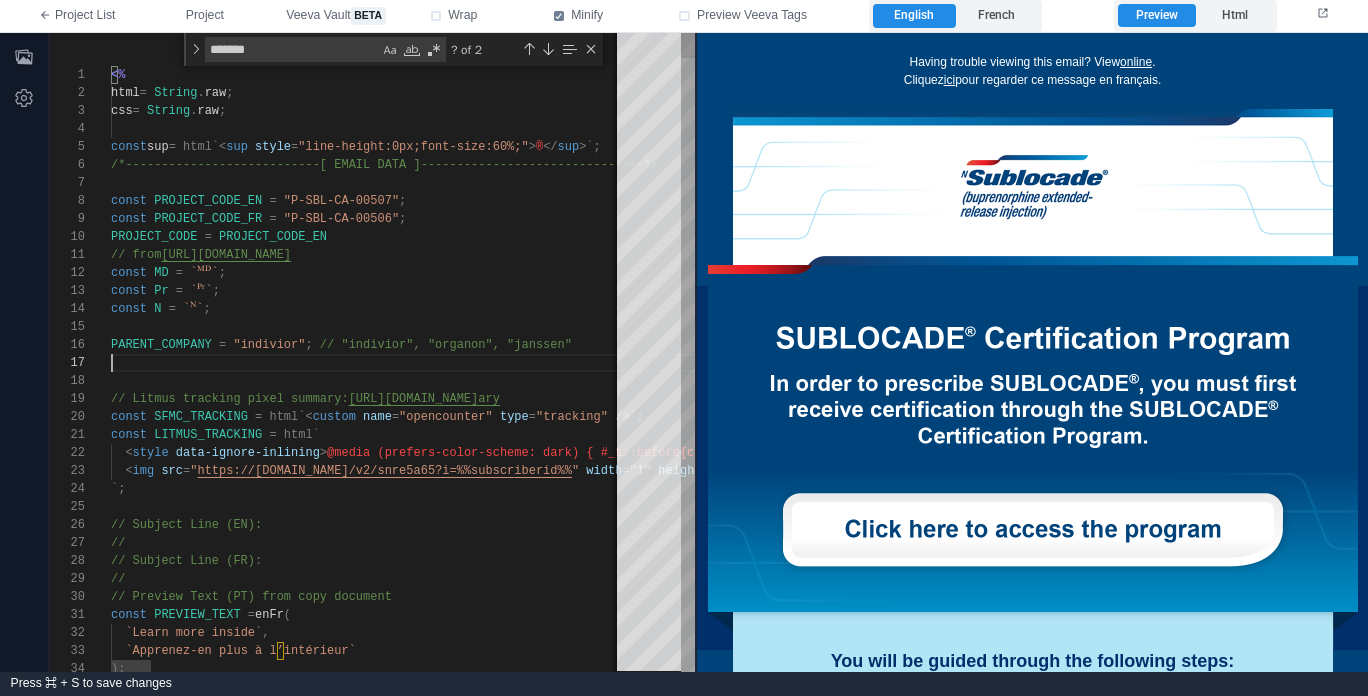 scroll, scrollTop: 108, scrollLeft: 0, axis: vertical 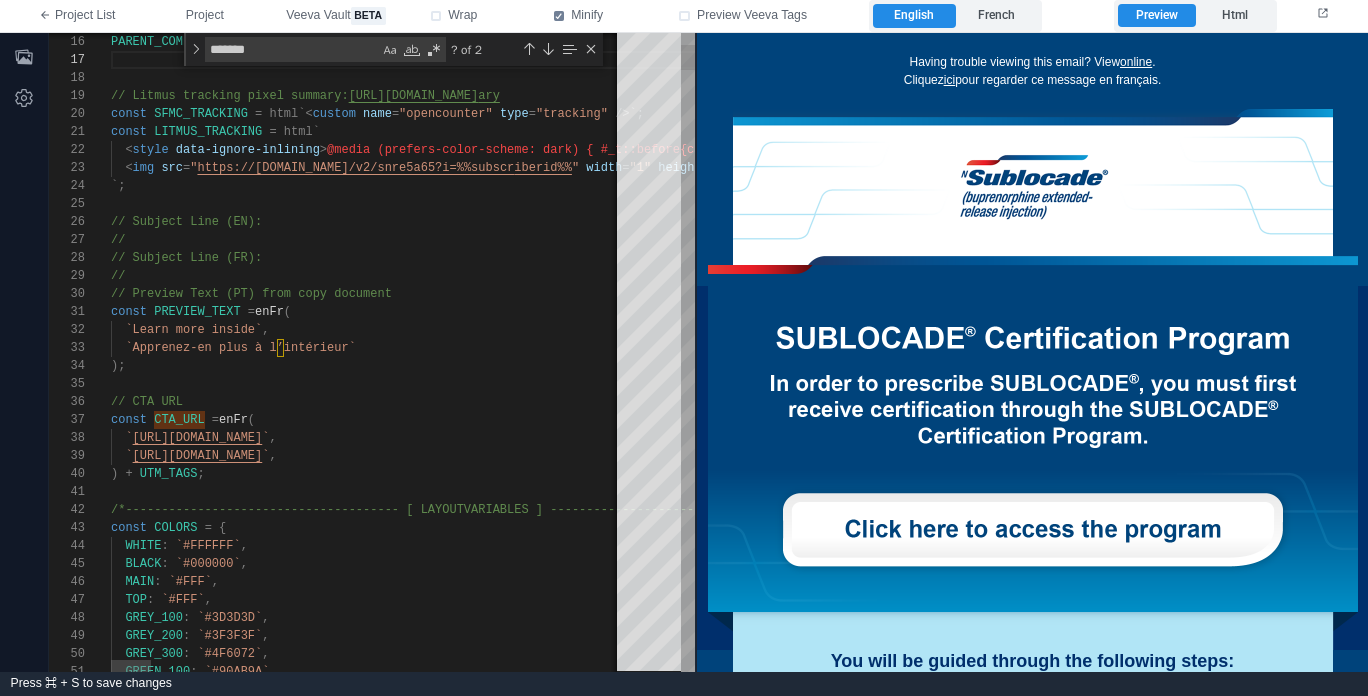 click at bounding box center (3340, 384) 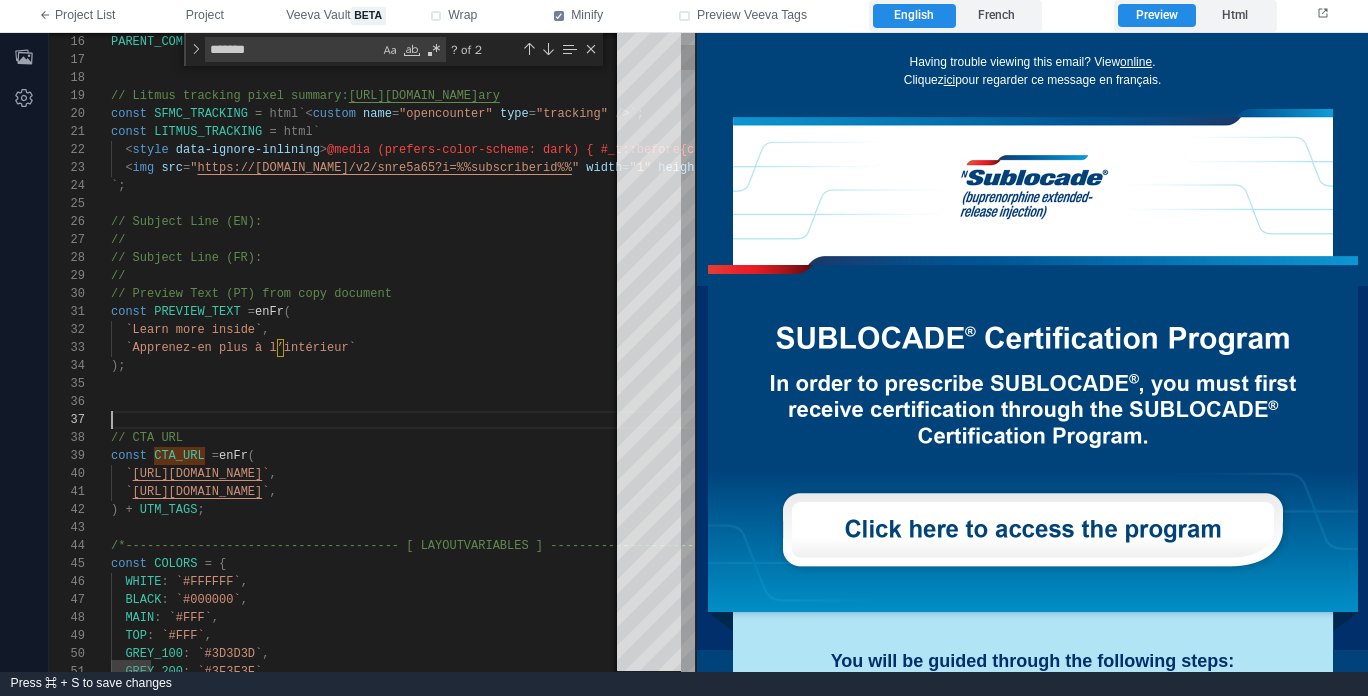 scroll, scrollTop: 90, scrollLeft: 0, axis: vertical 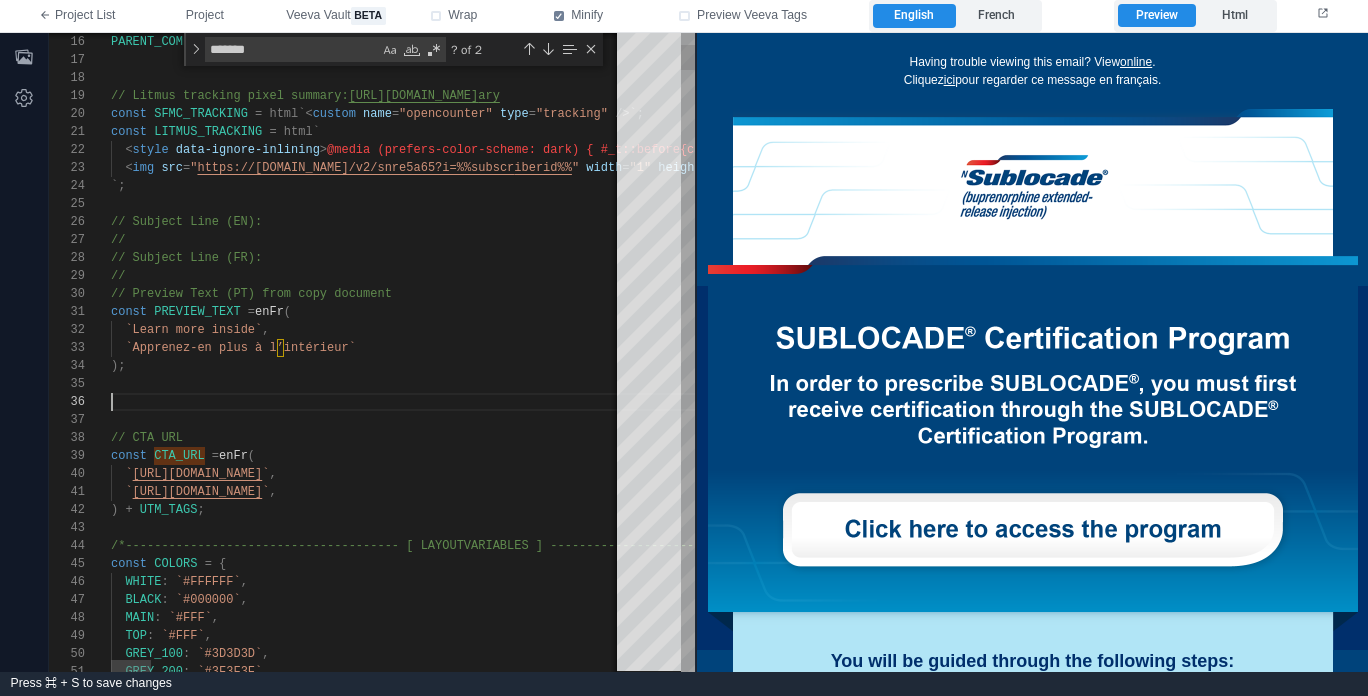 paste on "**********" 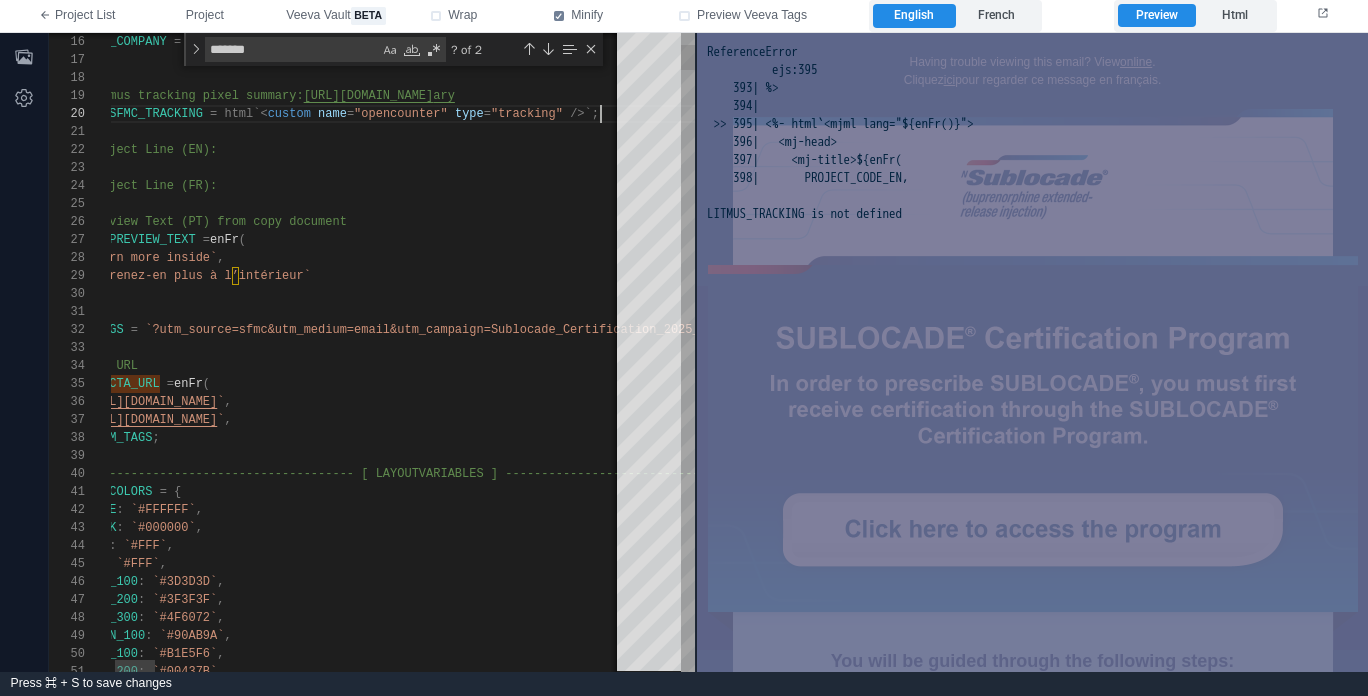 scroll, scrollTop: 162, scrollLeft: 0, axis: vertical 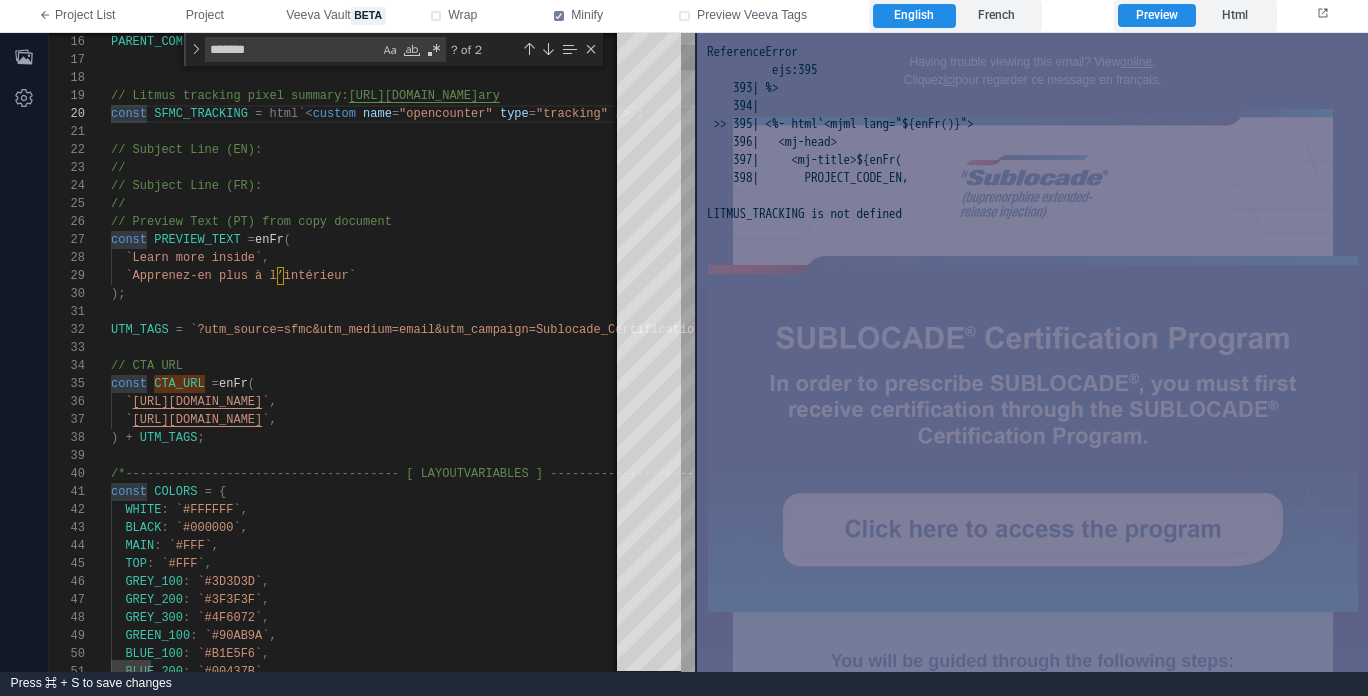 type on "**********" 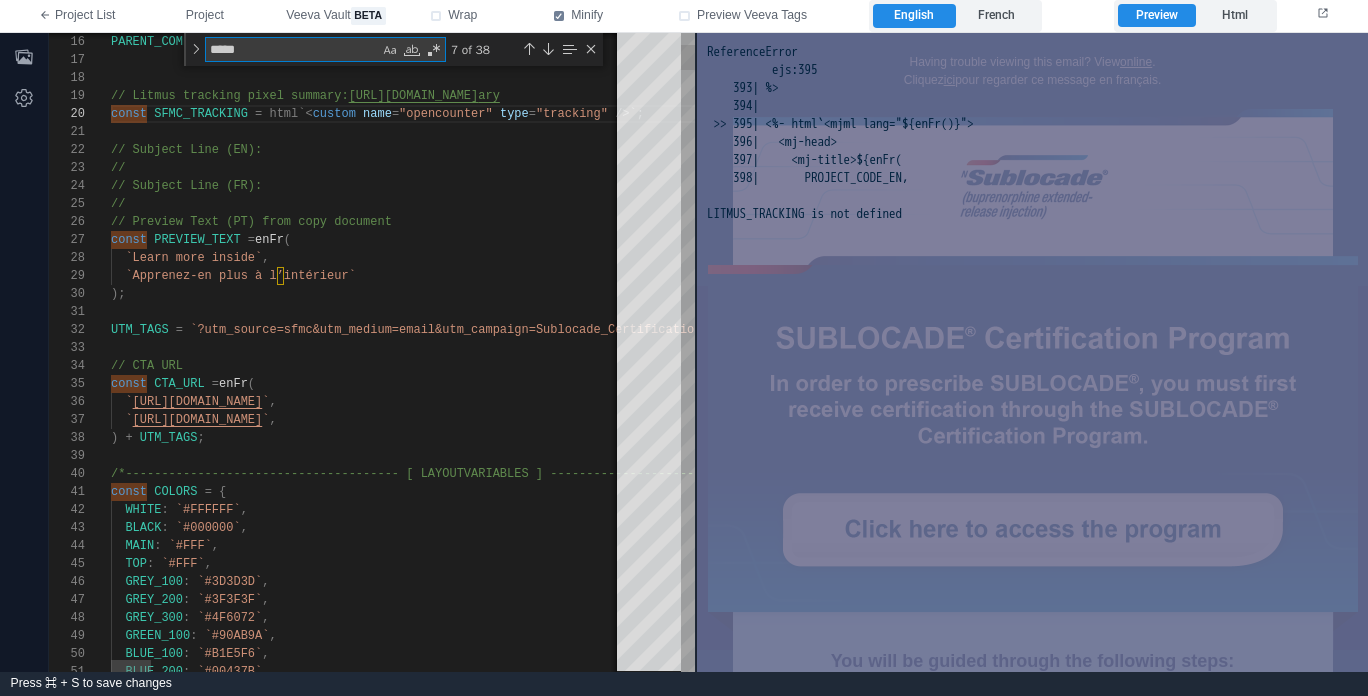 type on "*" 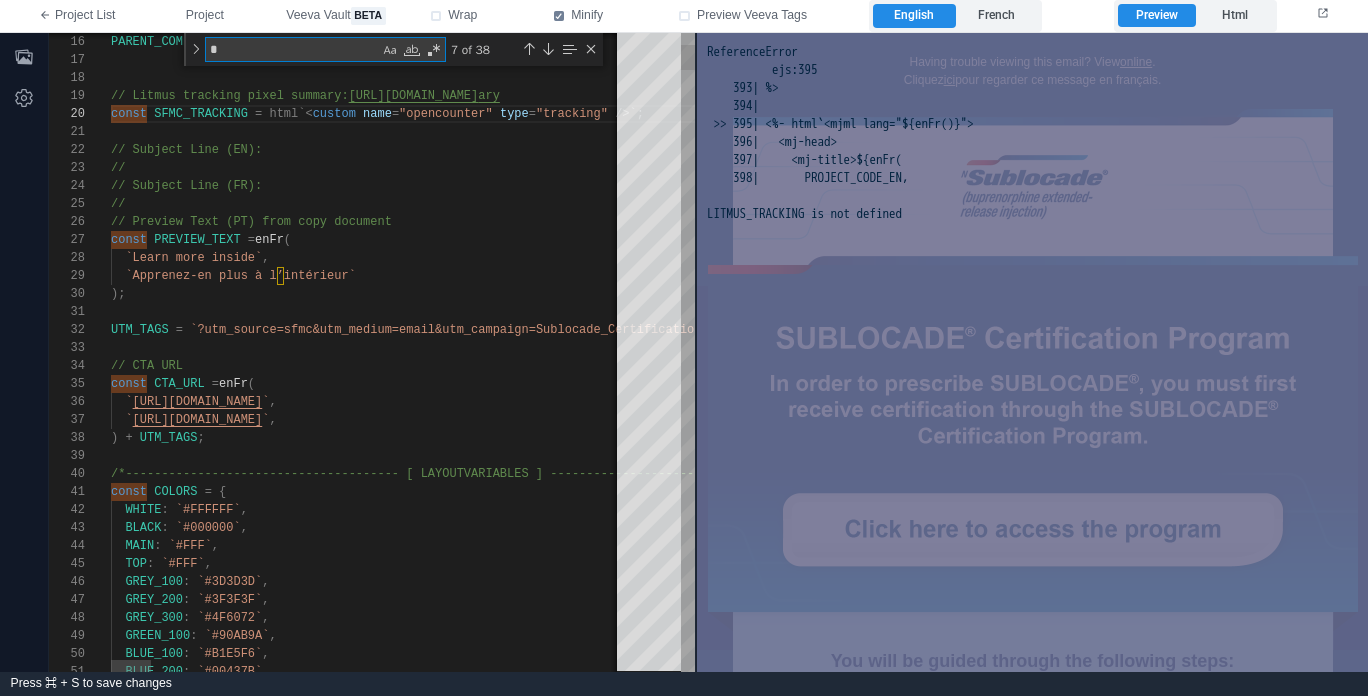 type on "**********" 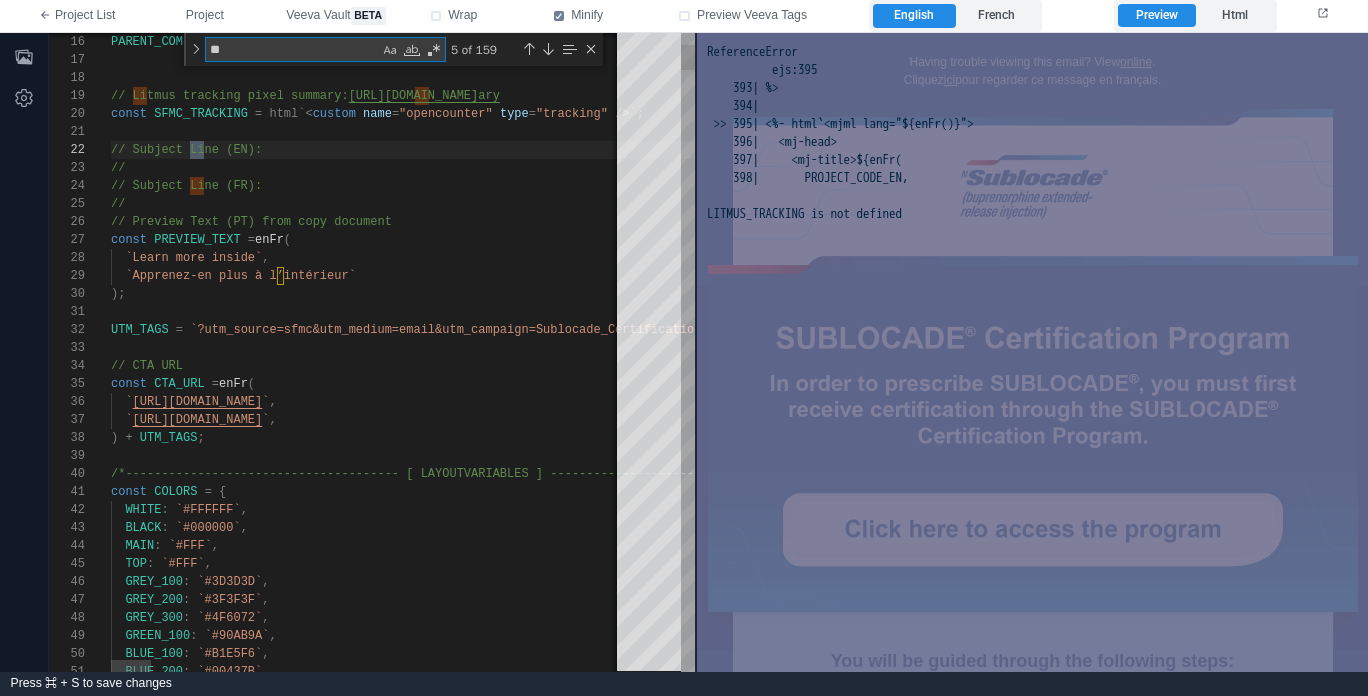 type on "**********" 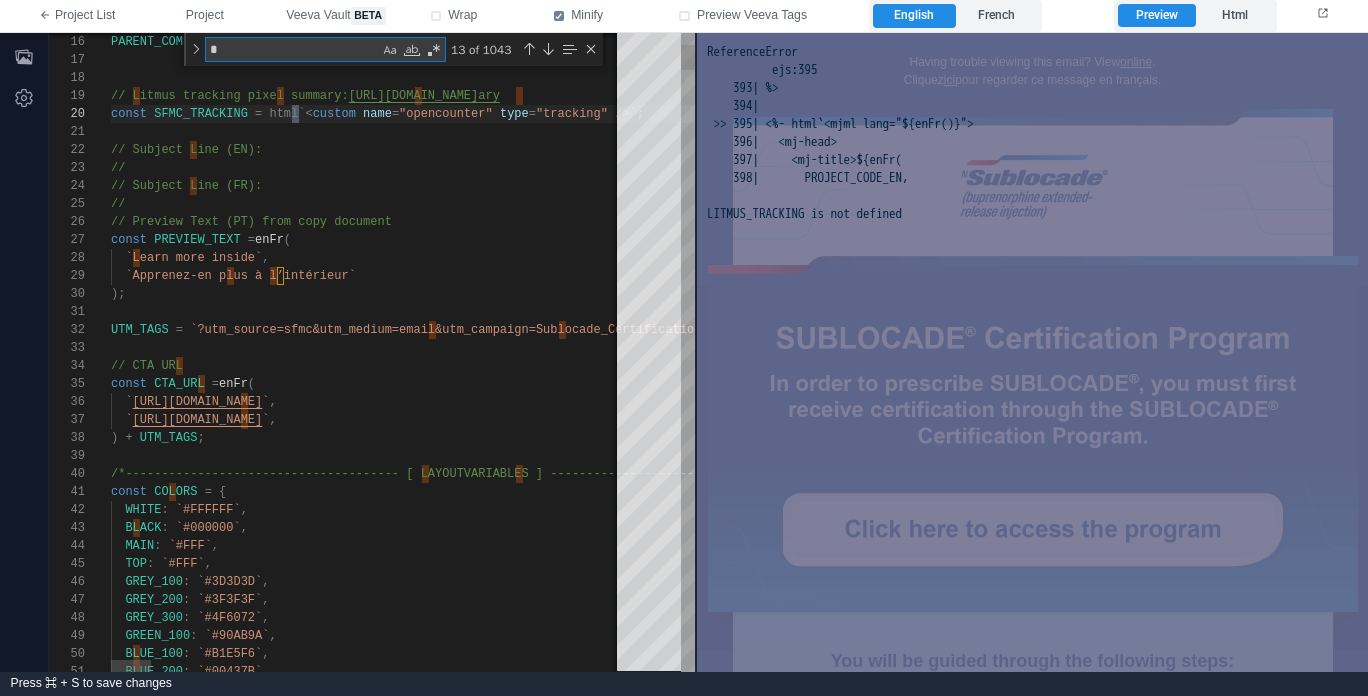 type on "**********" 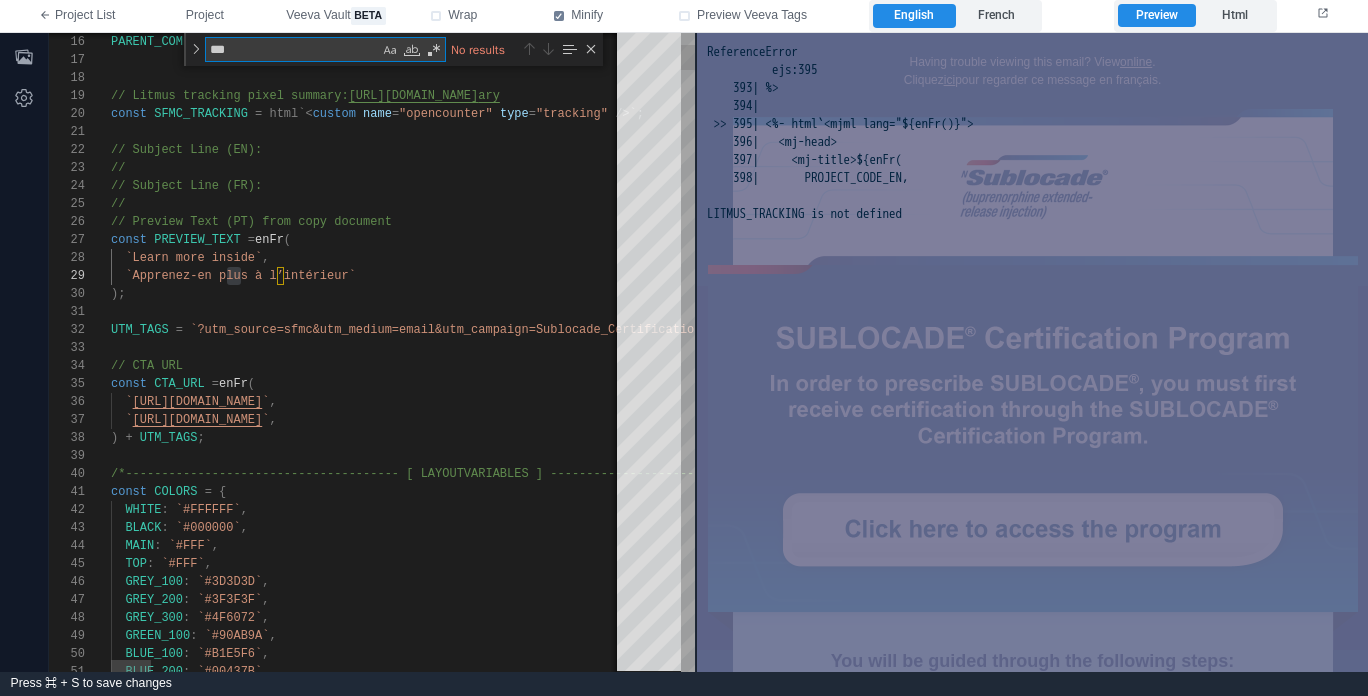 type on "**" 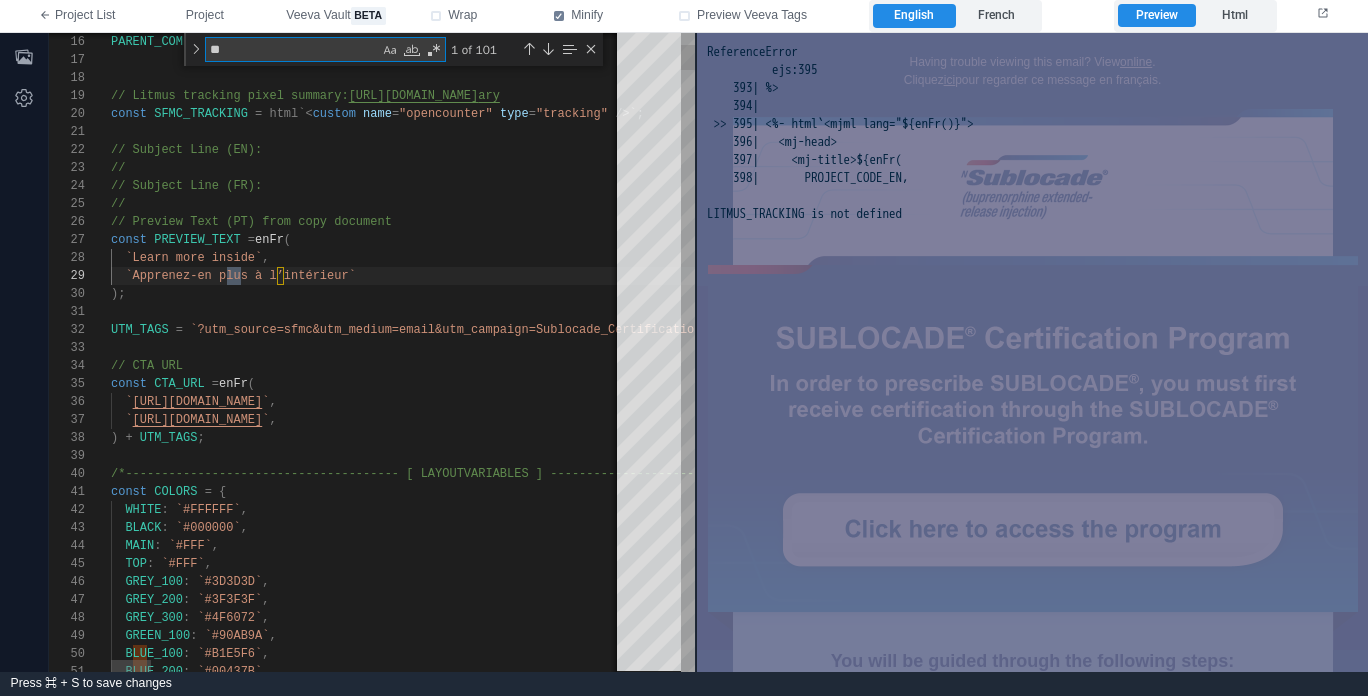 type on "**********" 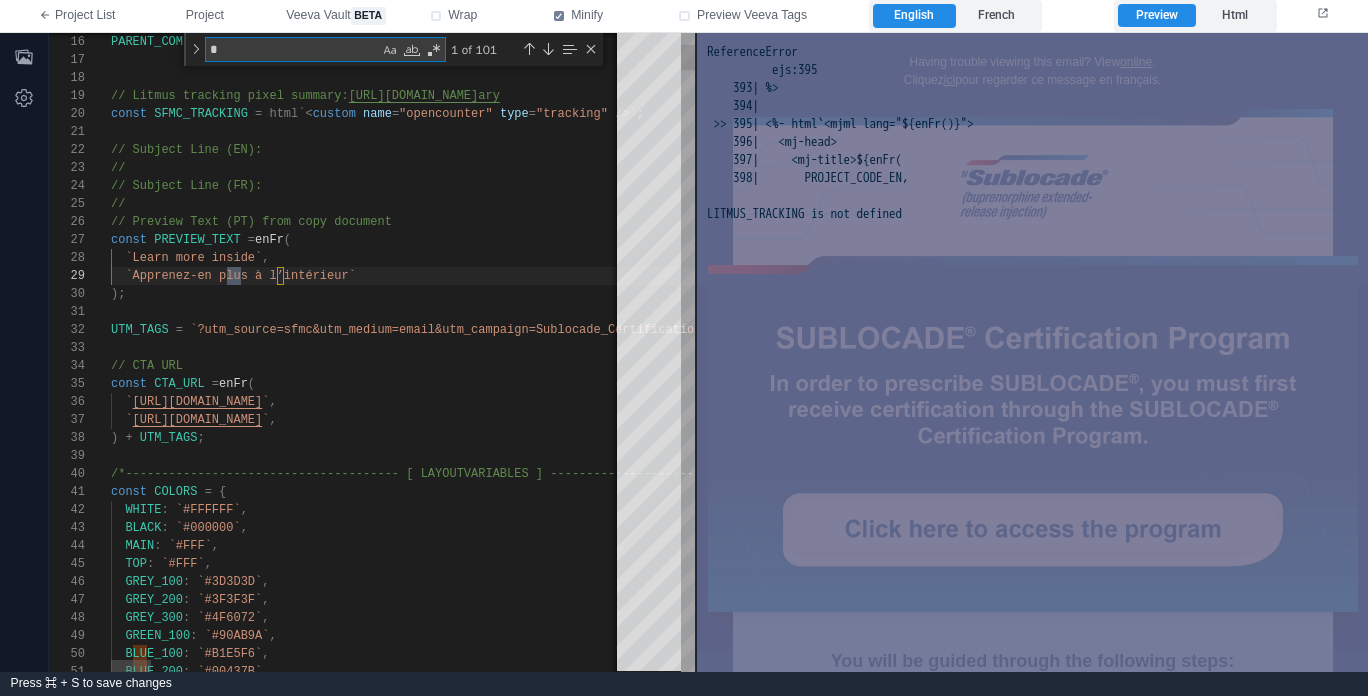 type on "**********" 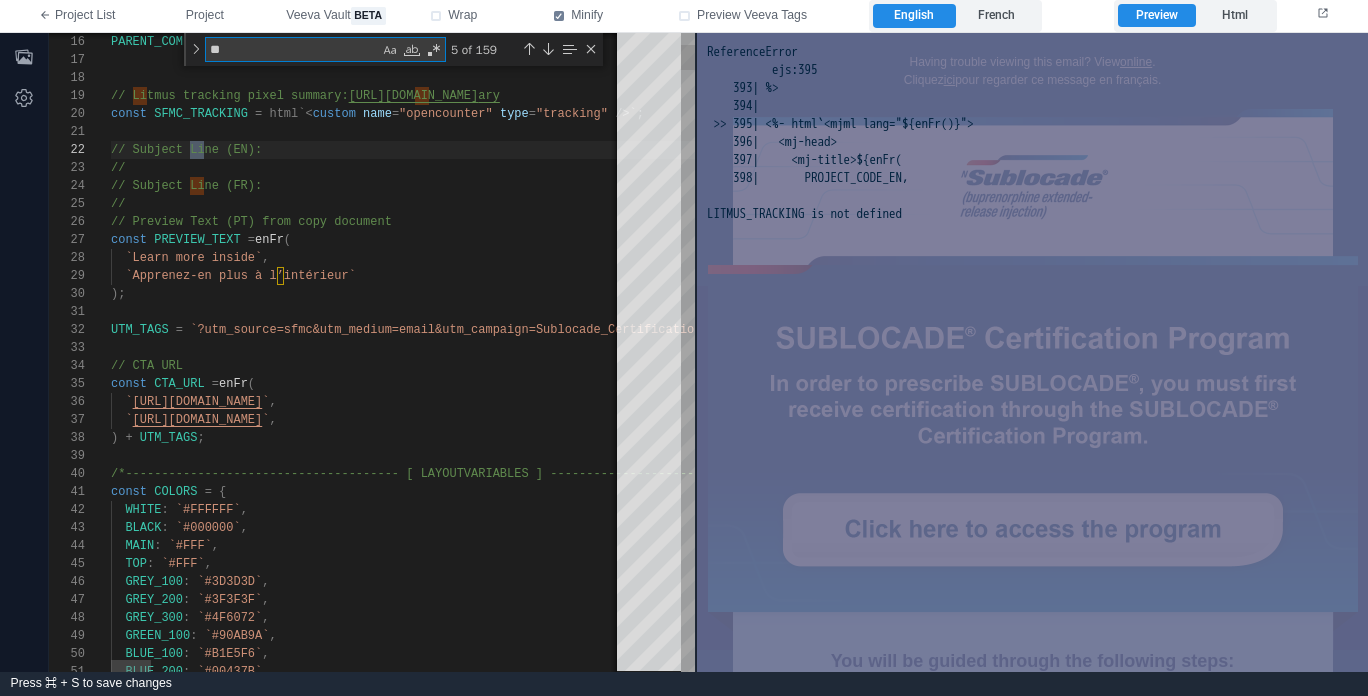 type on "**********" 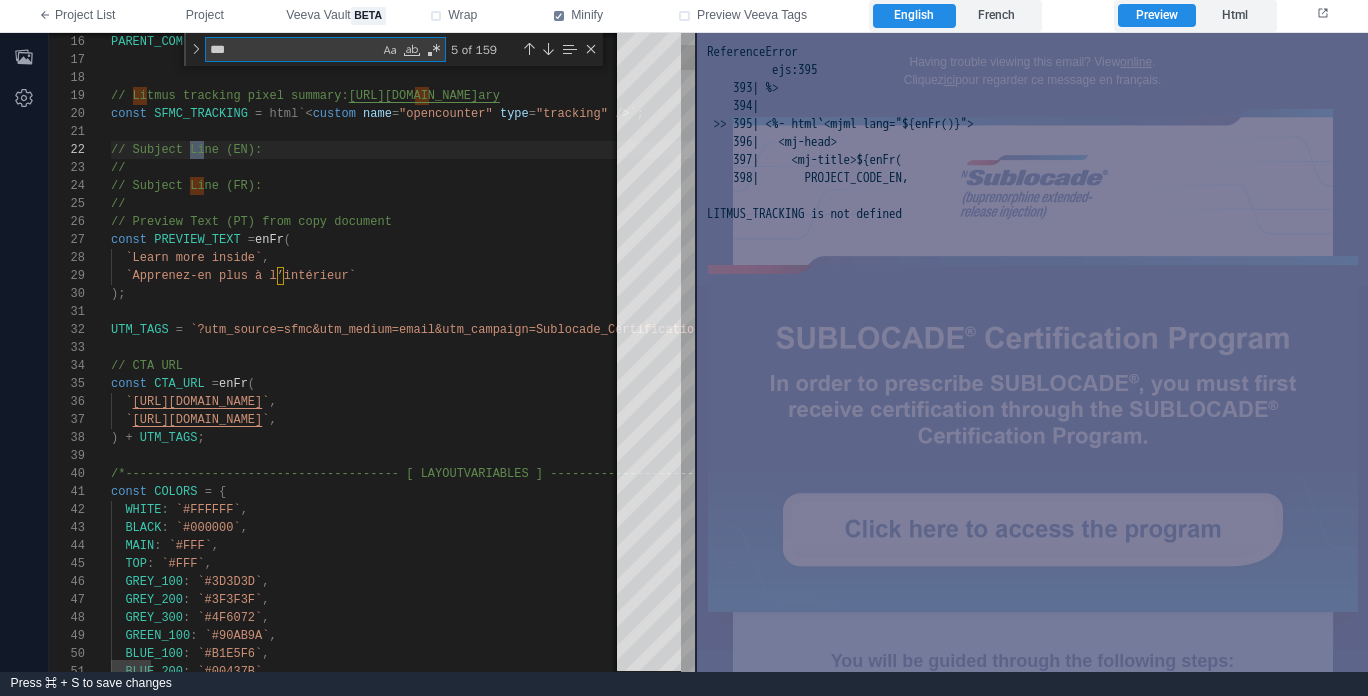 type on "**********" 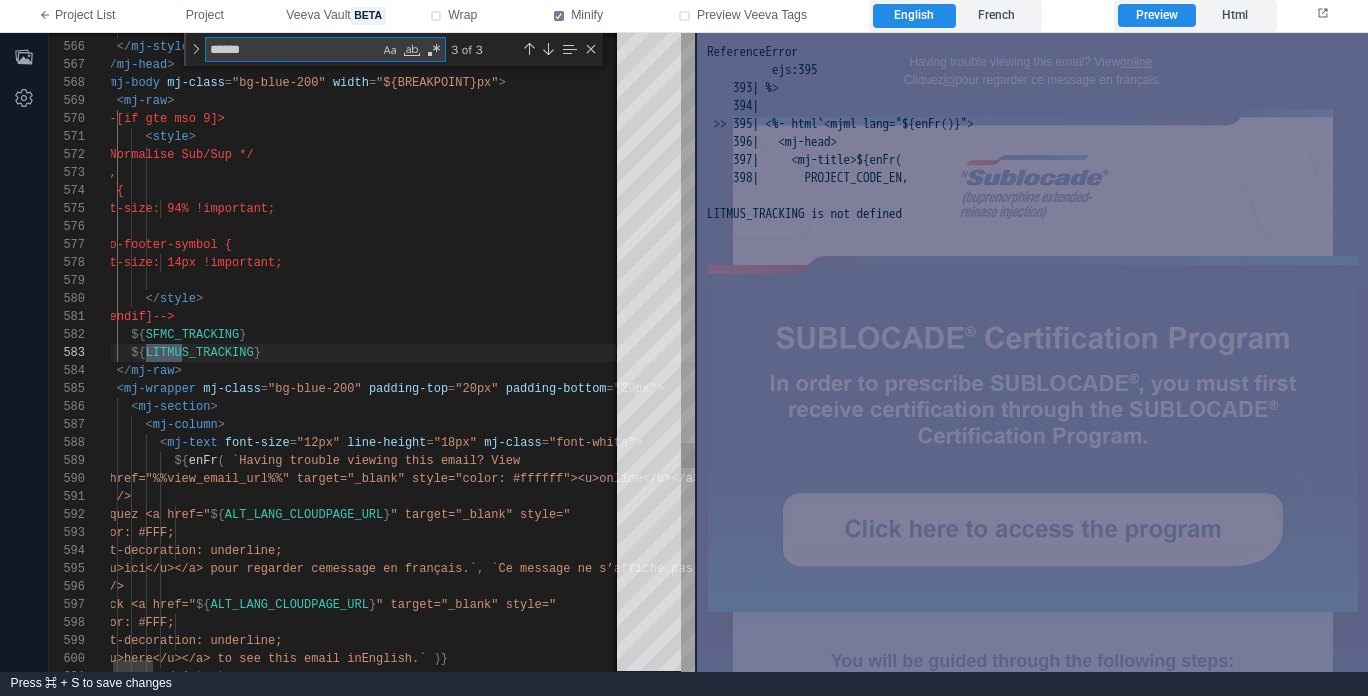 scroll, scrollTop: 180, scrollLeft: 101, axis: both 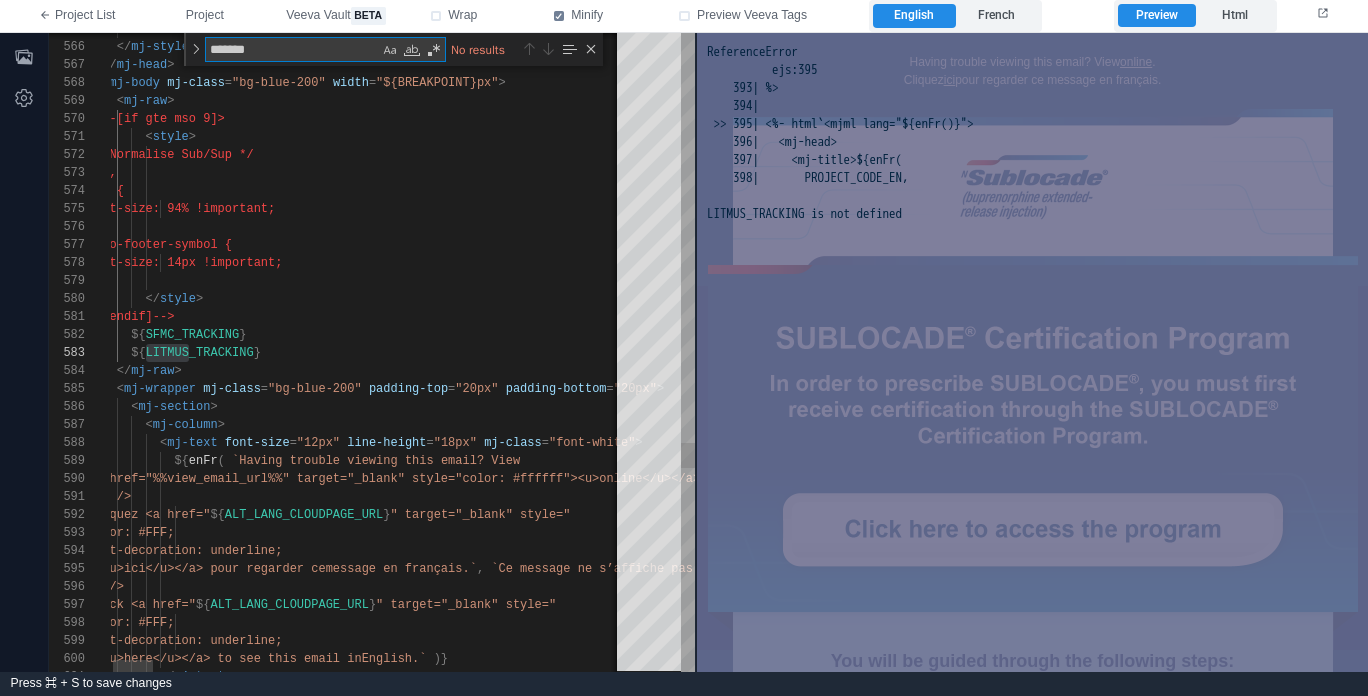 type on "*******" 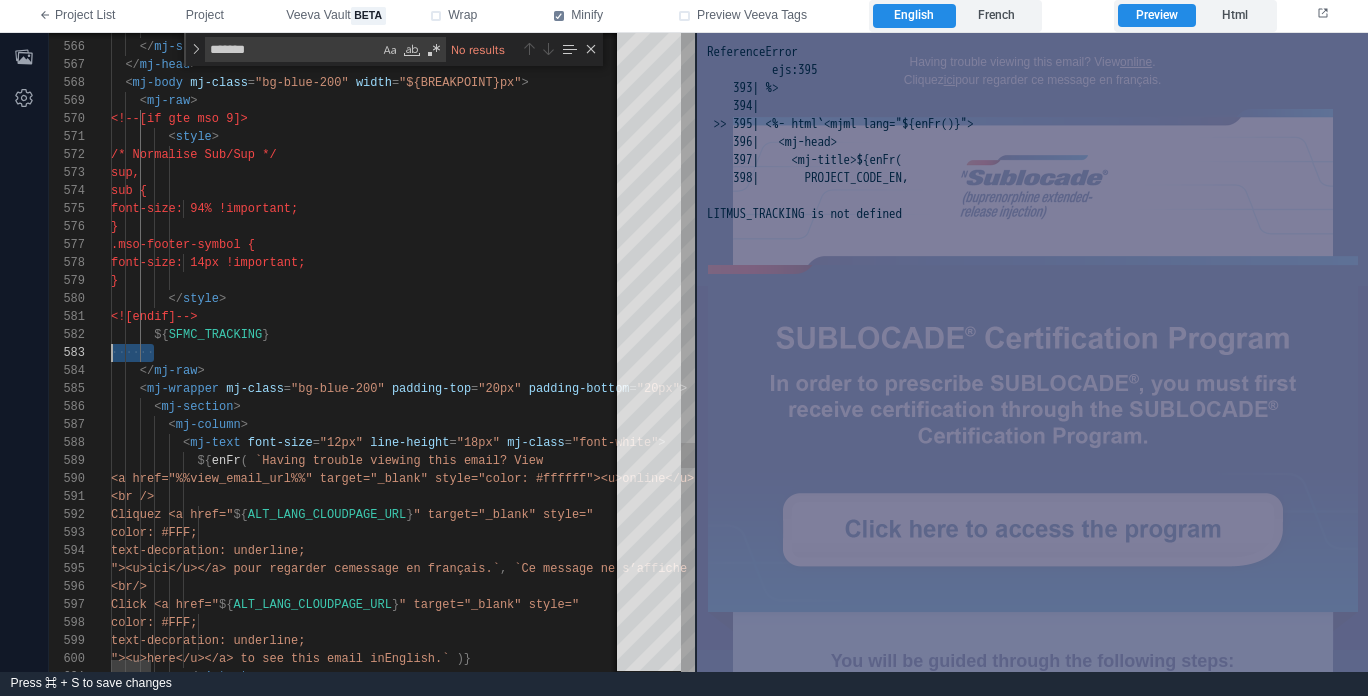 scroll, scrollTop: 36, scrollLeft: 0, axis: vertical 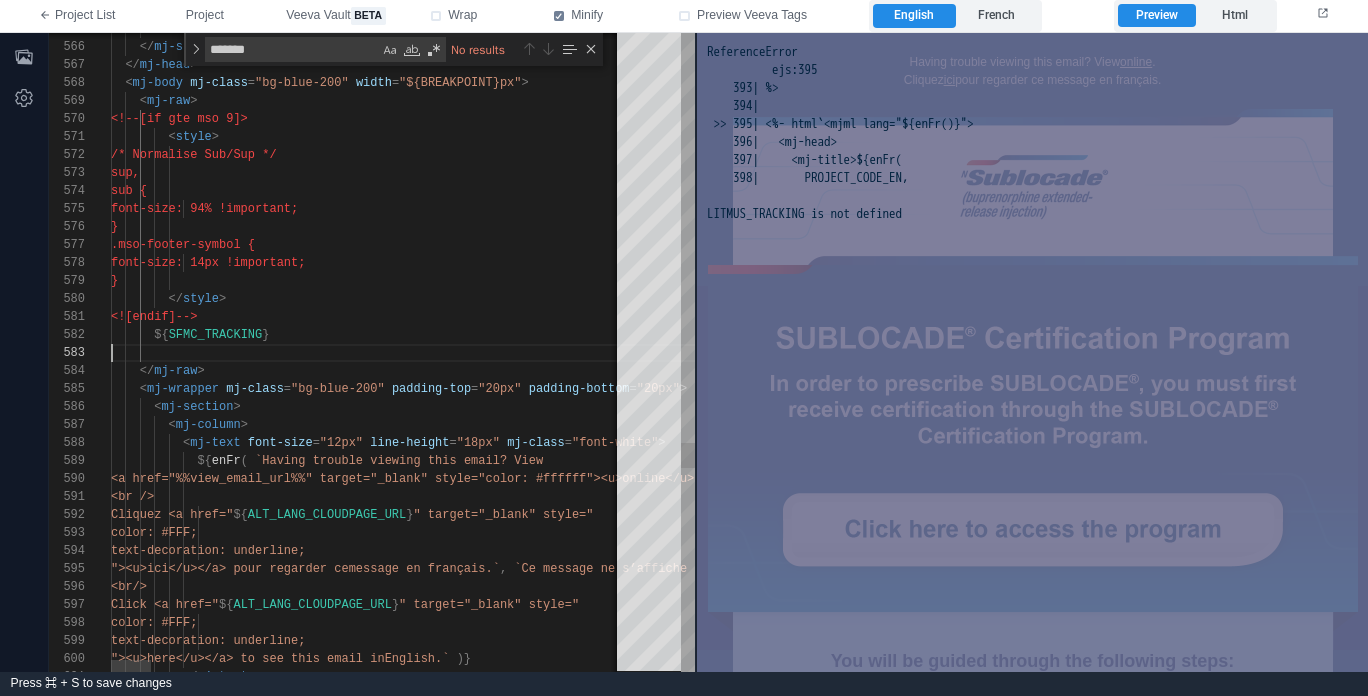 type on "**********" 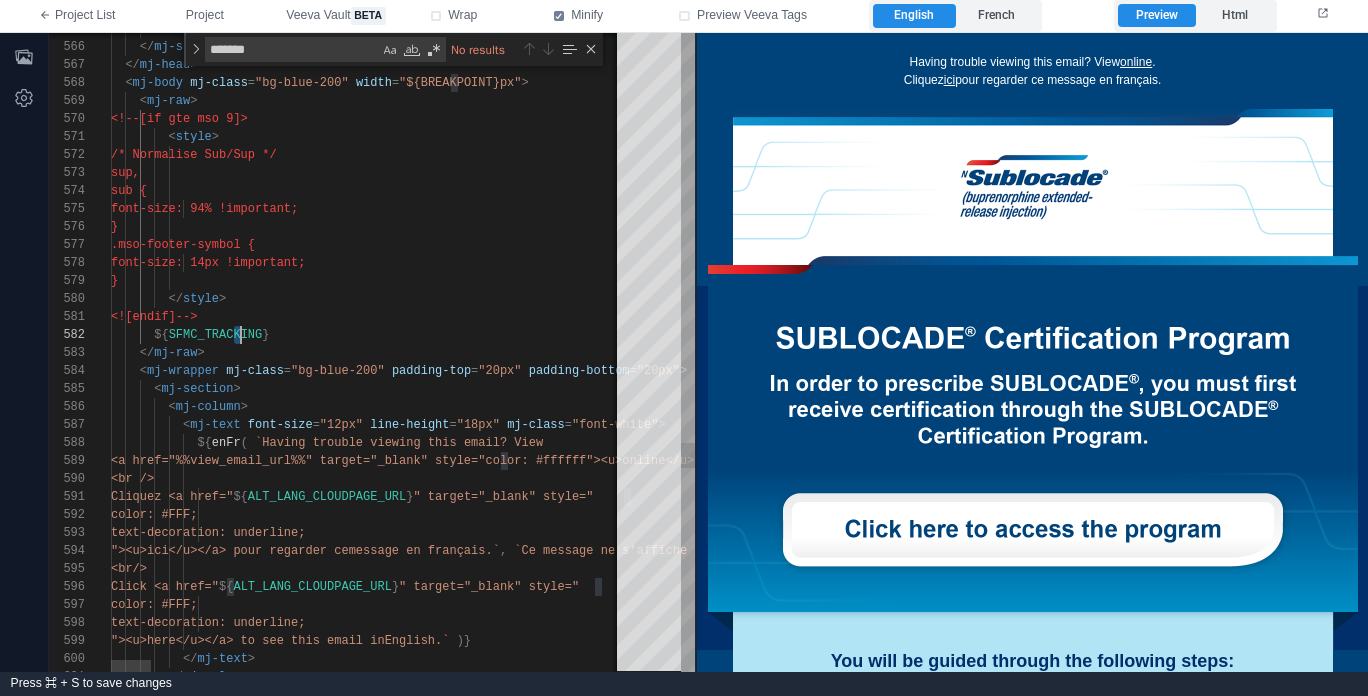 scroll, scrollTop: 18, scrollLeft: 130, axis: both 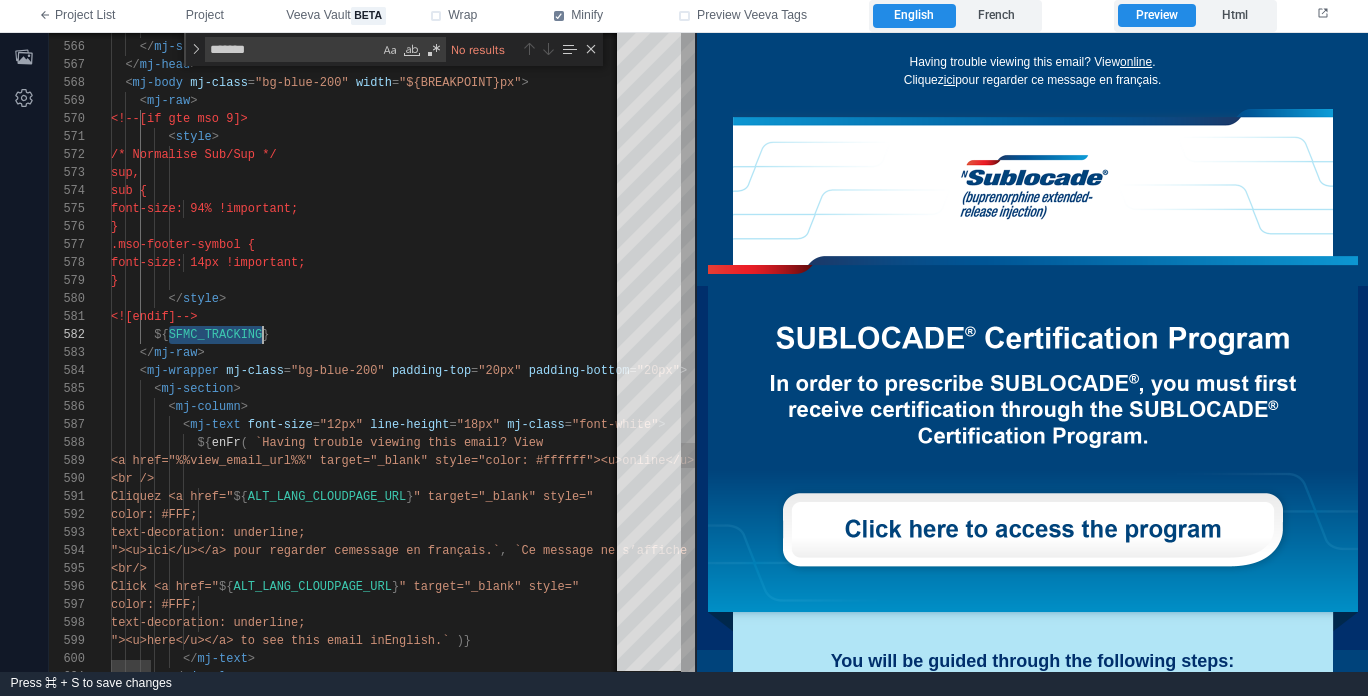 type on "**********" 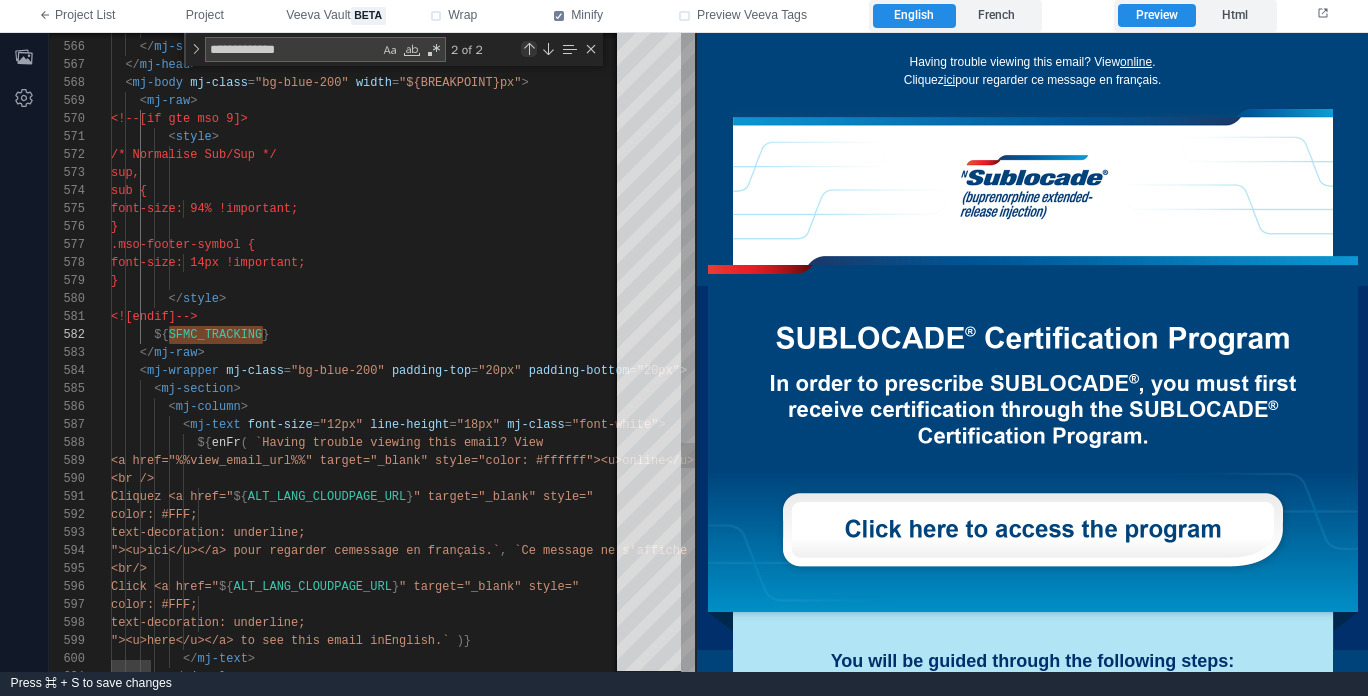 click at bounding box center (529, 49) 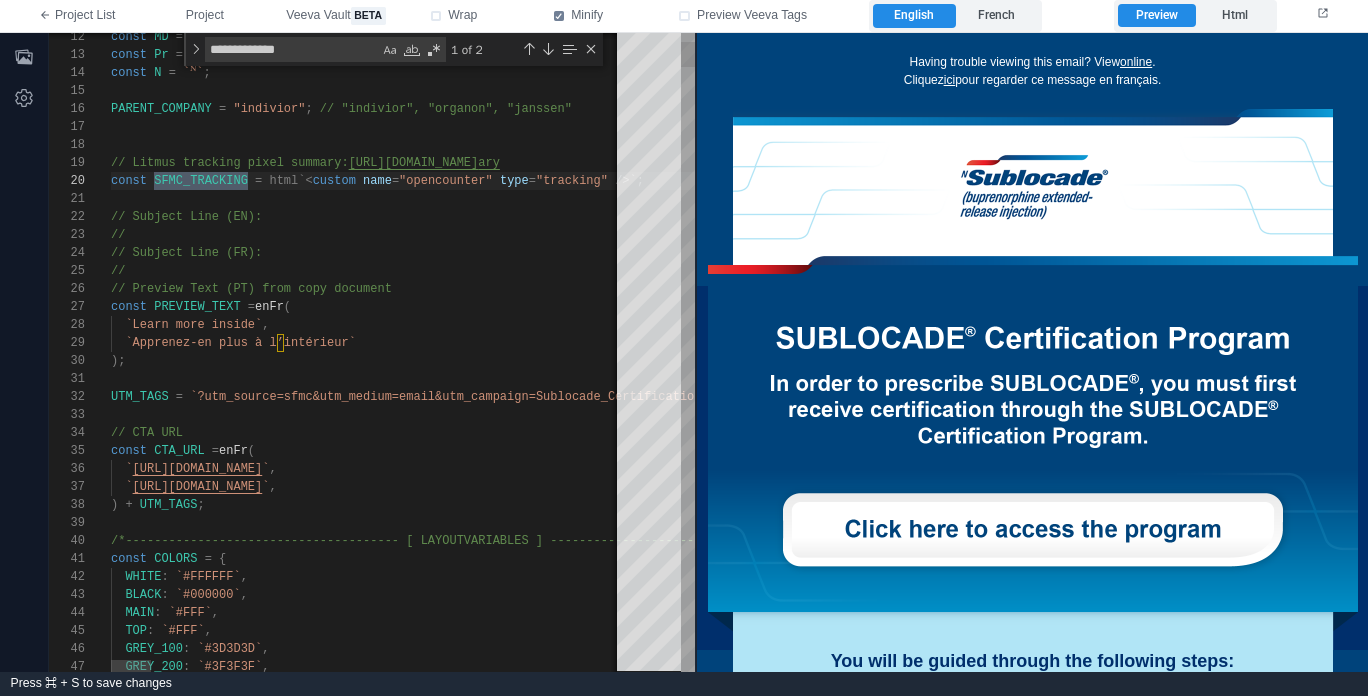 click on ")   +   UTM_TAGS ;" at bounding box center [3340, 505] 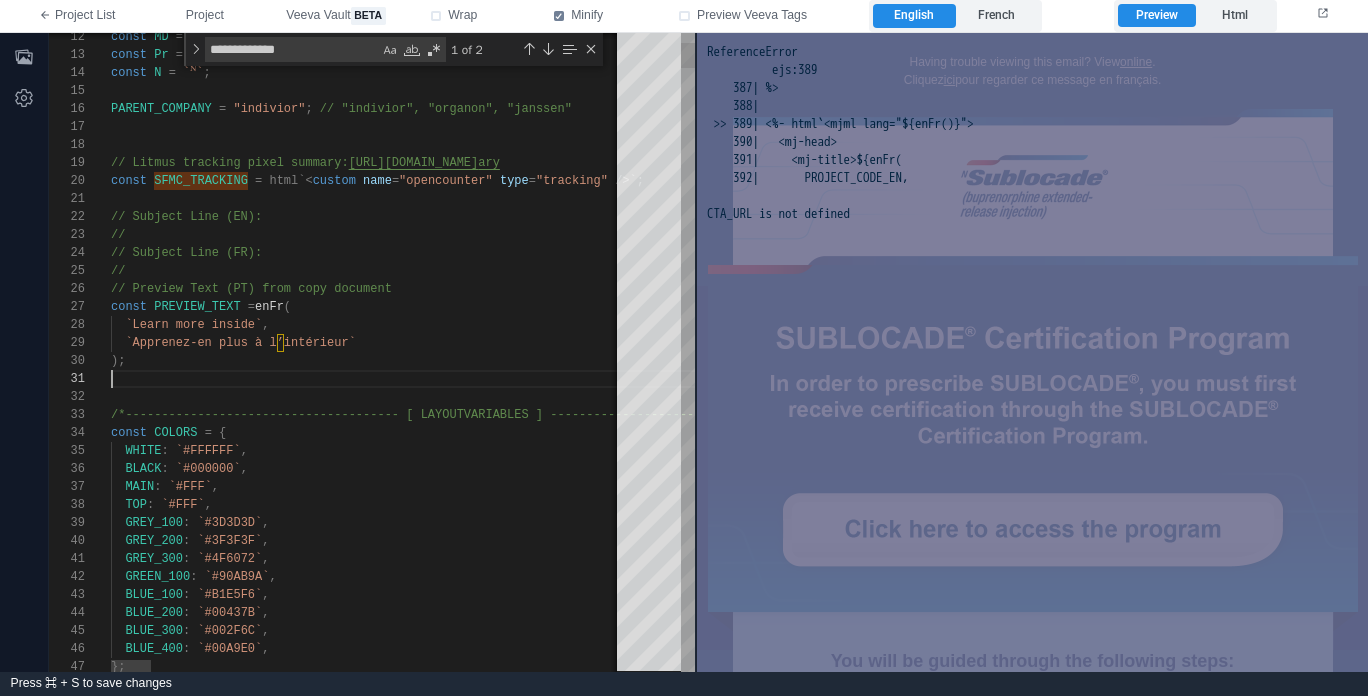 scroll, scrollTop: 162, scrollLeft: 14, axis: both 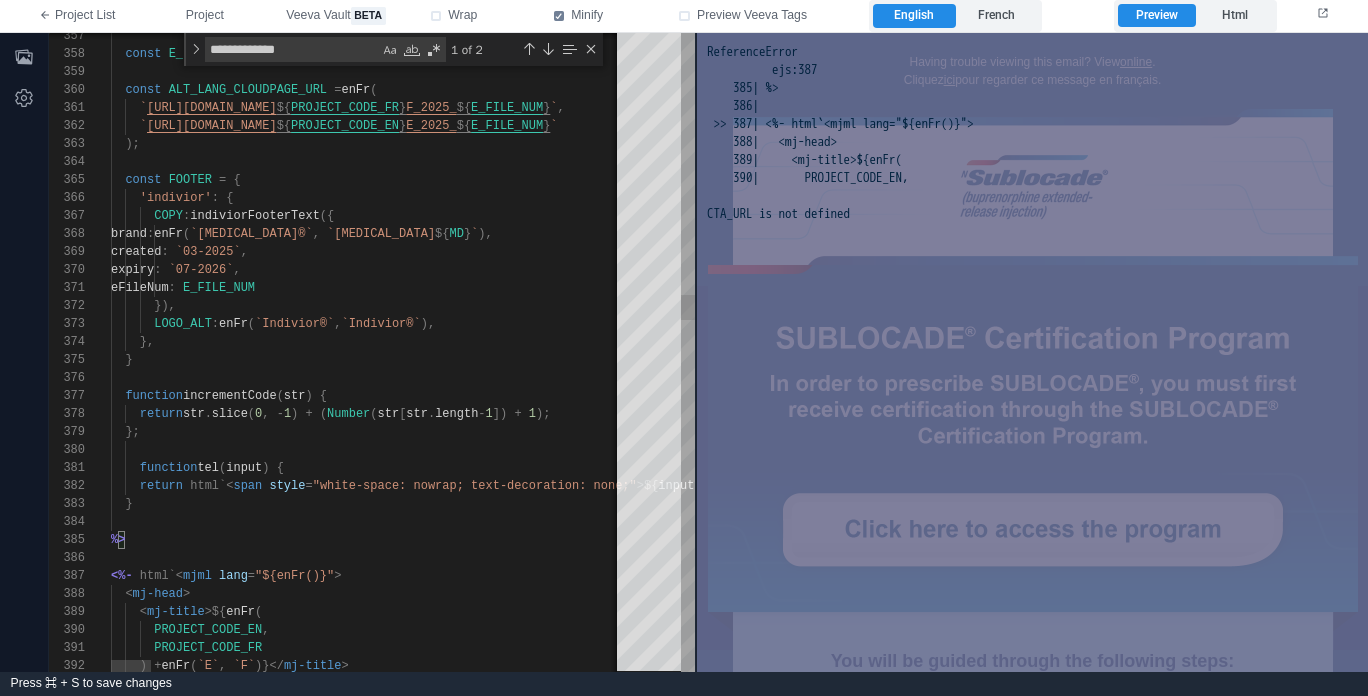click at bounding box center [3340, 522] 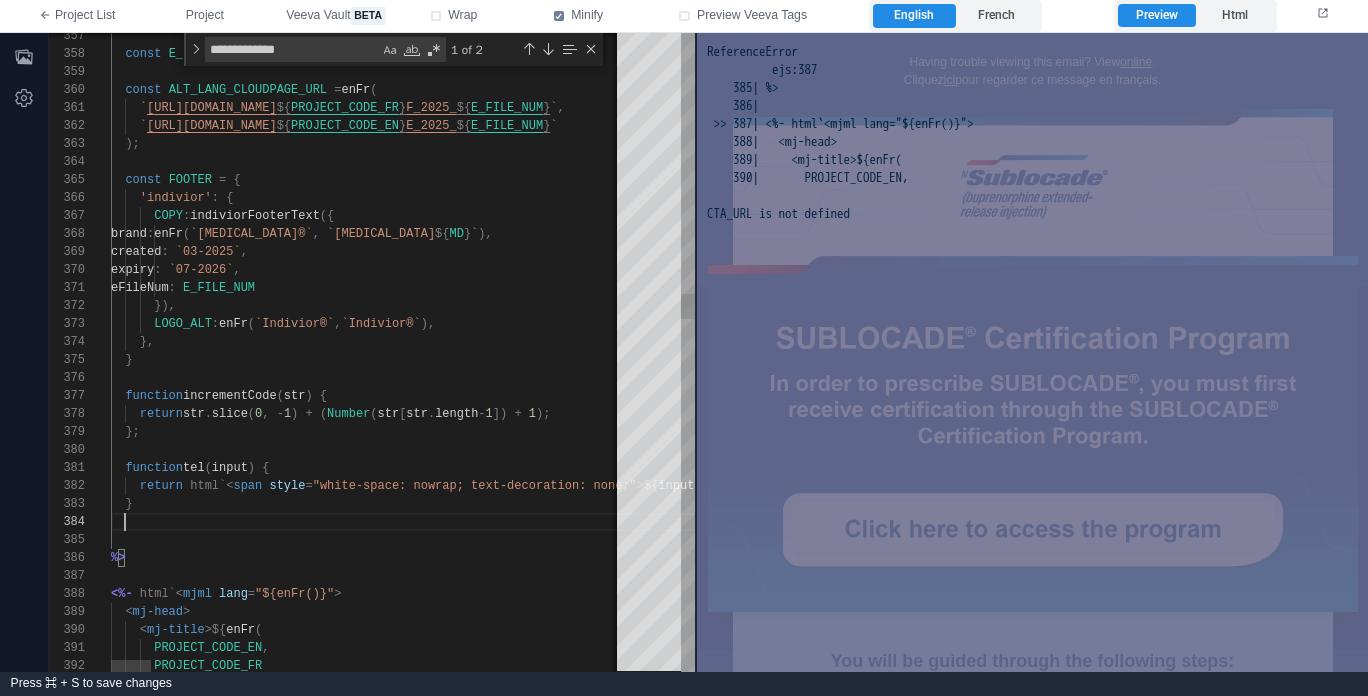 scroll, scrollTop: 72, scrollLeft: 14, axis: both 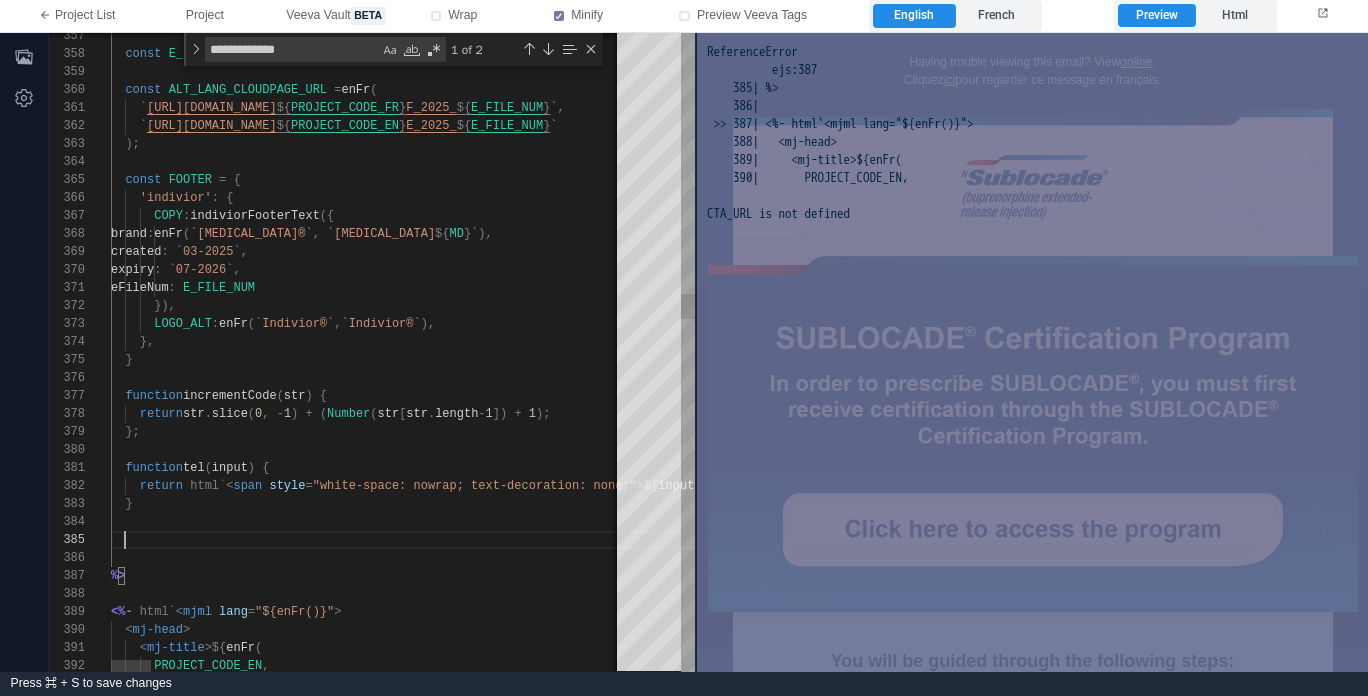 paste on "**********" 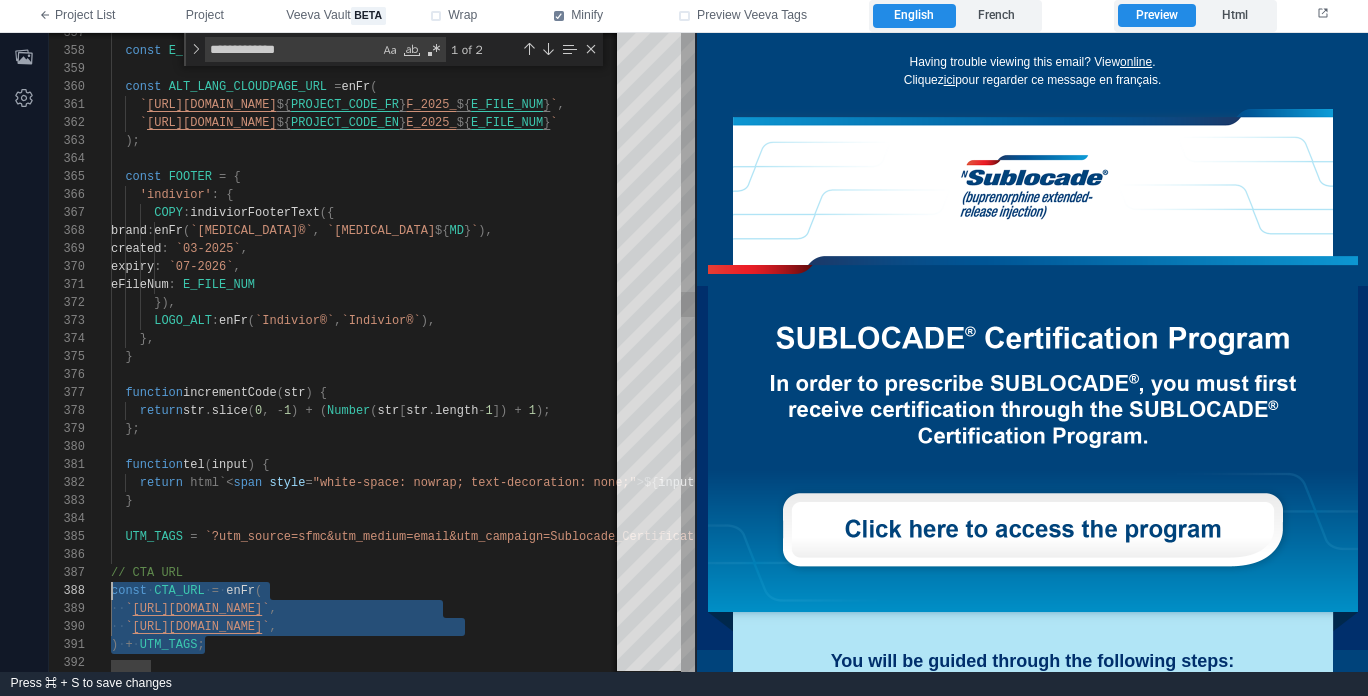 scroll, scrollTop: 108, scrollLeft: 0, axis: vertical 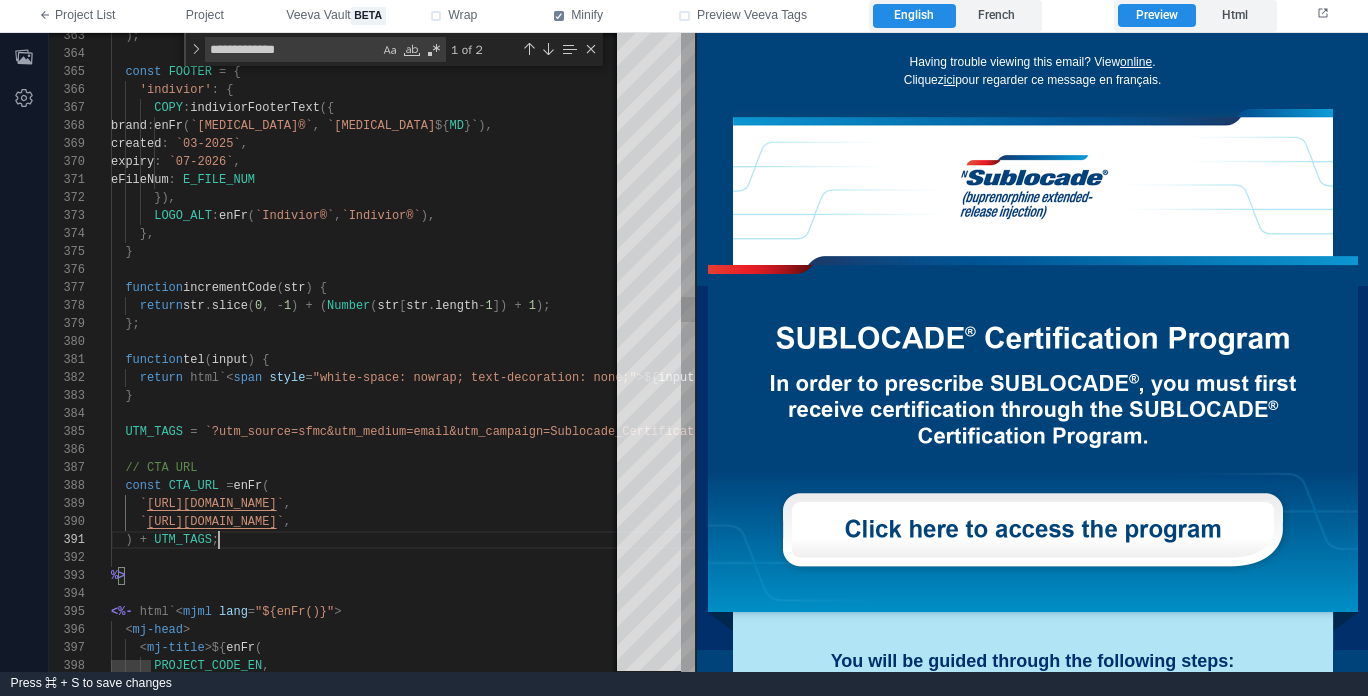 click at bounding box center (3340, 558) 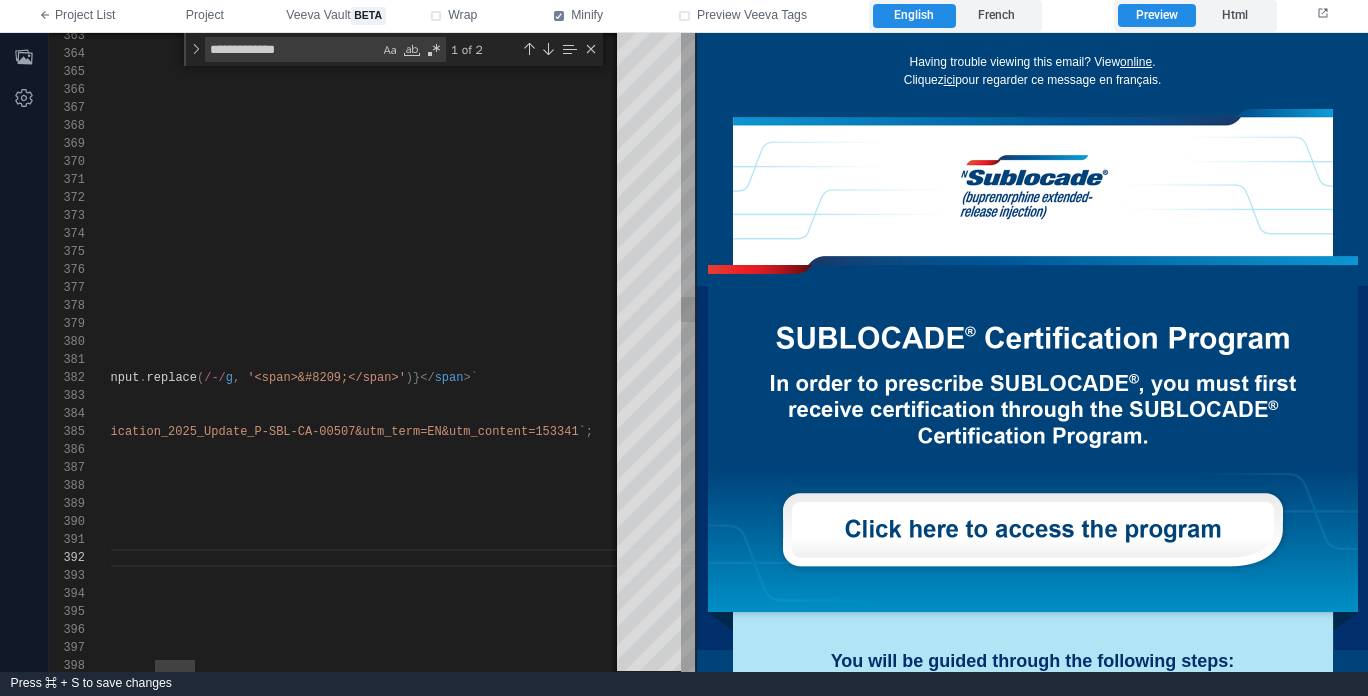 click on "tm_term=EN&utm_content=153341`" at bounding box center [478, 432] 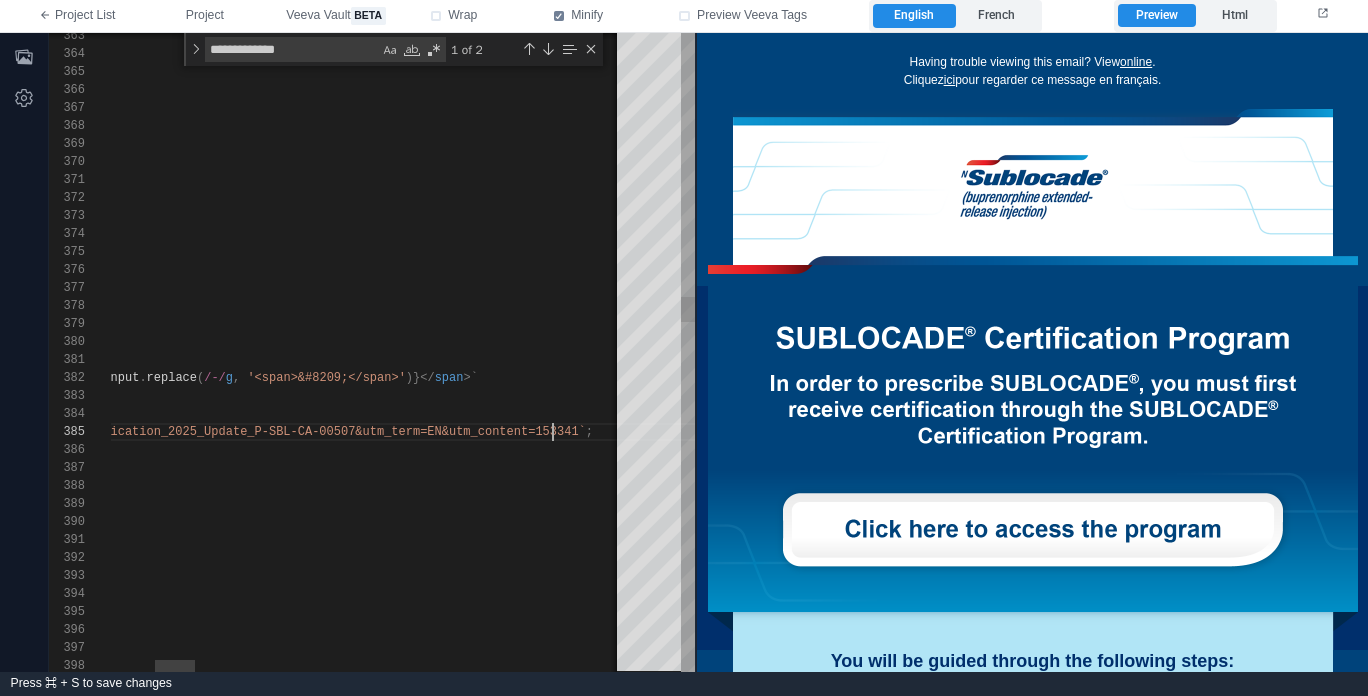 scroll, scrollTop: 72, scrollLeft: 1026, axis: both 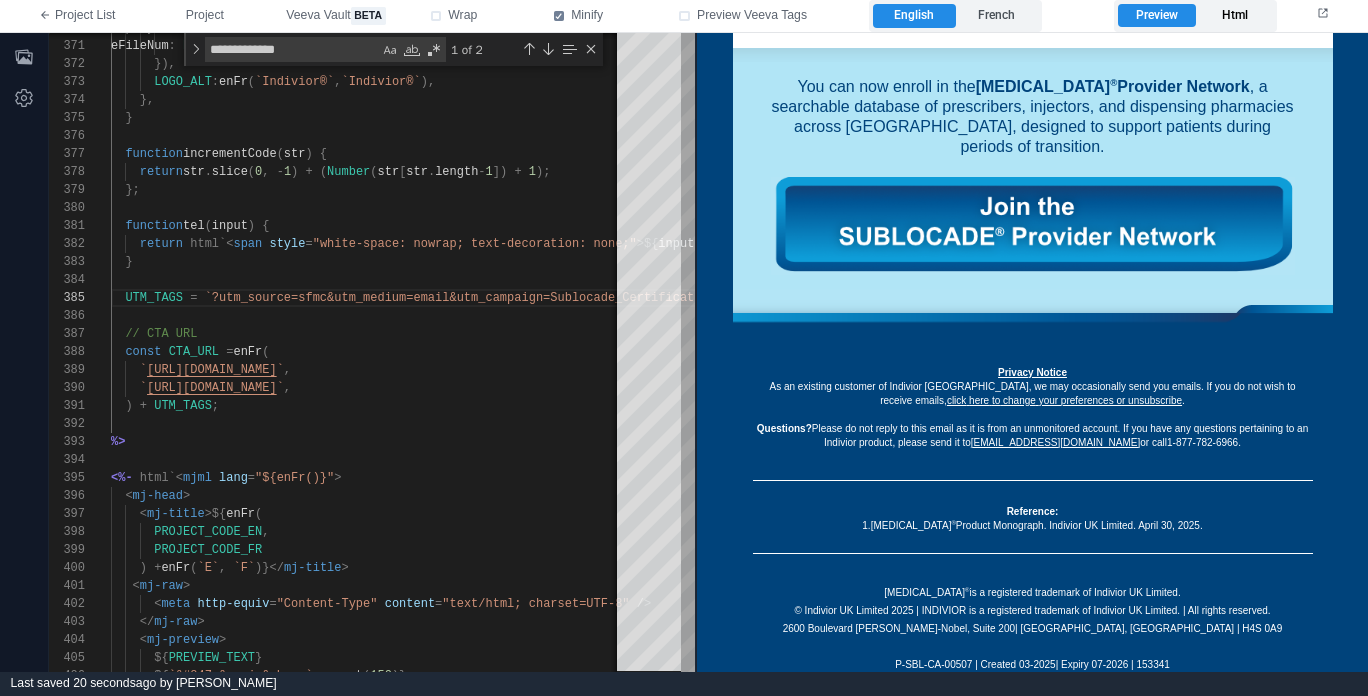 click on "Html" at bounding box center (1234, 16) 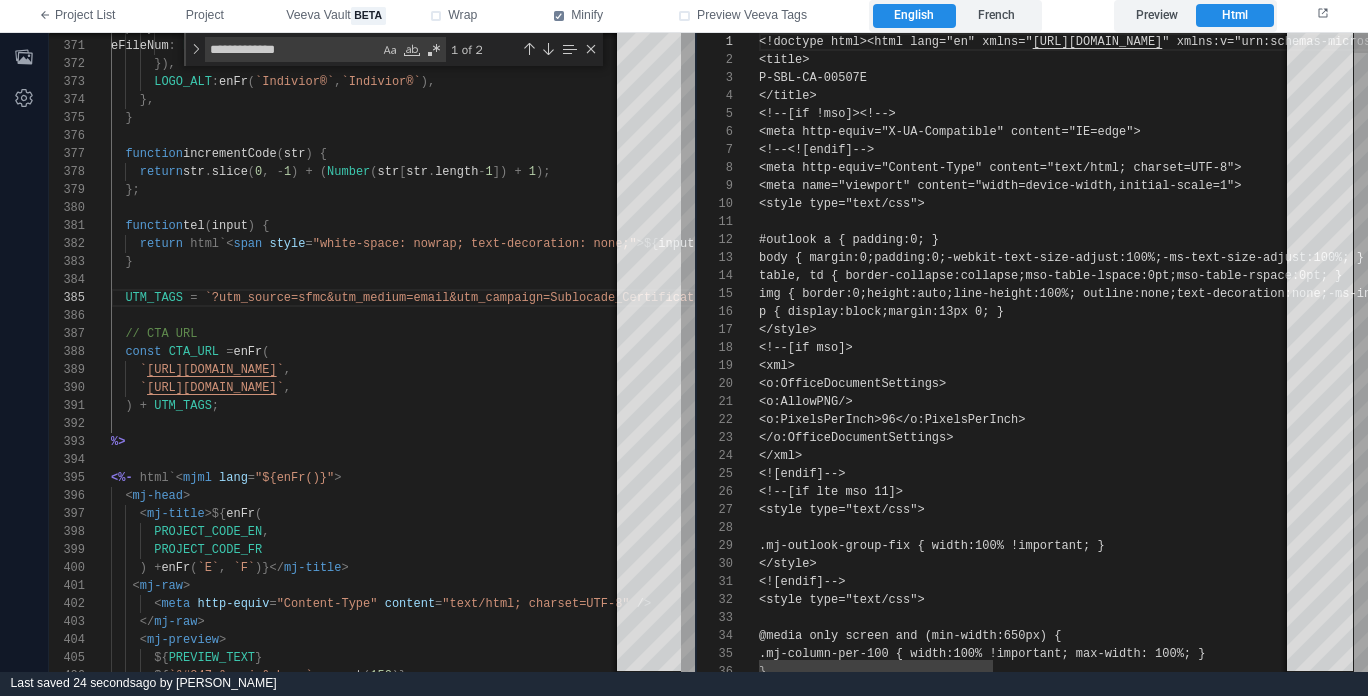 scroll, scrollTop: 0, scrollLeft: 0, axis: both 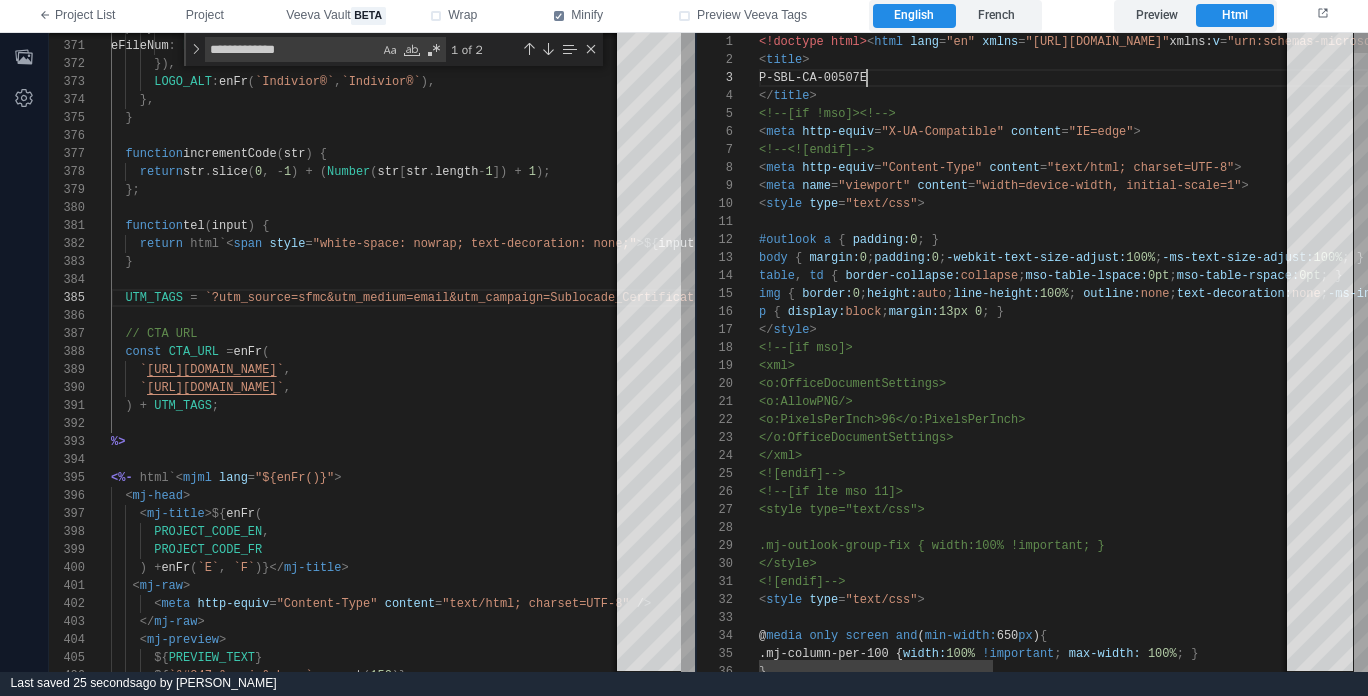 click on "P-SBL-CA-00507E" at bounding box center [1369, 78] 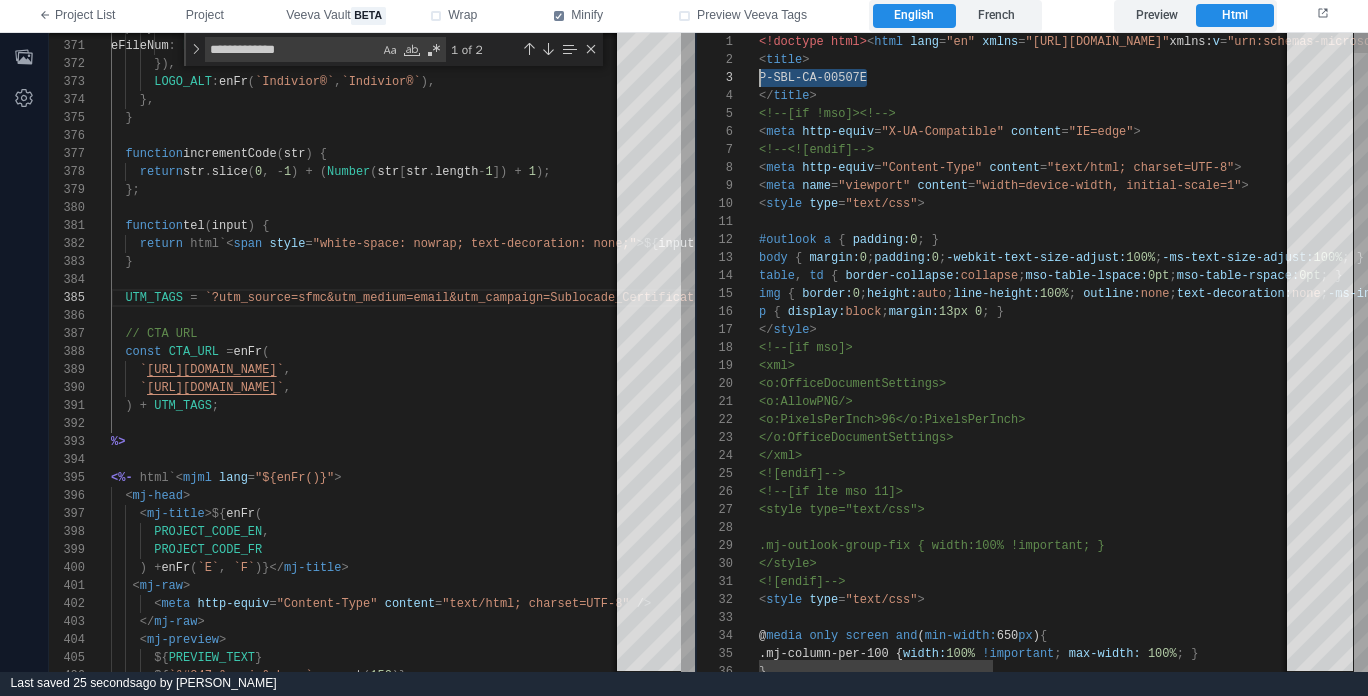 scroll, scrollTop: 36, scrollLeft: 0, axis: vertical 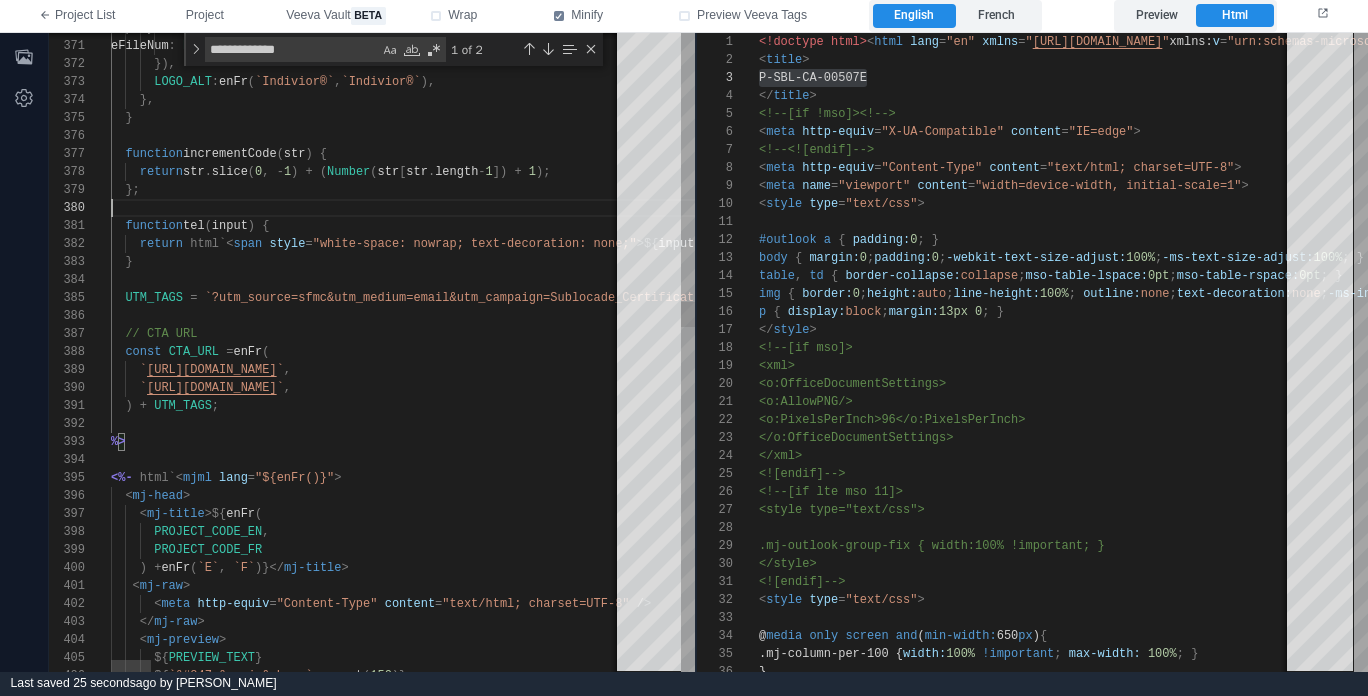 click at bounding box center [3340, 208] 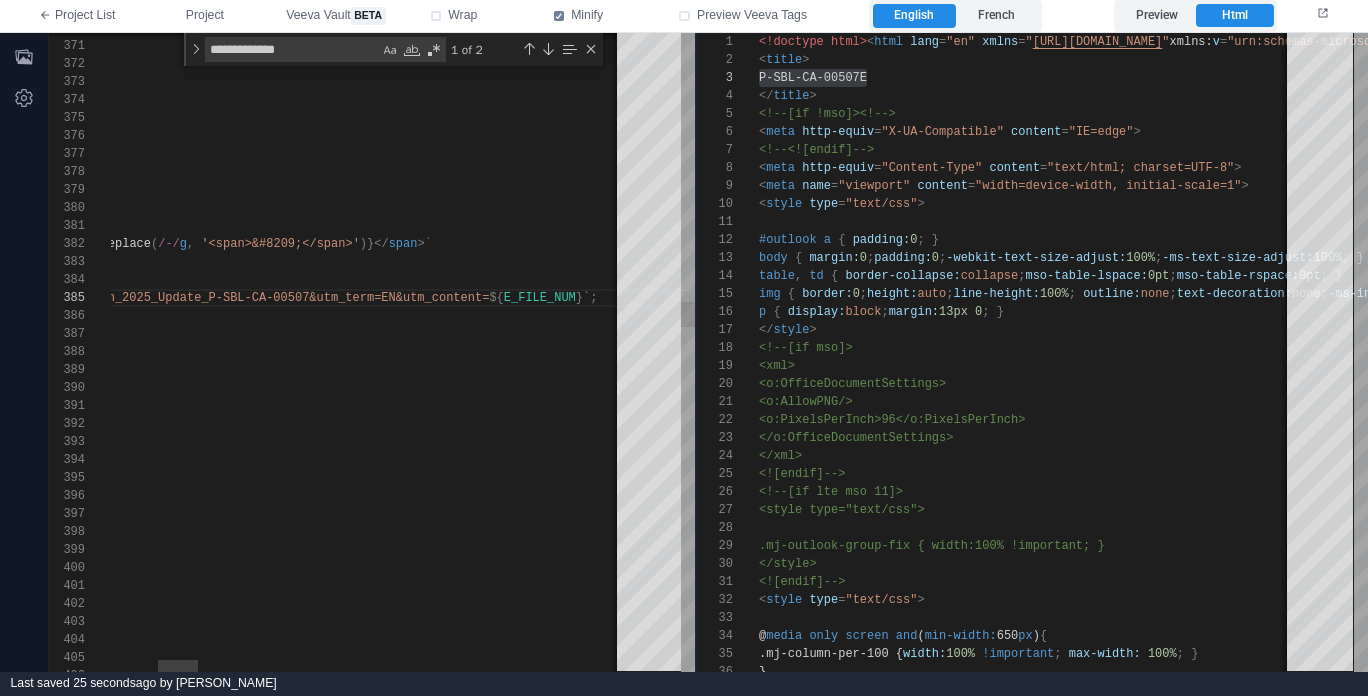 click on "E_FILE_NUM" at bounding box center [540, 298] 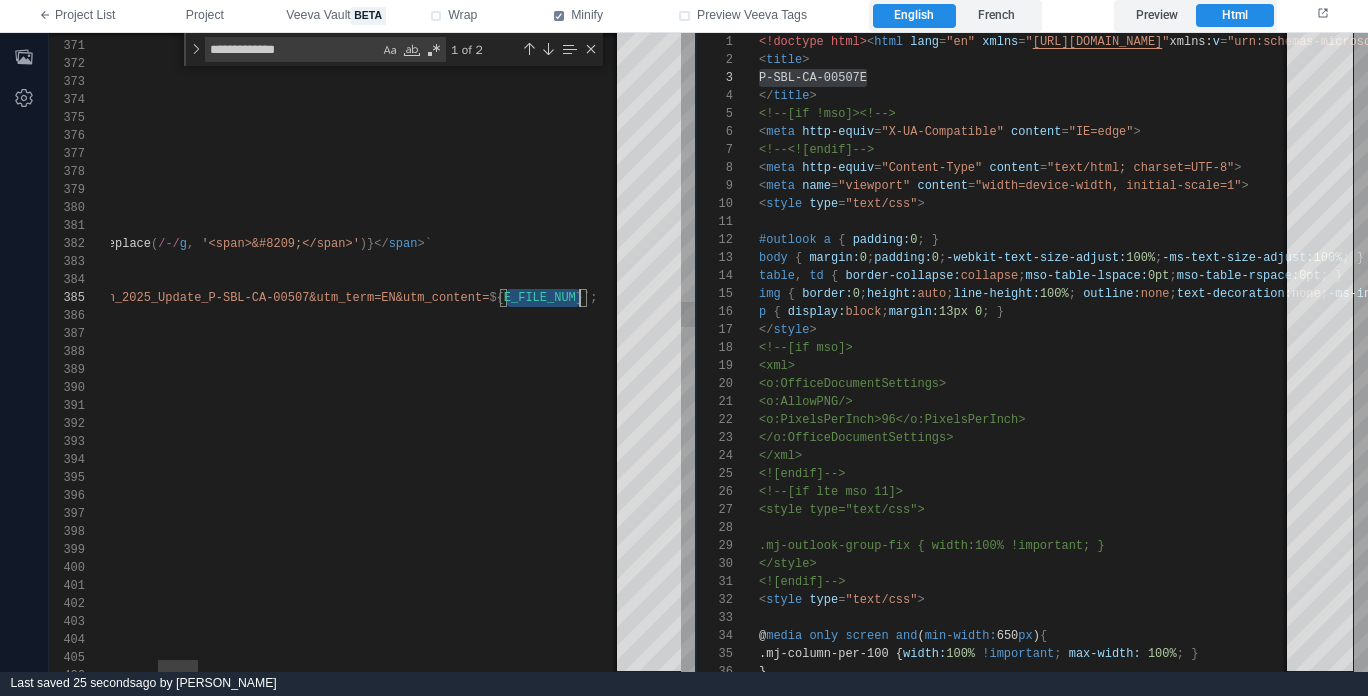 scroll, scrollTop: 72, scrollLeft: 1070, axis: both 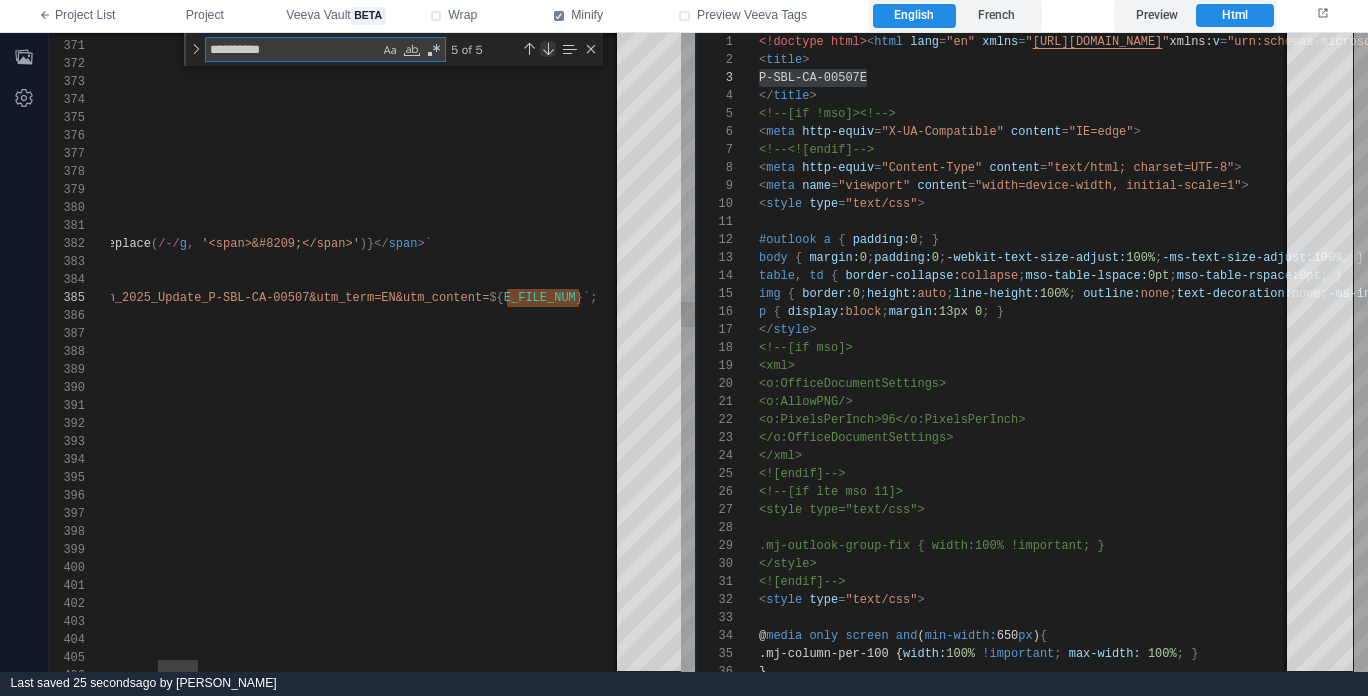 click at bounding box center [548, 49] 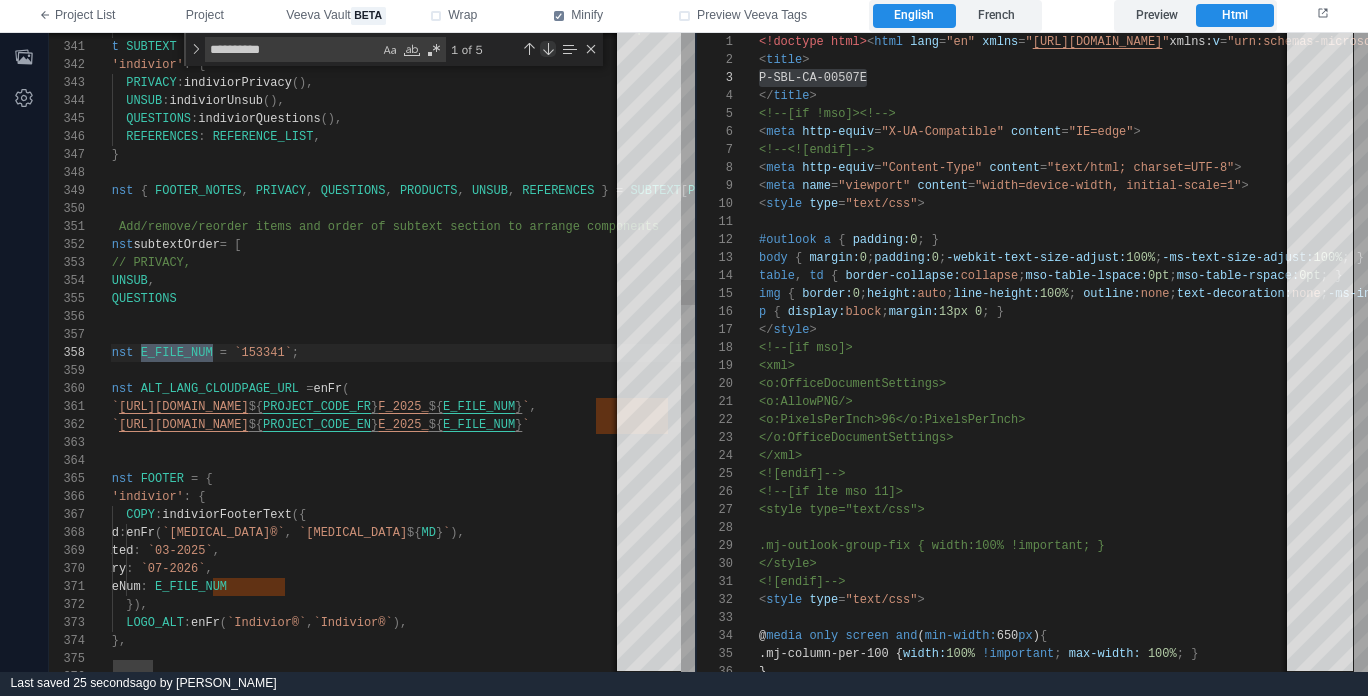 scroll, scrollTop: 180, scrollLeft: 130, axis: both 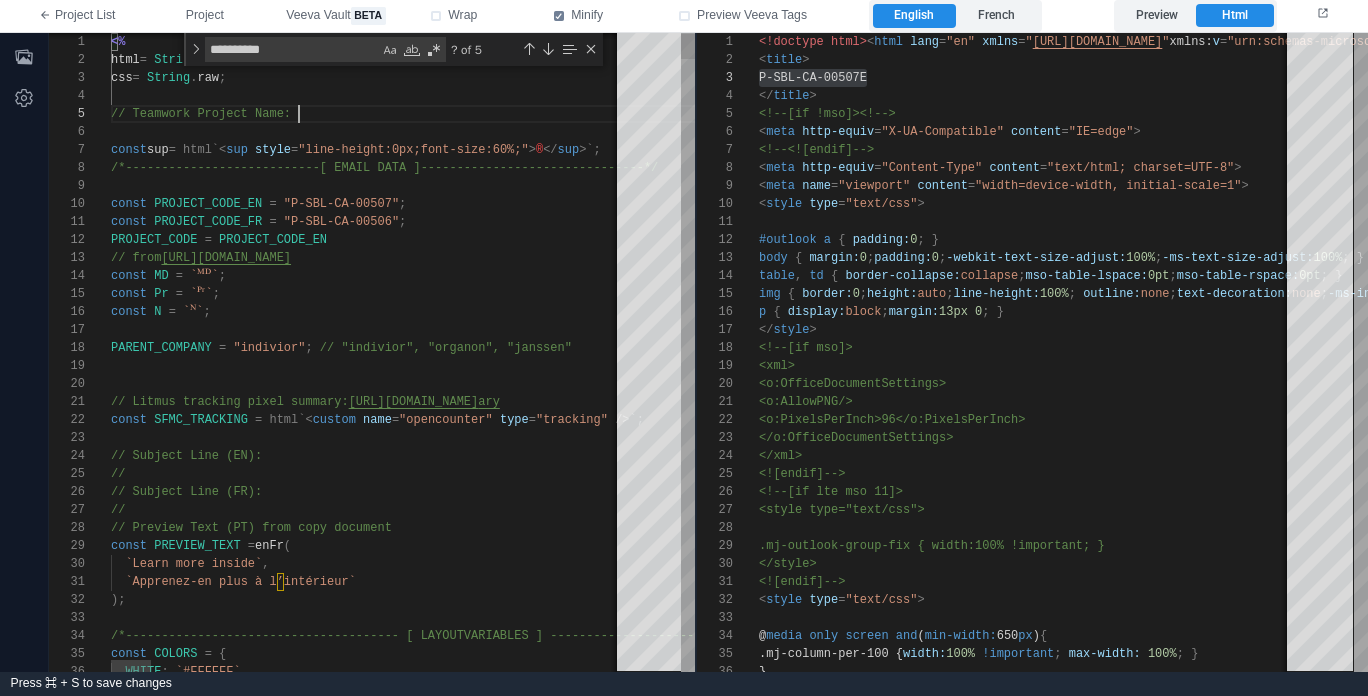 paste on "**********" 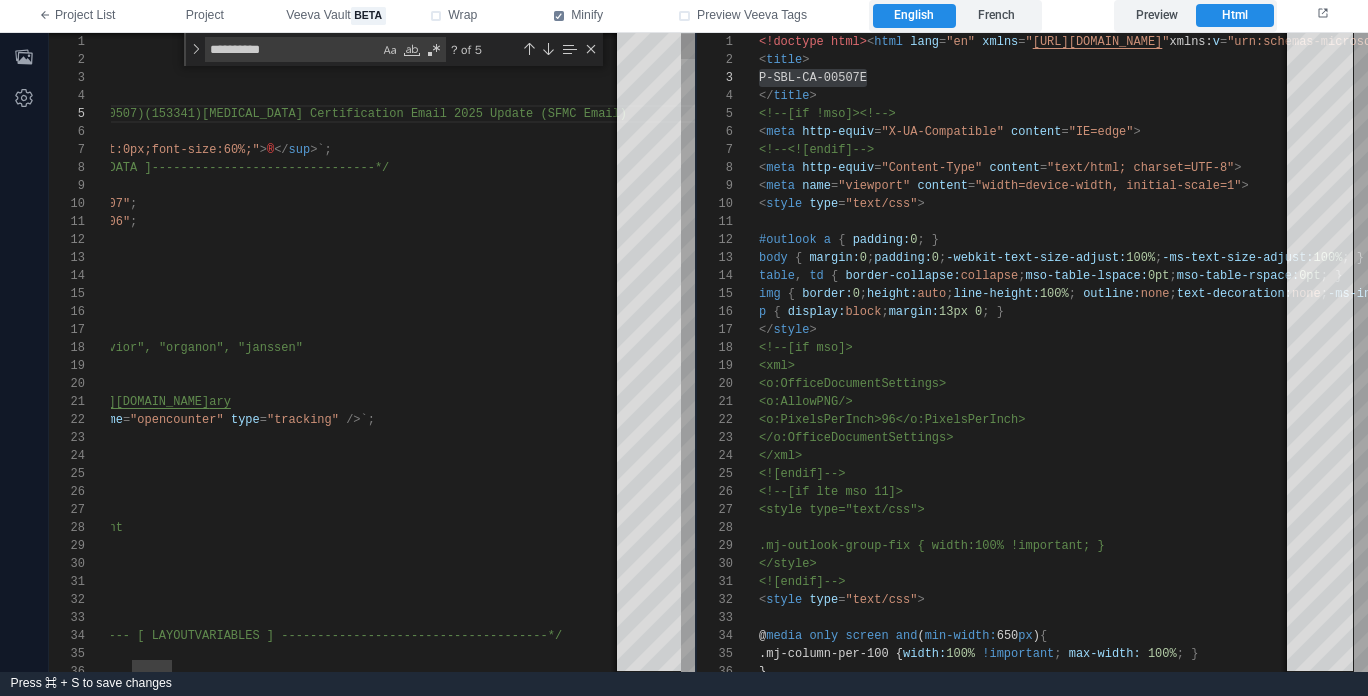 scroll, scrollTop: 90, scrollLeft: 0, axis: vertical 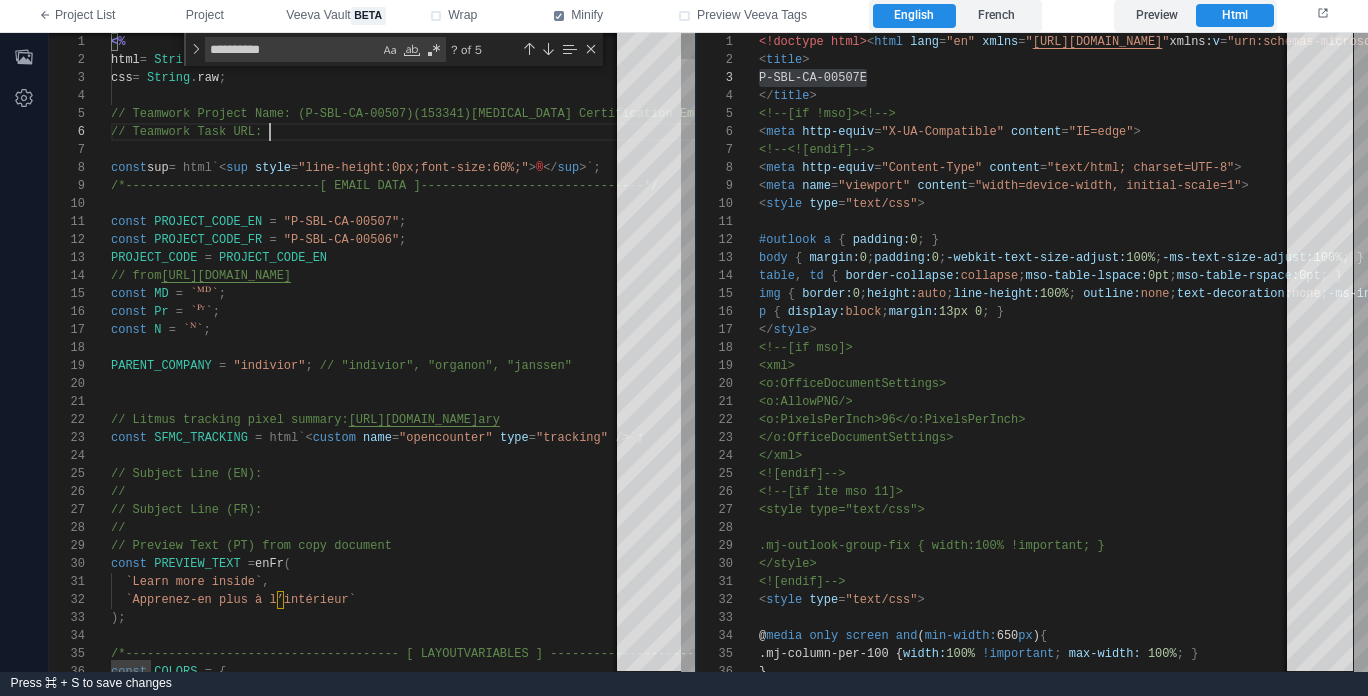 paste on "**********" 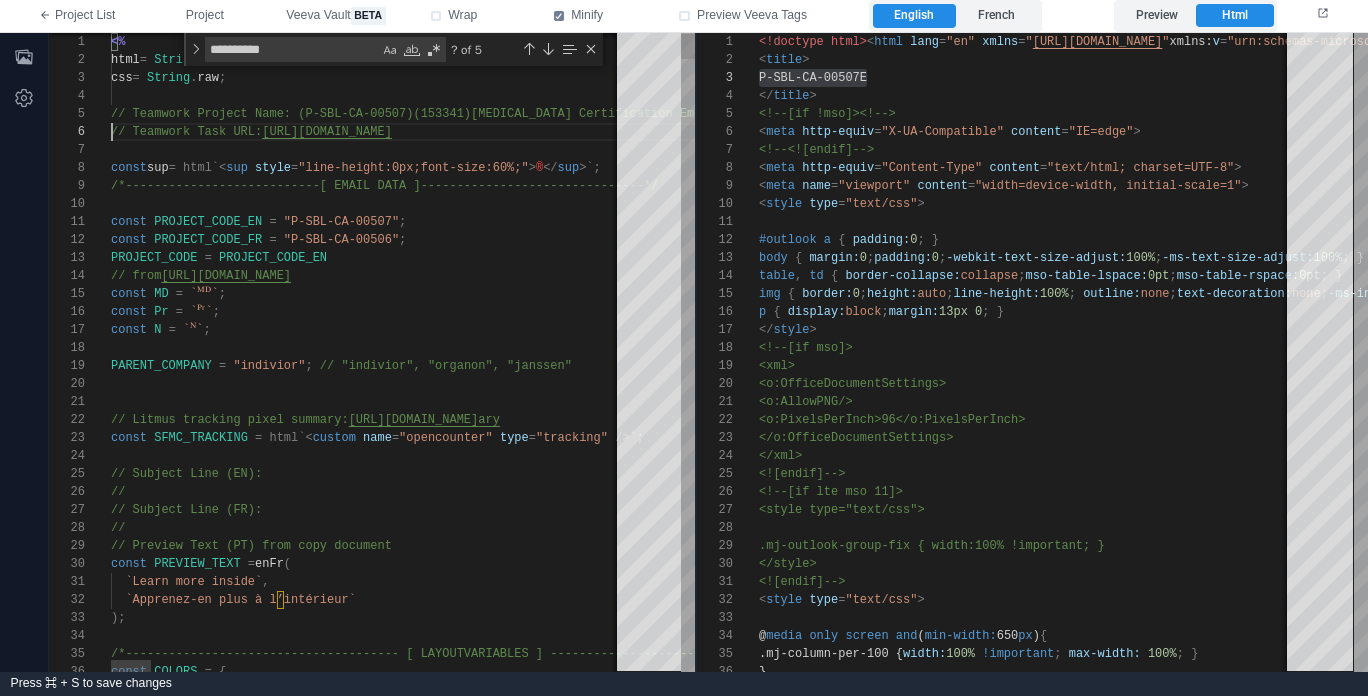 scroll, scrollTop: 90, scrollLeft: 0, axis: vertical 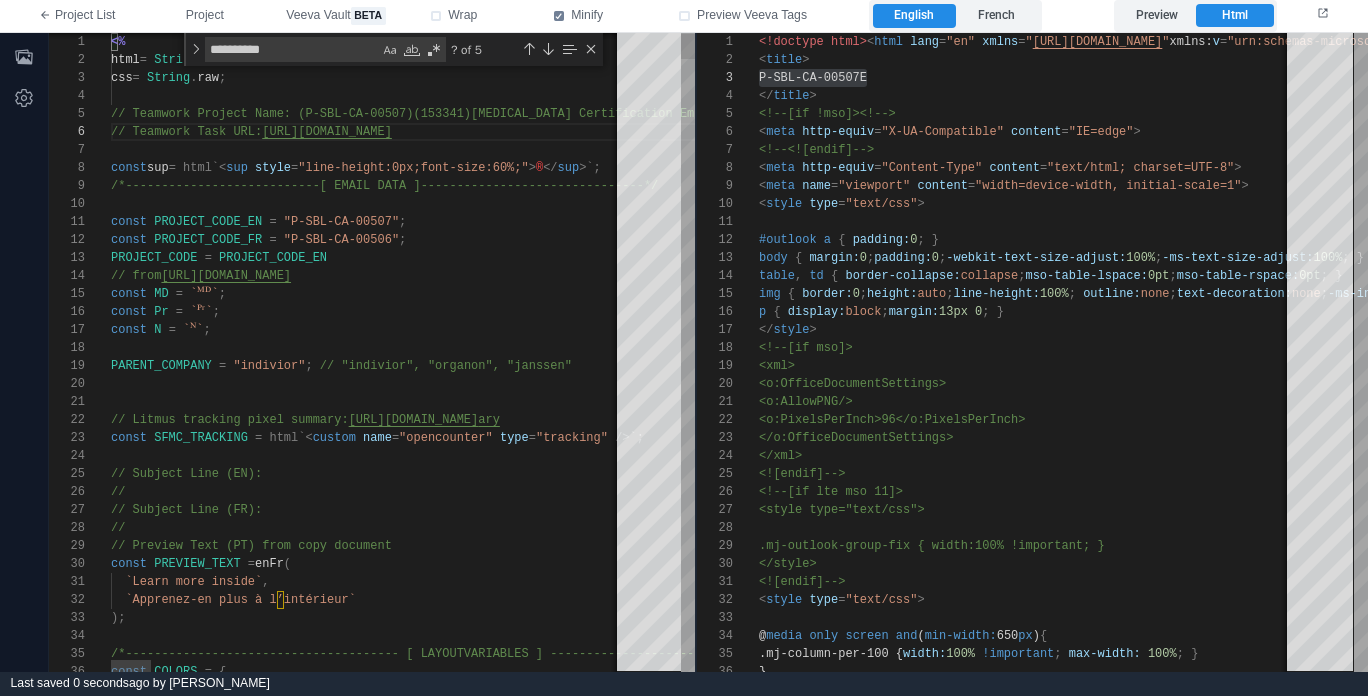 type on "**********" 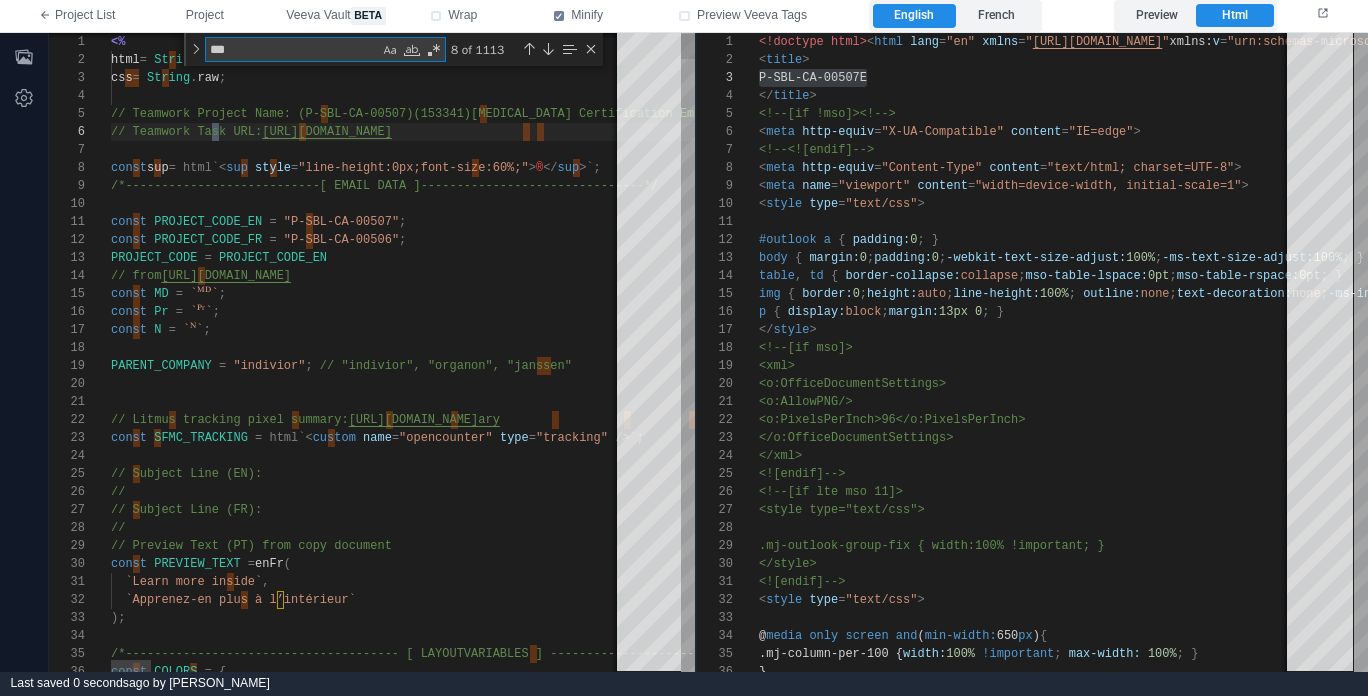 scroll, scrollTop: 90, scrollLeft: 65, axis: both 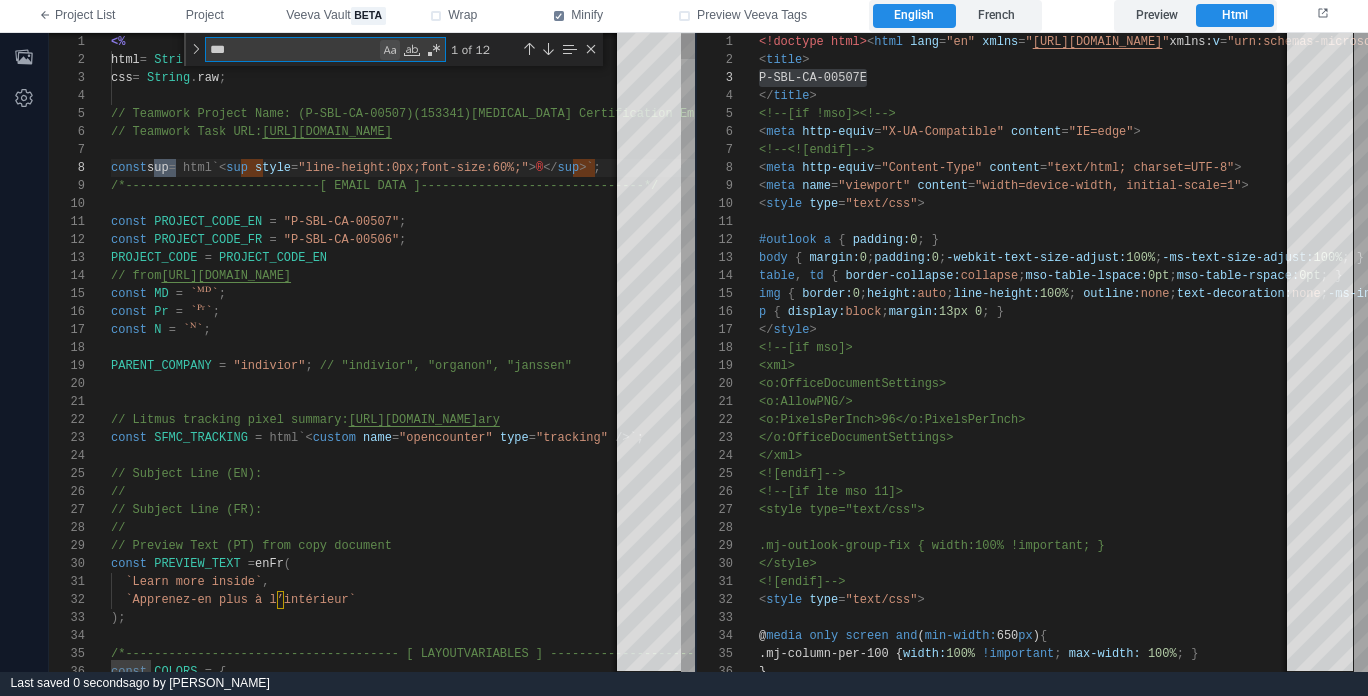 type on "***" 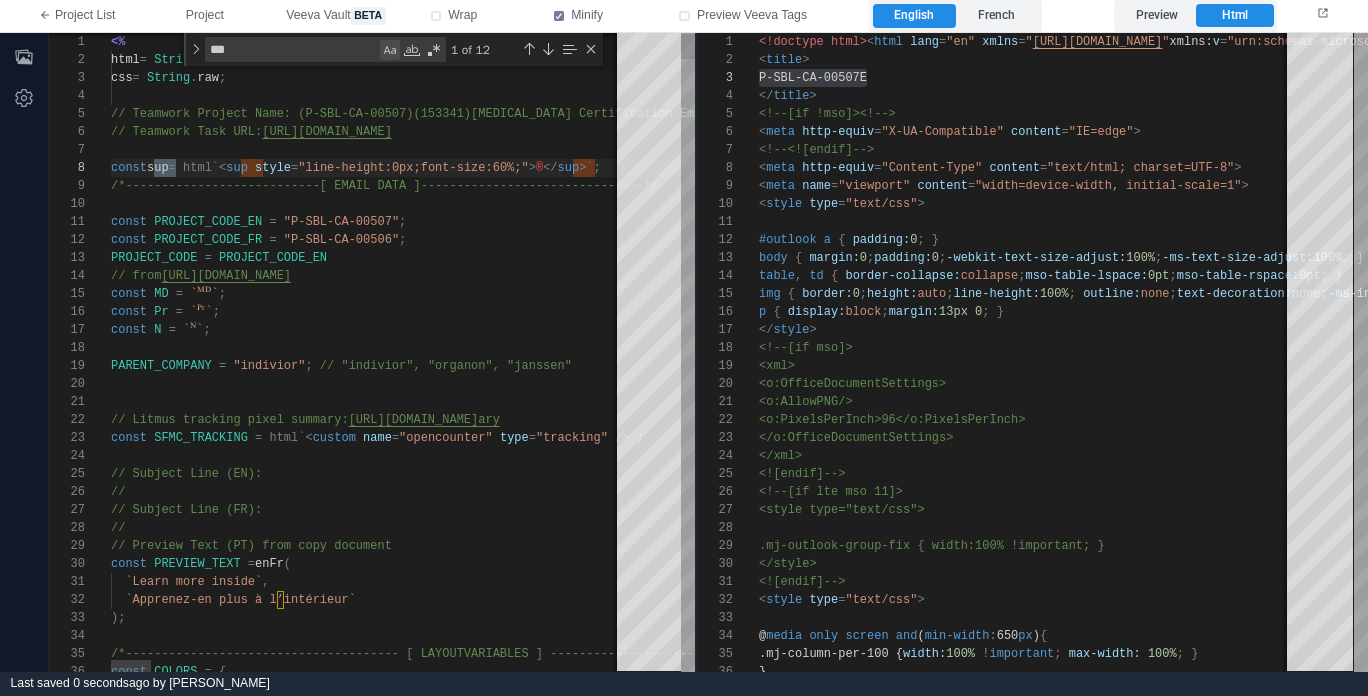 click at bounding box center (390, 50) 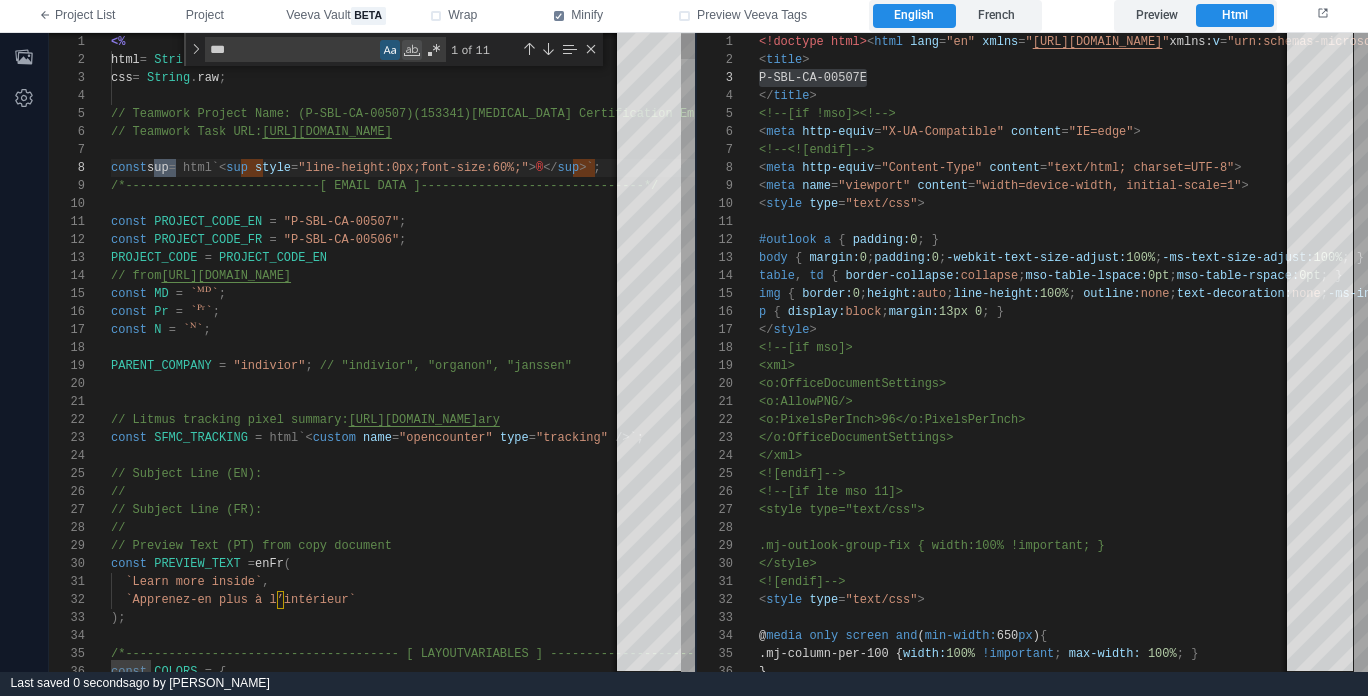 click at bounding box center (412, 50) 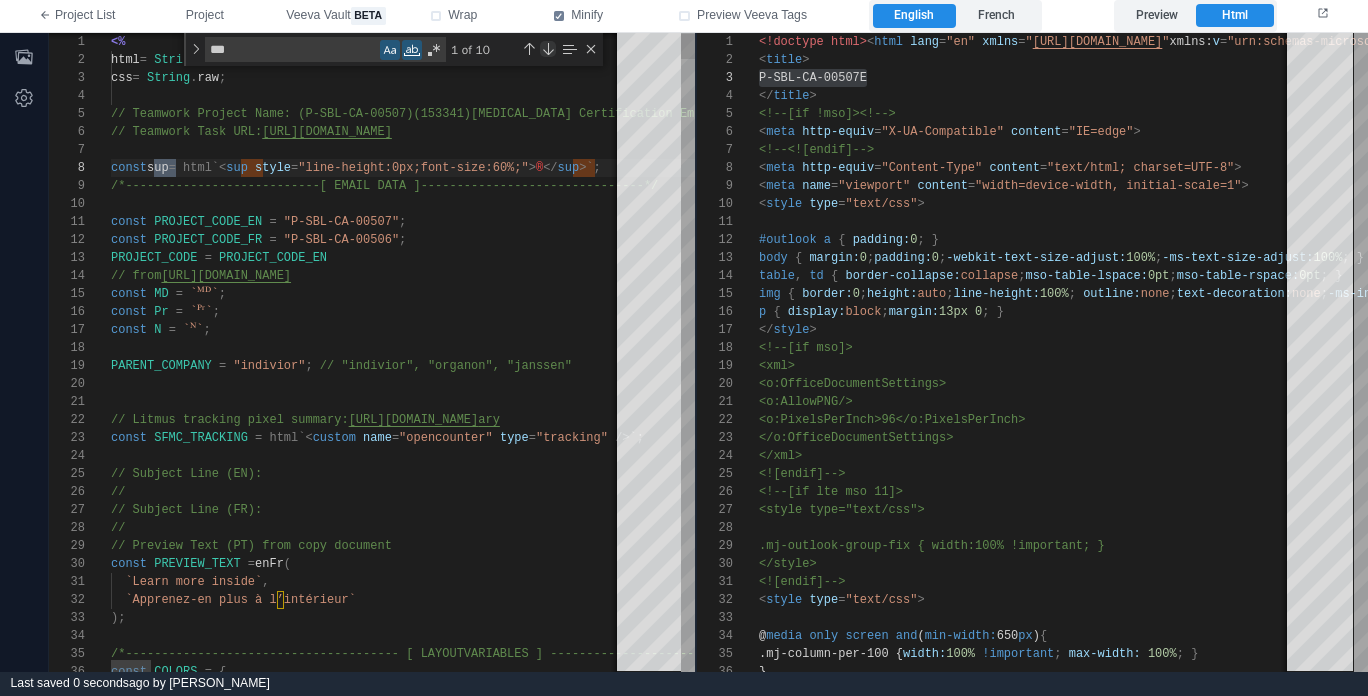 click at bounding box center [548, 49] 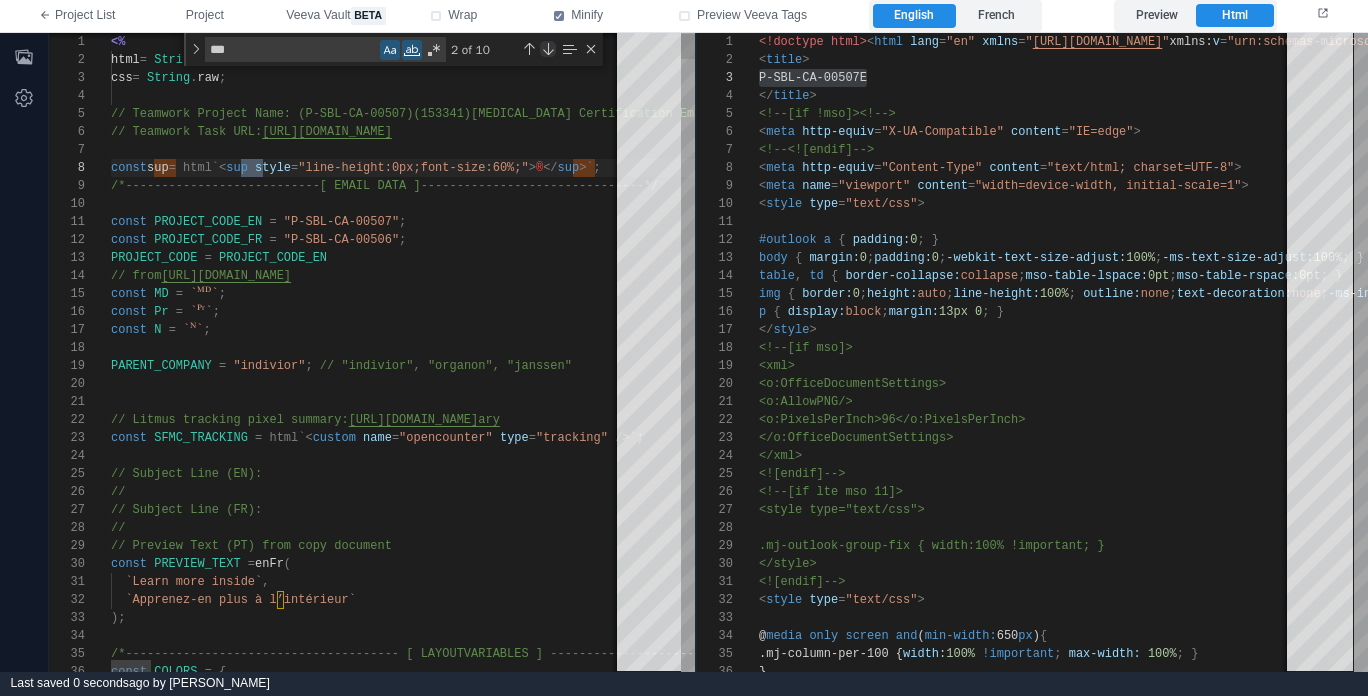 click at bounding box center (548, 49) 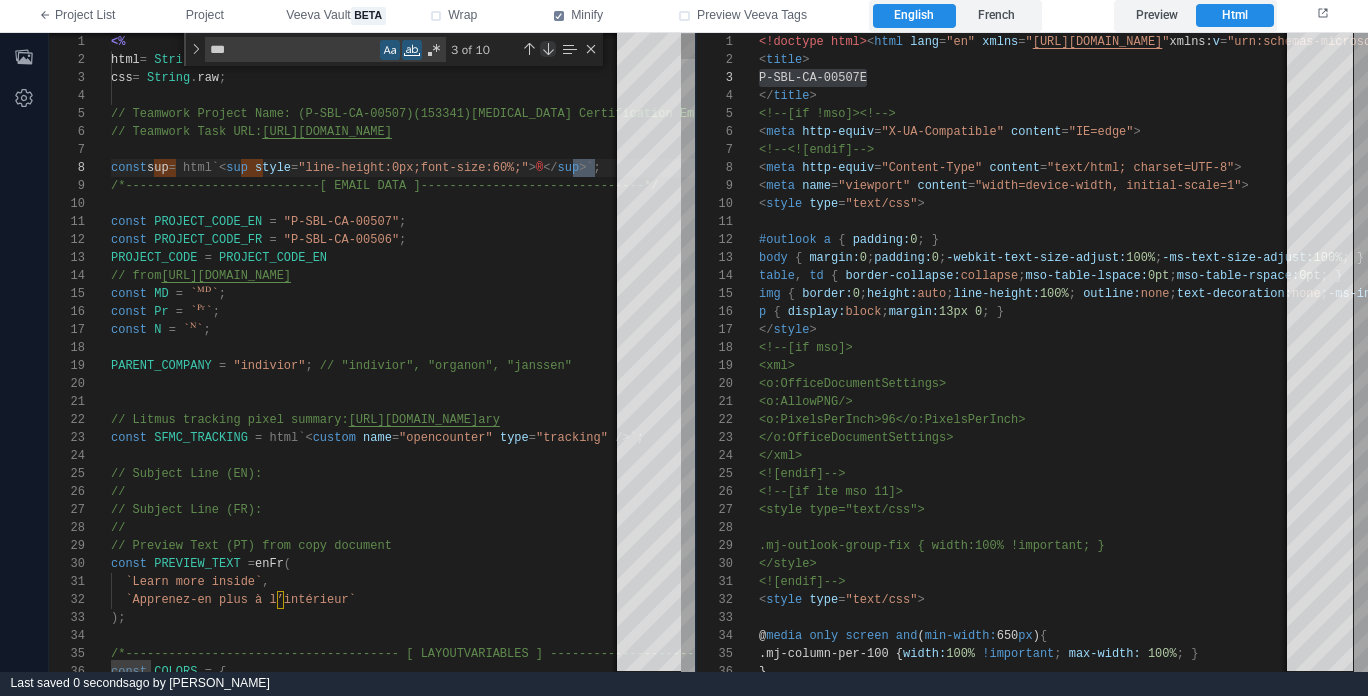 click at bounding box center (548, 49) 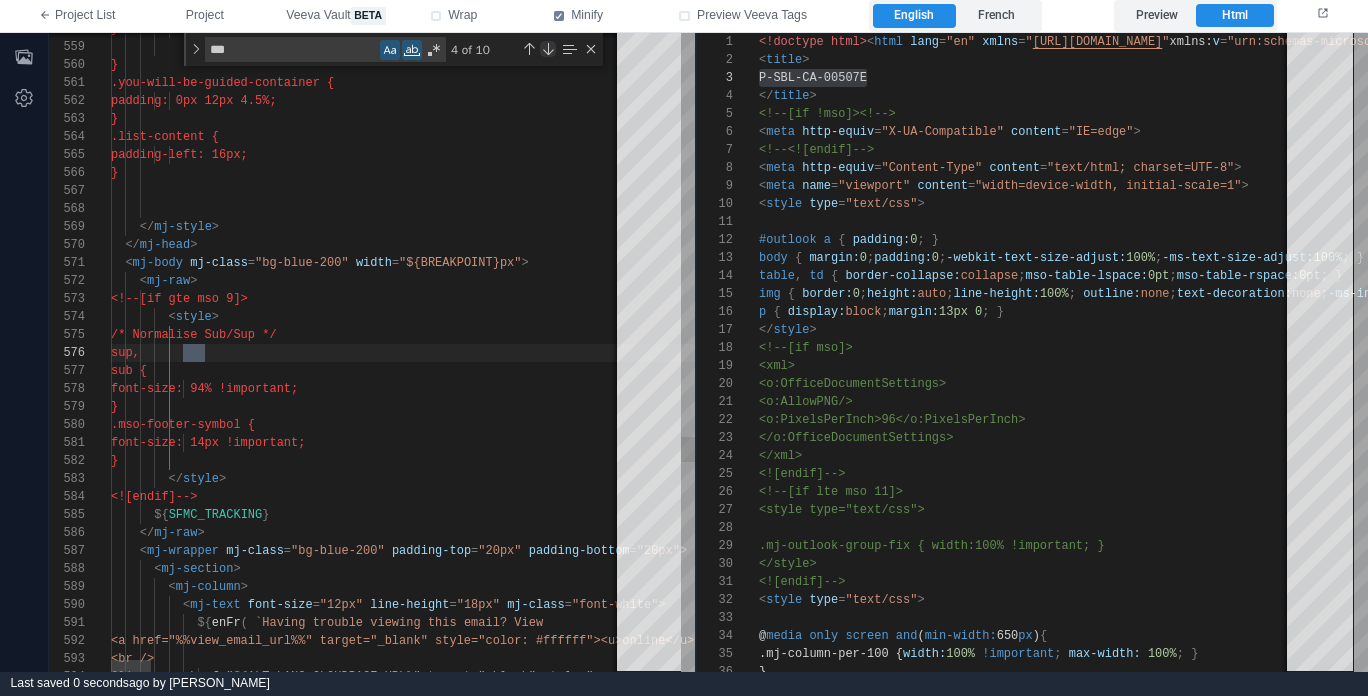 click at bounding box center (548, 49) 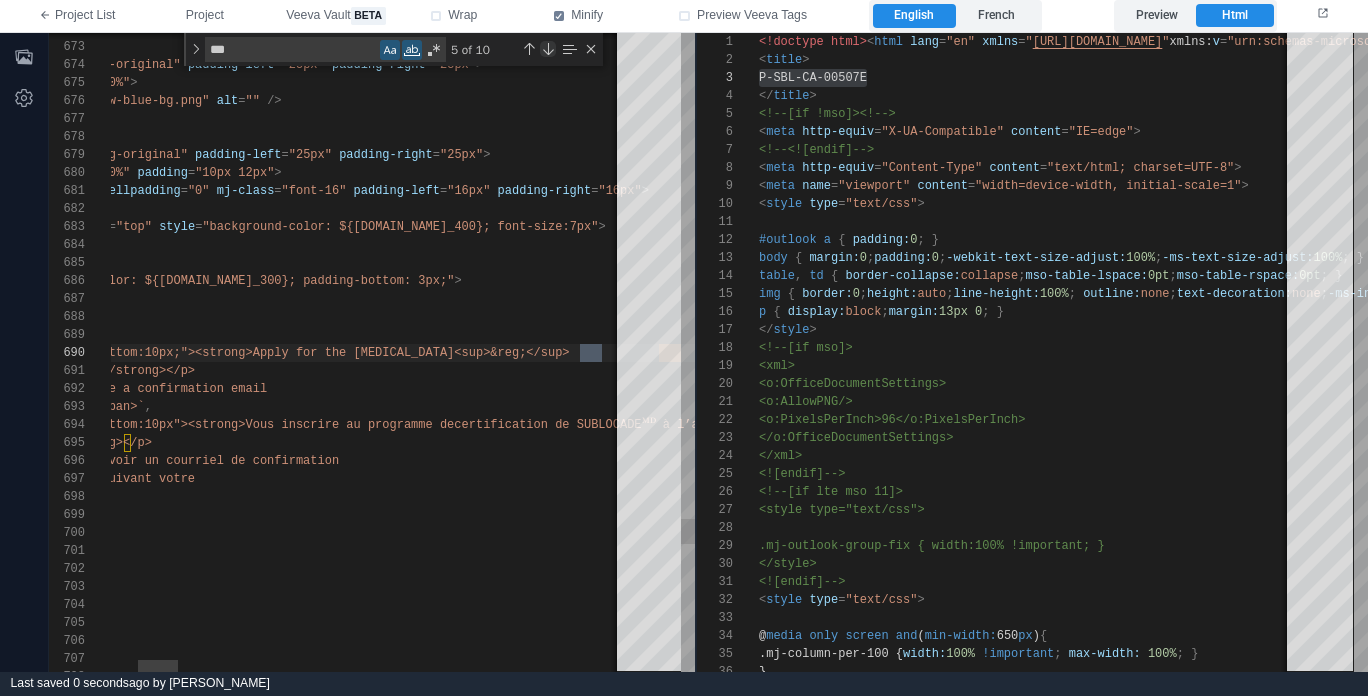 scroll, scrollTop: 180, scrollLeft: 838, axis: both 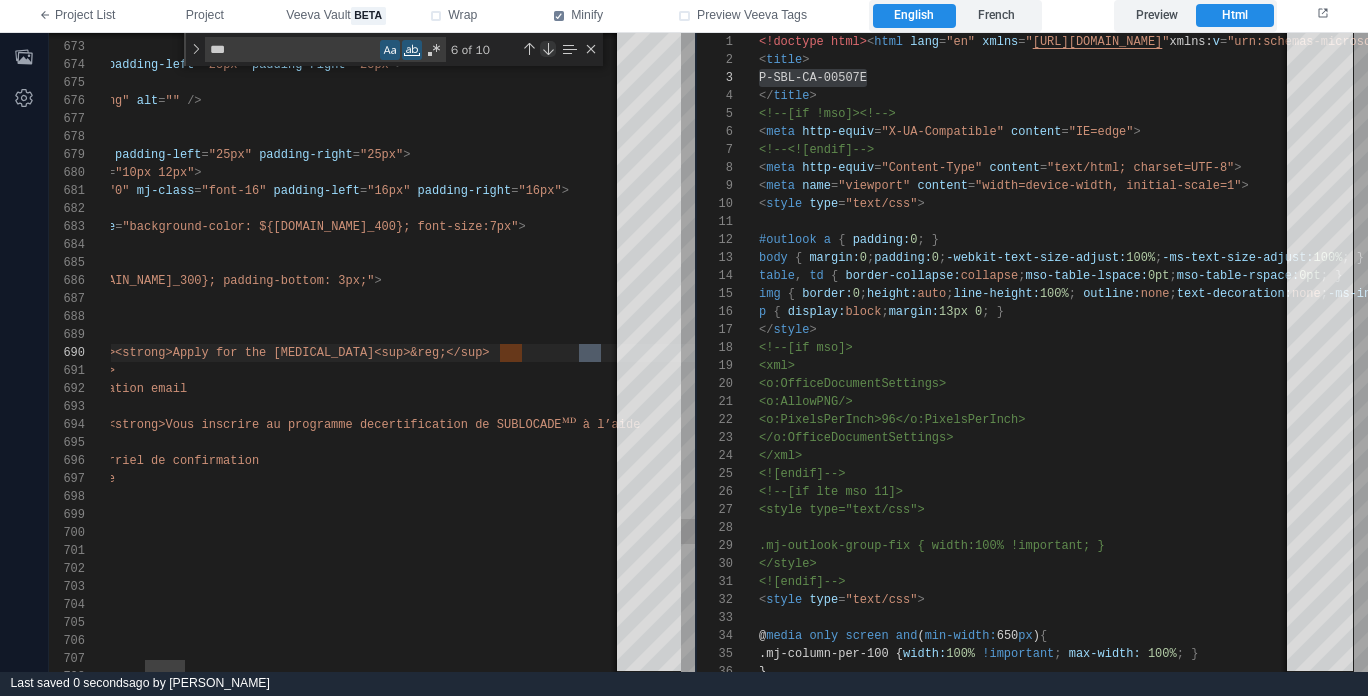 click at bounding box center [548, 49] 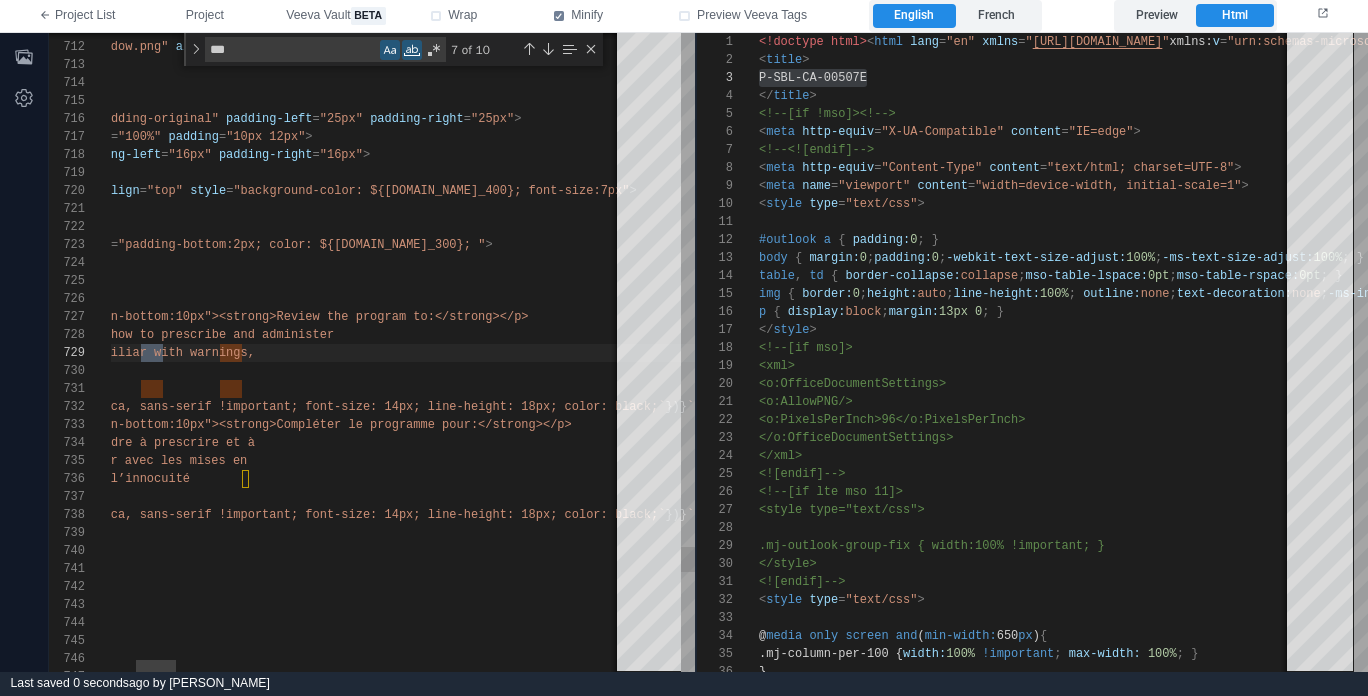click on "***" at bounding box center [292, 49] 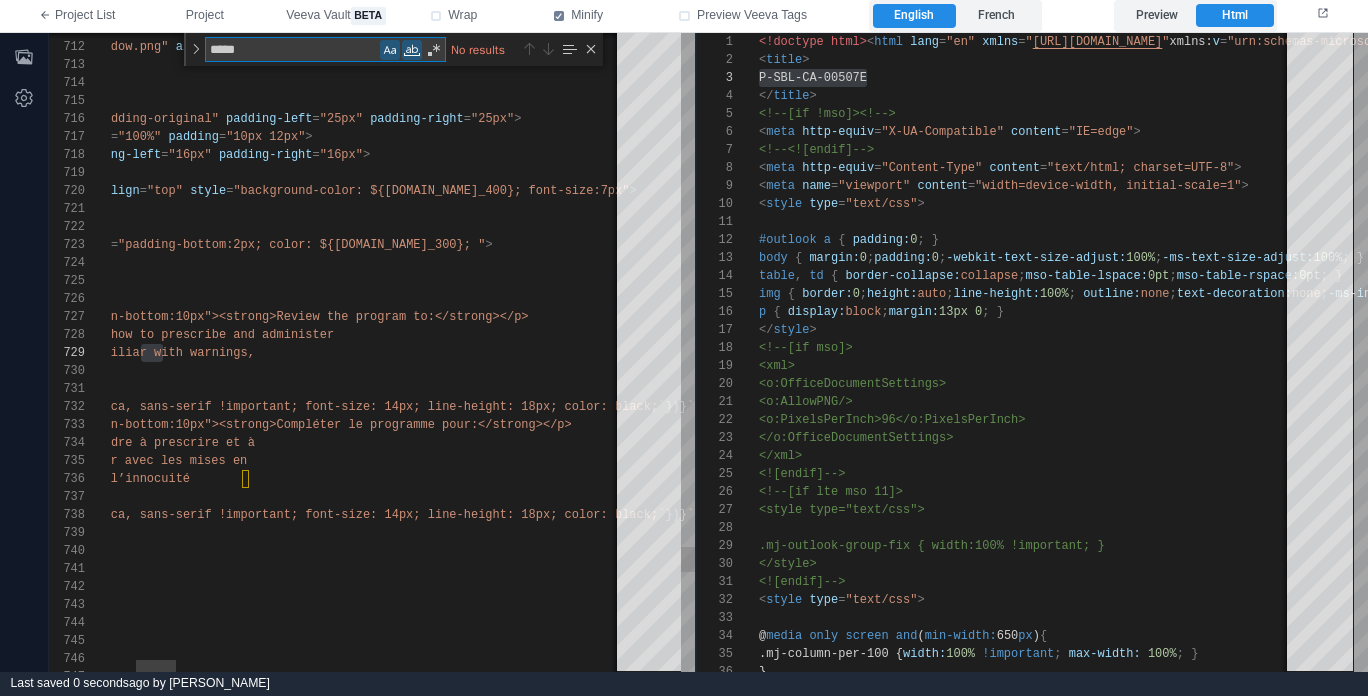 type on "******" 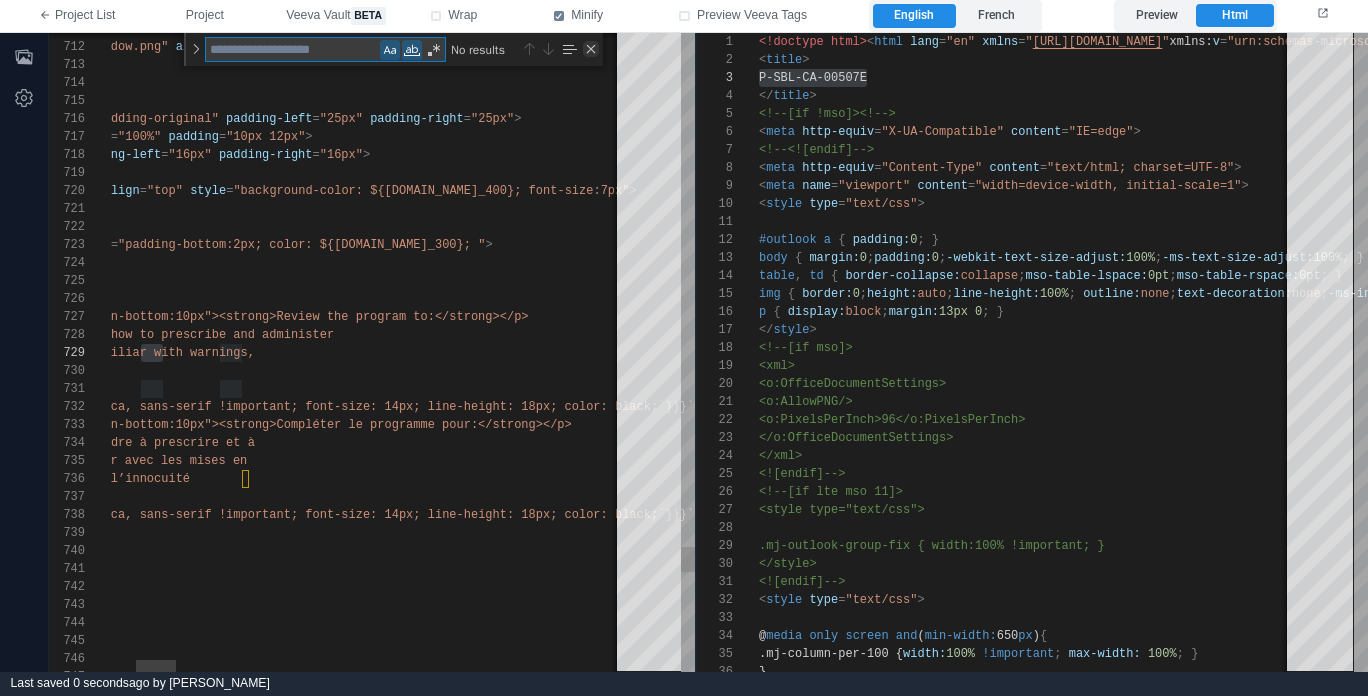 type 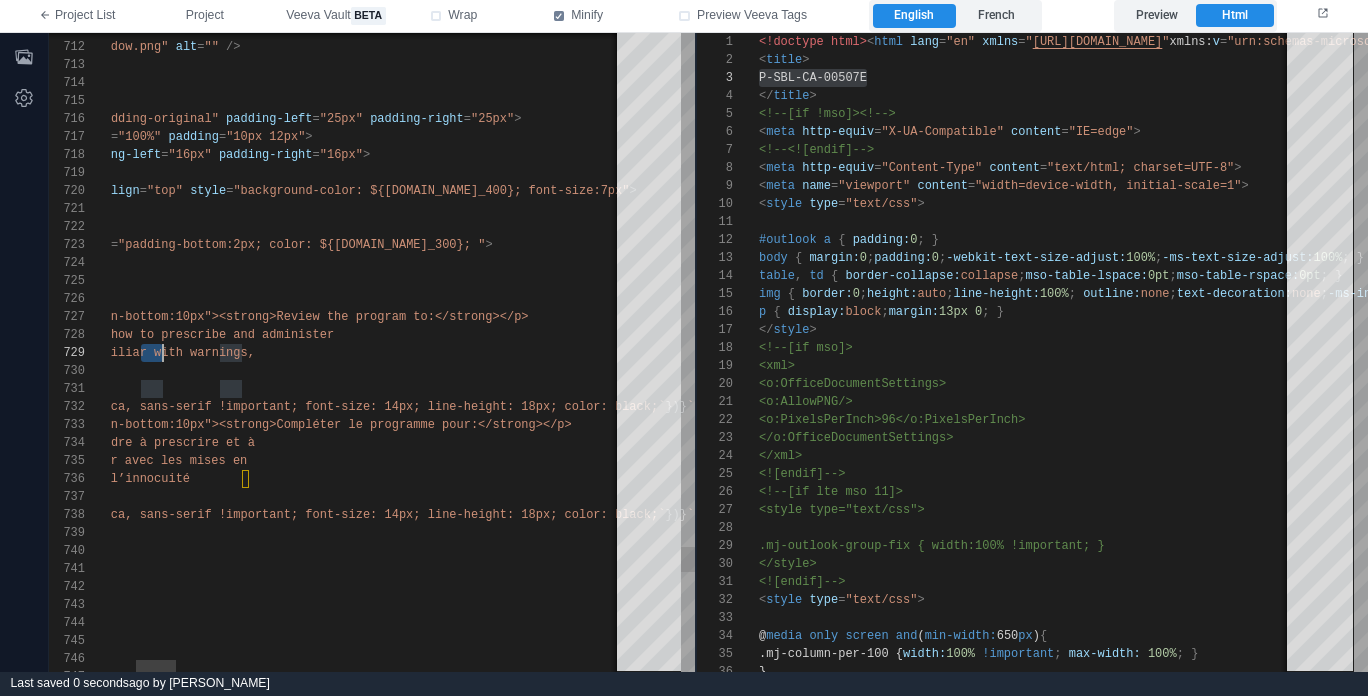 scroll, scrollTop: 144, scrollLeft: 369, axis: both 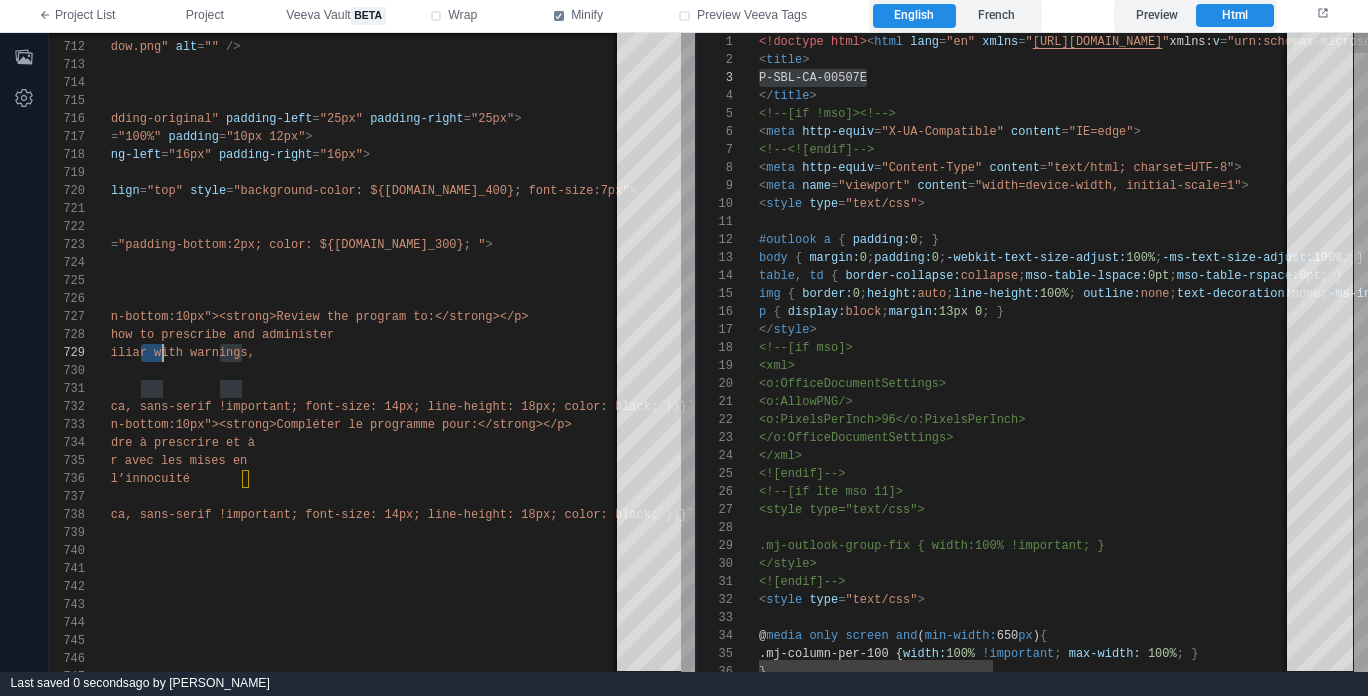 click on "</ title >" at bounding box center [1369, 96] 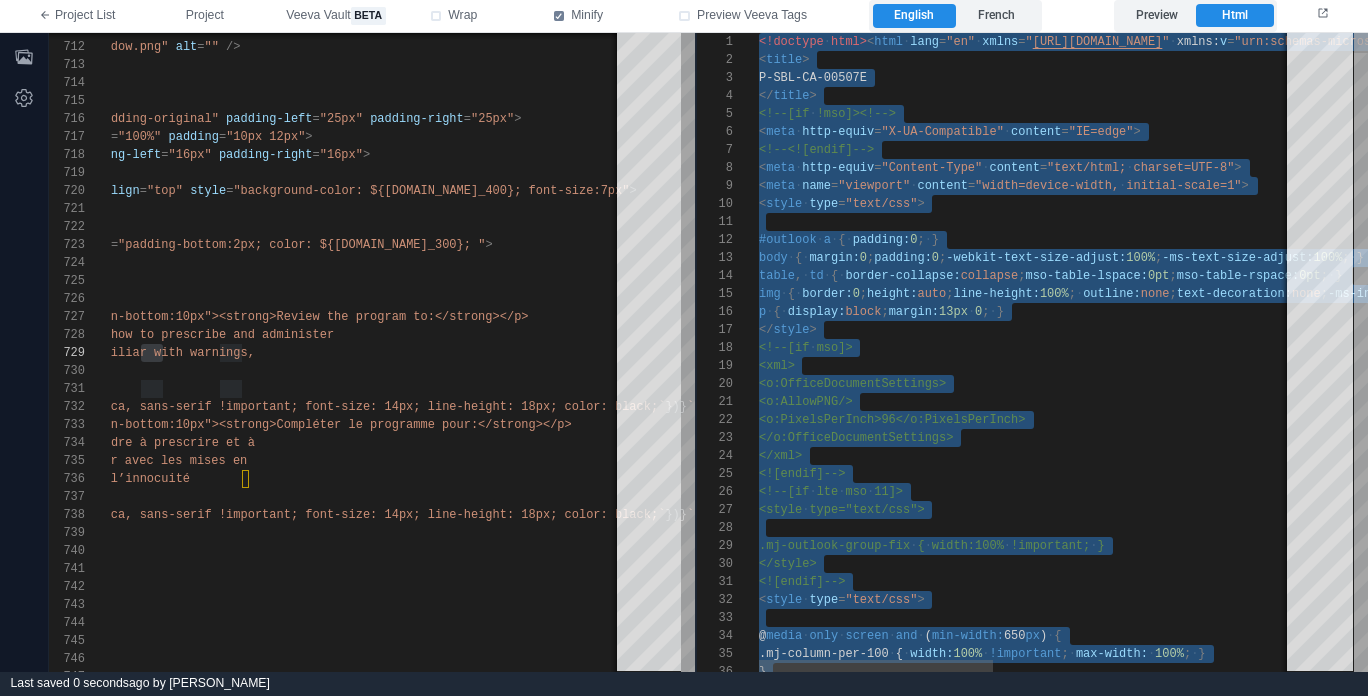 type on "**********" 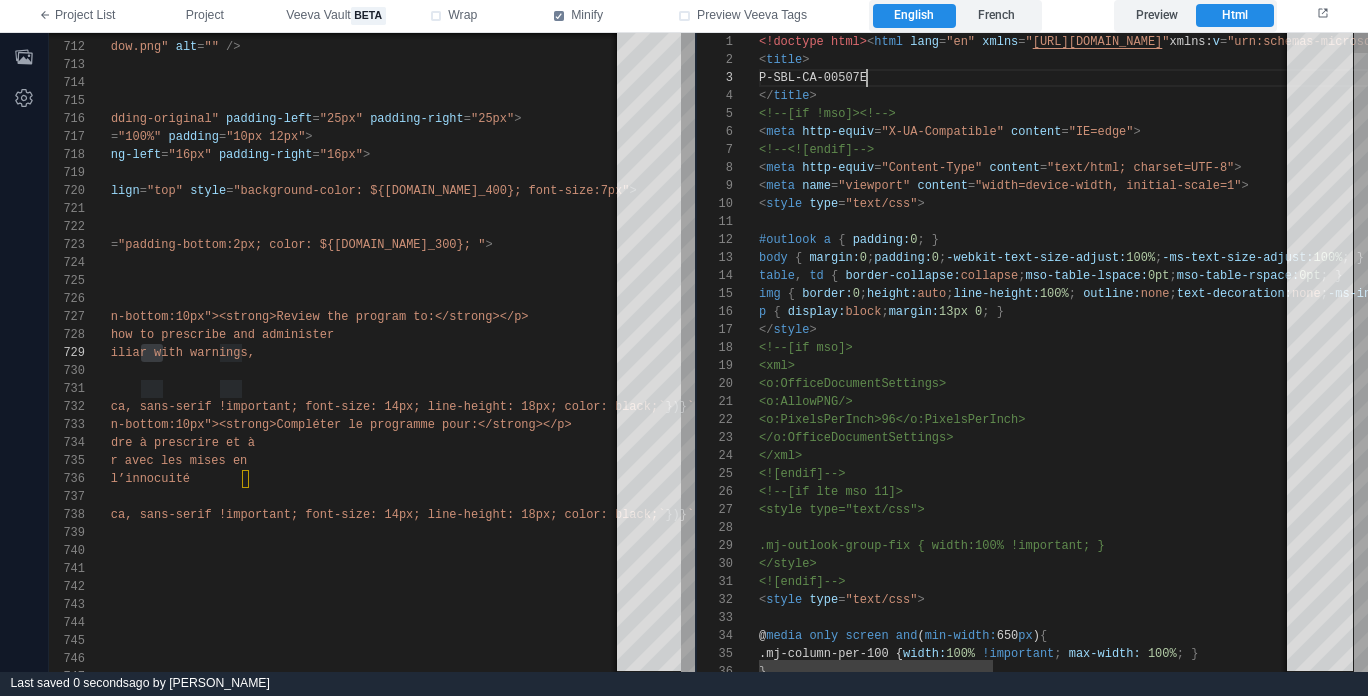 scroll, scrollTop: 36, scrollLeft: 108, axis: both 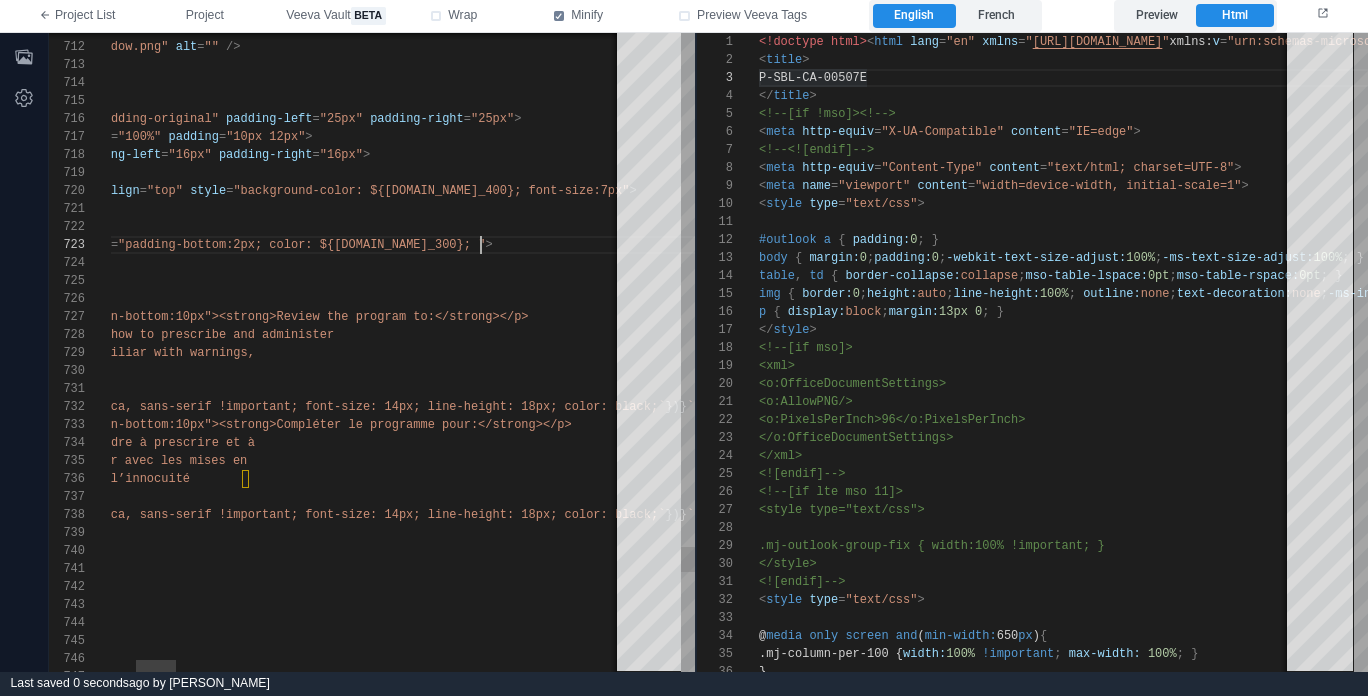 click on "< td   class = "list-content"   style = "padding-bottom:2px; color: ${[DOMAIN_NAME]_300}; " >" at bounding box center [3023, 245] 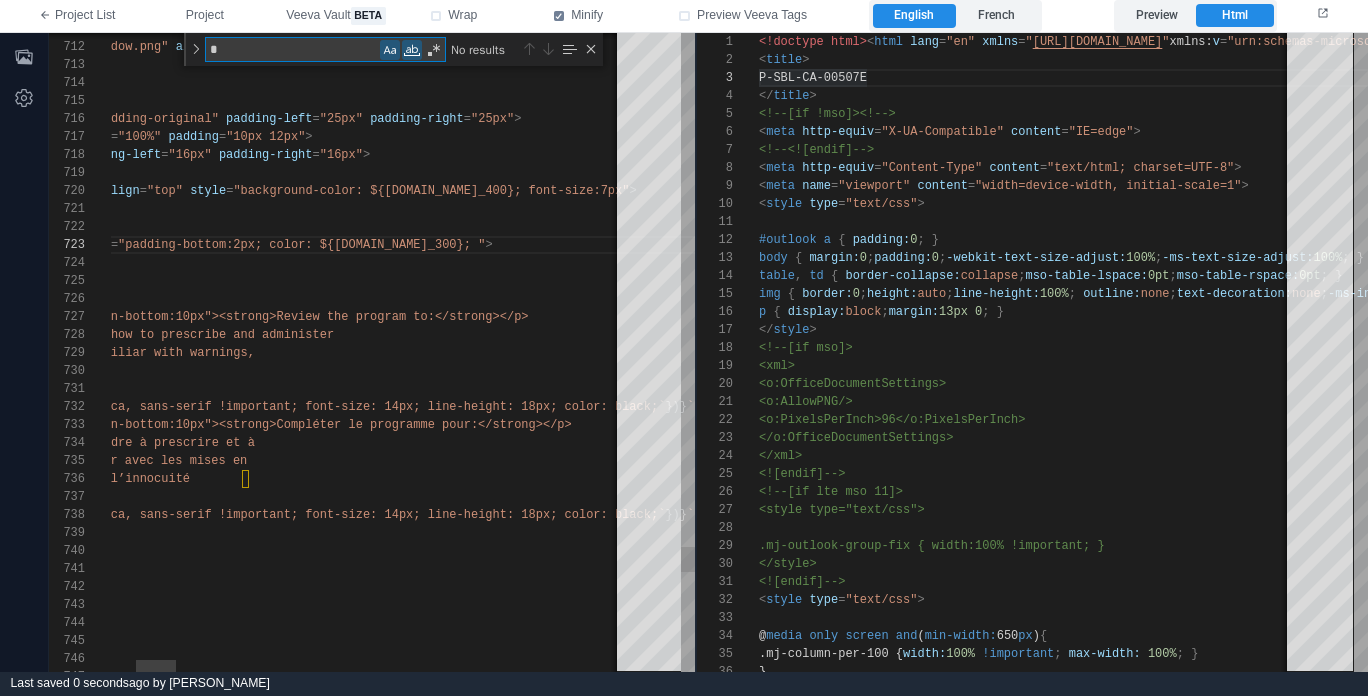 type on "**" 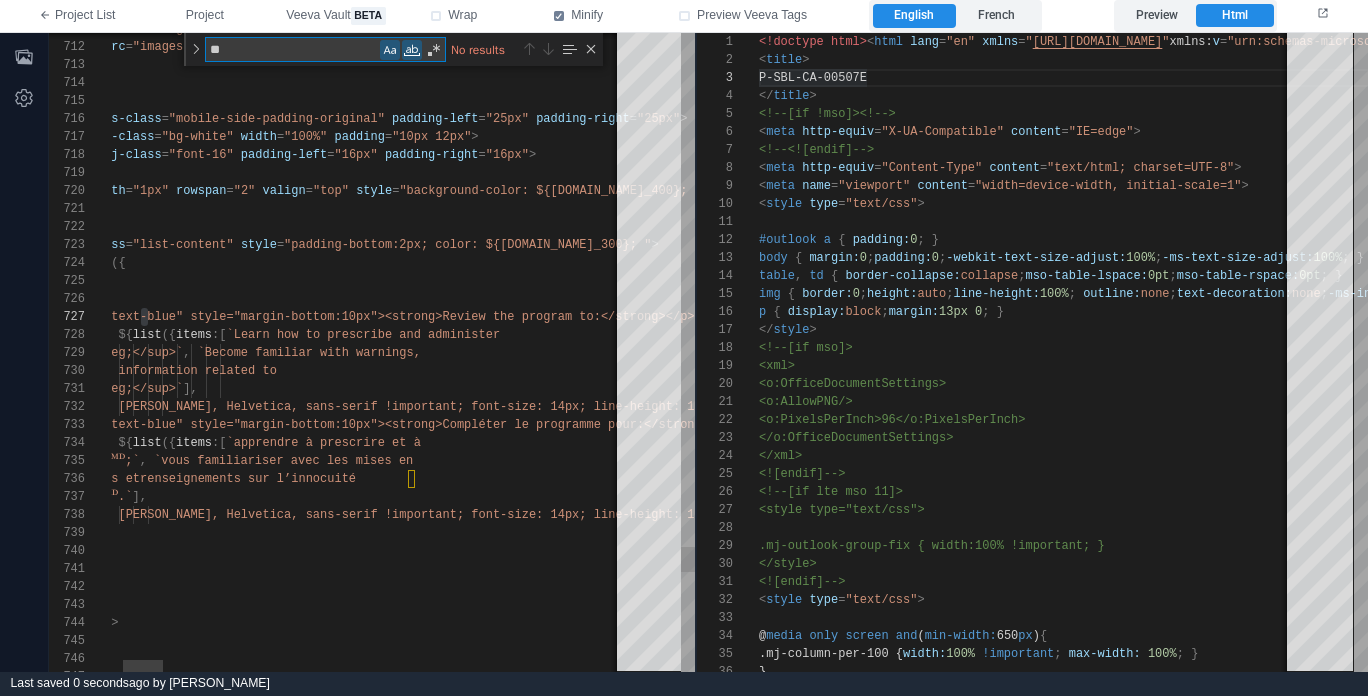 type on "**********" 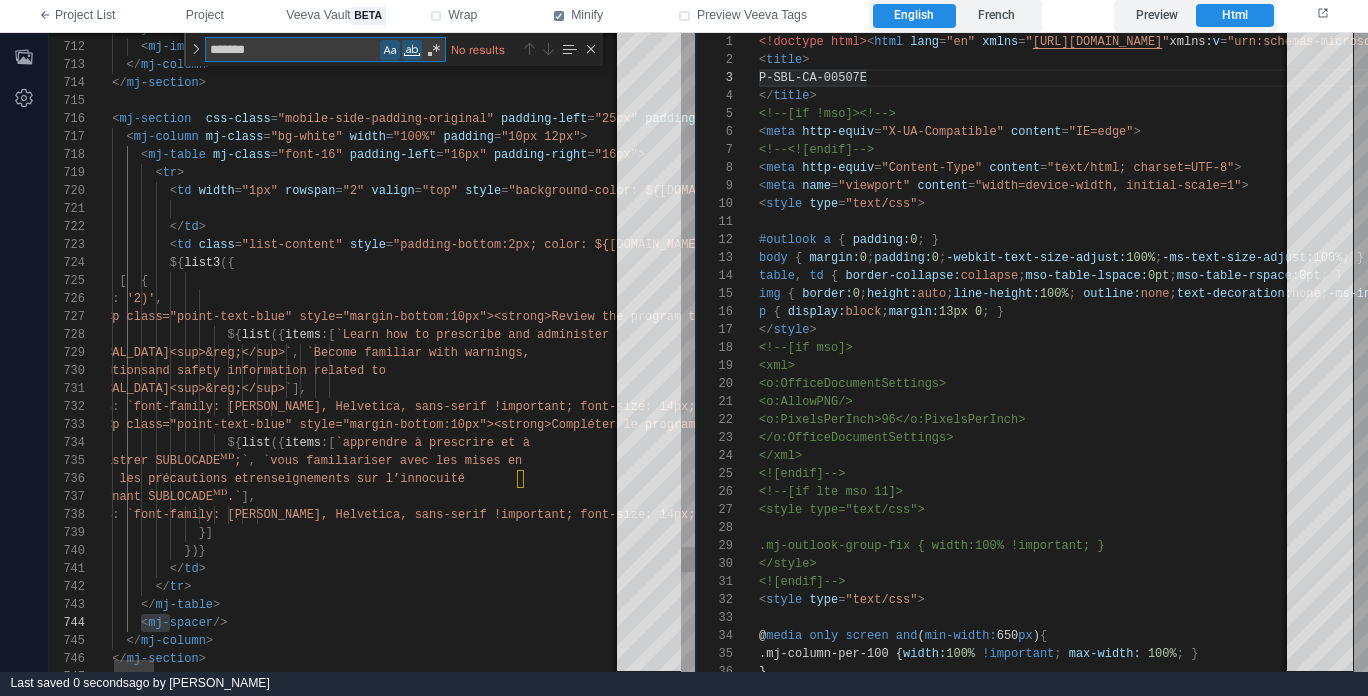 type on "********" 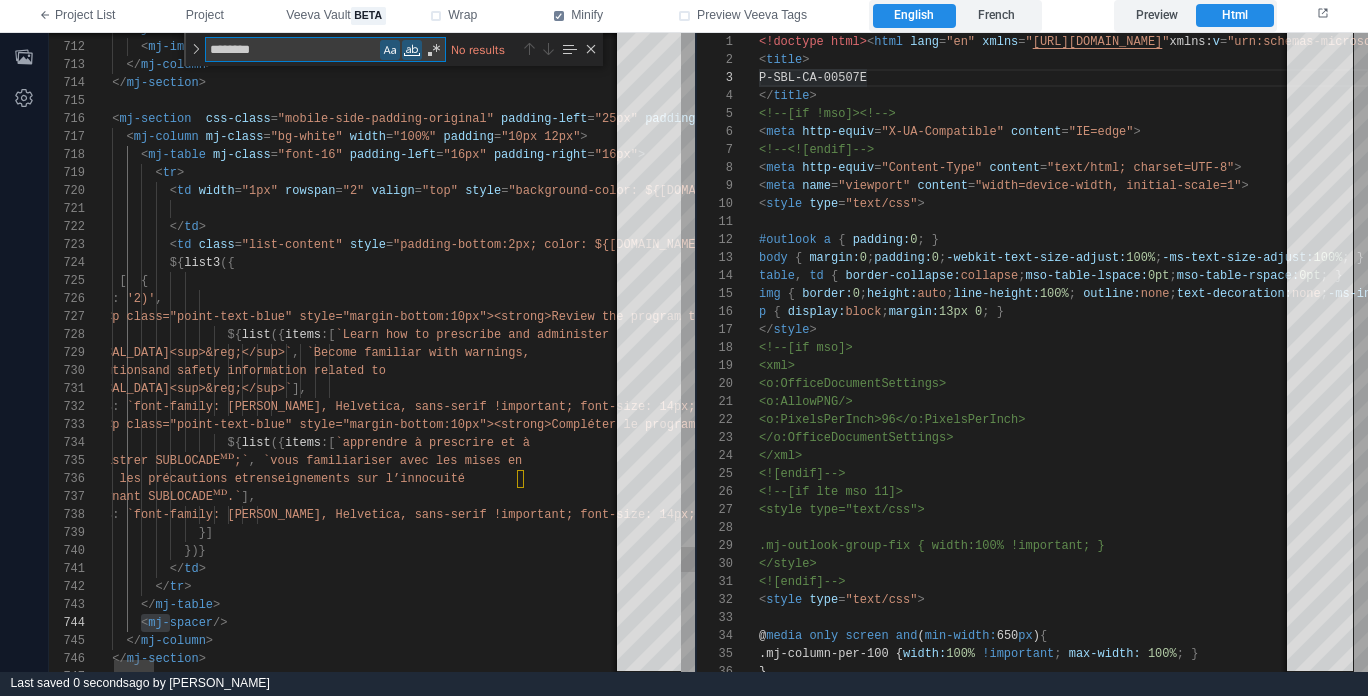 type on "**********" 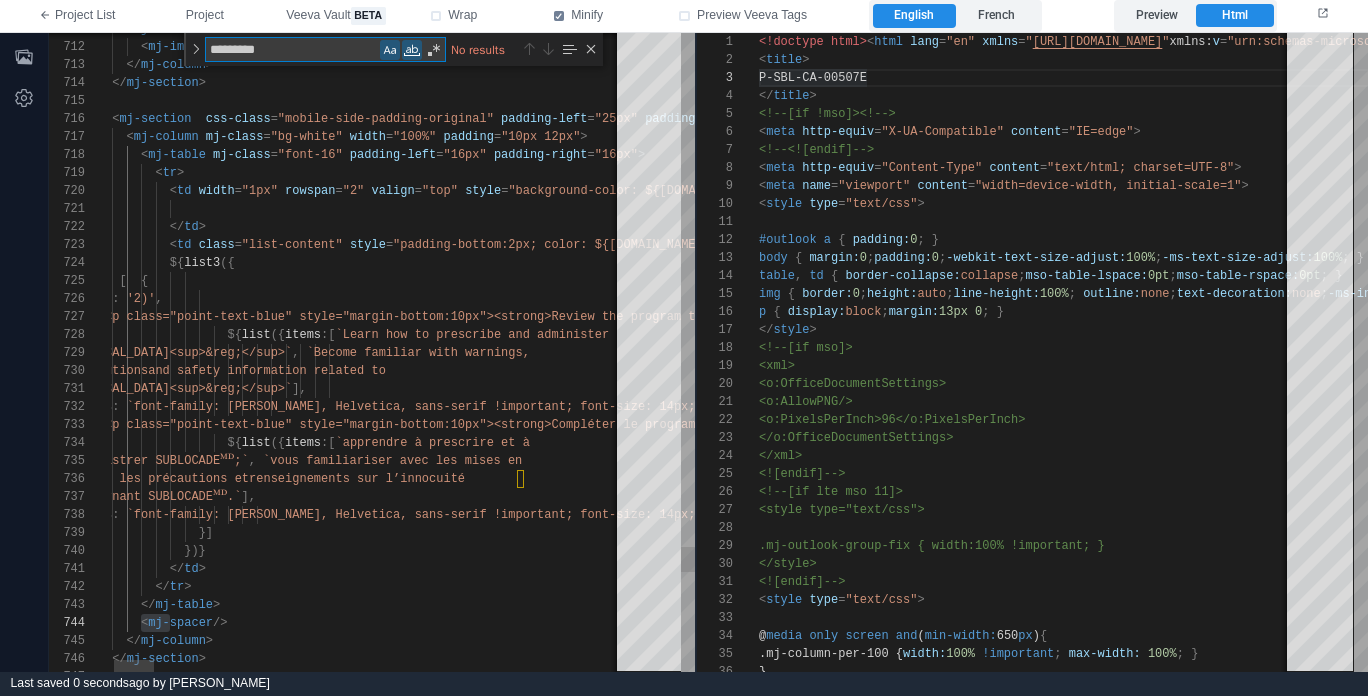 scroll, scrollTop: 180, scrollLeft: 94, axis: both 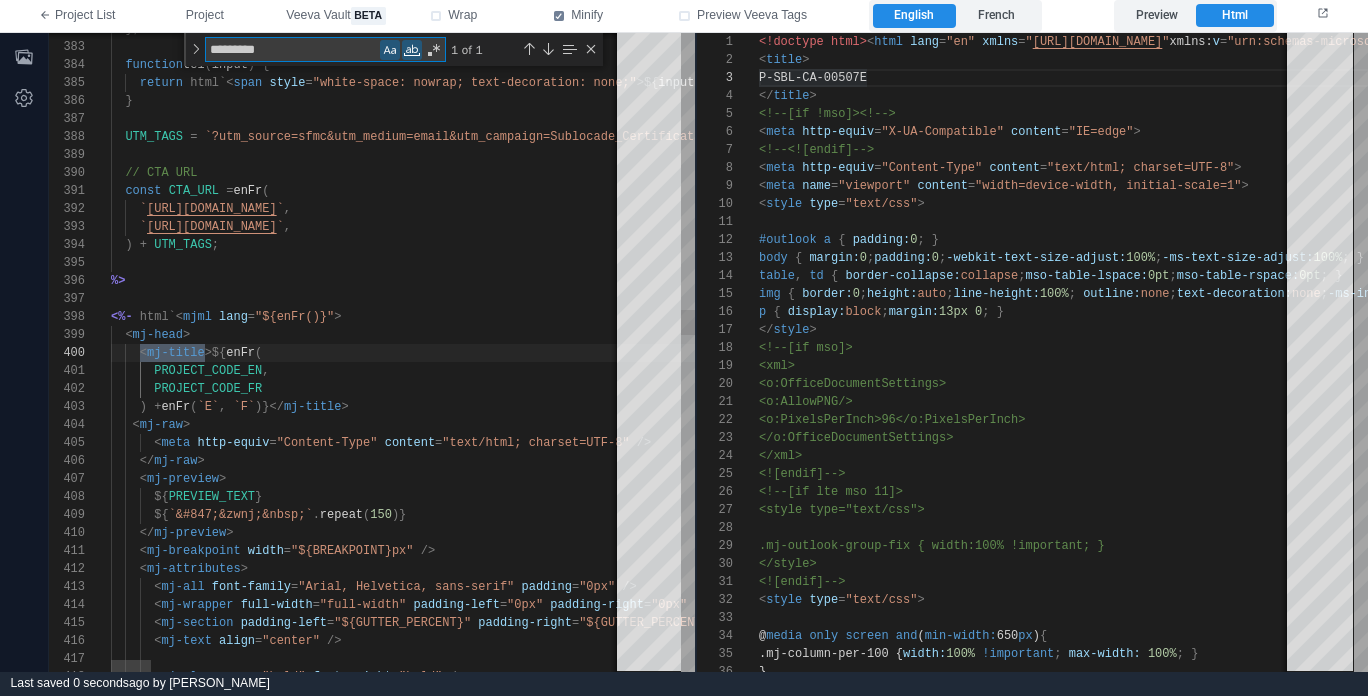 type on "*********" 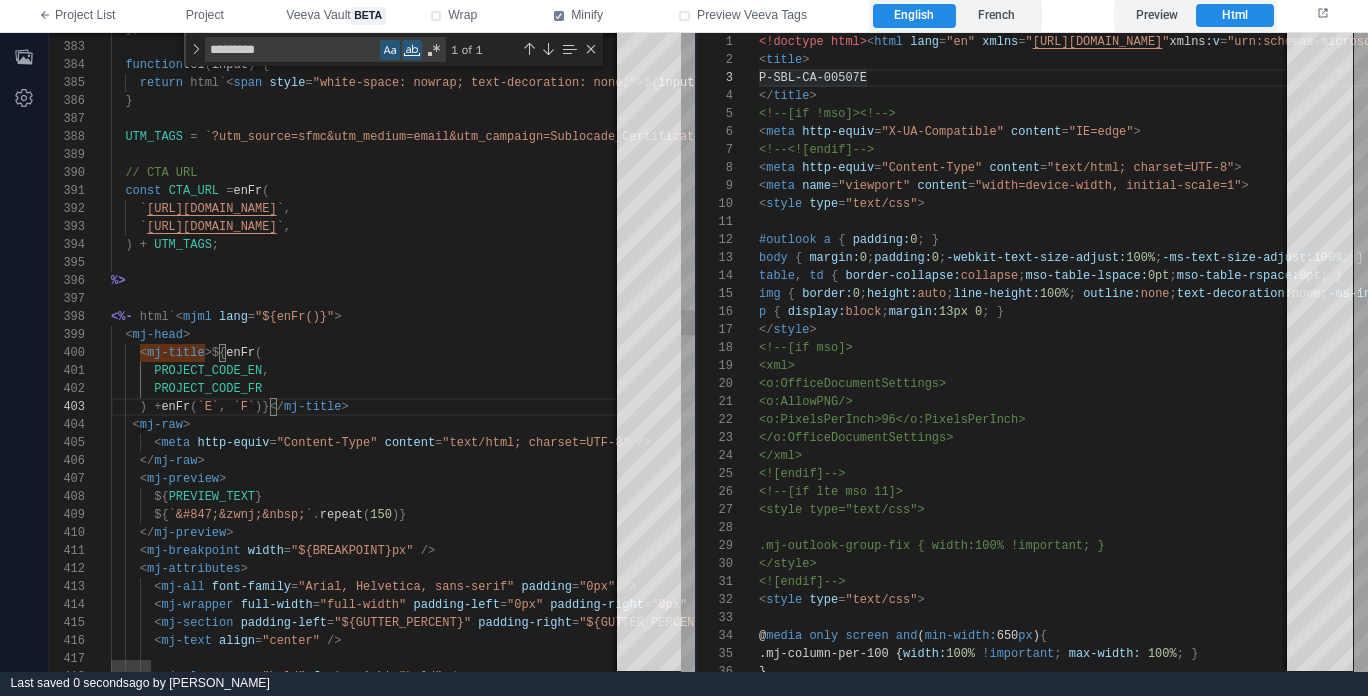 scroll, scrollTop: 36, scrollLeft: 166, axis: both 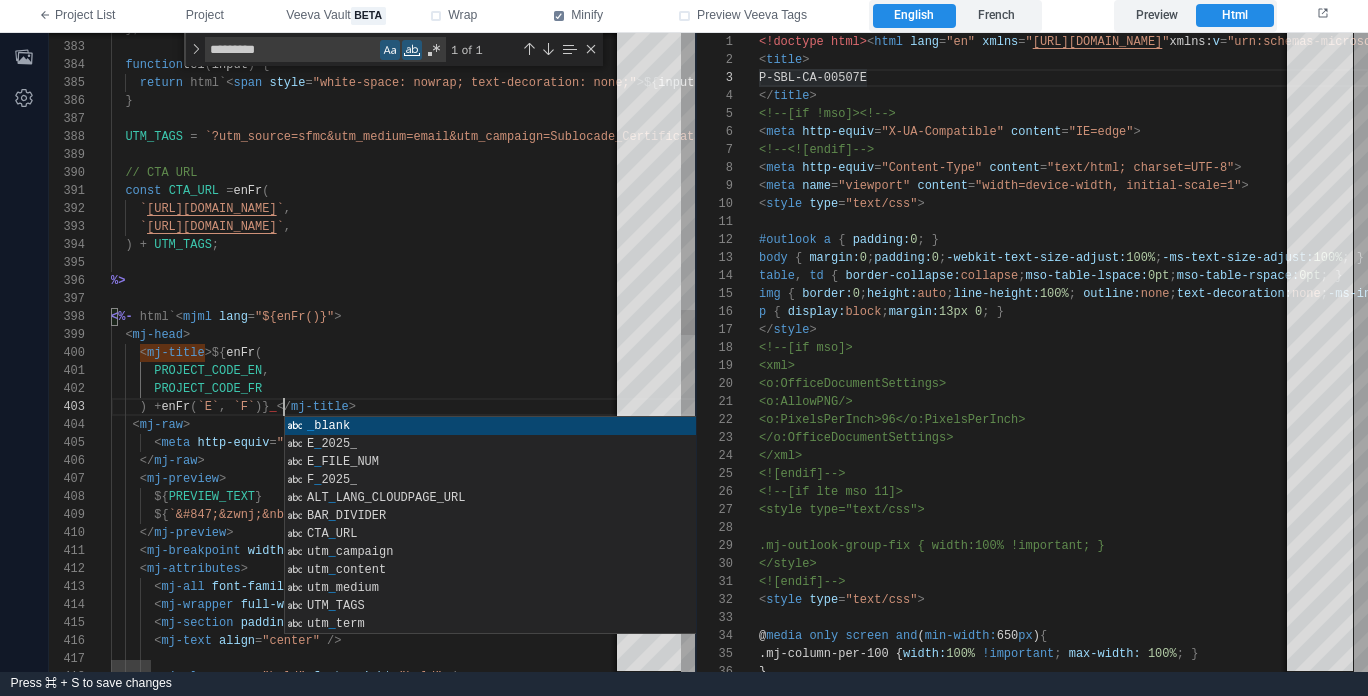 type on "**********" 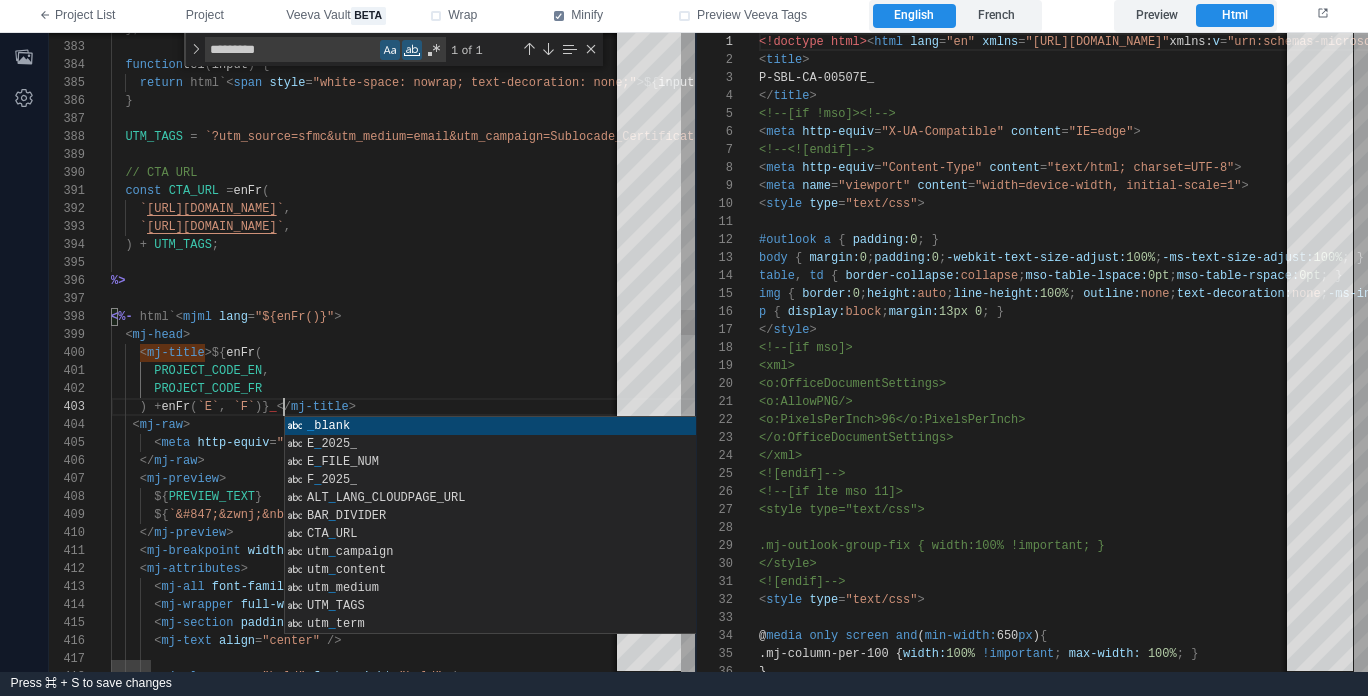 scroll, scrollTop: 180, scrollLeft: 0, axis: vertical 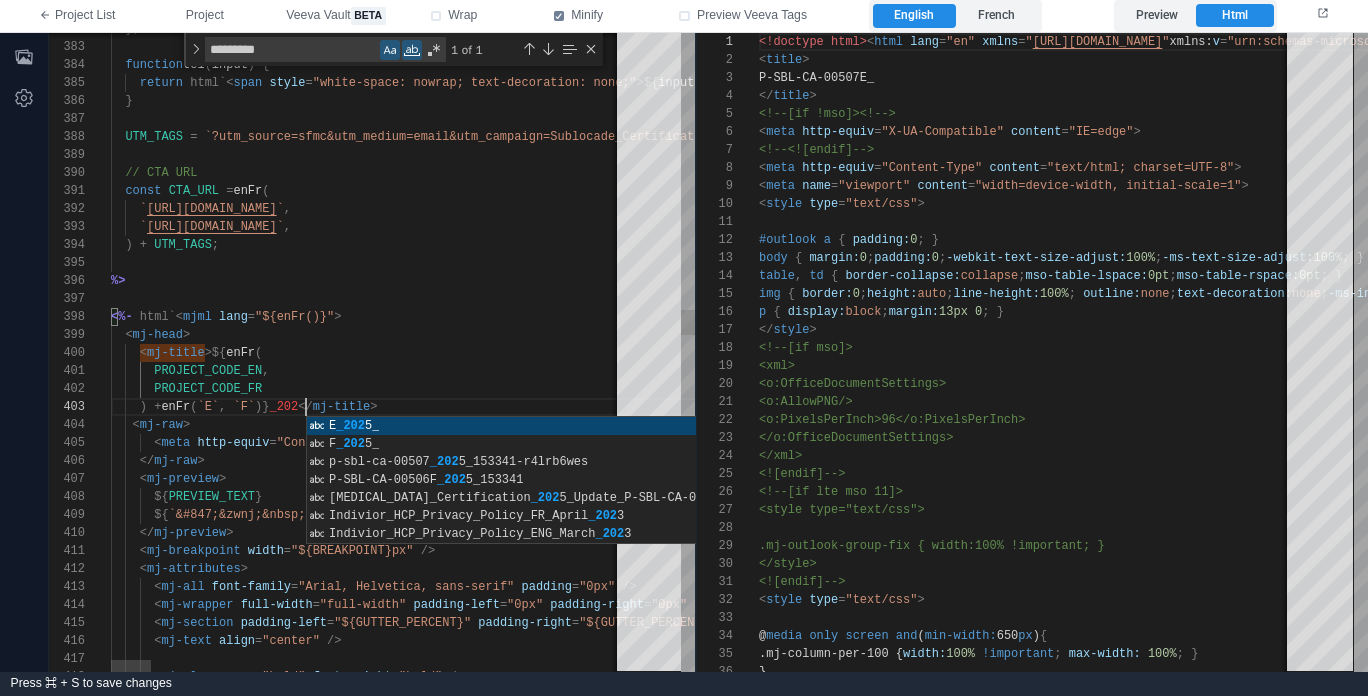 type on "**********" 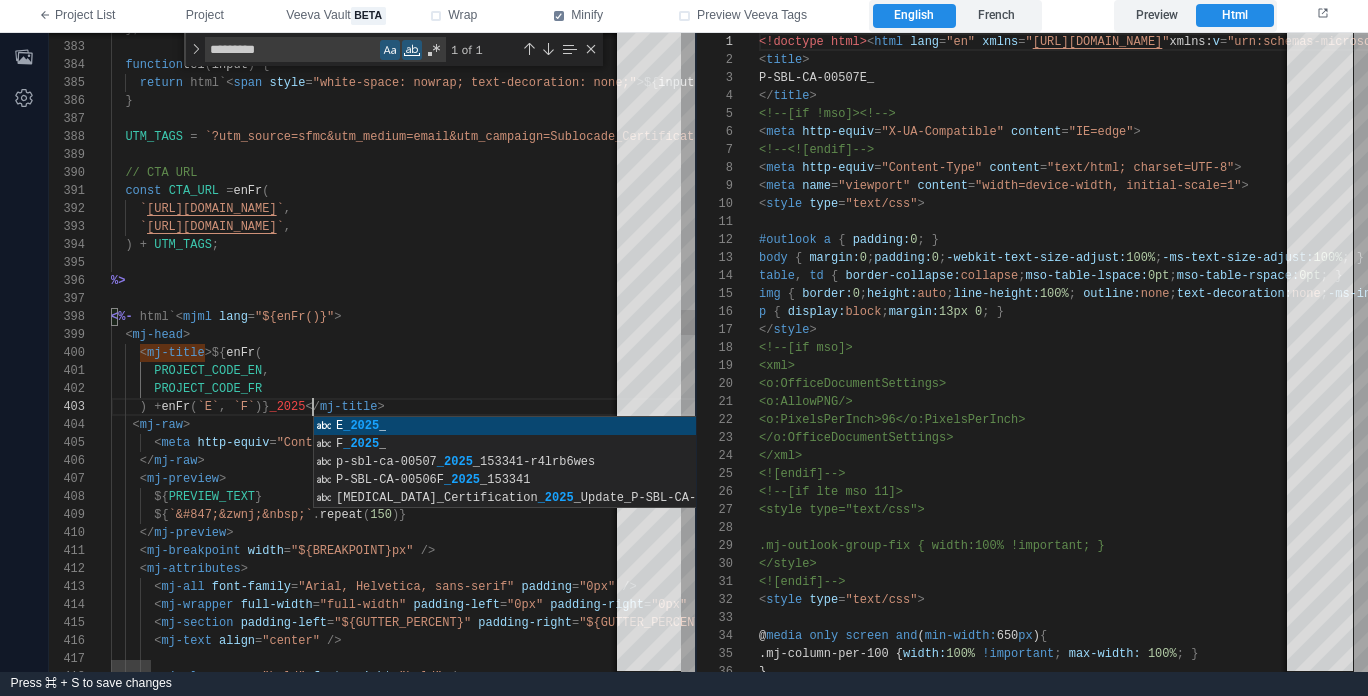type on "**********" 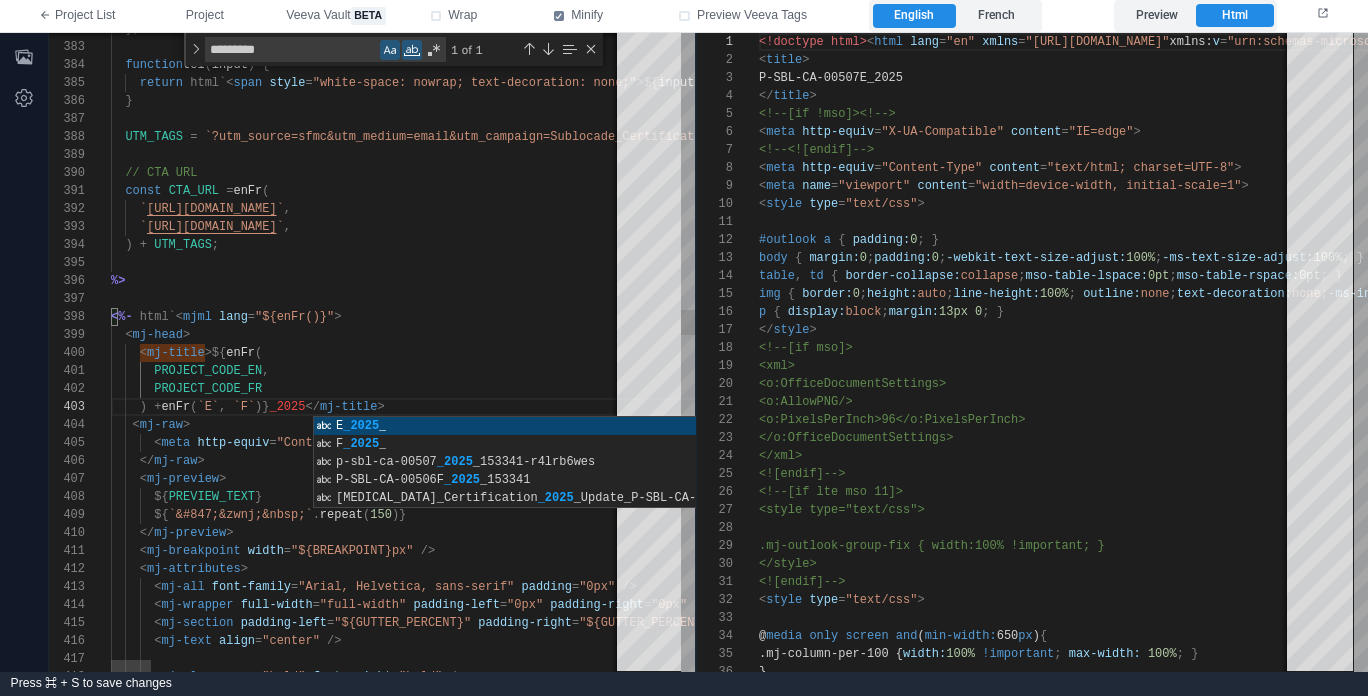 type on "**********" 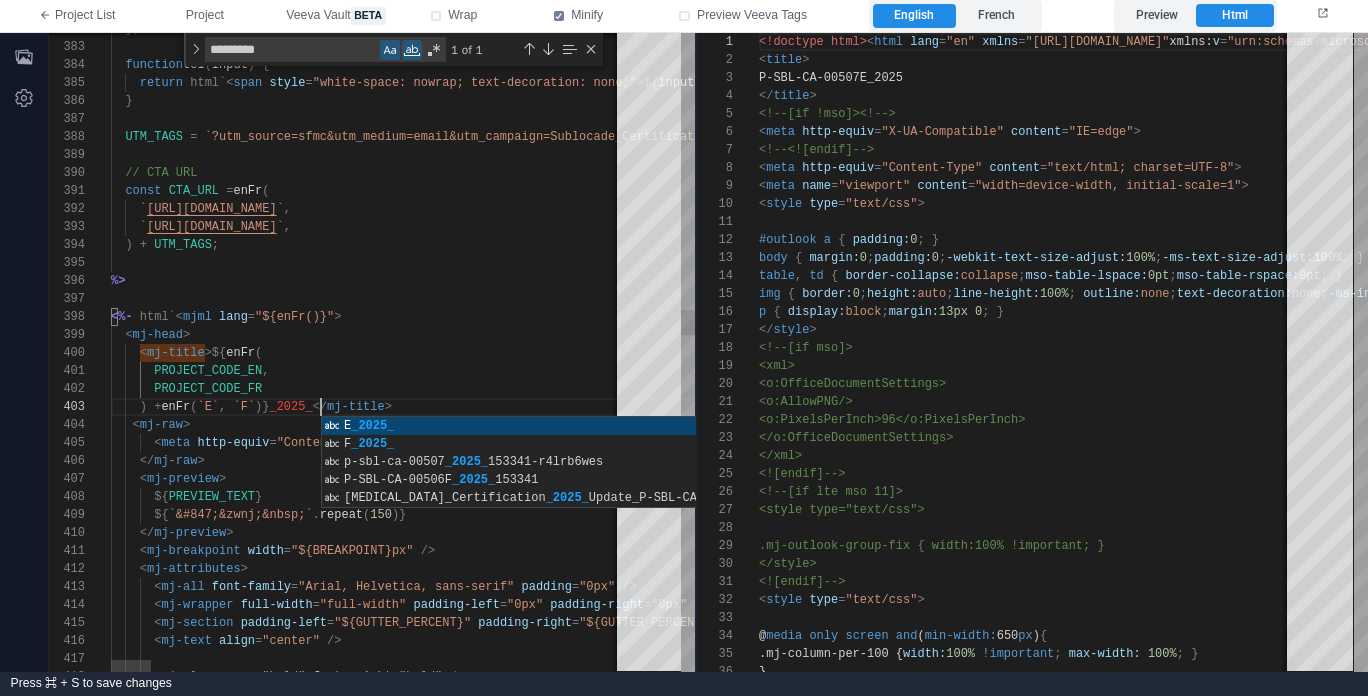 type on "**********" 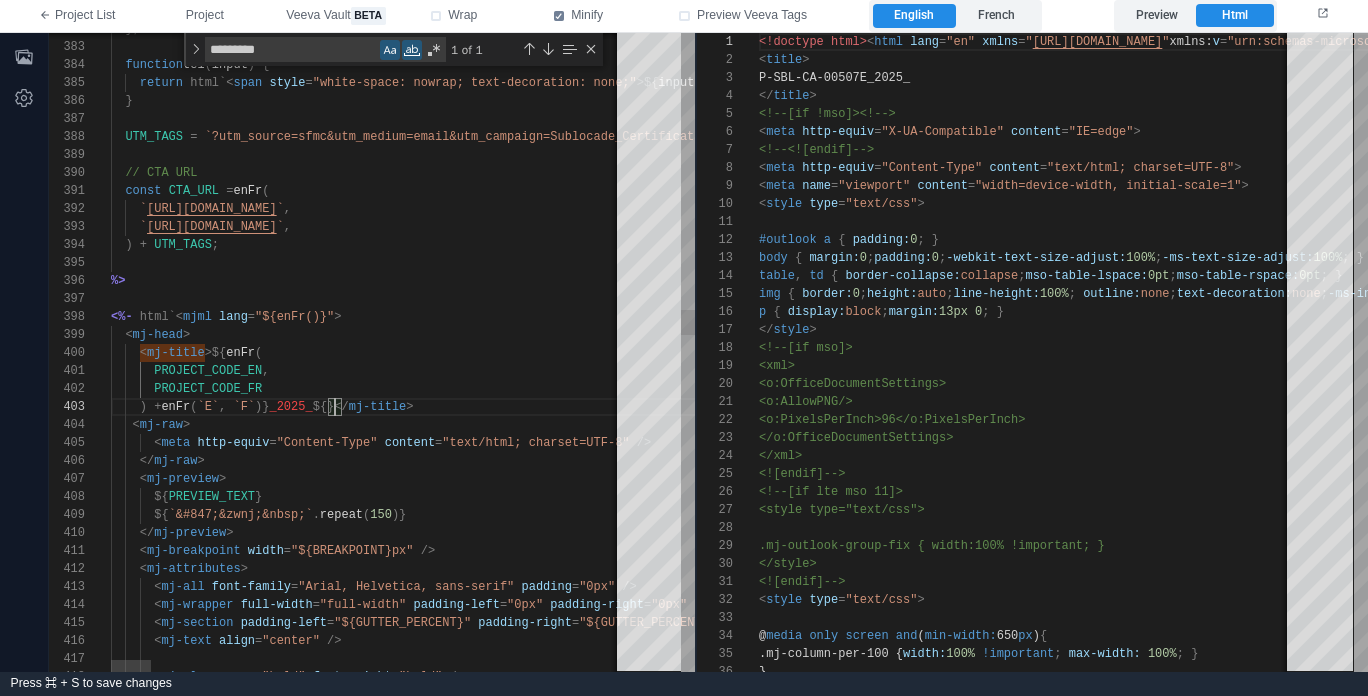 scroll, scrollTop: 36, scrollLeft: 231, axis: both 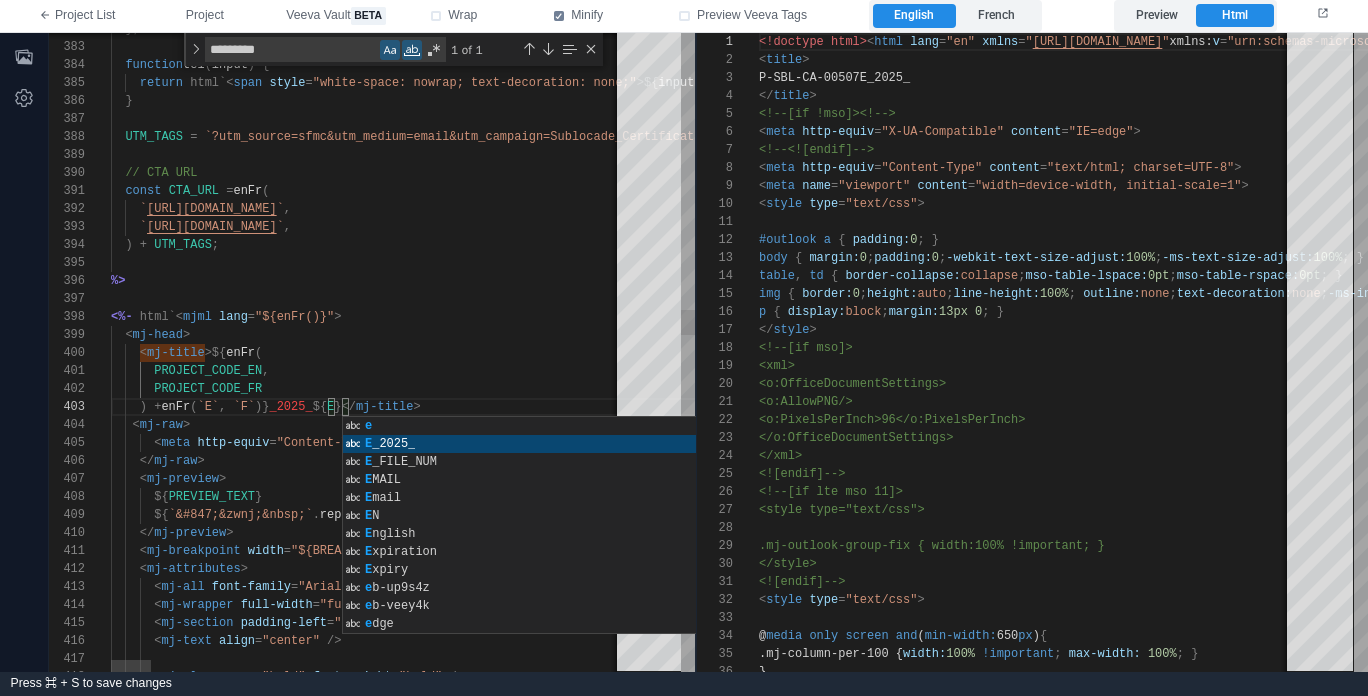 type on "**********" 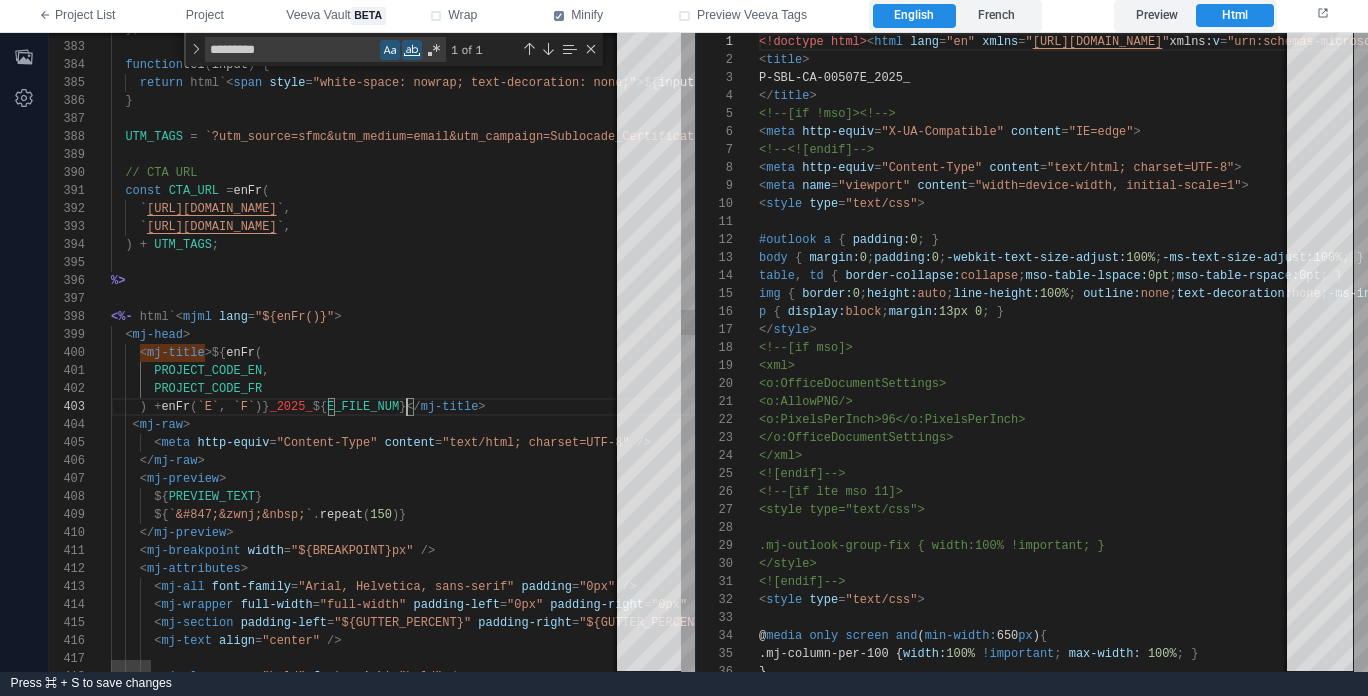 scroll, scrollTop: 36, scrollLeft: 296, axis: both 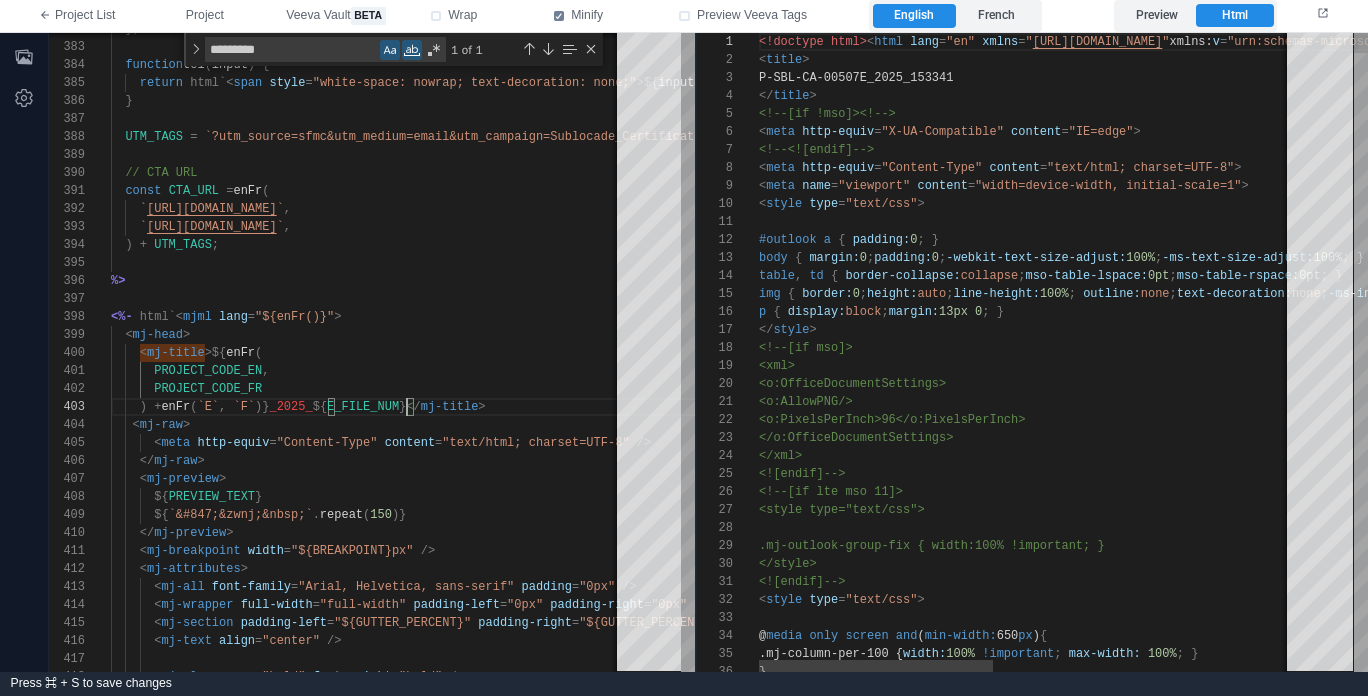 type on "**********" 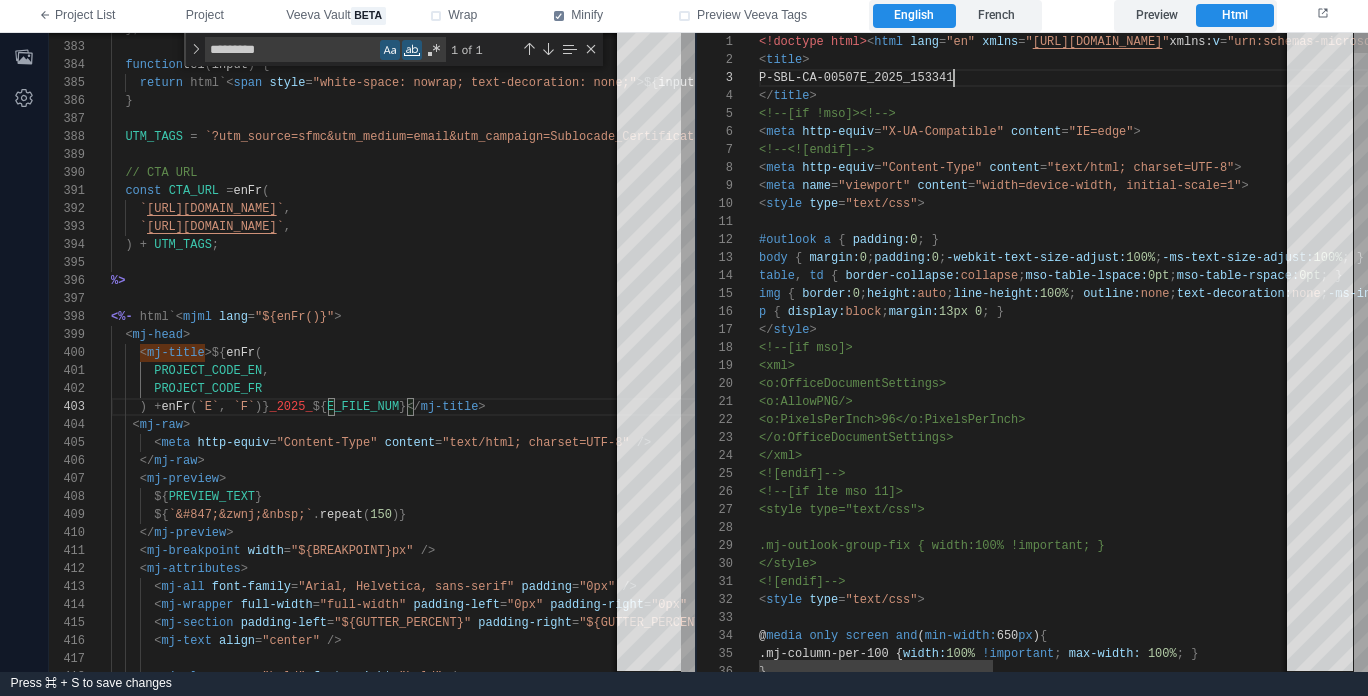 click on "P-SBL-CA-00507E_2025_153341" at bounding box center (1369, 78) 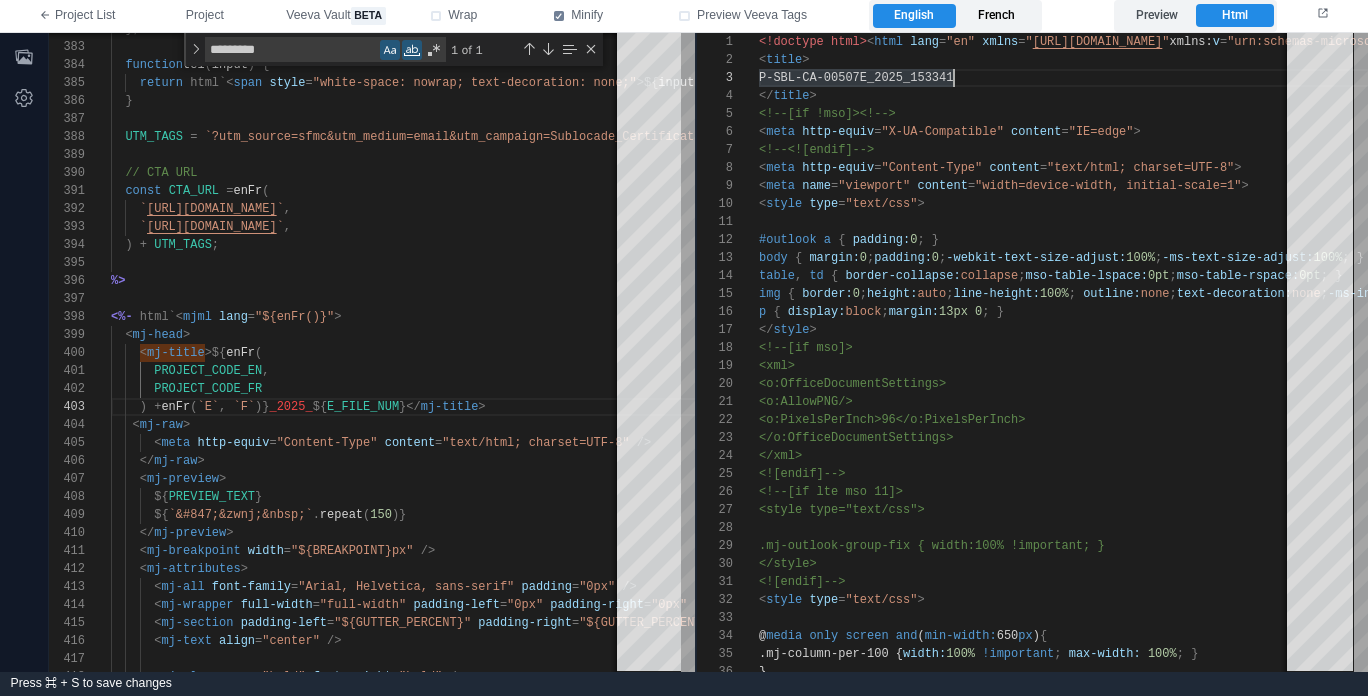 click on "French" at bounding box center [997, 16] 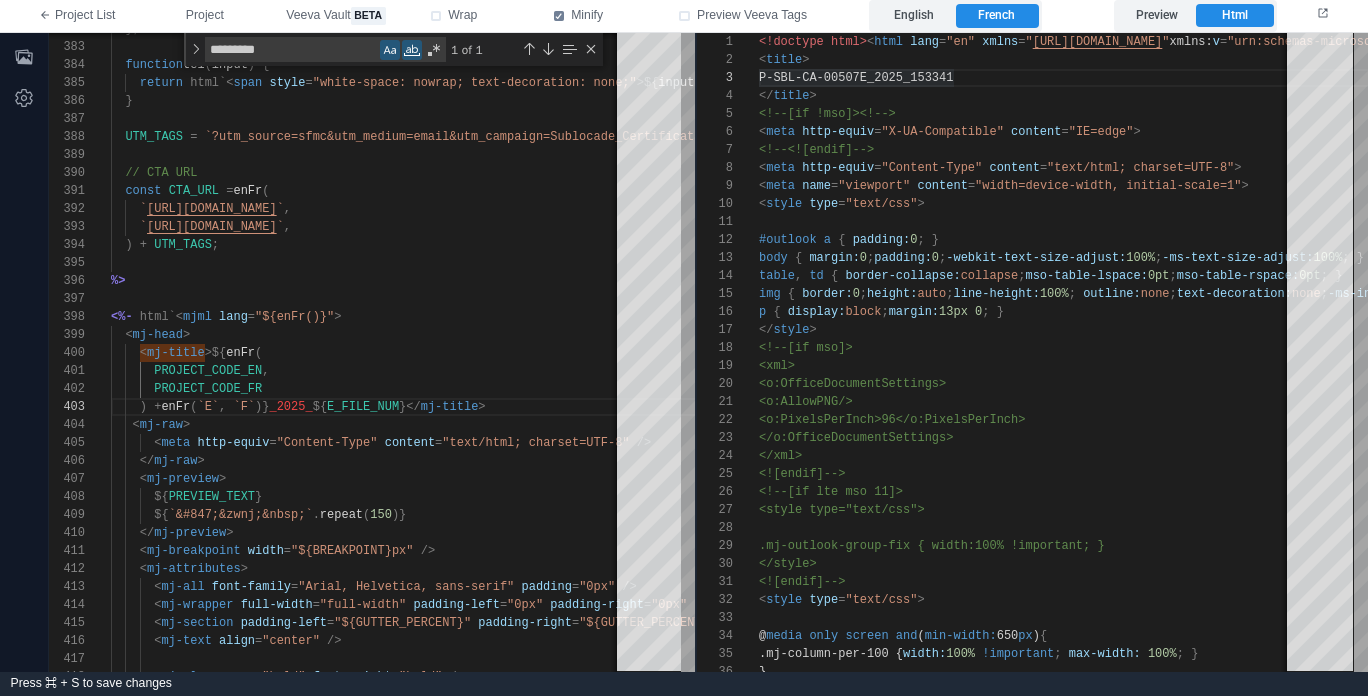 scroll, scrollTop: 180, scrollLeft: 0, axis: vertical 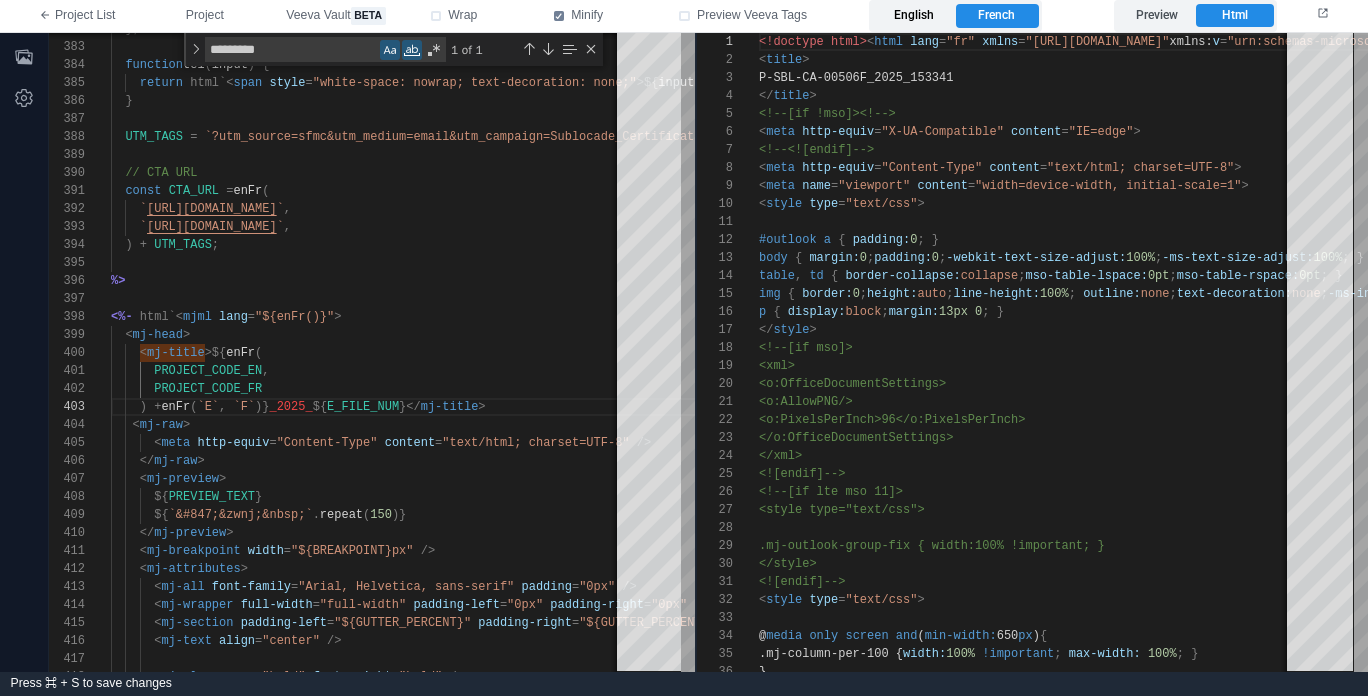 click on "English" at bounding box center [914, 16] 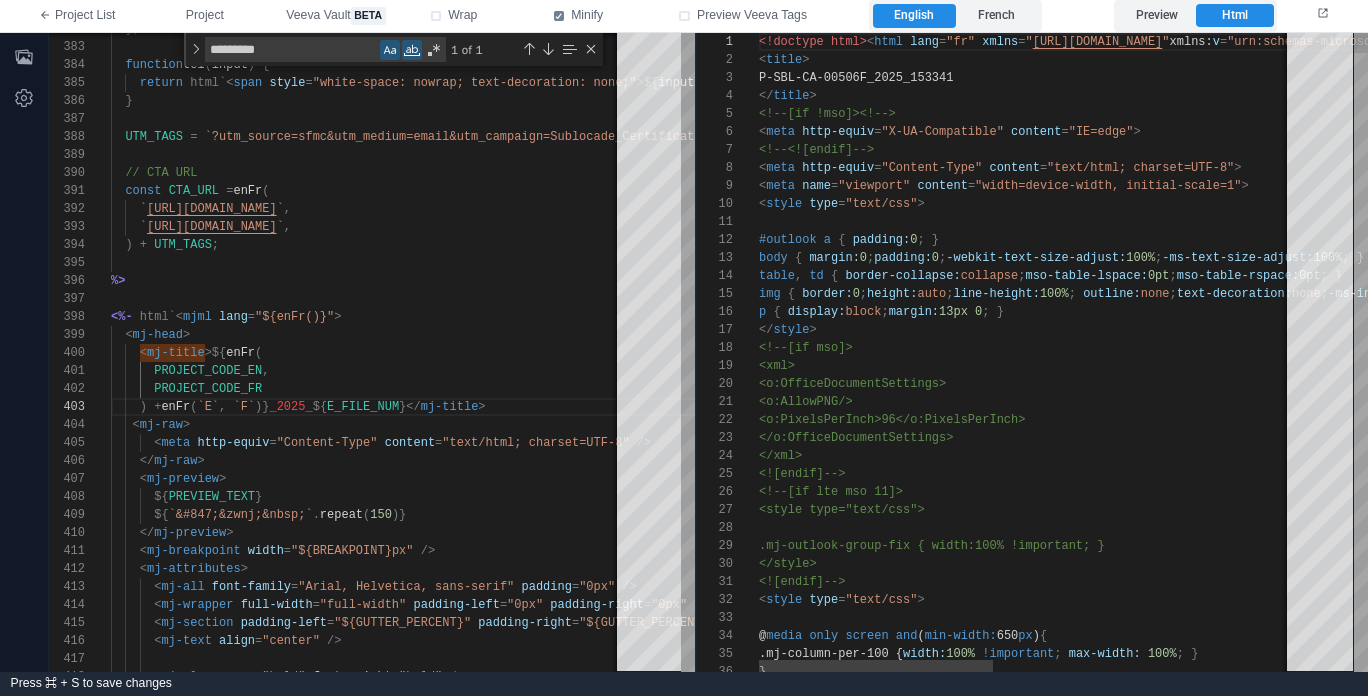 type on "**********" 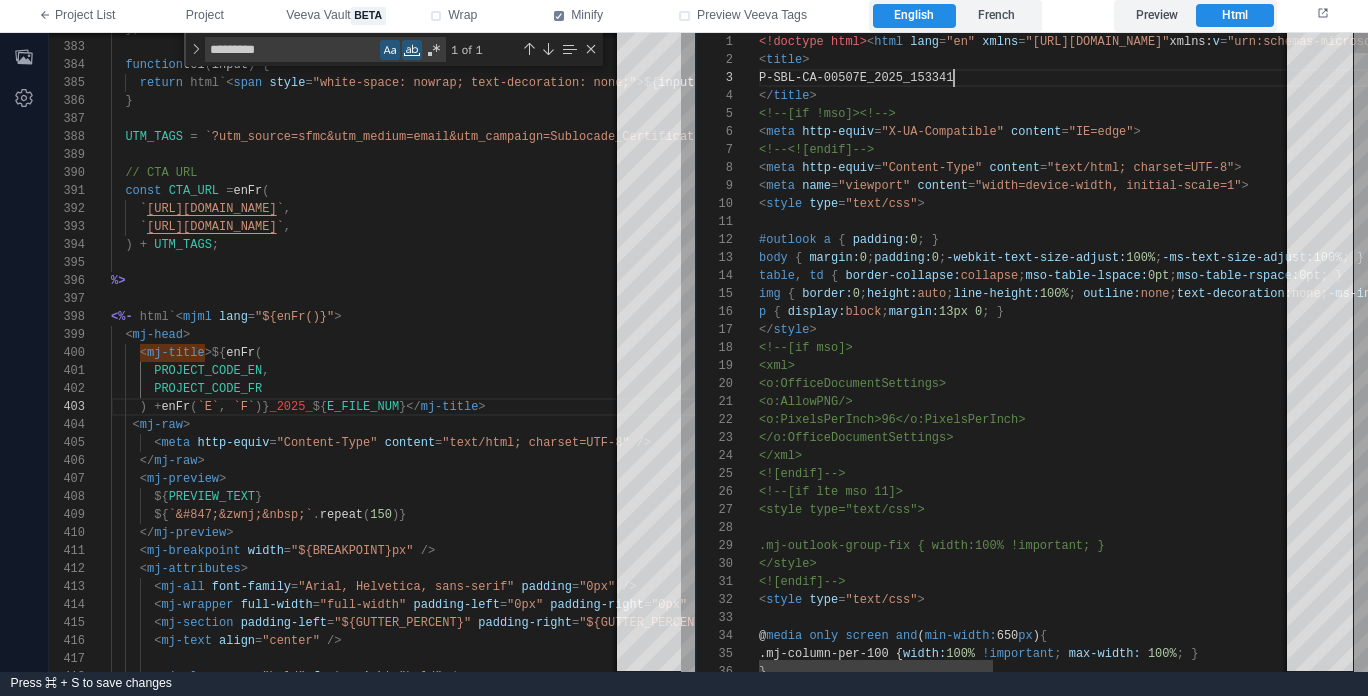 click on "P-SBL-CA-00507E_2025_153341" at bounding box center [1369, 78] 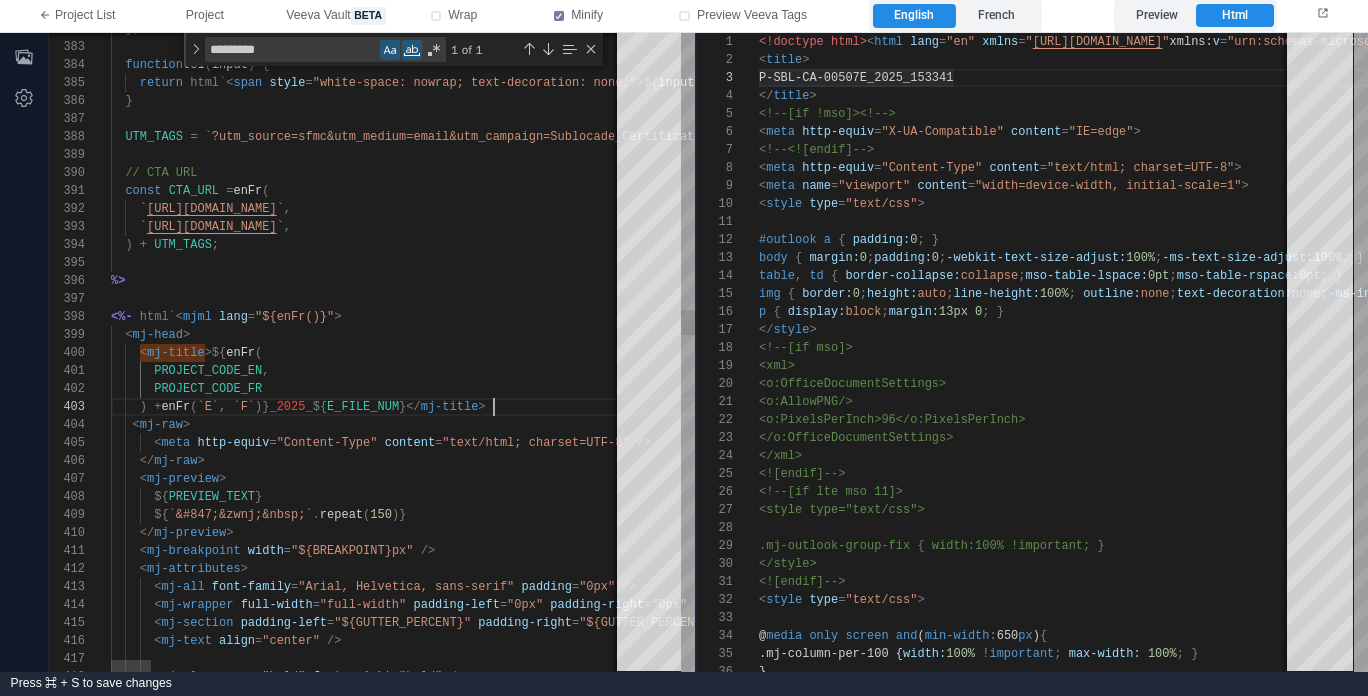click on ")   +  enFr ( `E` ,   `F` )} _2025_ ${ E_FILE_NUM }</ mj-title >" at bounding box center [3340, 407] 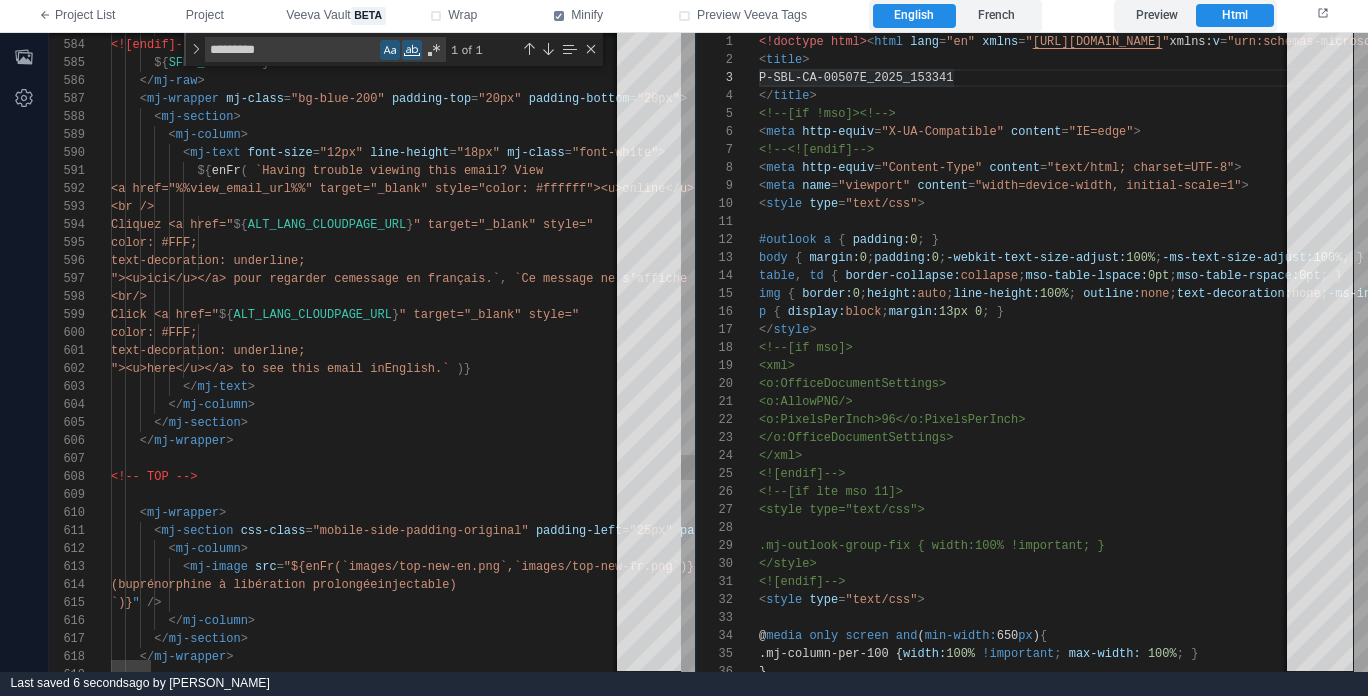 type on "**********" 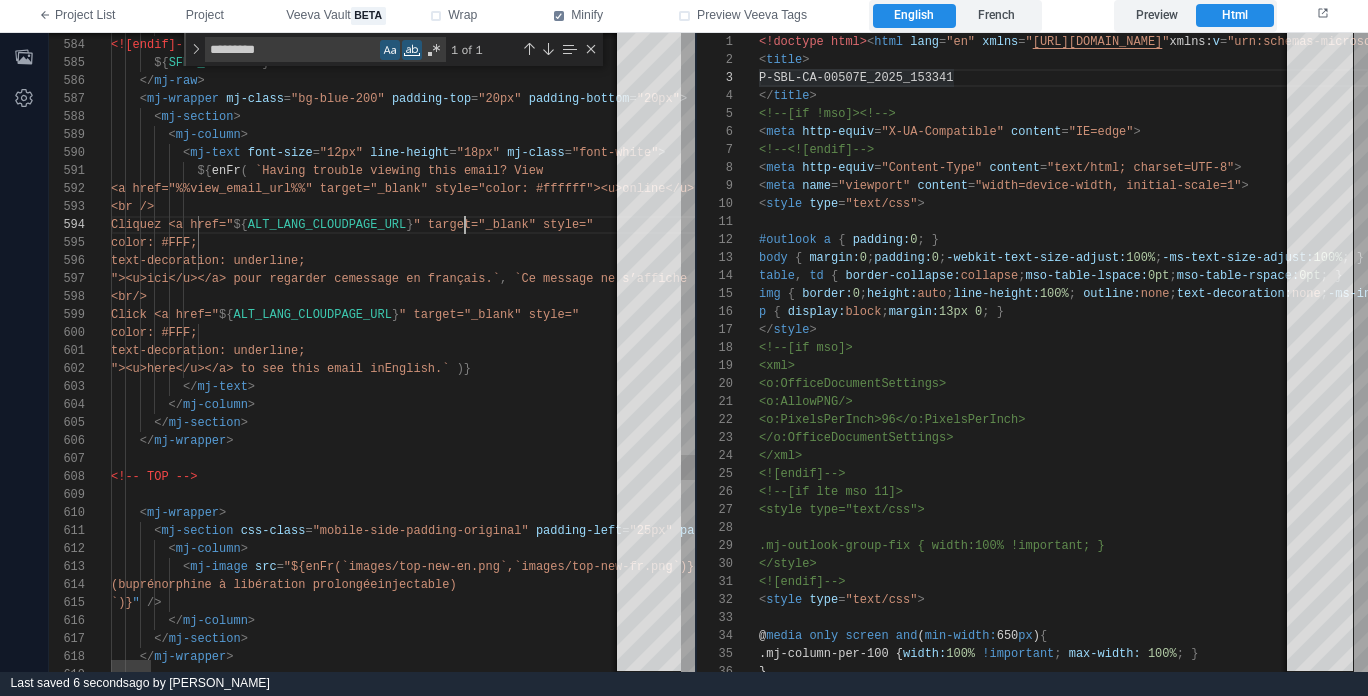click on "ALT_LANG_CLOUDPAGE_URL" at bounding box center (327, 225) 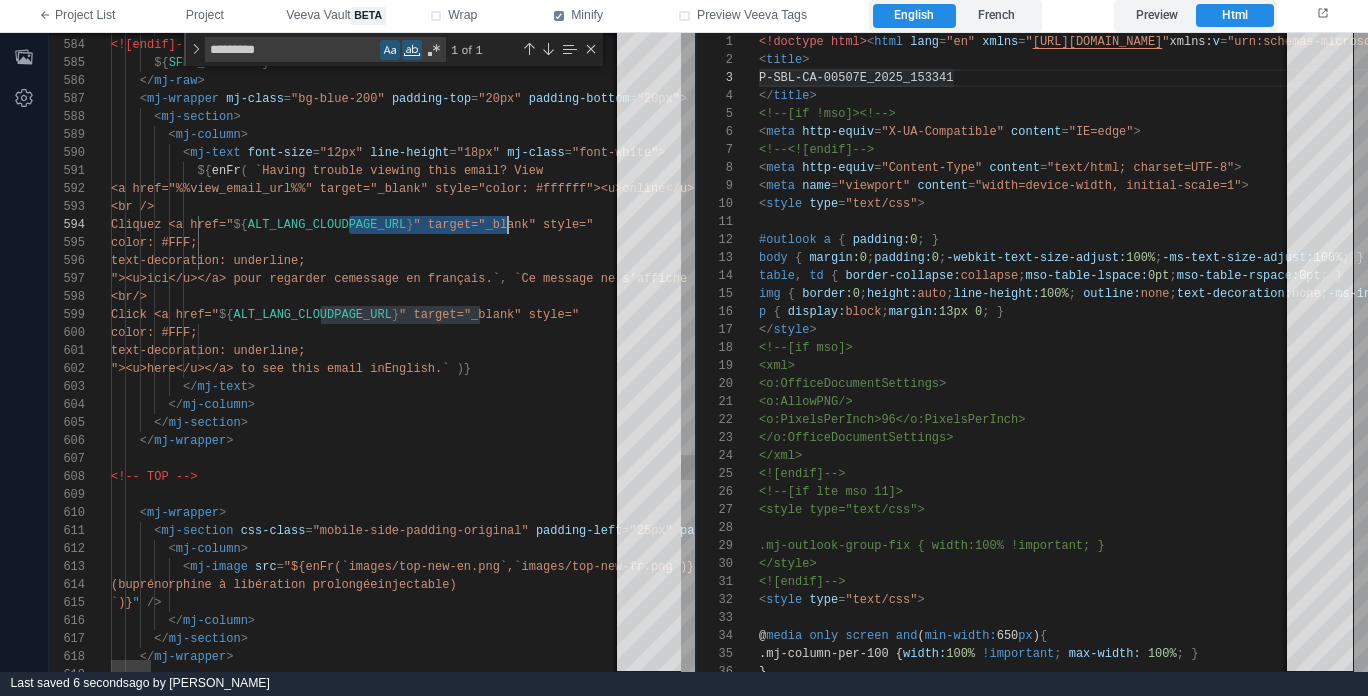 scroll, scrollTop: 54, scrollLeft: 397, axis: both 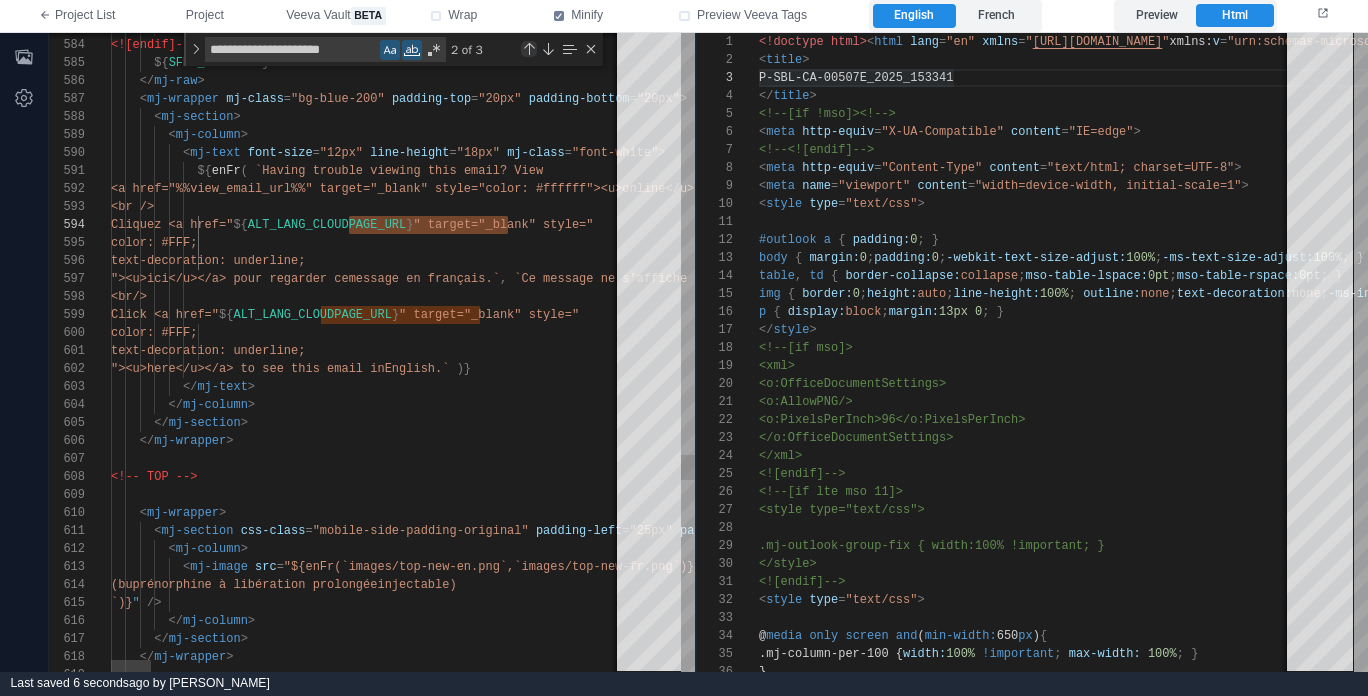 click at bounding box center [529, 49] 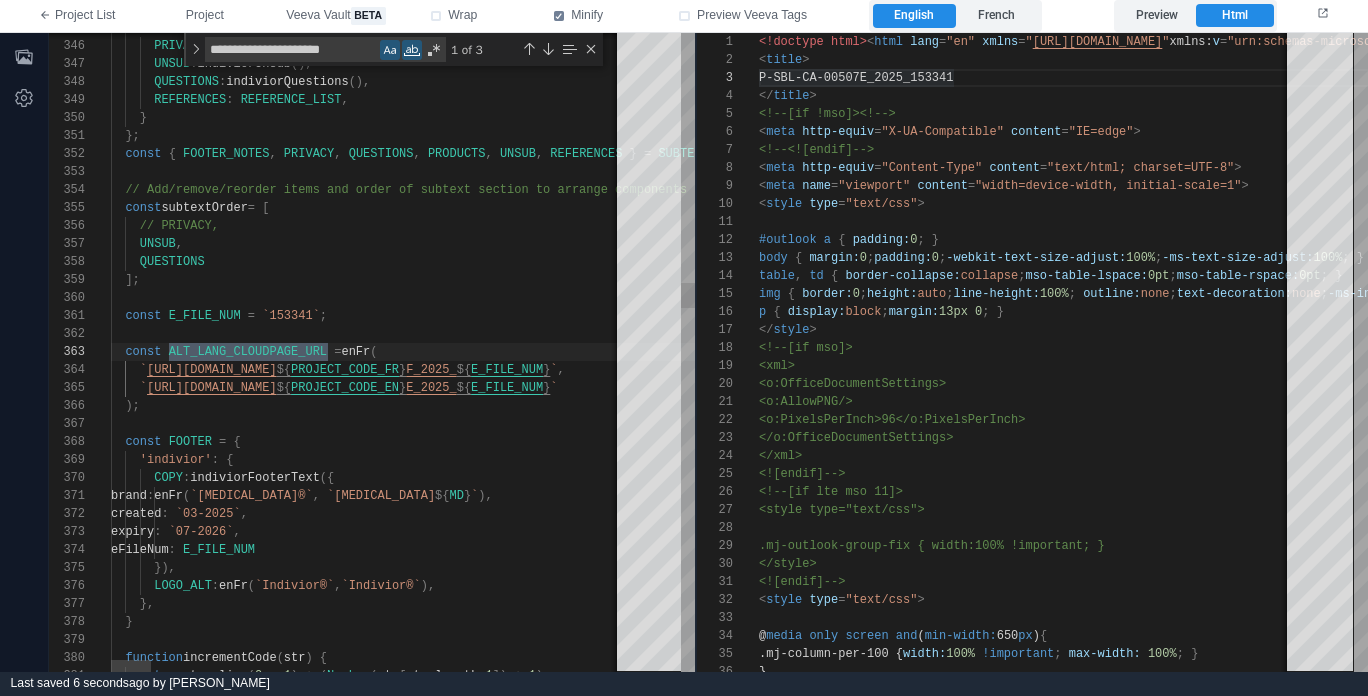 click on "const   E_FILE_NUM   =   `153341` ;" at bounding box center (3340, 316) 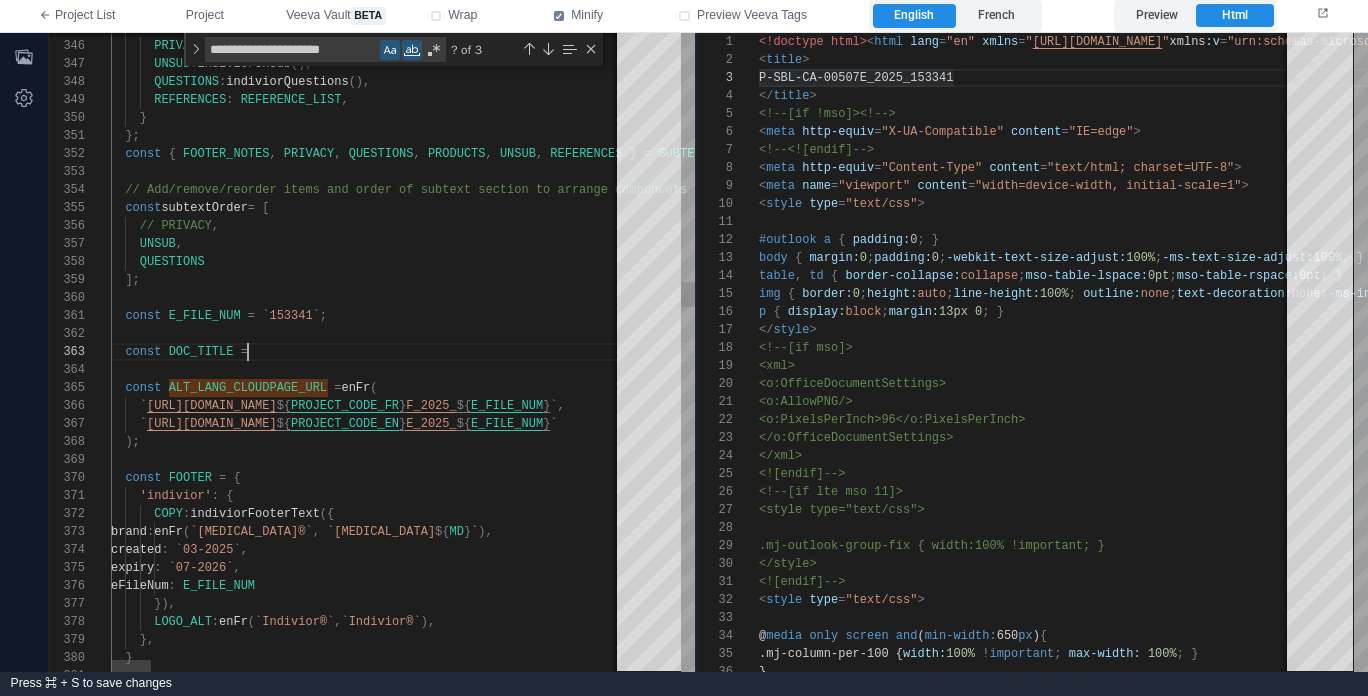 scroll, scrollTop: 36, scrollLeft: 145, axis: both 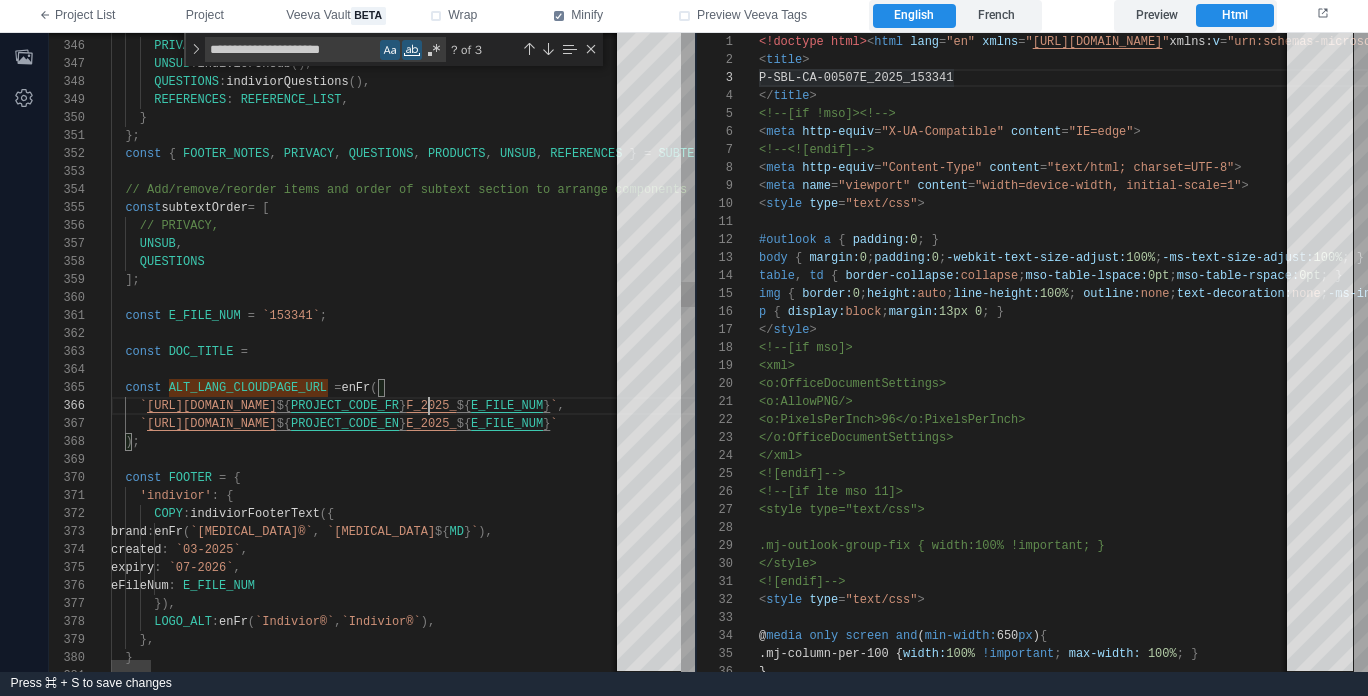 click on "${" at bounding box center [284, 406] 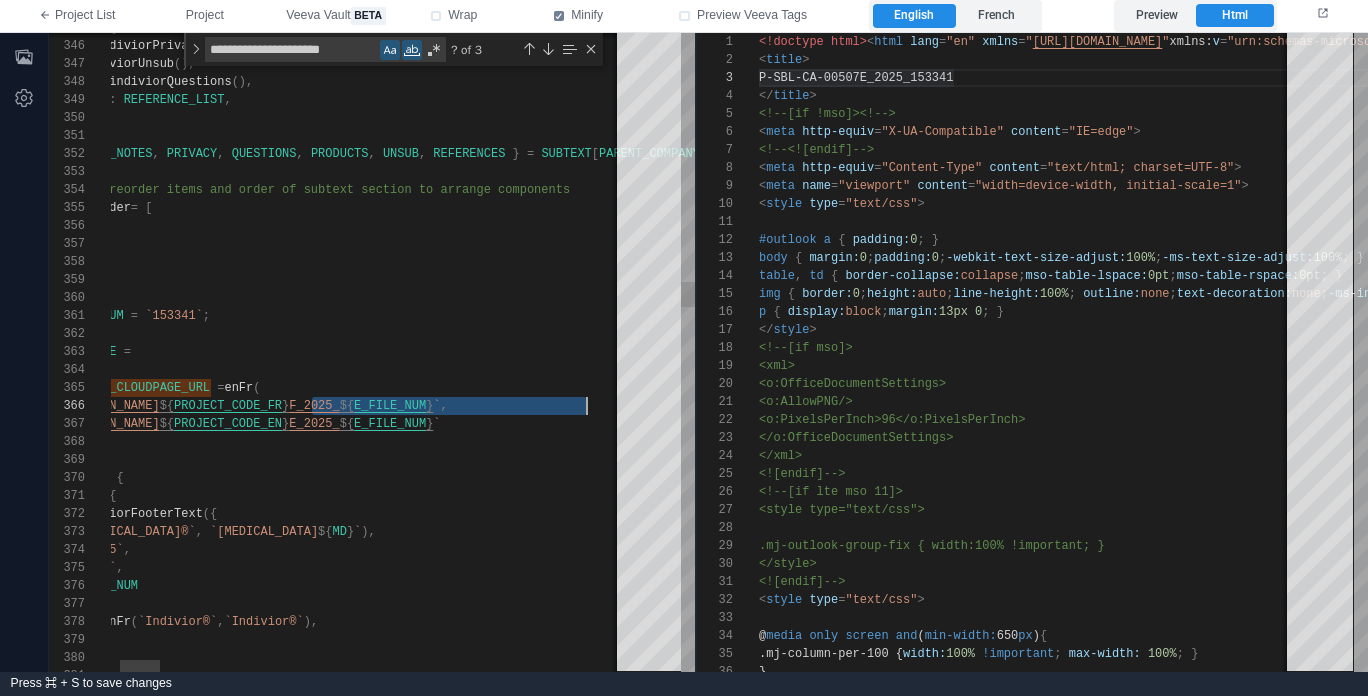 scroll, scrollTop: 90, scrollLeft: 593, axis: both 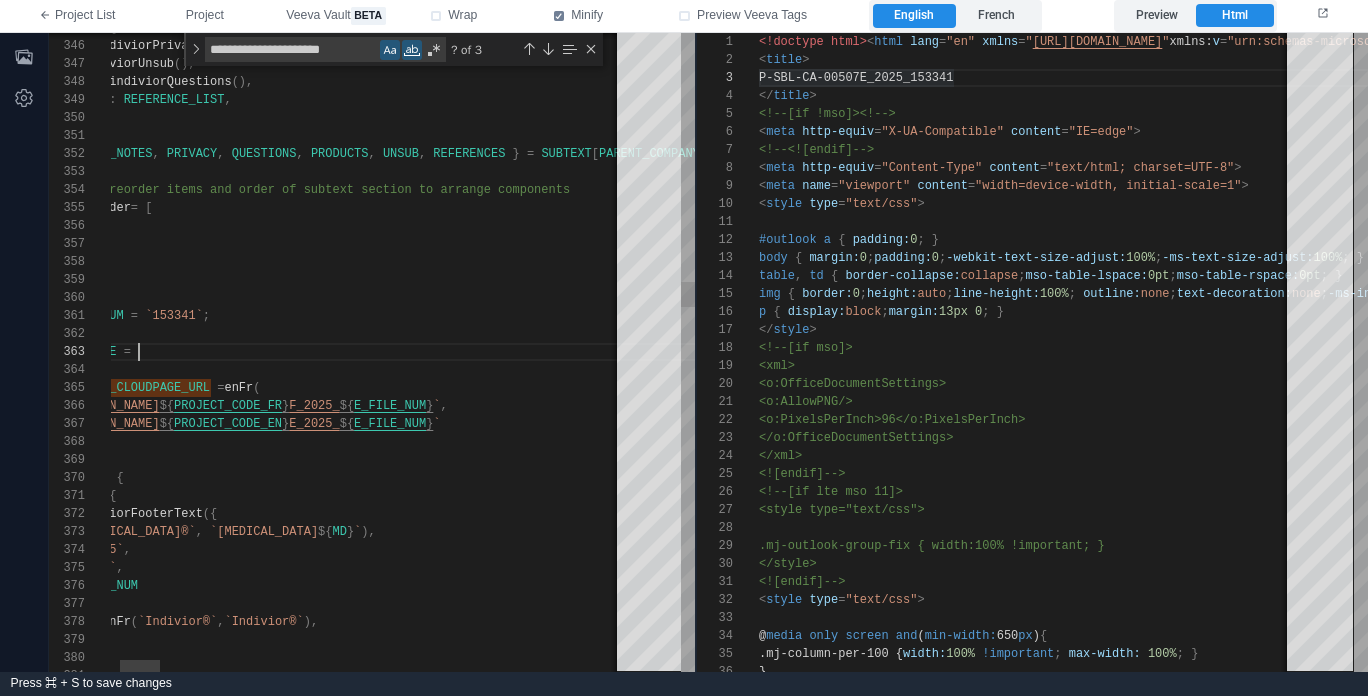 click on "const   DOC_TITLE   =" at bounding box center (3223, 352) 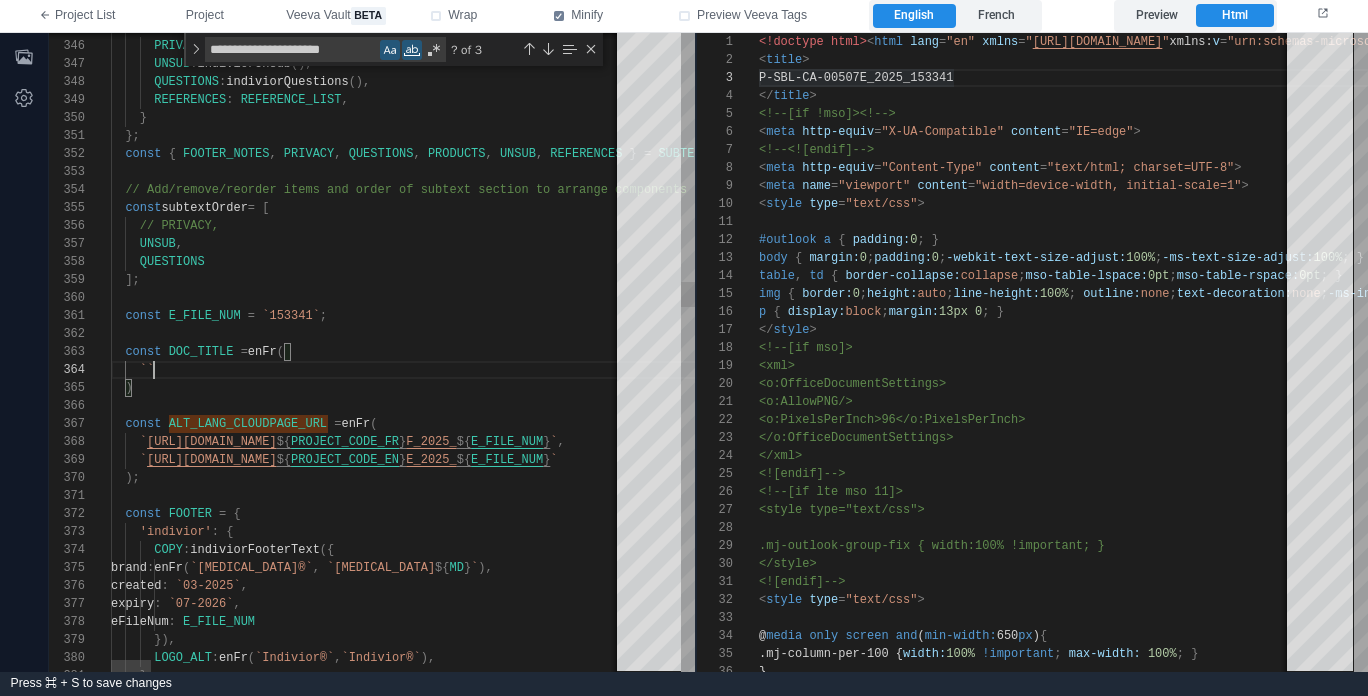 scroll, scrollTop: 54, scrollLeft: 51, axis: both 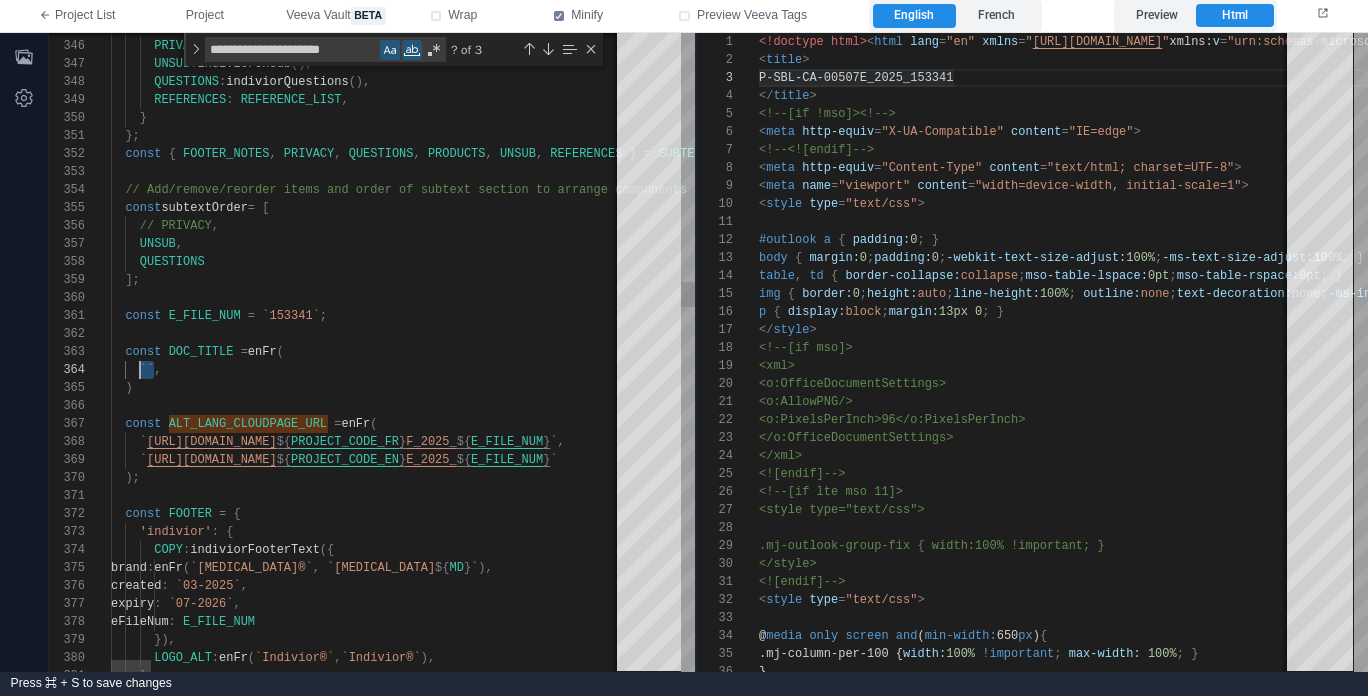 paste on "**********" 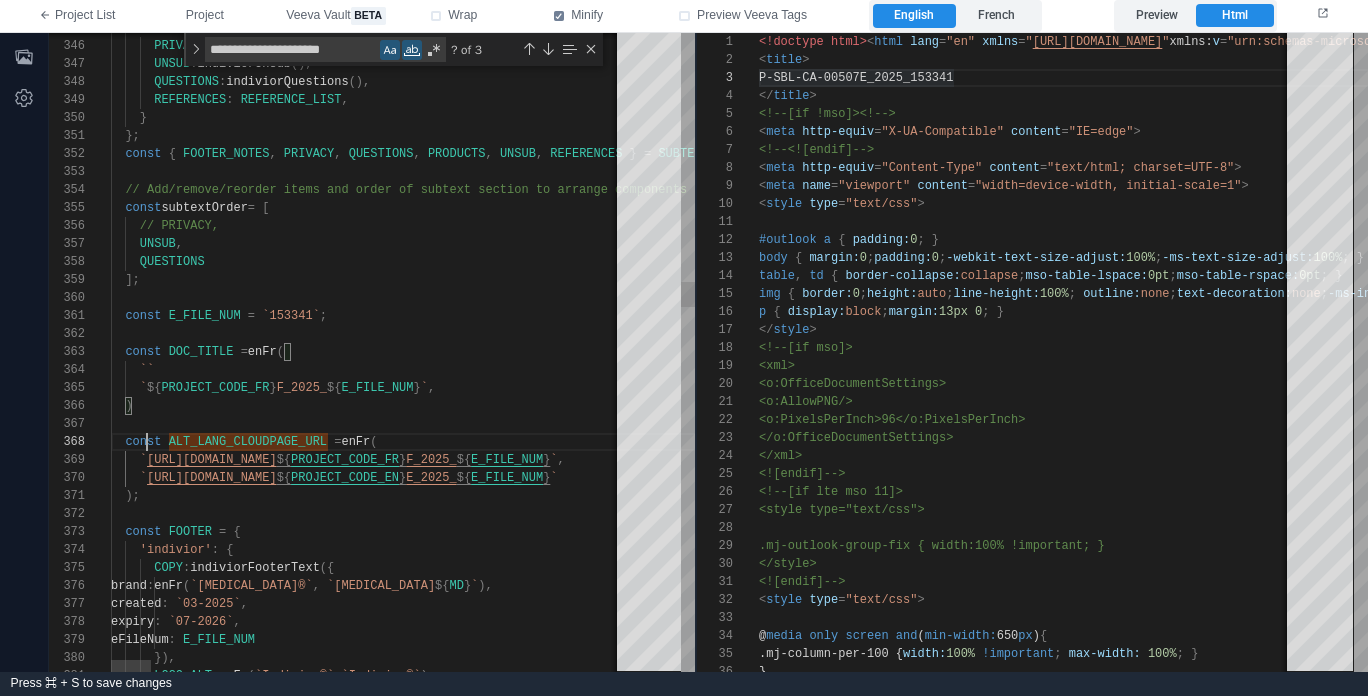 scroll, scrollTop: 126, scrollLeft: 36, axis: both 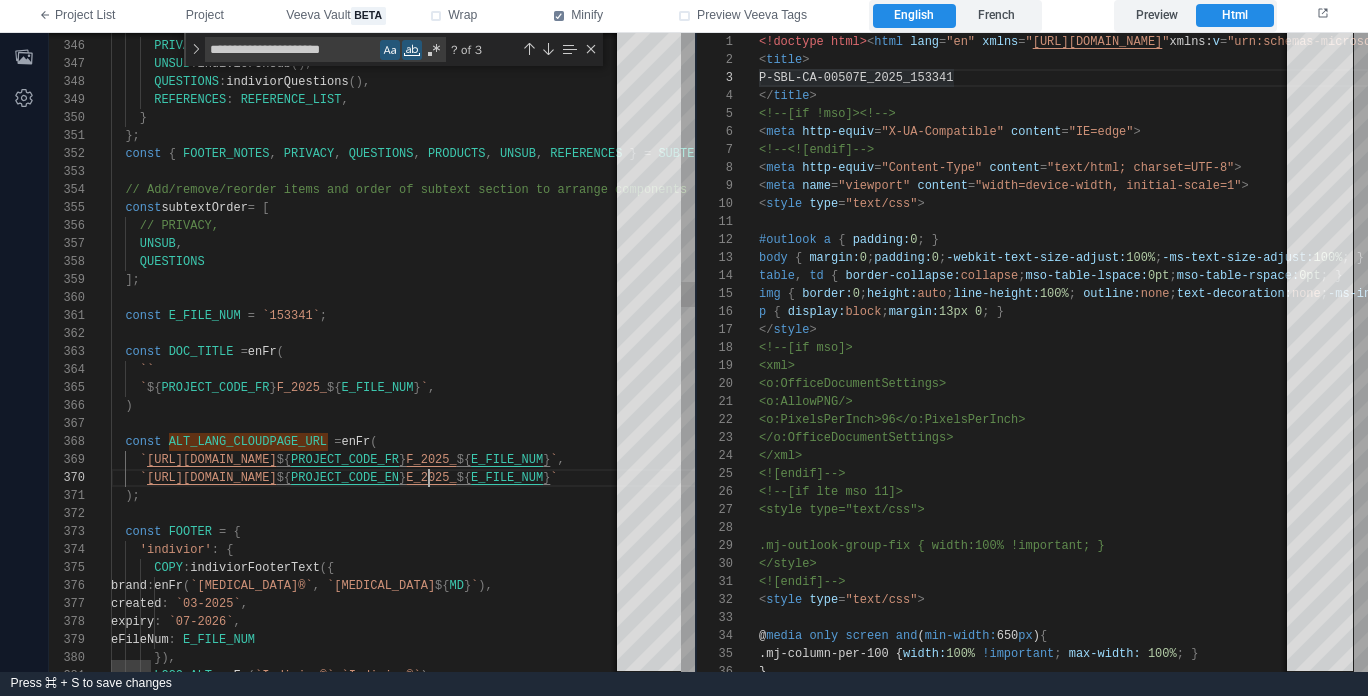 click on "345 346 347 348 349 350 351 352 353 354 355 356 357 358 359 360 361 367 368 369 370 371 372 373 374 375 376 377 378 379 380 381 362 363 365 366 364      'indivior' :   {        PRIVACY :  indiviorPrivacy (),        UNSUB :  indiviorUnsub (),        QUESTIONS :  indiviorQuestions (),        REFERENCES :   REFERENCE_LIST ,      }    };    const   {   FOOTER_NOTES ,   PRIVACY ,   QUESTIONS ,   PRODUCTS ,   UNSUB ,   REFERENCES   }   =   SUBTEXT [ PARENT_COMPANY ];    // Add/remove/reorder items and order of subtext s ection to arrange components    const  subtextOrder  =   [      // PRIVACY,      UNSUB ,      QUESTIONS    ];    const   E_FILE_NUM   =   `153341` ;    const   ALT_LANG_CLOUDPAGE_URL   =  enFr (      ` [URL][DOMAIN_NAME] ${ PROJECT_CODE_FR } F_2025_ ${ E_FILE_NUM } ` ,      ` [URL][DOMAIN_NAME] ${ PROJECT_CODE_EN } E_2025_ ${ E_FILE_NUM } `    );" at bounding box center (372, 352) 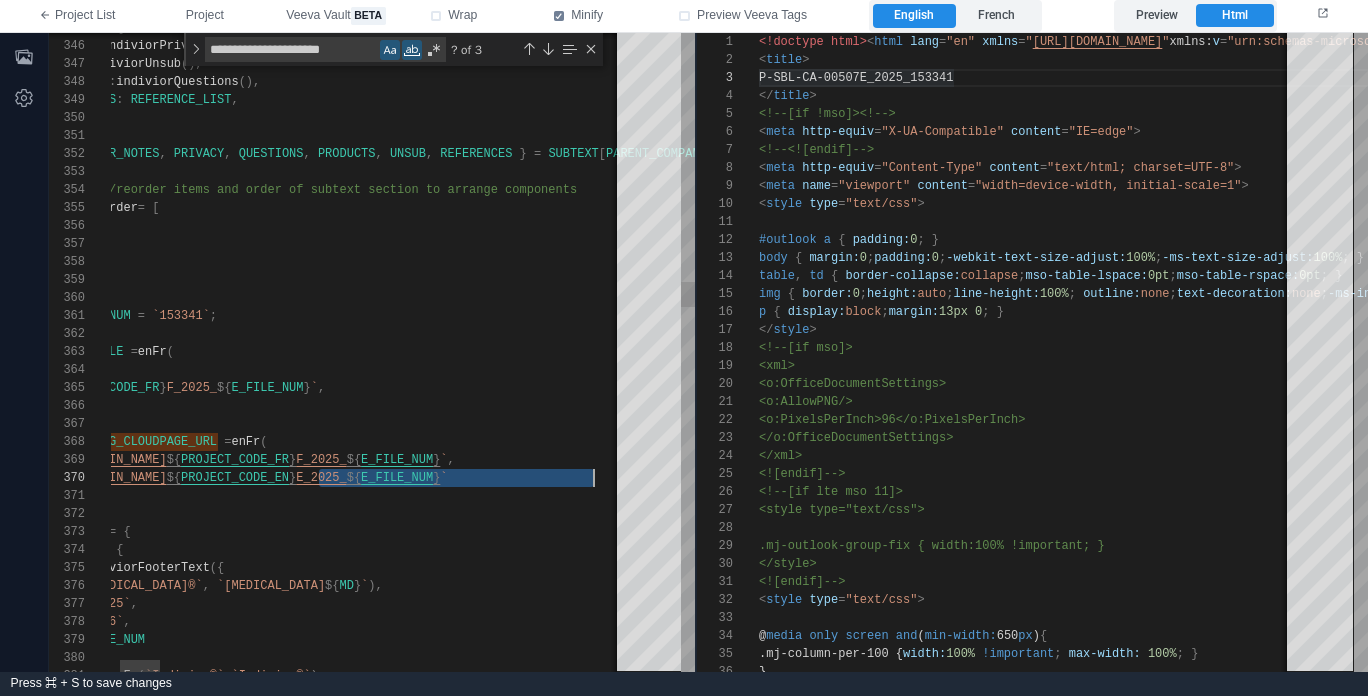 scroll, scrollTop: 162, scrollLeft: 593, axis: both 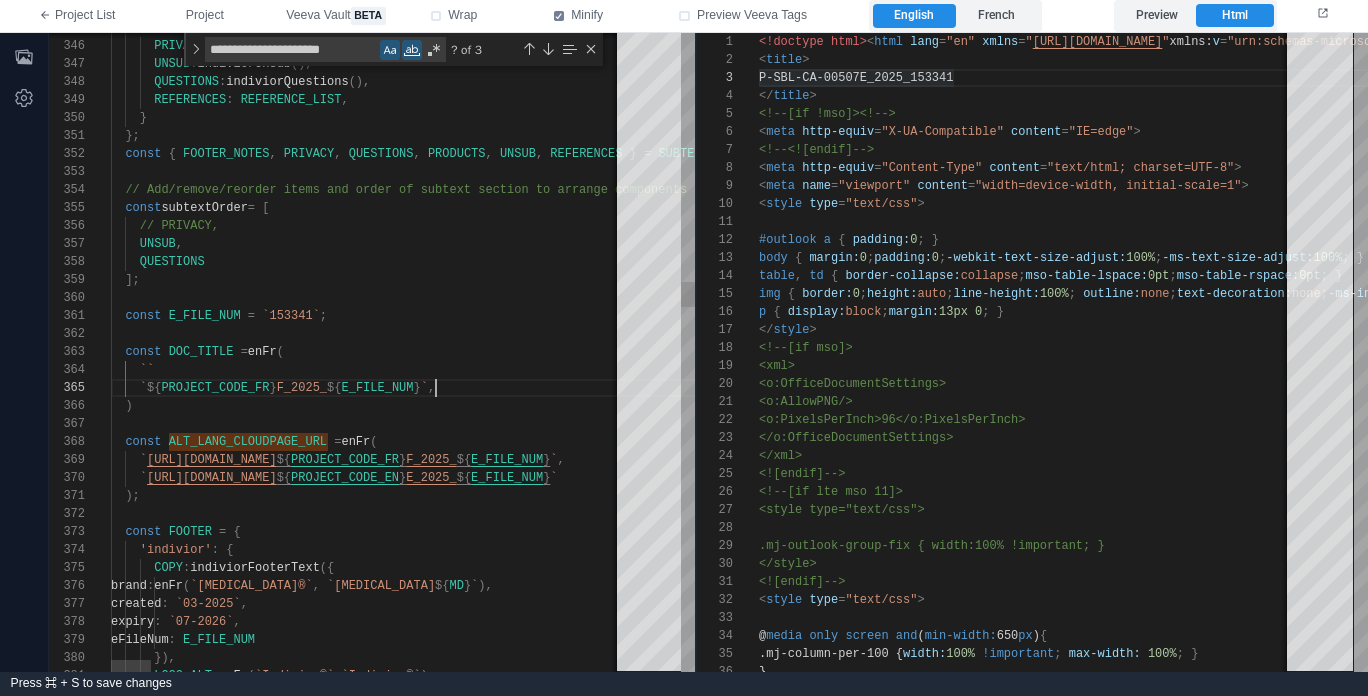 click on "` ${ PROJECT_CODE_FR } F_2025_ ${ E_FILE_NUM } ` ," at bounding box center (3340, 388) 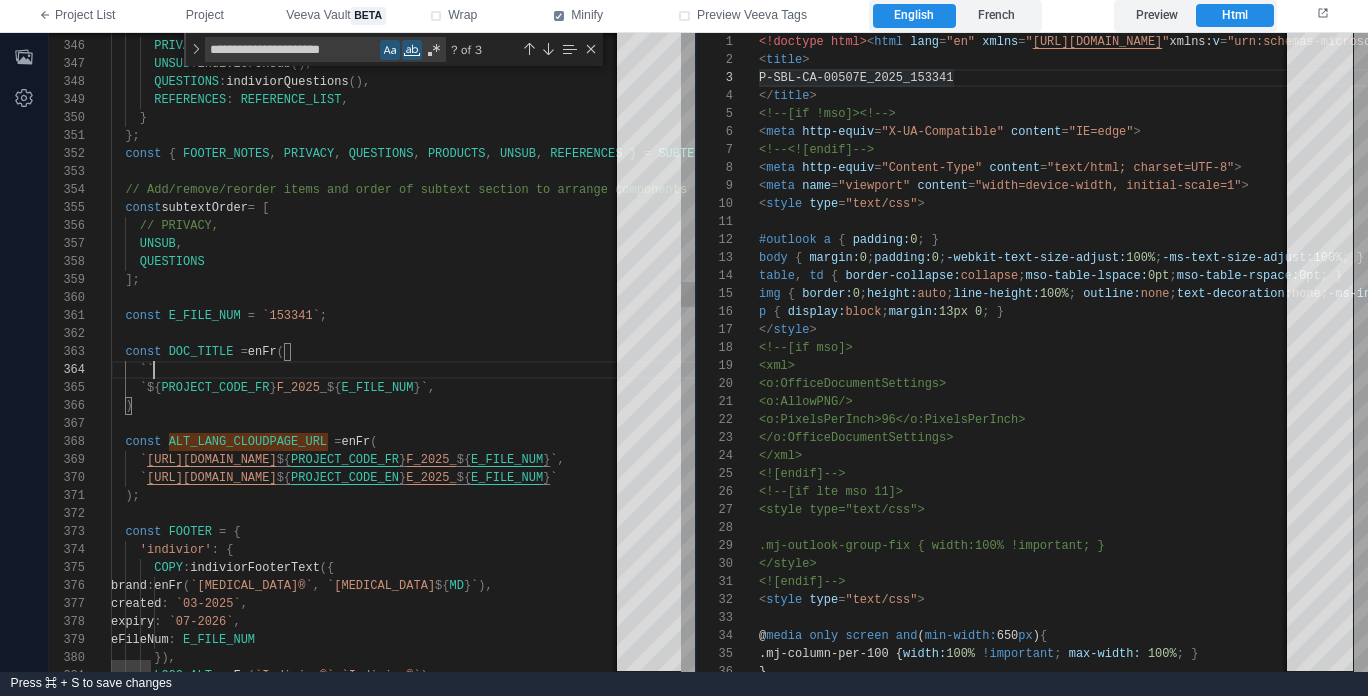 click on "``" at bounding box center [3340, 370] 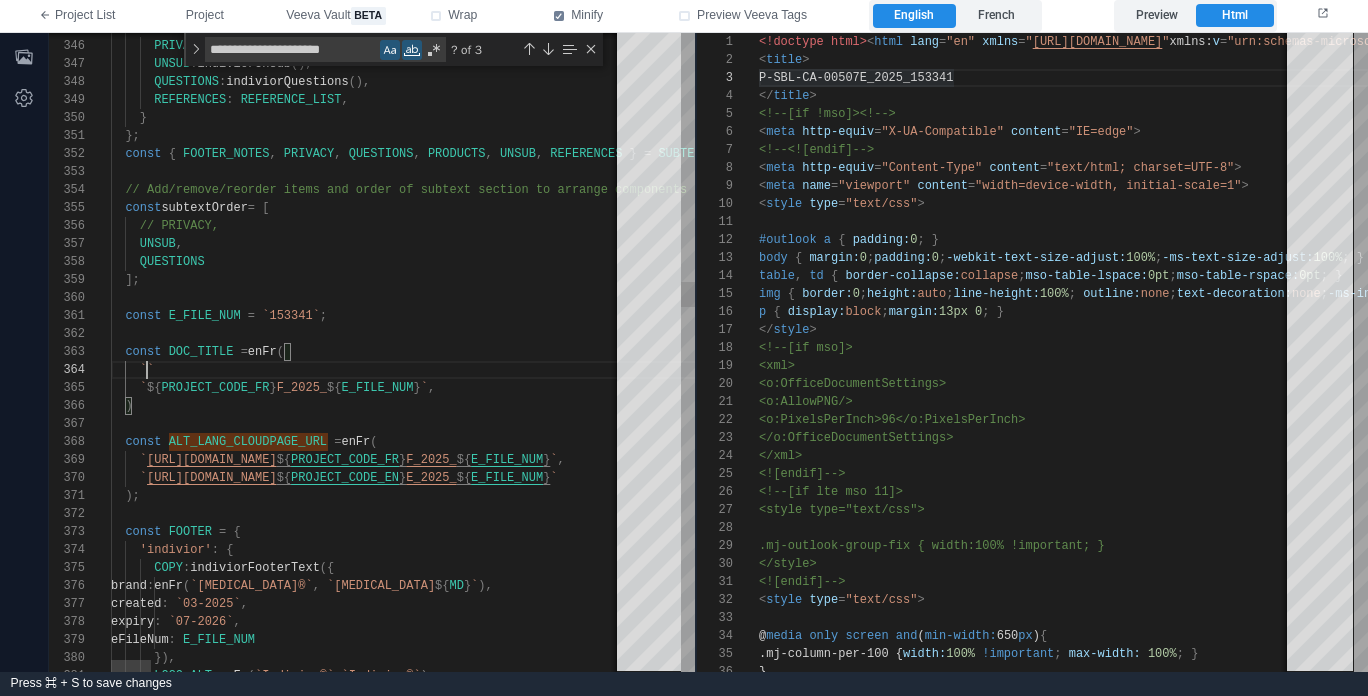 paste on "**********" 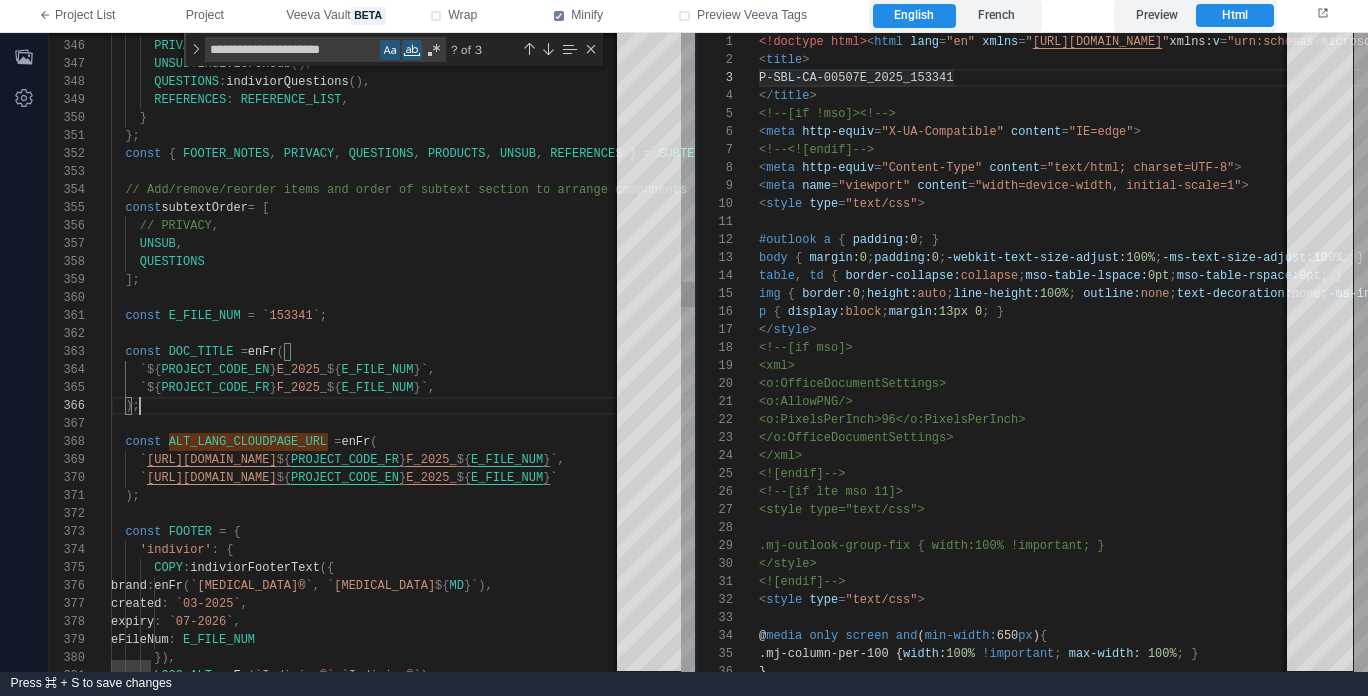 scroll, scrollTop: 90, scrollLeft: 29, axis: both 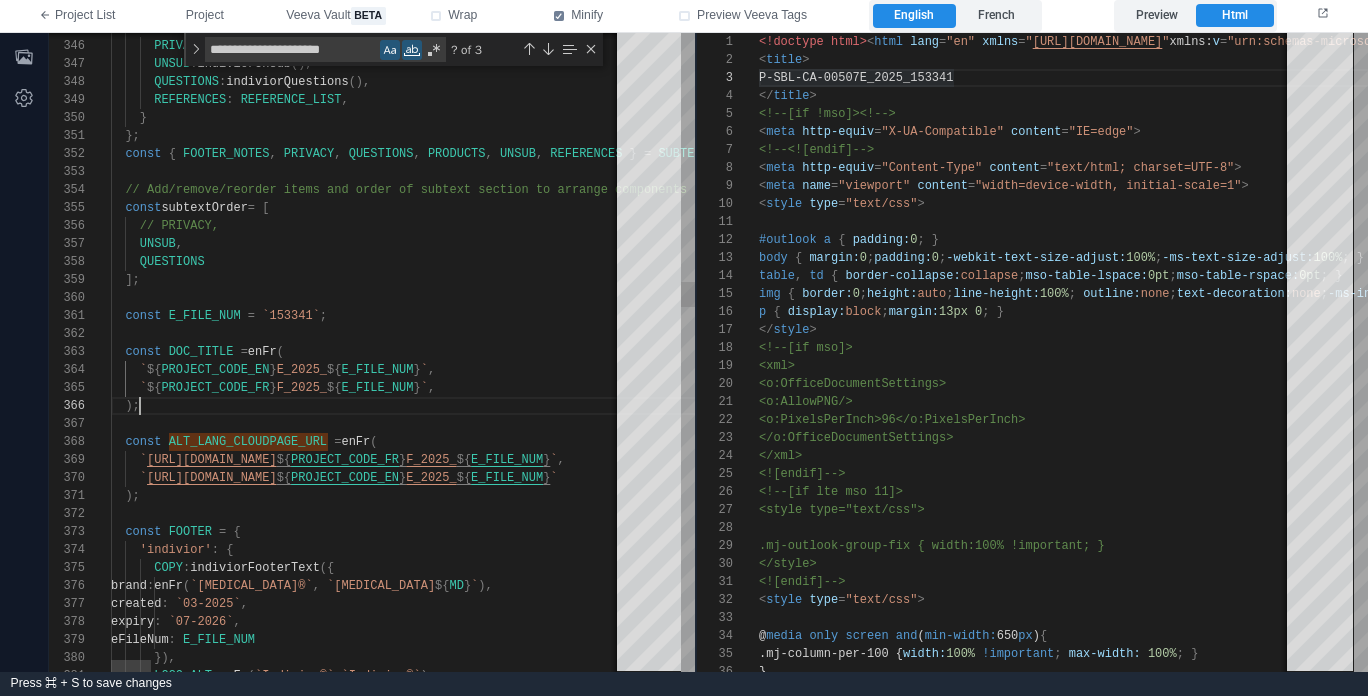 click on ");" at bounding box center (3340, 406) 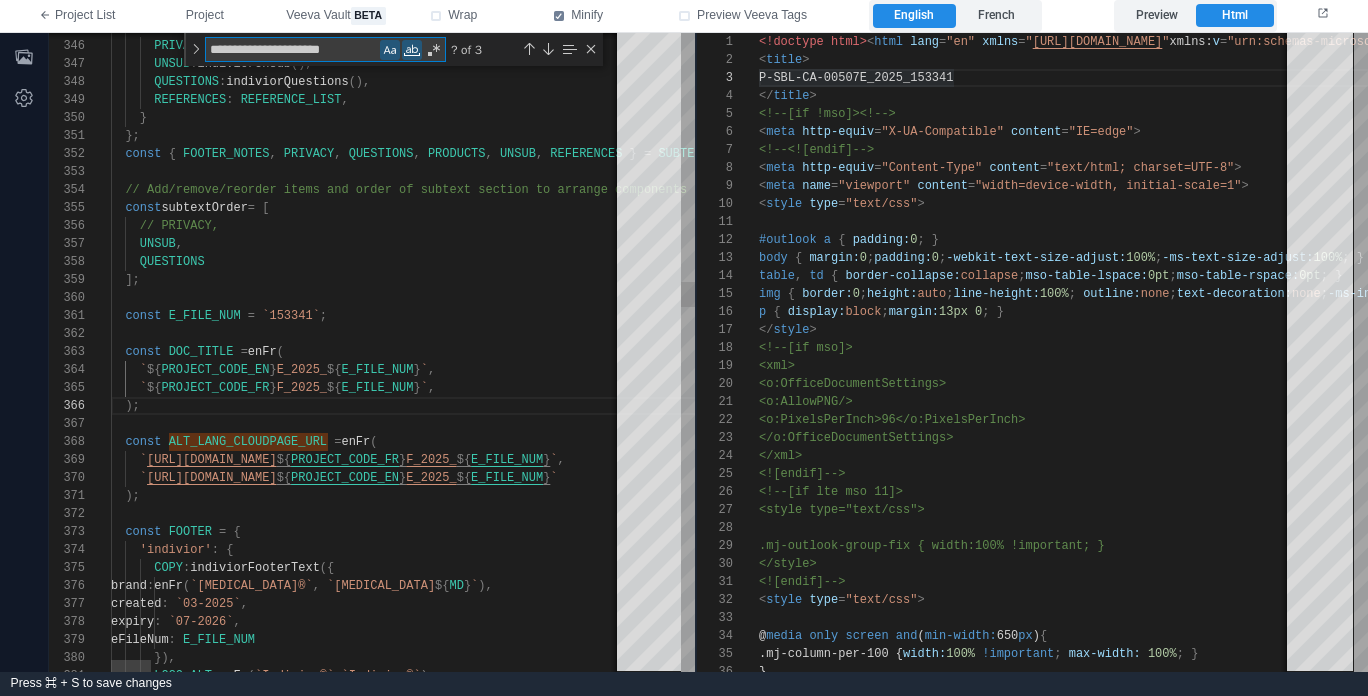 type on "**********" 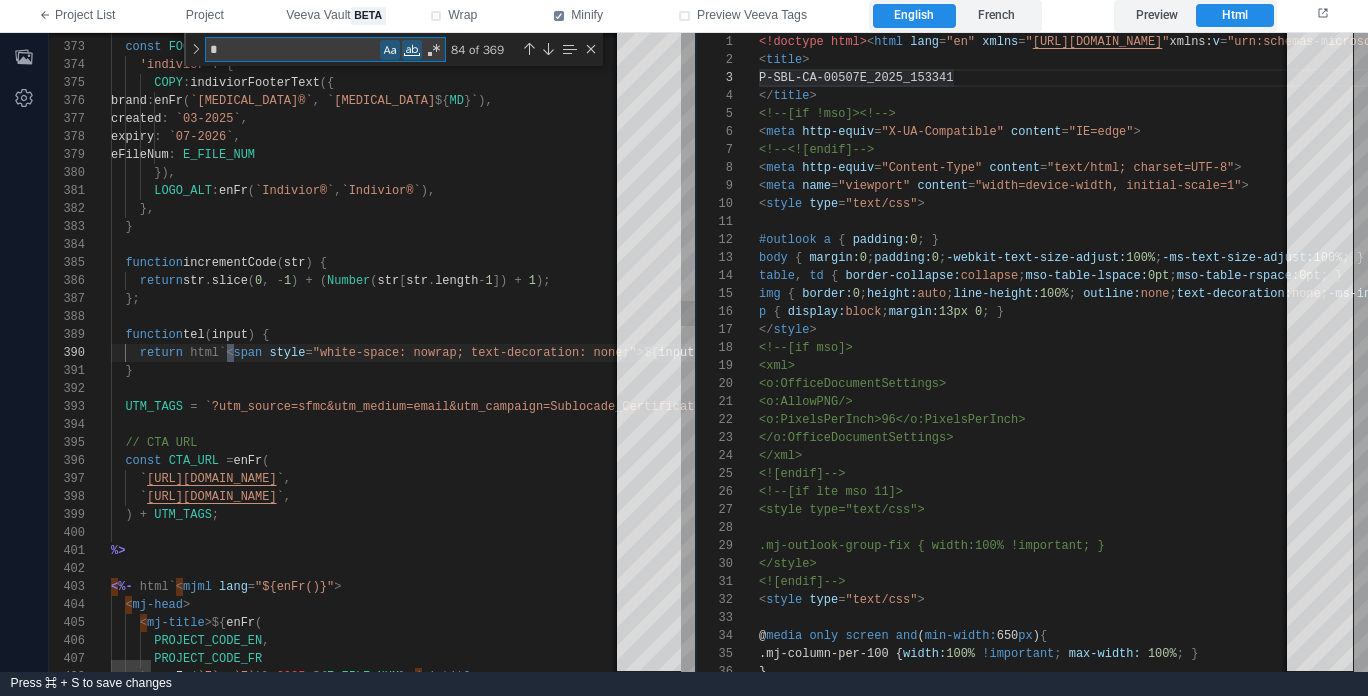type on "**" 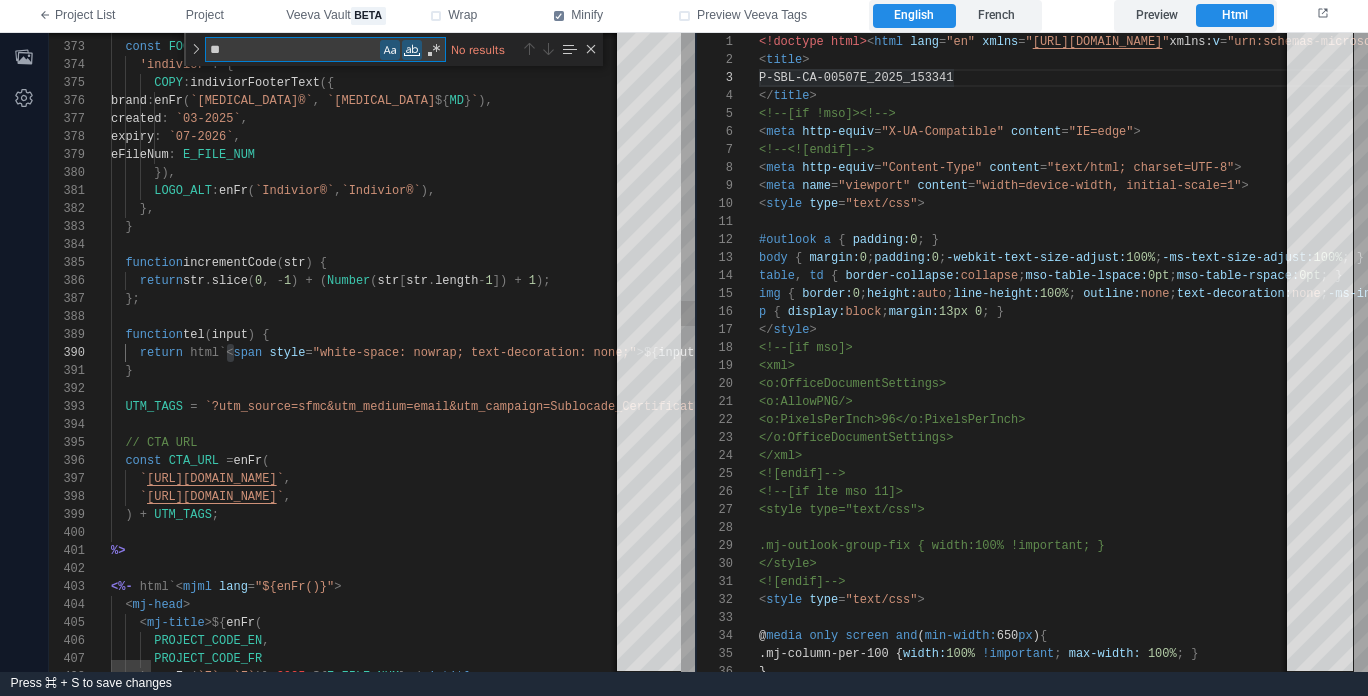 type on "**********" 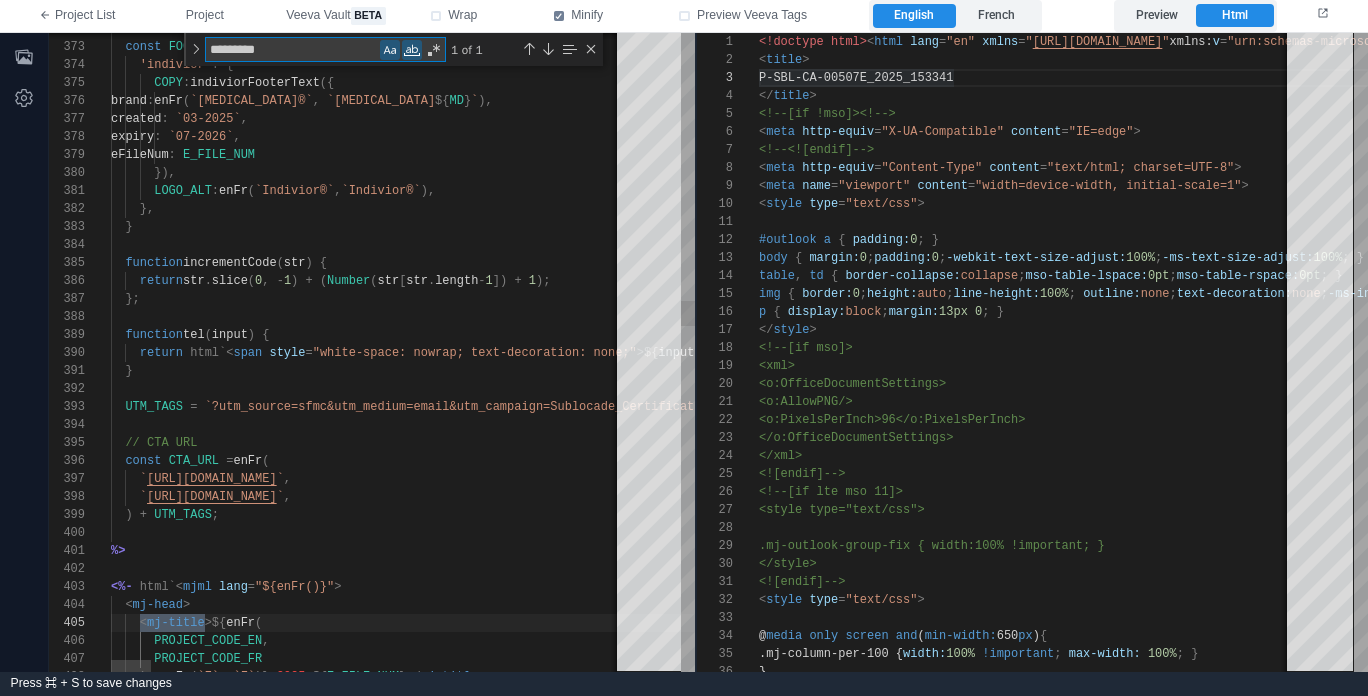 scroll, scrollTop: 180, scrollLeft: 94, axis: both 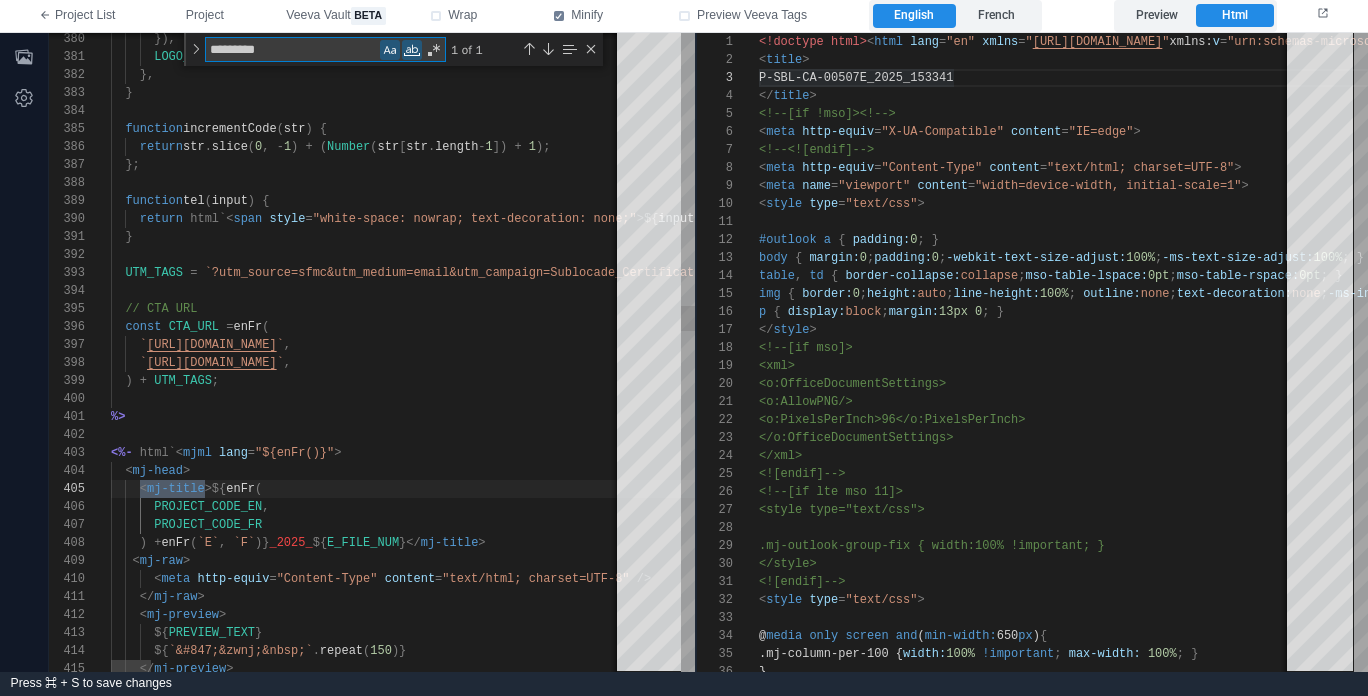 type on "*********" 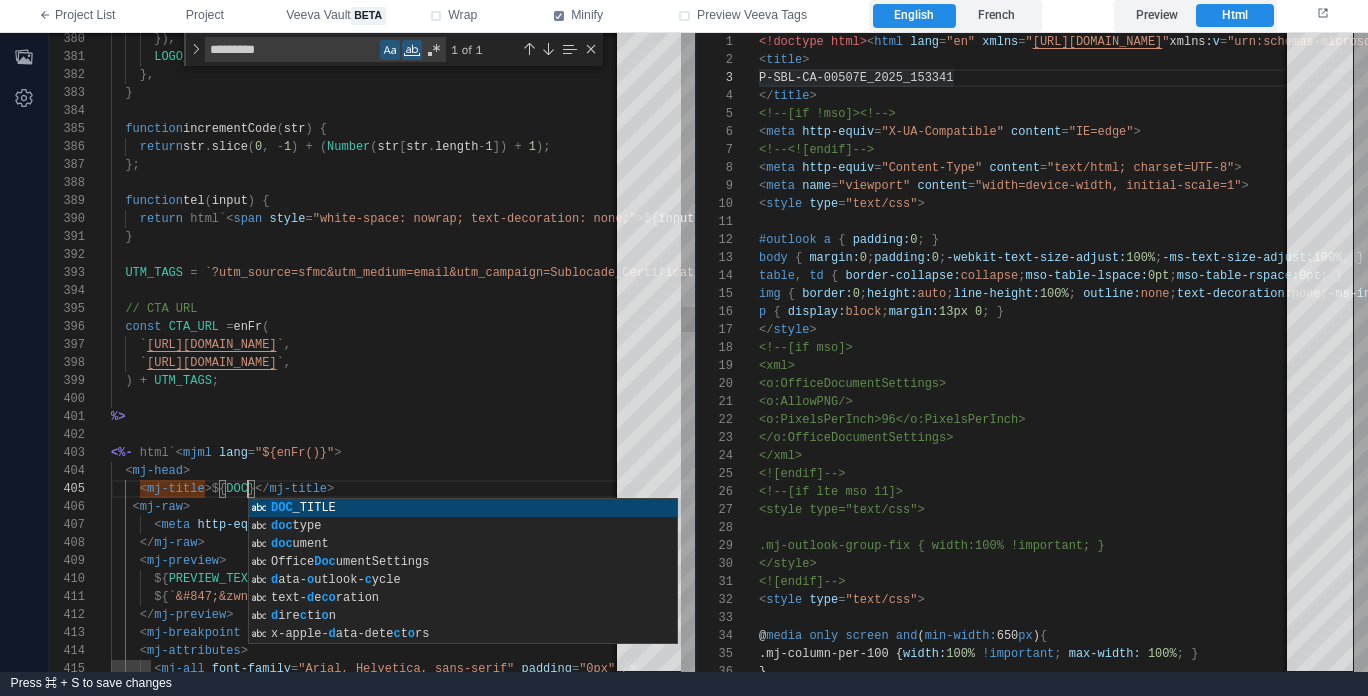 scroll, scrollTop: 72, scrollLeft: 181, axis: both 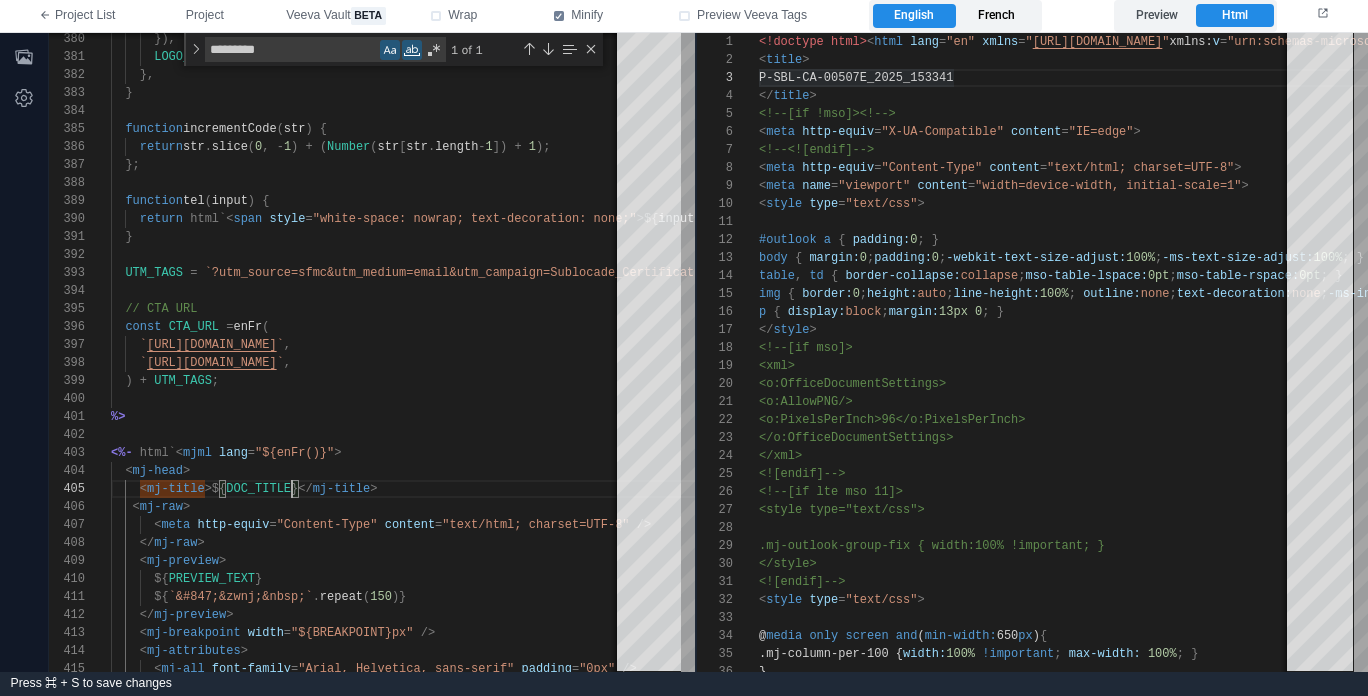 type on "**********" 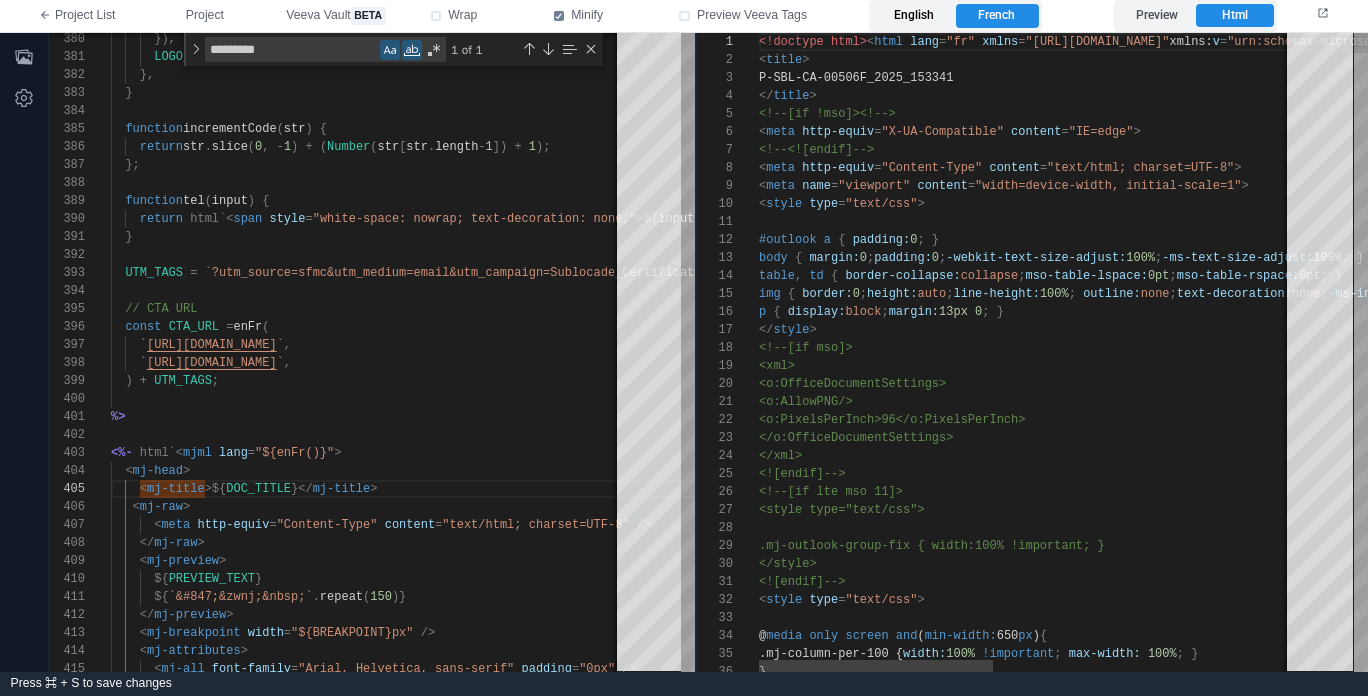 scroll, scrollTop: 180, scrollLeft: 0, axis: vertical 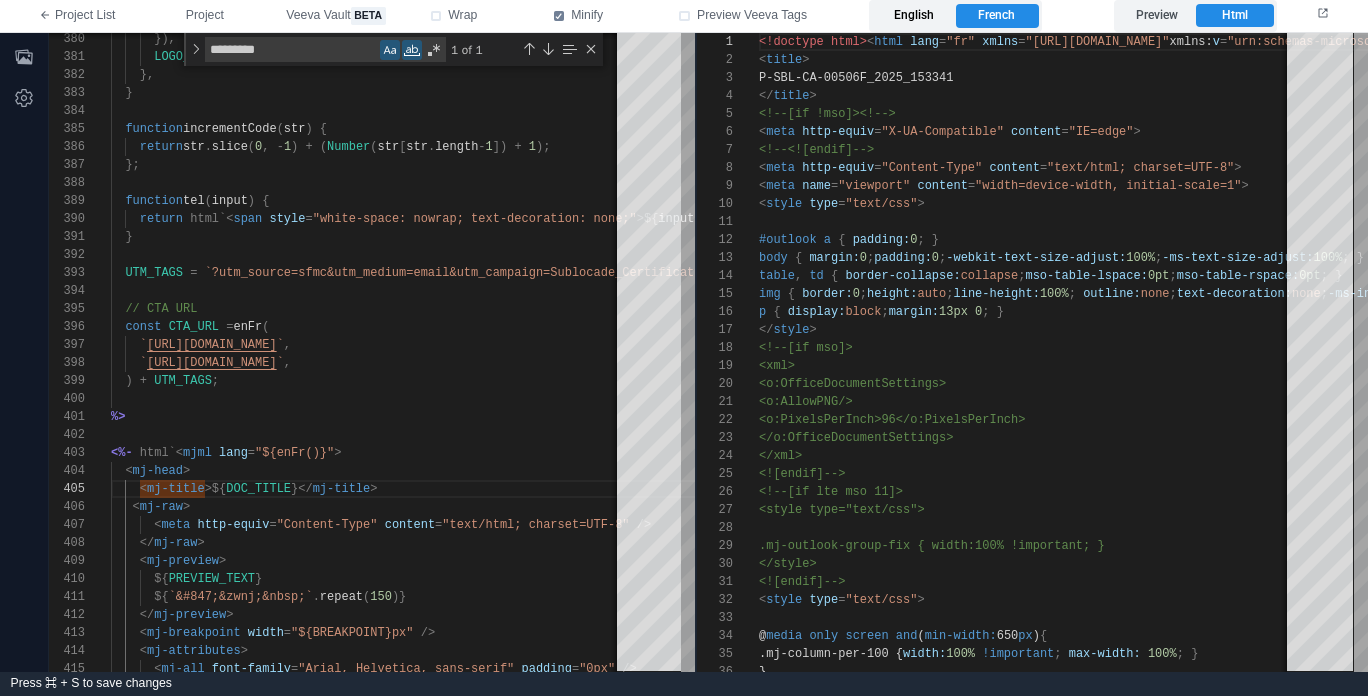 click on "English" at bounding box center (914, 16) 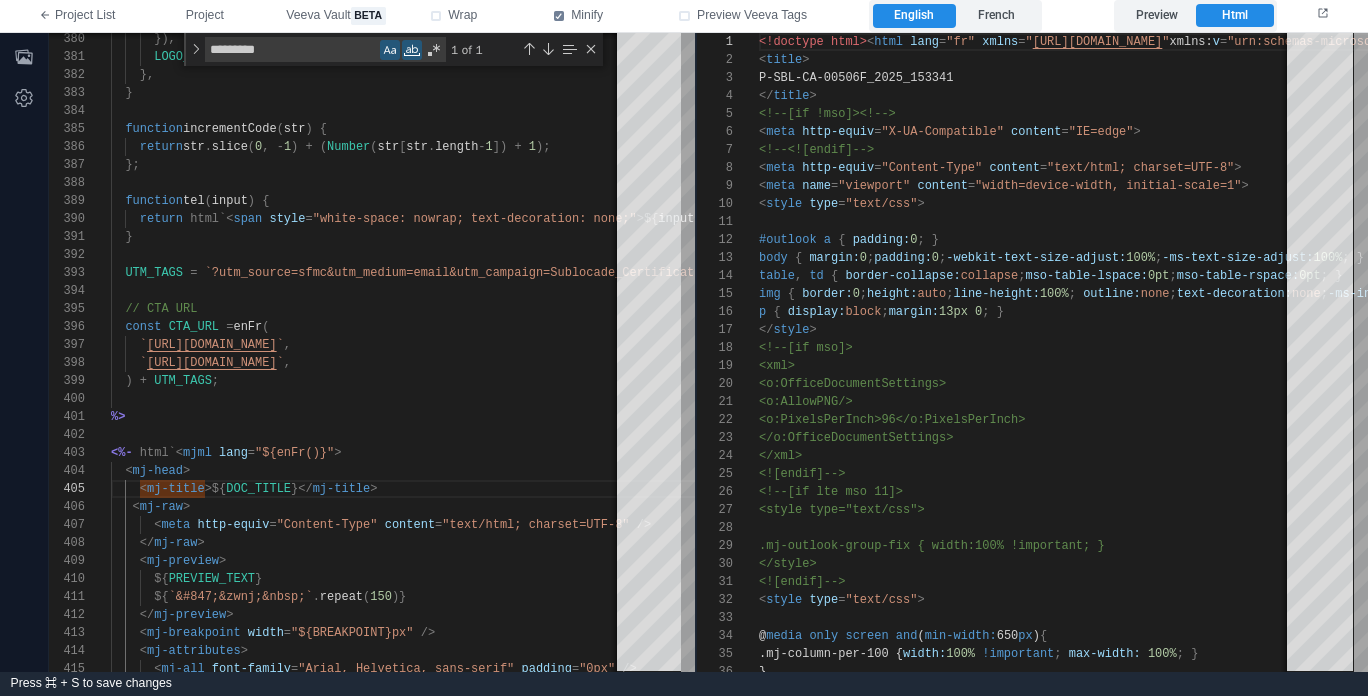 type on "**********" 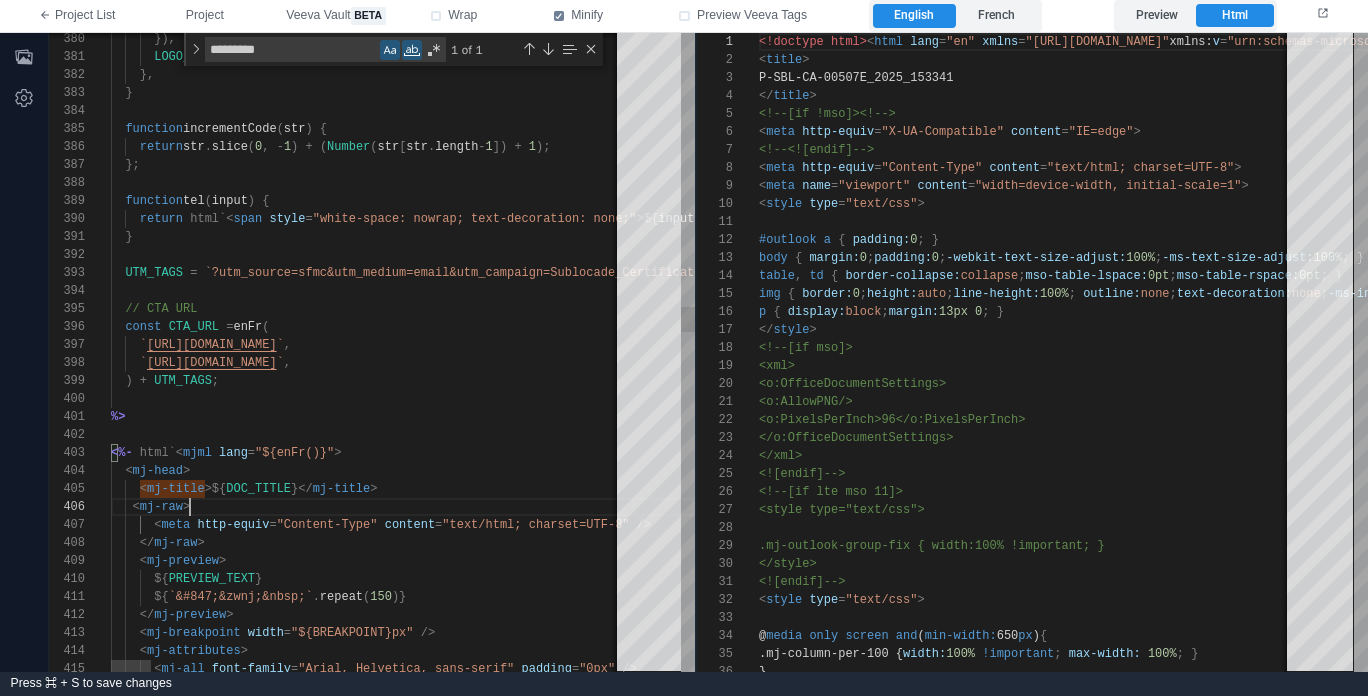 click on "< mj-raw >" at bounding box center [3340, 507] 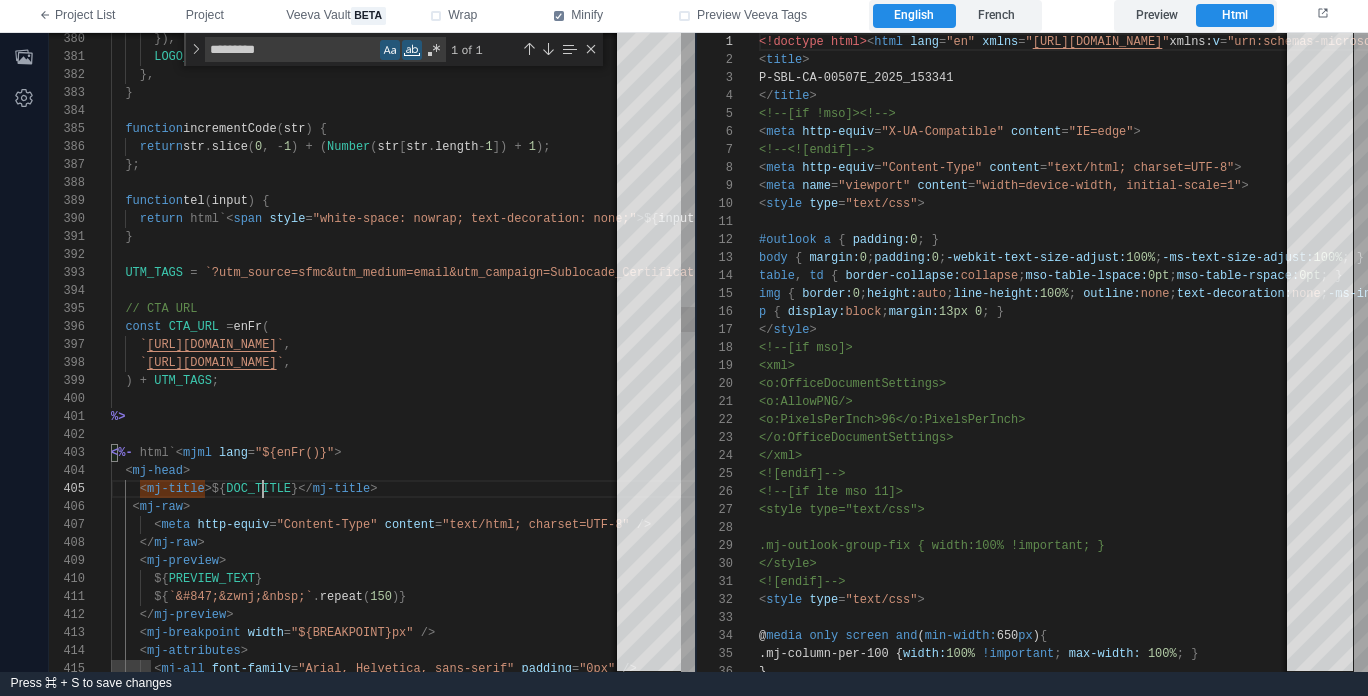 scroll, scrollTop: 72, scrollLeft: 152, axis: both 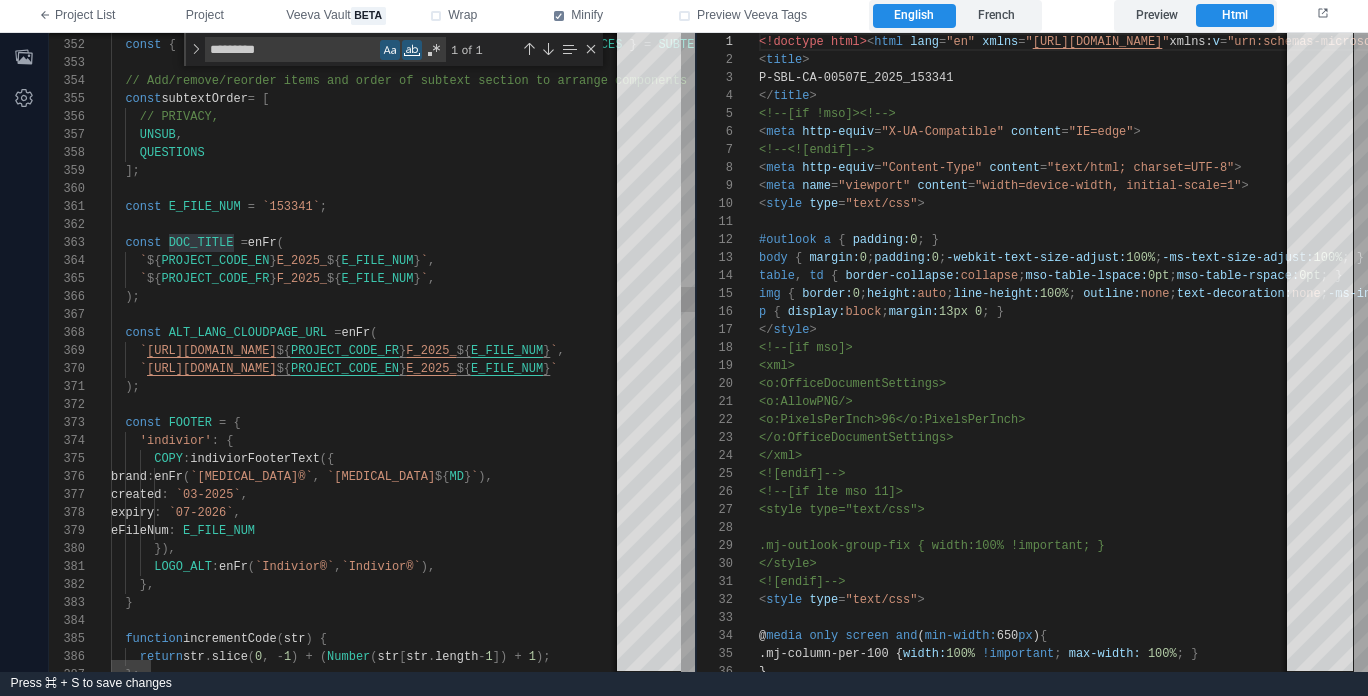 type on "**********" 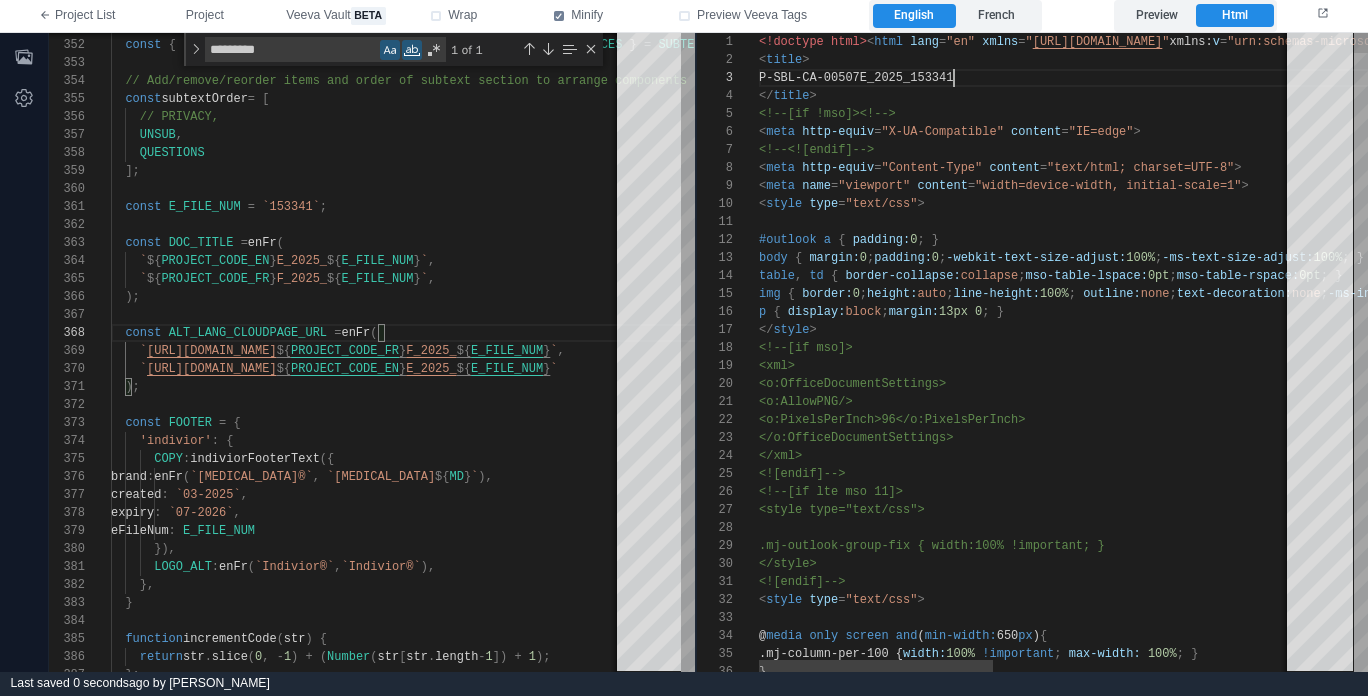 scroll, scrollTop: 36, scrollLeft: 195, axis: both 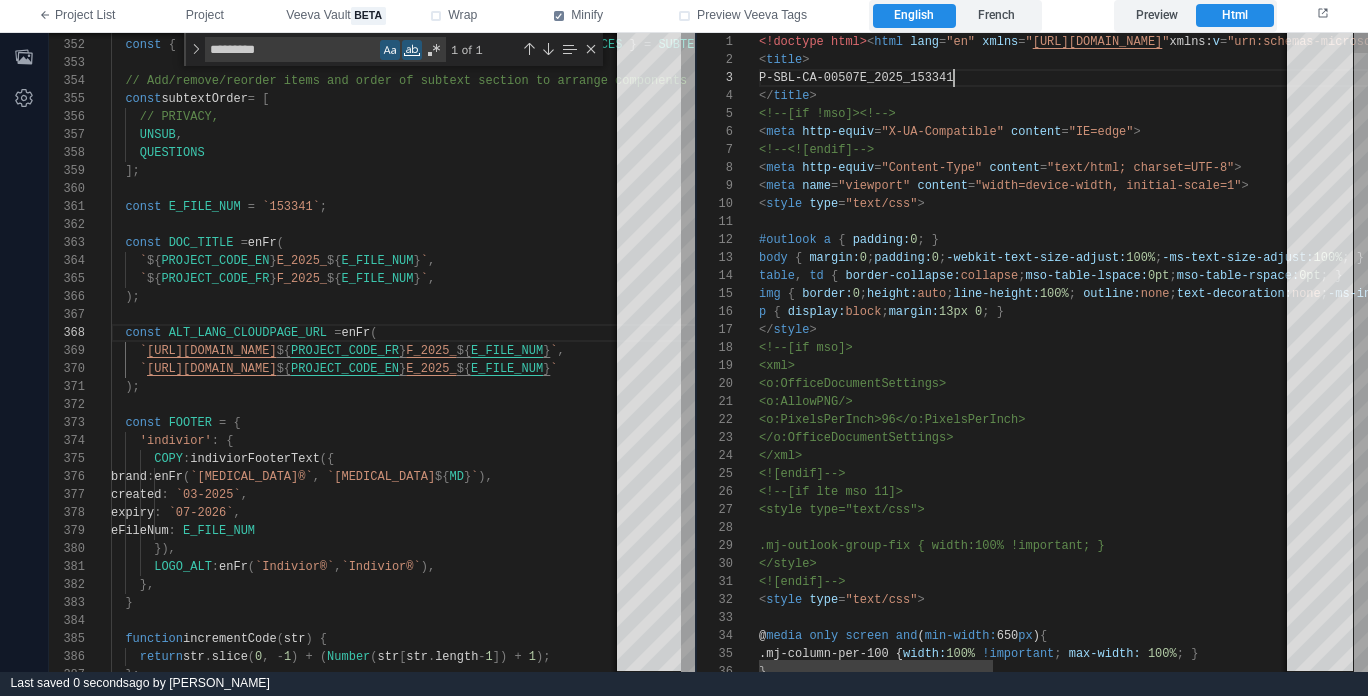 type on "**********" 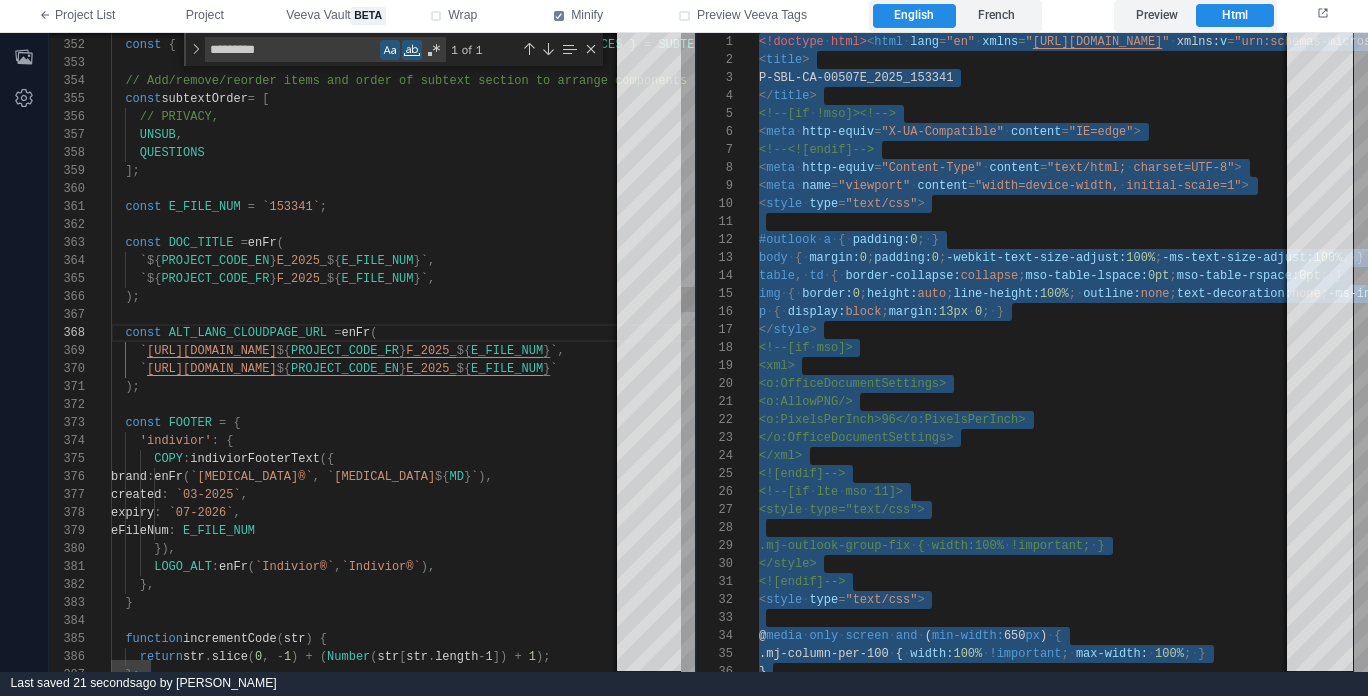 click on "E_2025_" at bounding box center [302, 261] 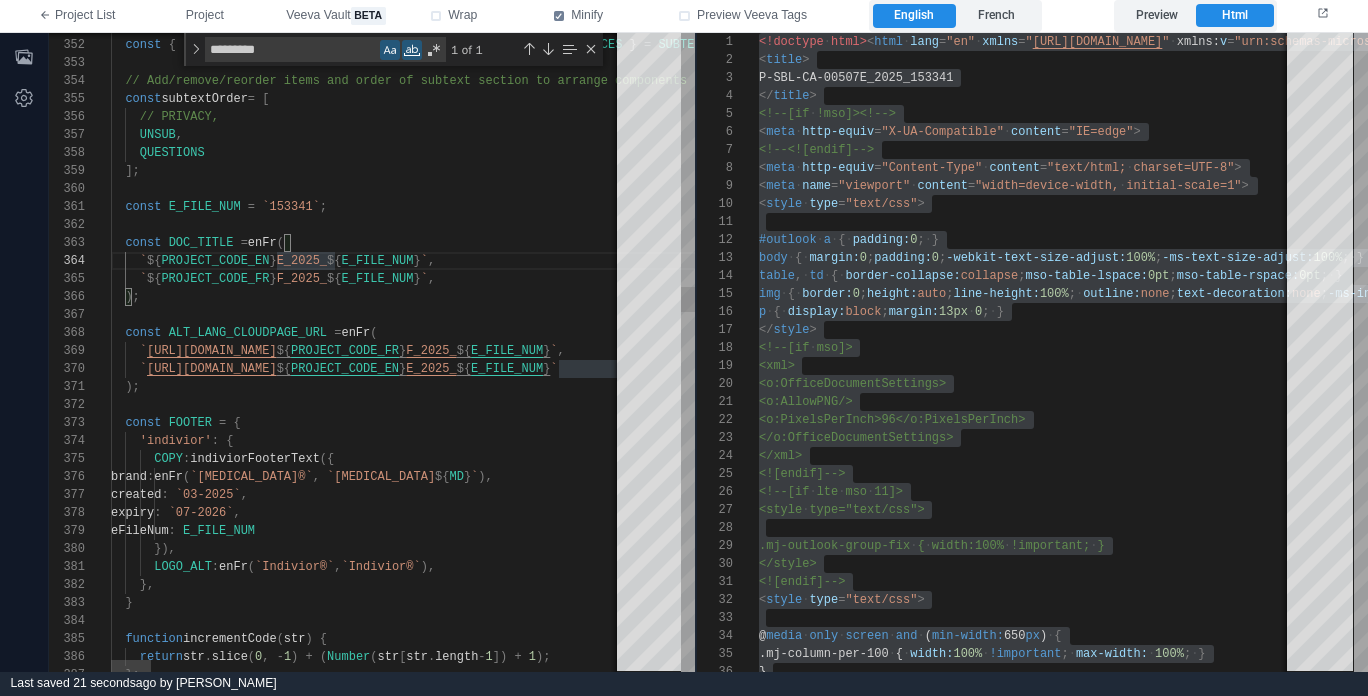 scroll, scrollTop: 0, scrollLeft: 0, axis: both 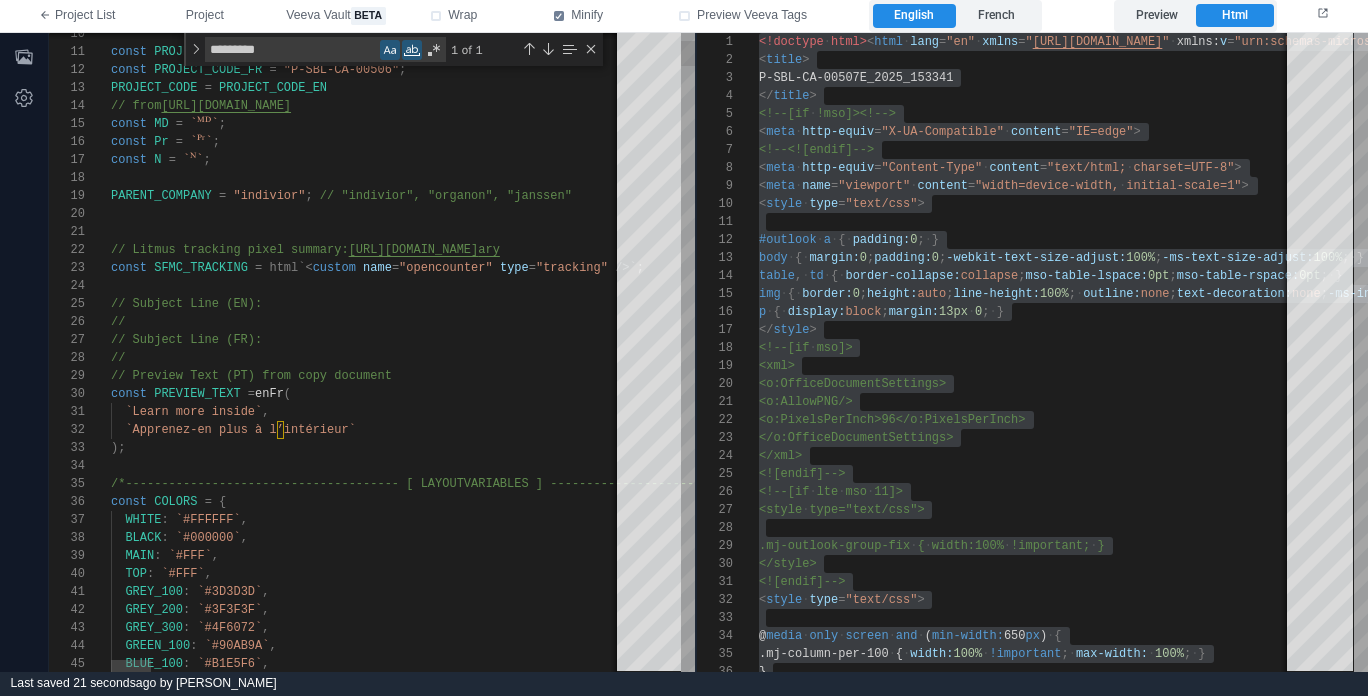 click on "// Subject Line (FR):" at bounding box center [3340, 340] 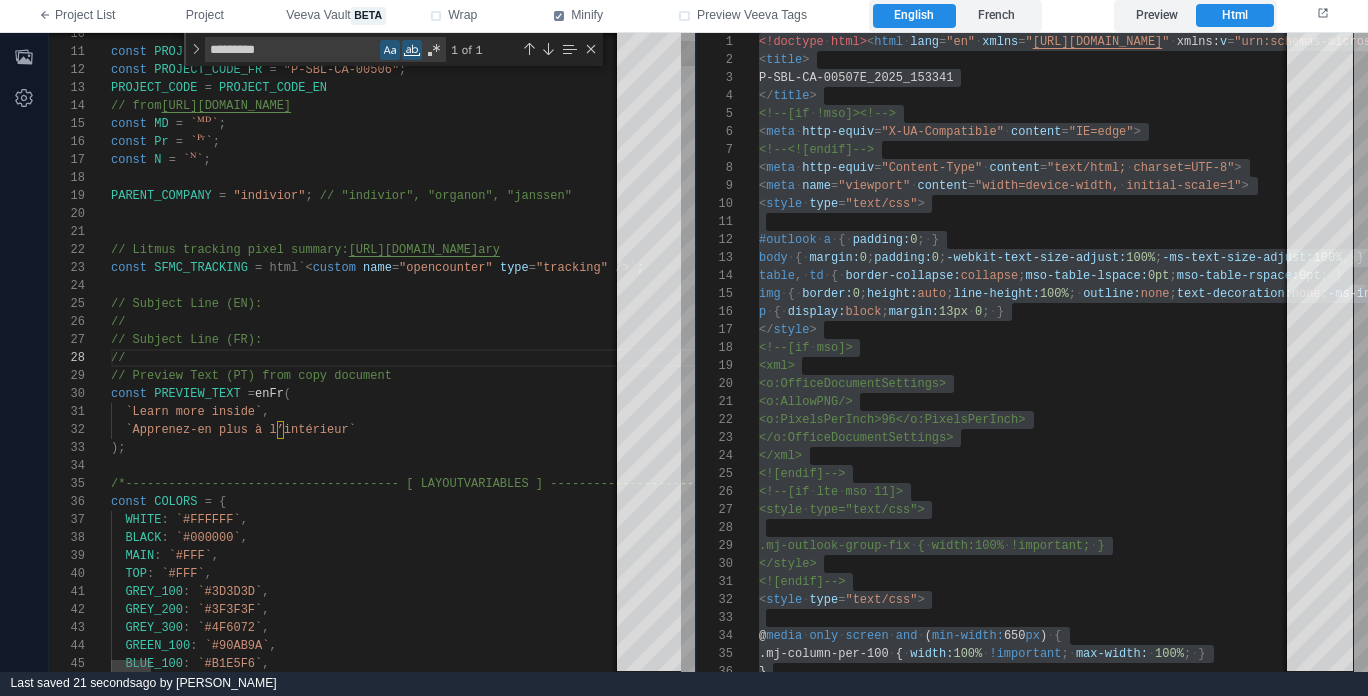 paste on "**********" 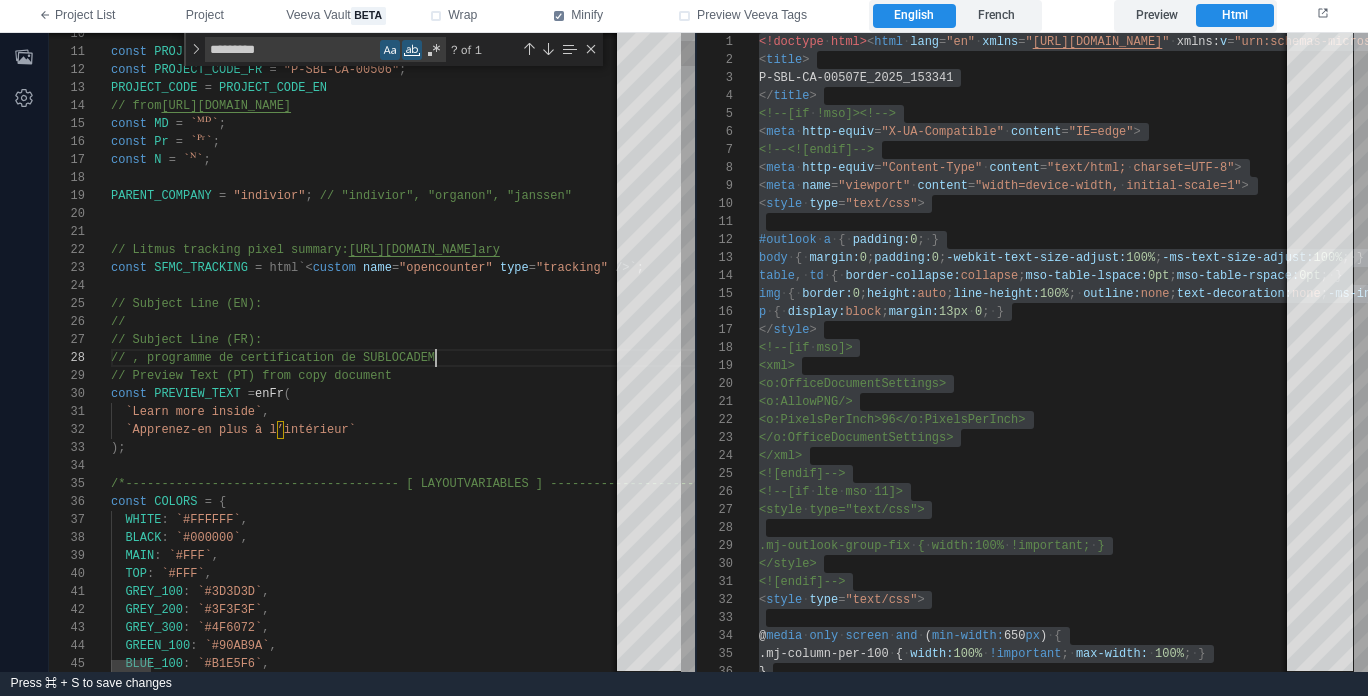 scroll, scrollTop: 126, scrollLeft: 318, axis: both 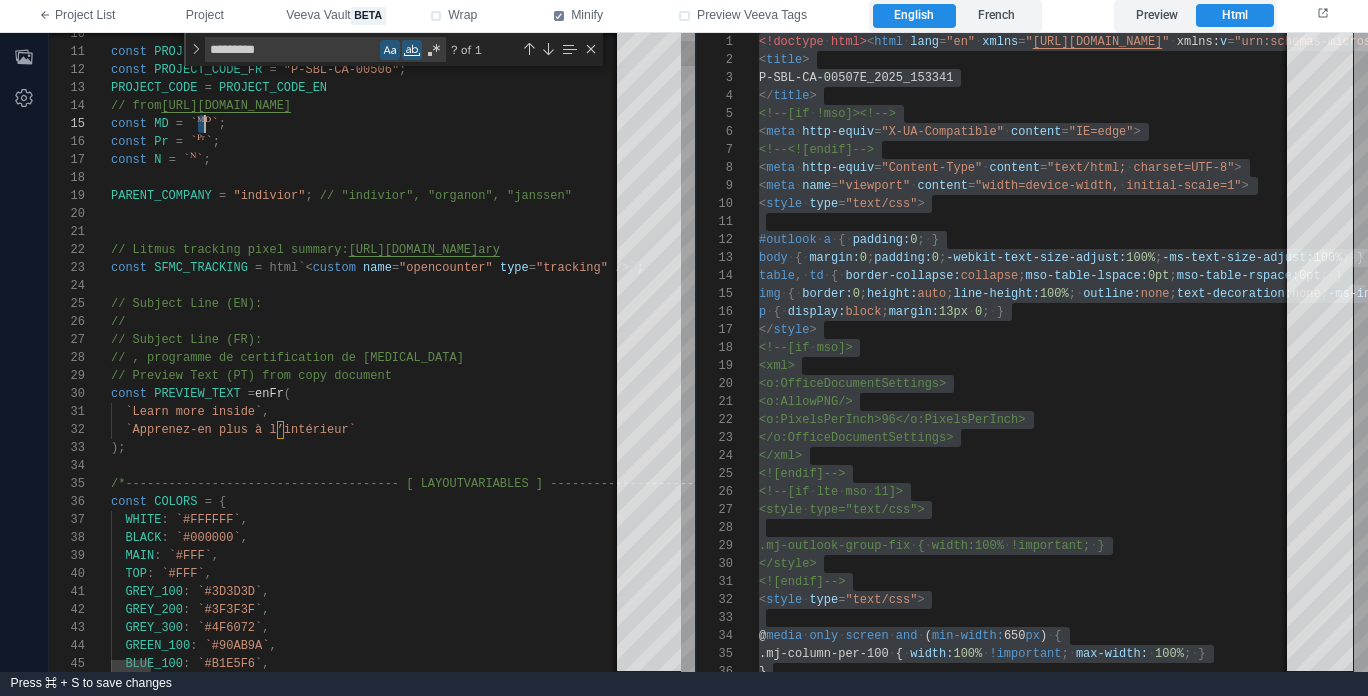 drag, startPoint x: 195, startPoint y: 121, endPoint x: 211, endPoint y: 122, distance: 16.03122 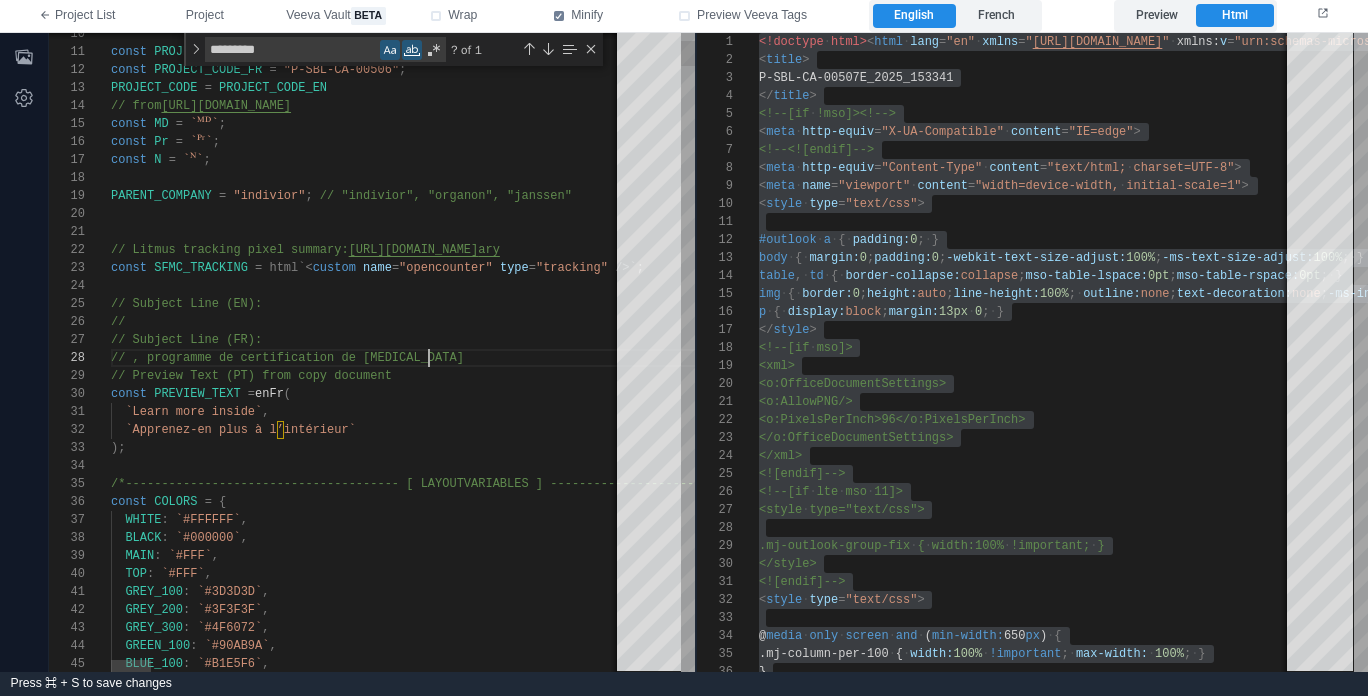 click on "// , programme de certification de [MEDICAL_DATA]" at bounding box center [3340, 358] 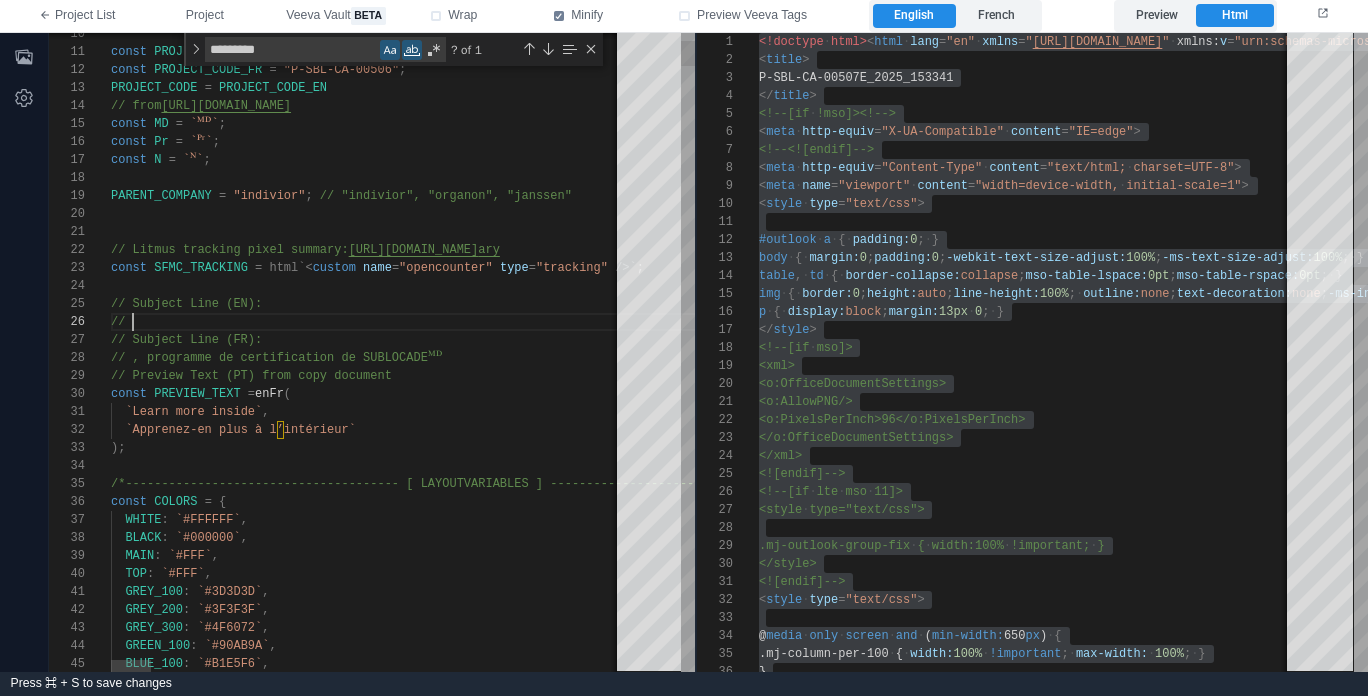 scroll, scrollTop: 90, scrollLeft: 22, axis: both 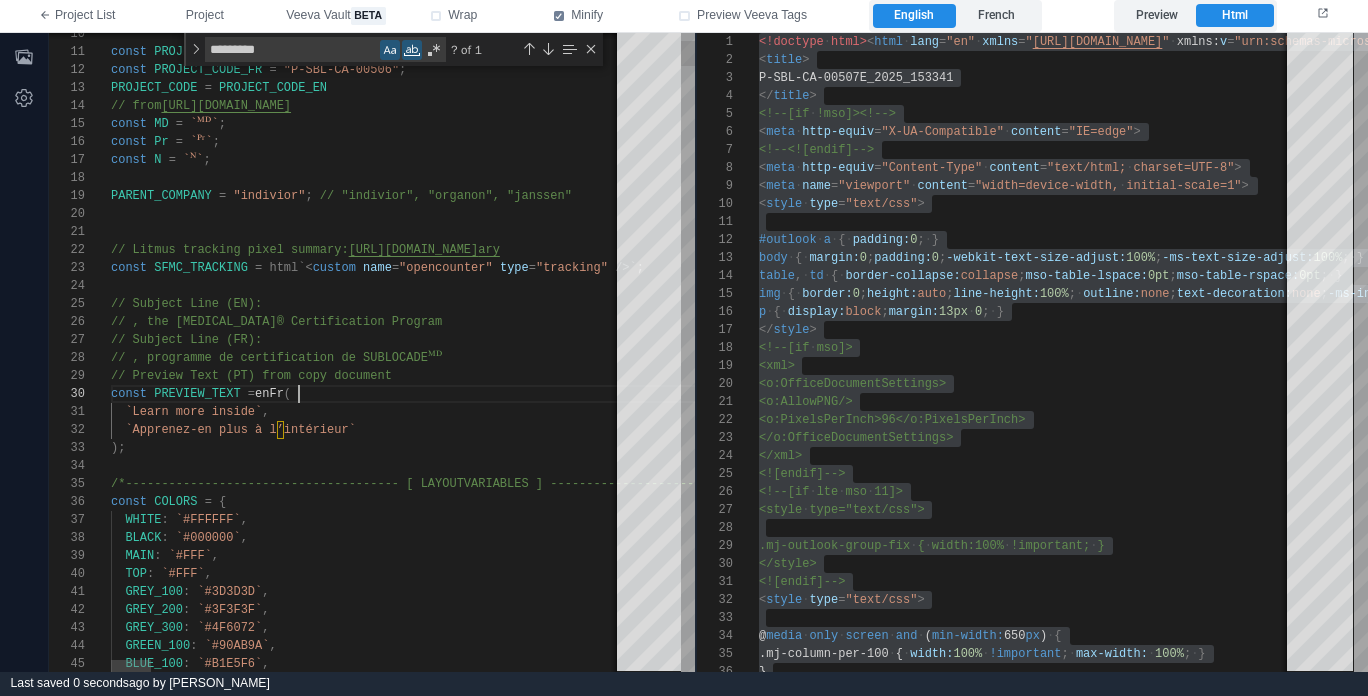click on "const   PREVIEW_TEXT   =  enFr (" at bounding box center [3340, 394] 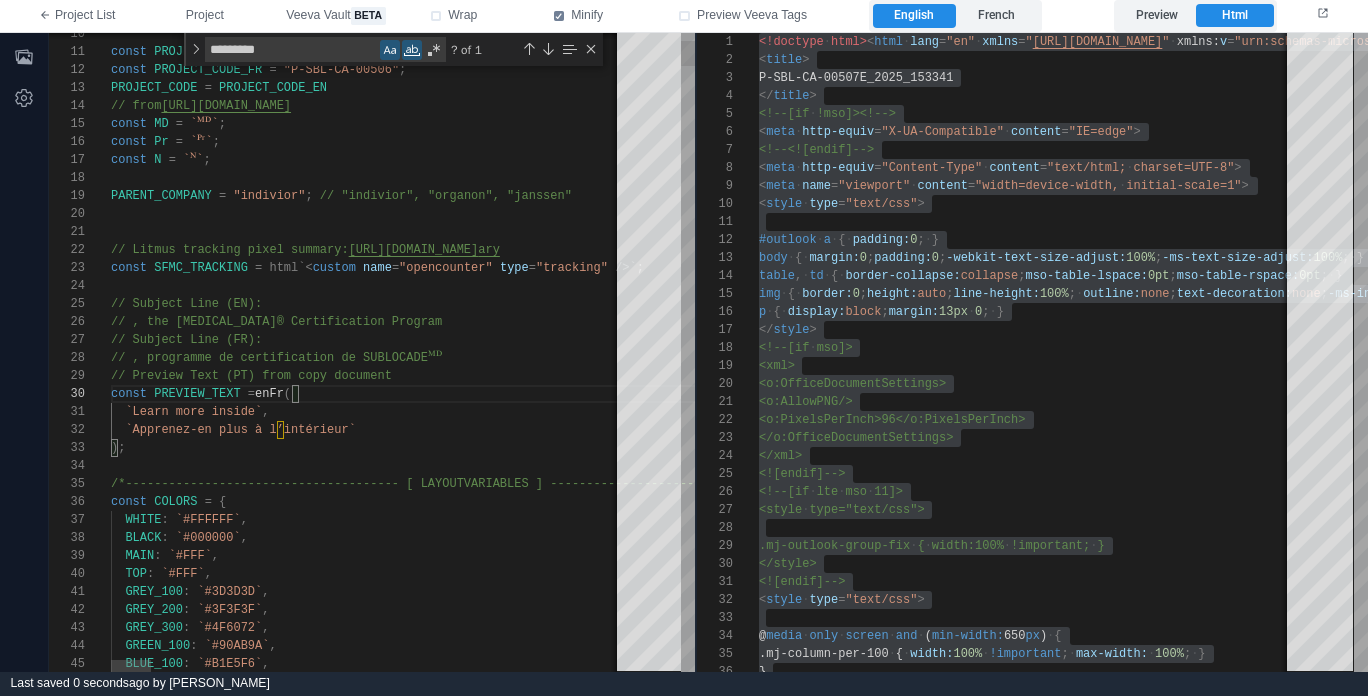 click on "// , the [MEDICAL_DATA]® Certification Program" at bounding box center (276, 322) 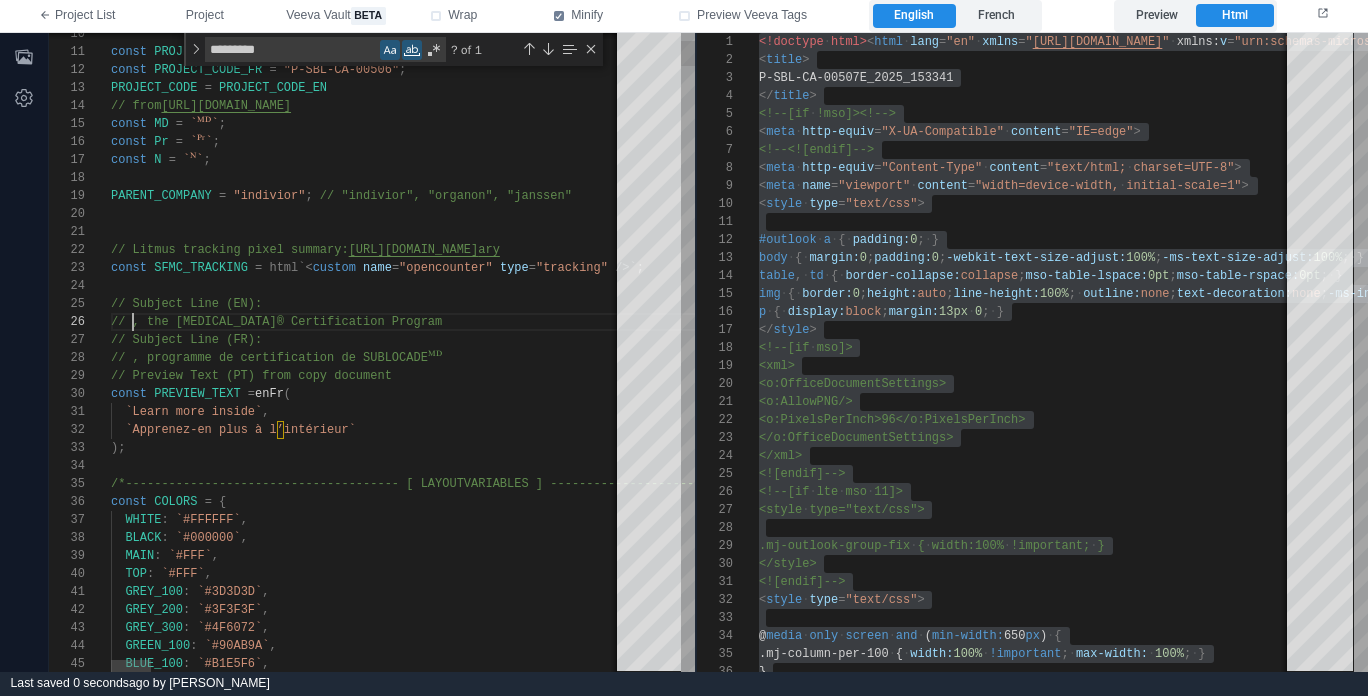 paste on "**********" 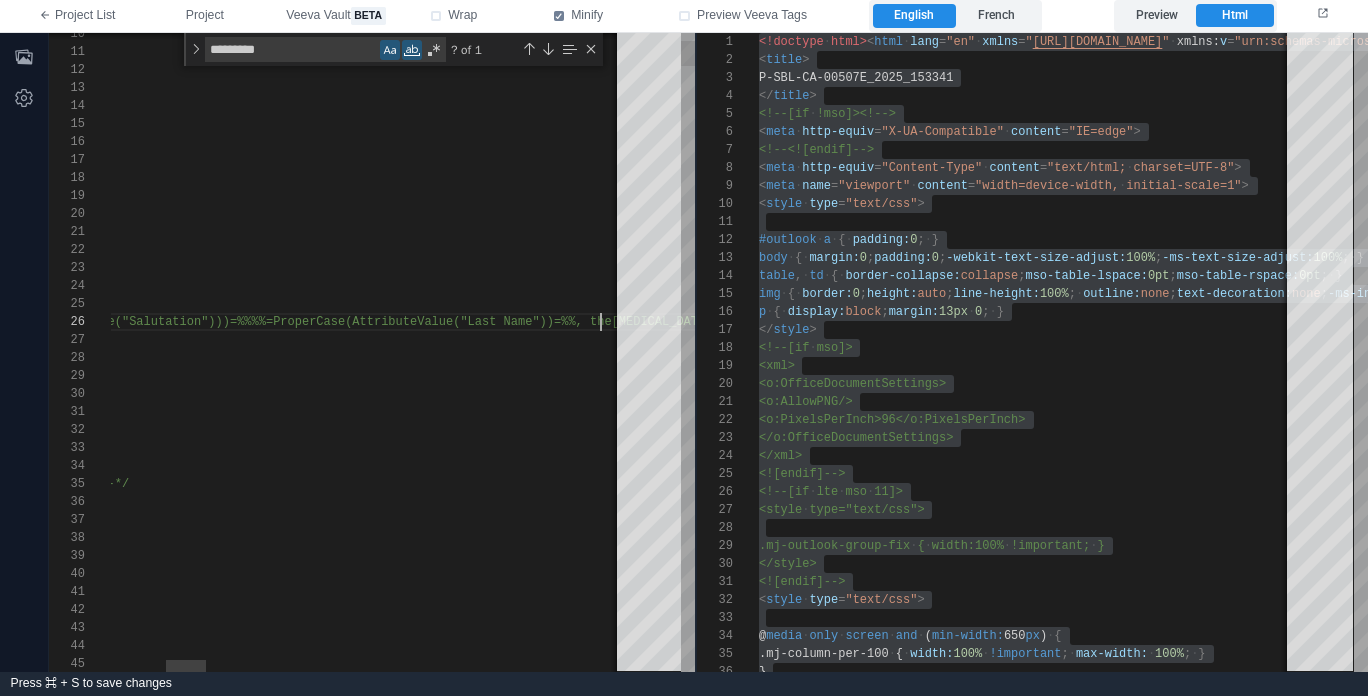 scroll, scrollTop: 90, scrollLeft: 1465, axis: both 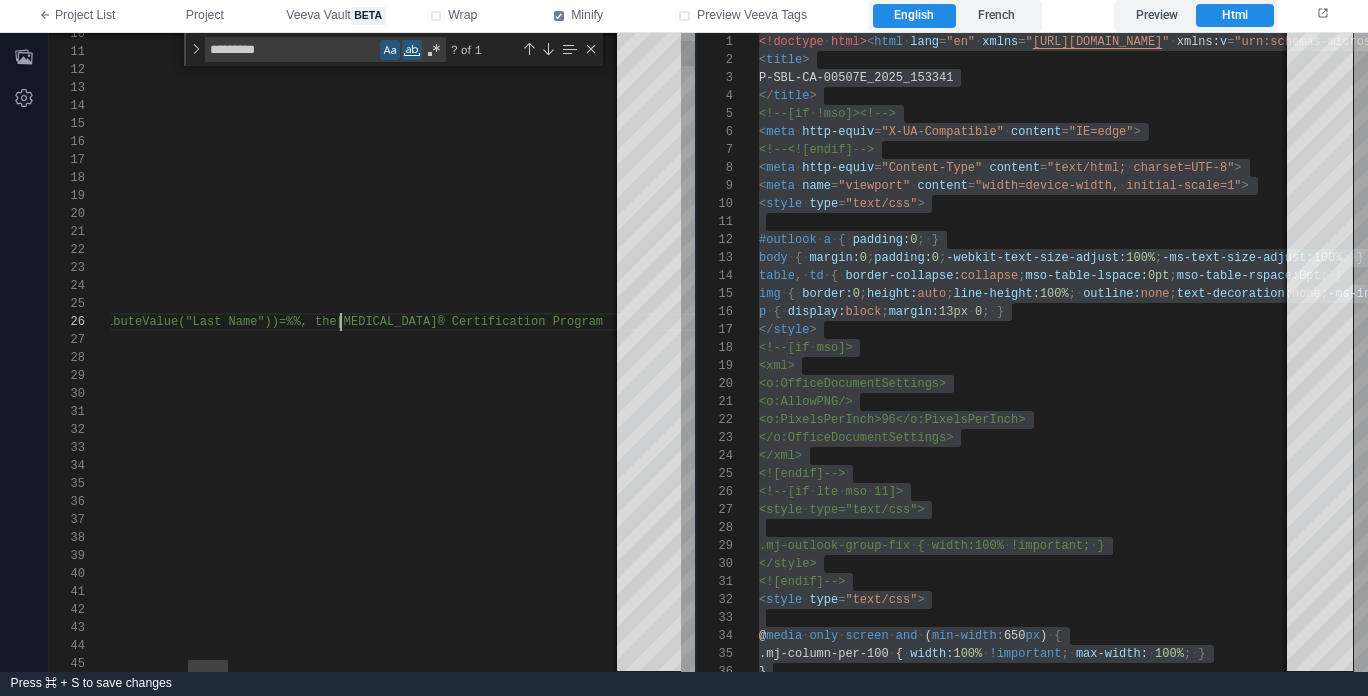 click on "%%=ProperCase(AttributeValue("Last Name"))=%%, the" at bounding box center [157, 322] 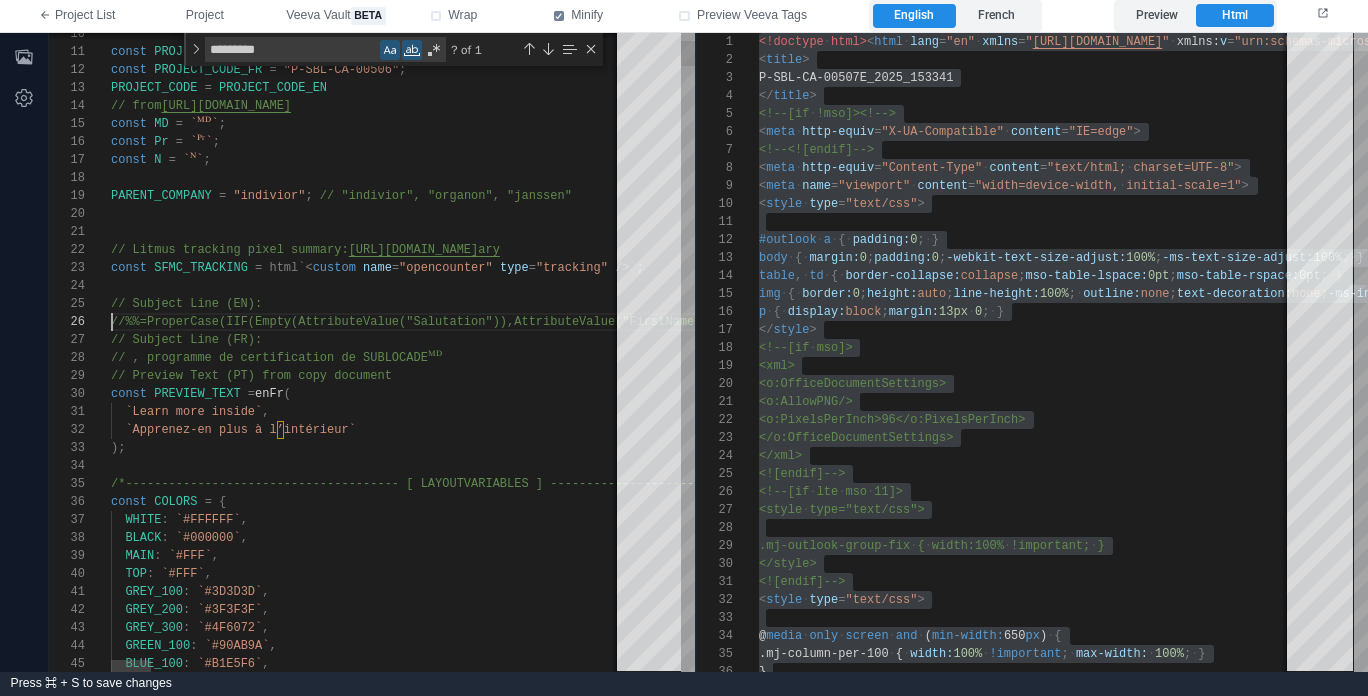 scroll, scrollTop: 90, scrollLeft: 0, axis: vertical 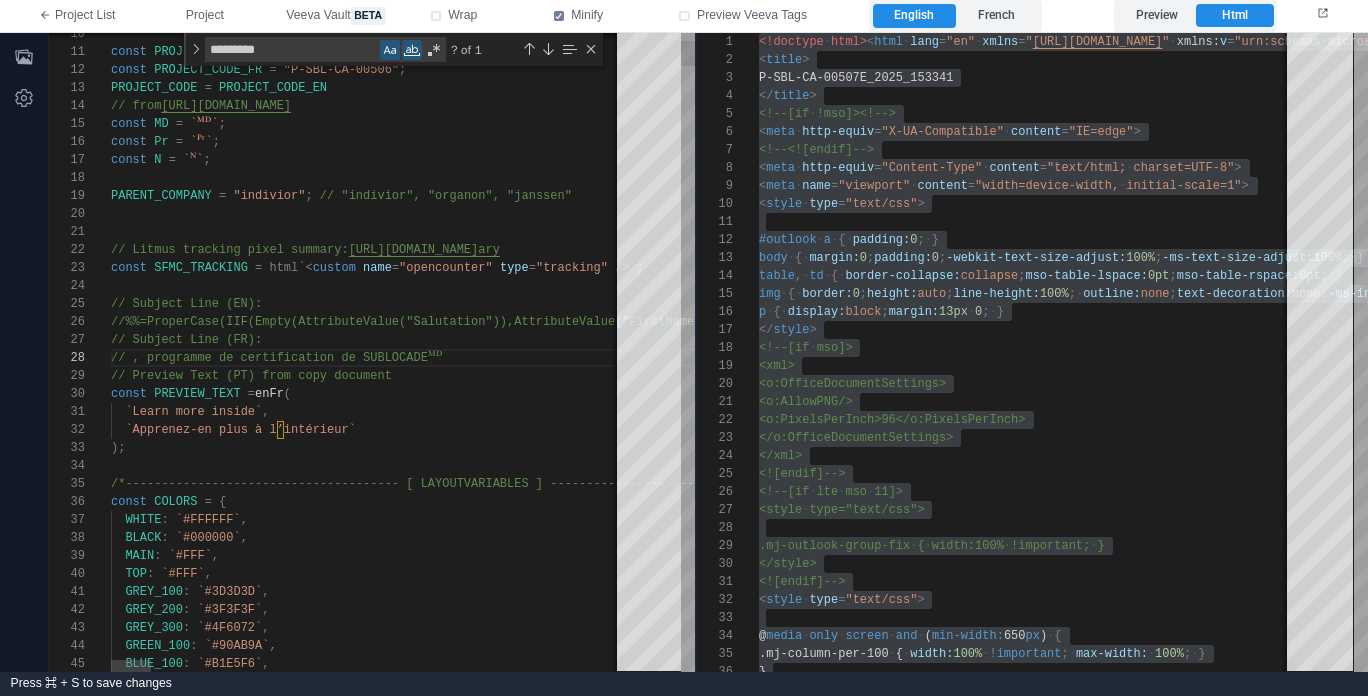 paste on "**********" 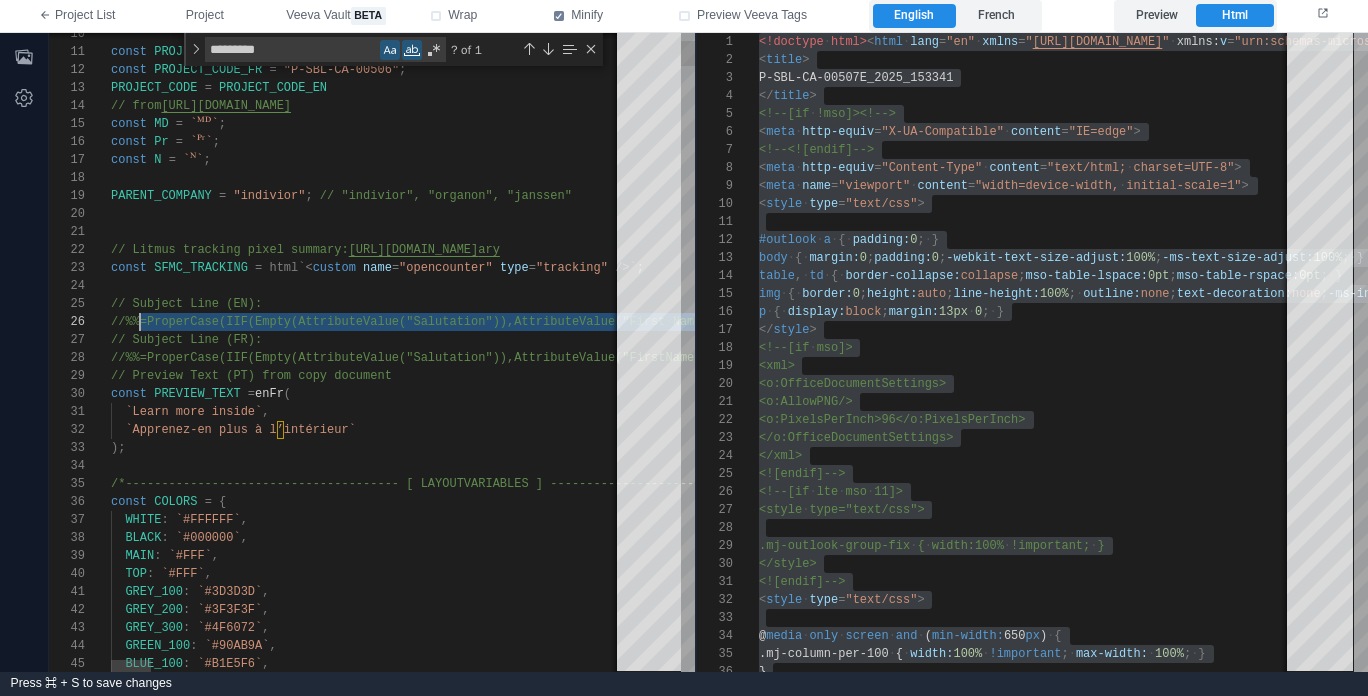 scroll, scrollTop: 90, scrollLeft: 22, axis: both 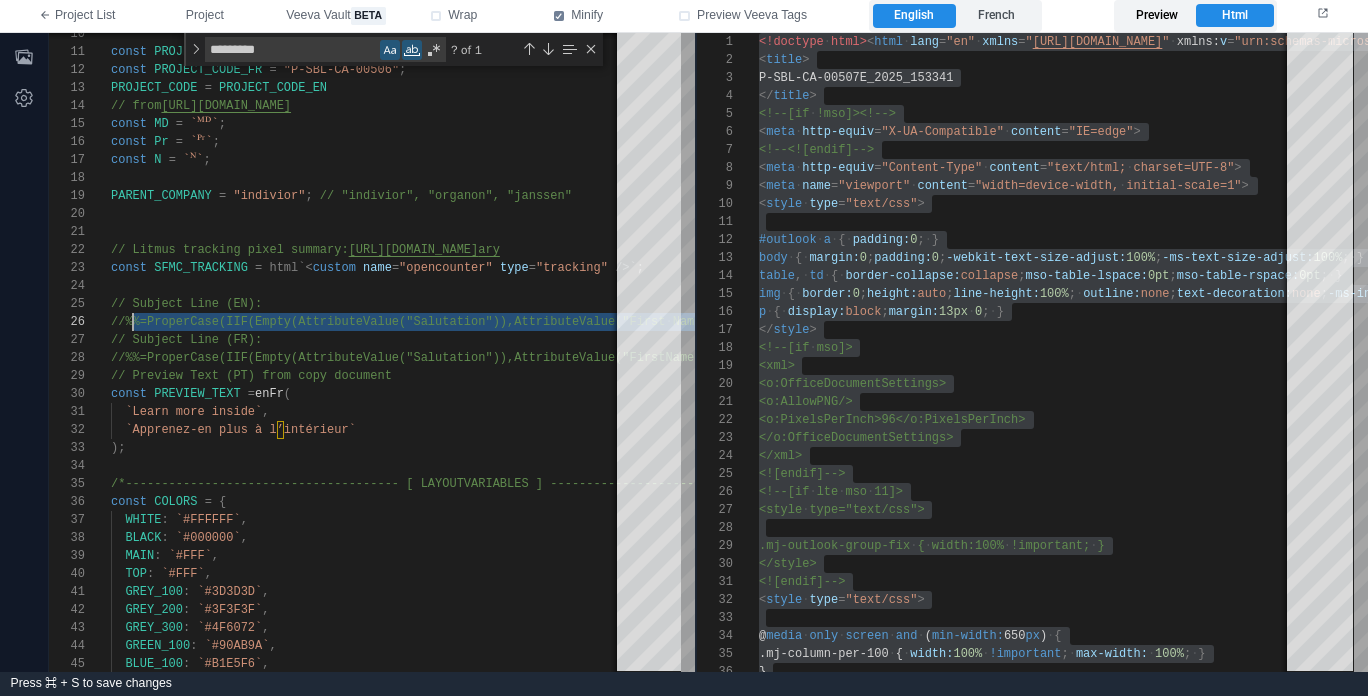 click on "Preview" at bounding box center (1156, 16) 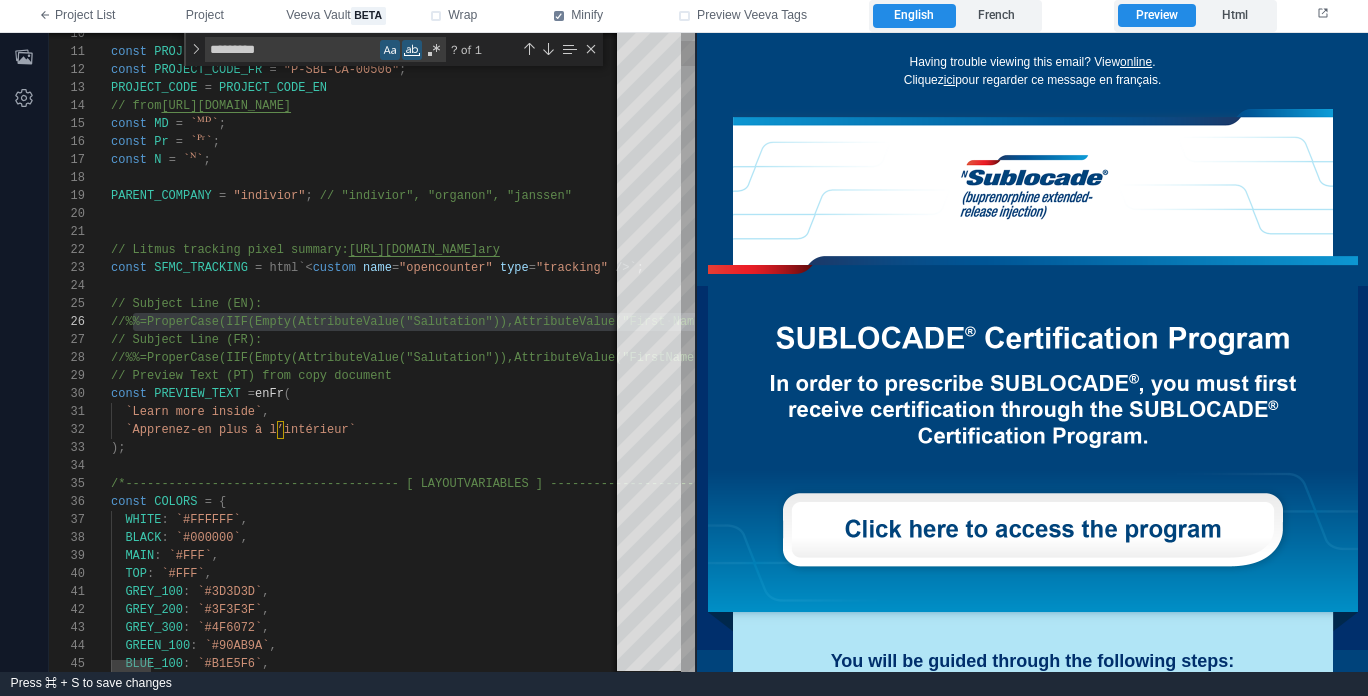 type on "**********" 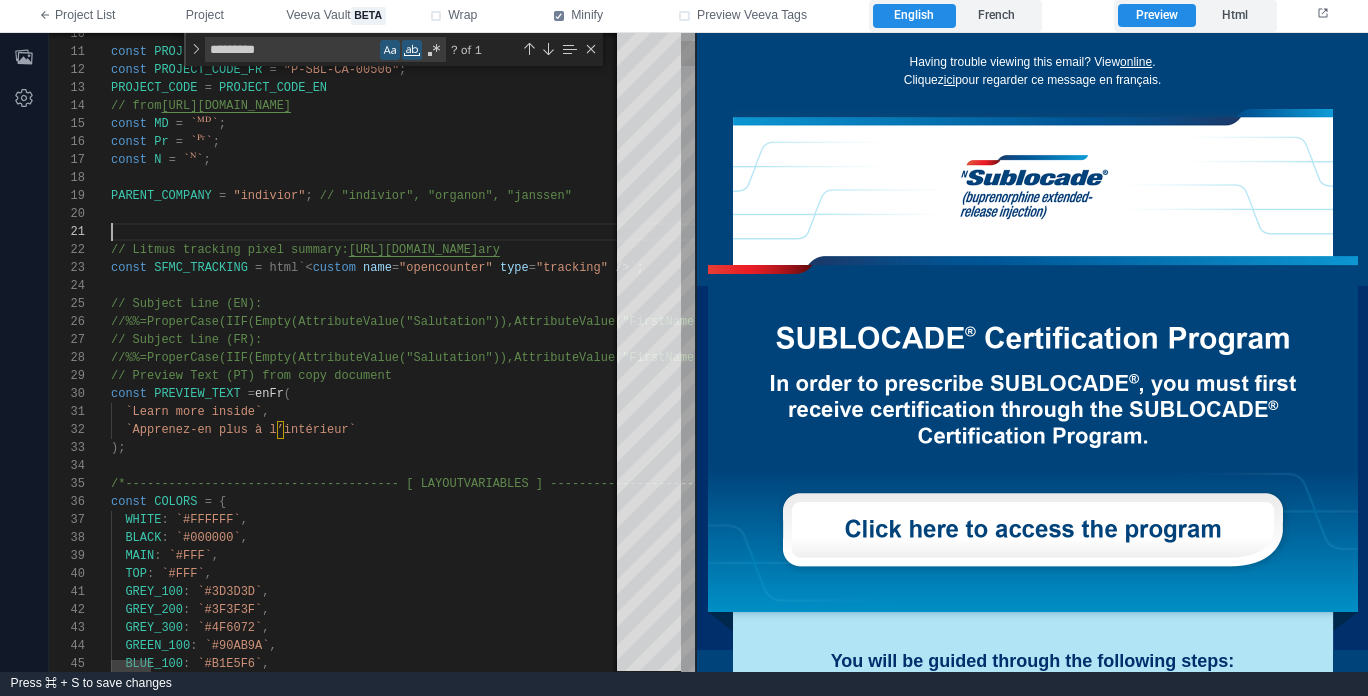 scroll, scrollTop: 0, scrollLeft: 0, axis: both 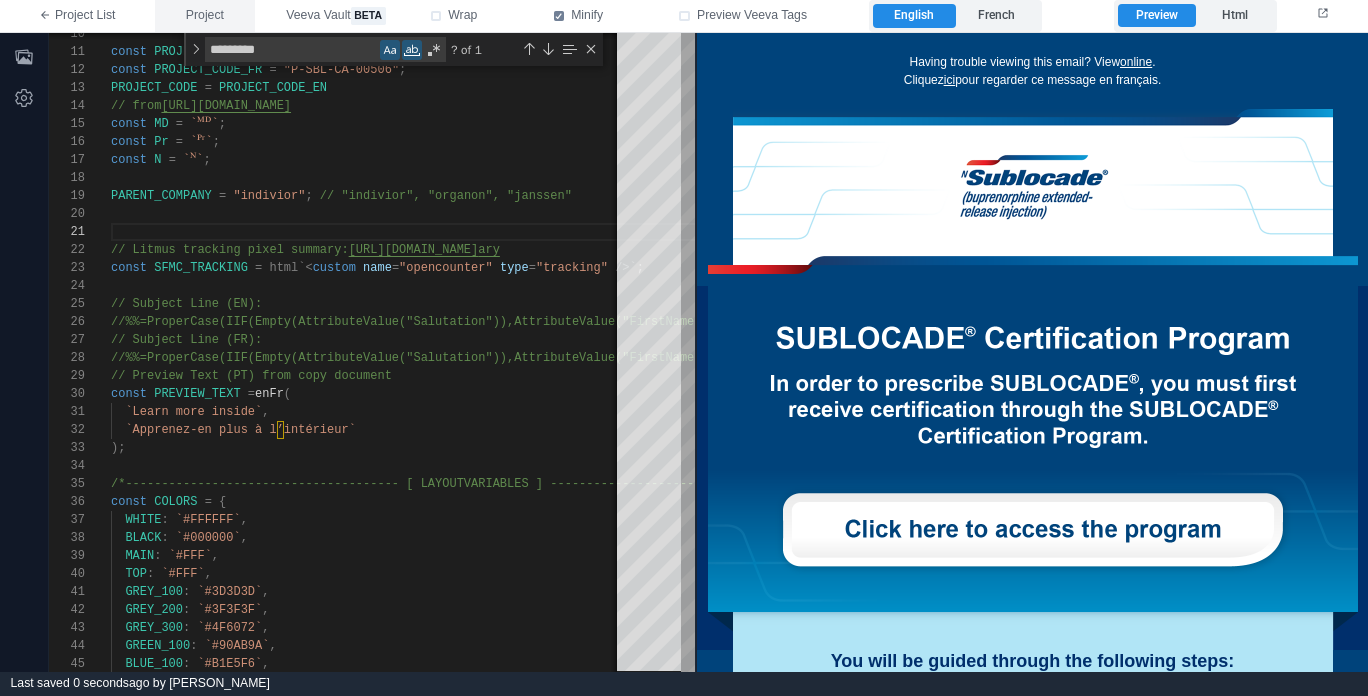 click on "Project" at bounding box center [205, 16] 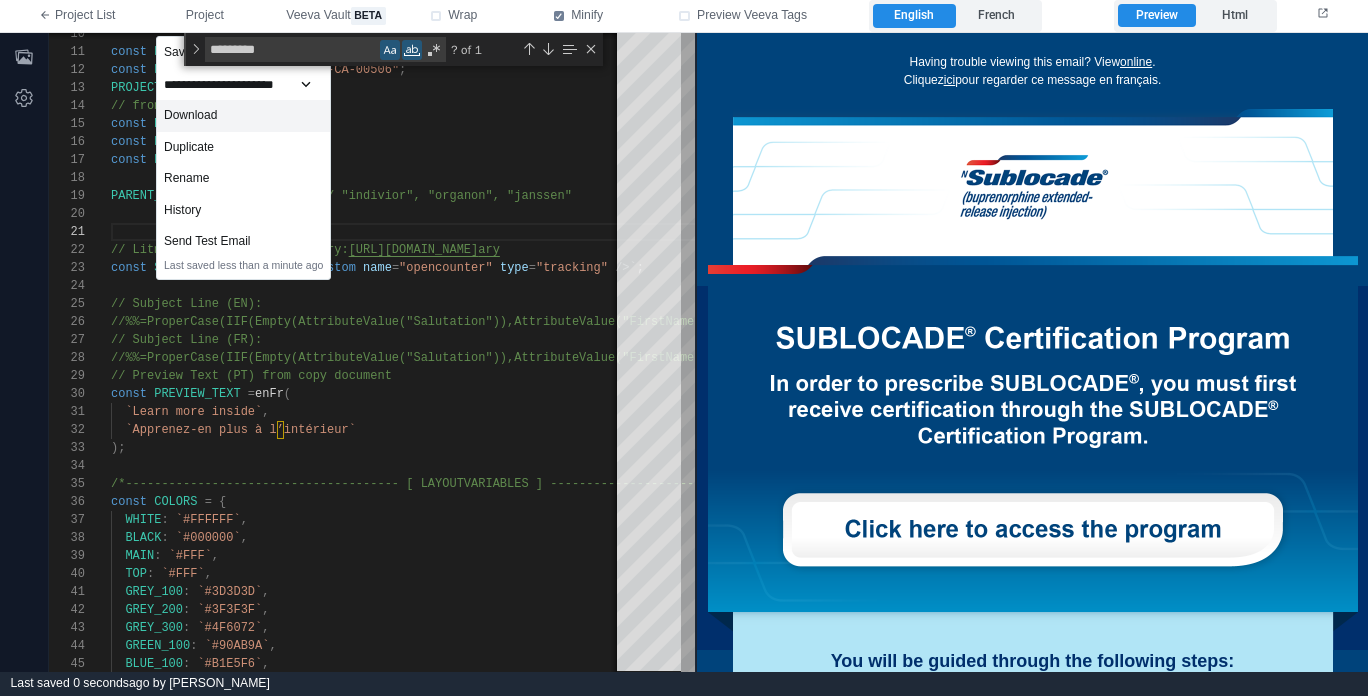 click on "Download" at bounding box center (243, 116) 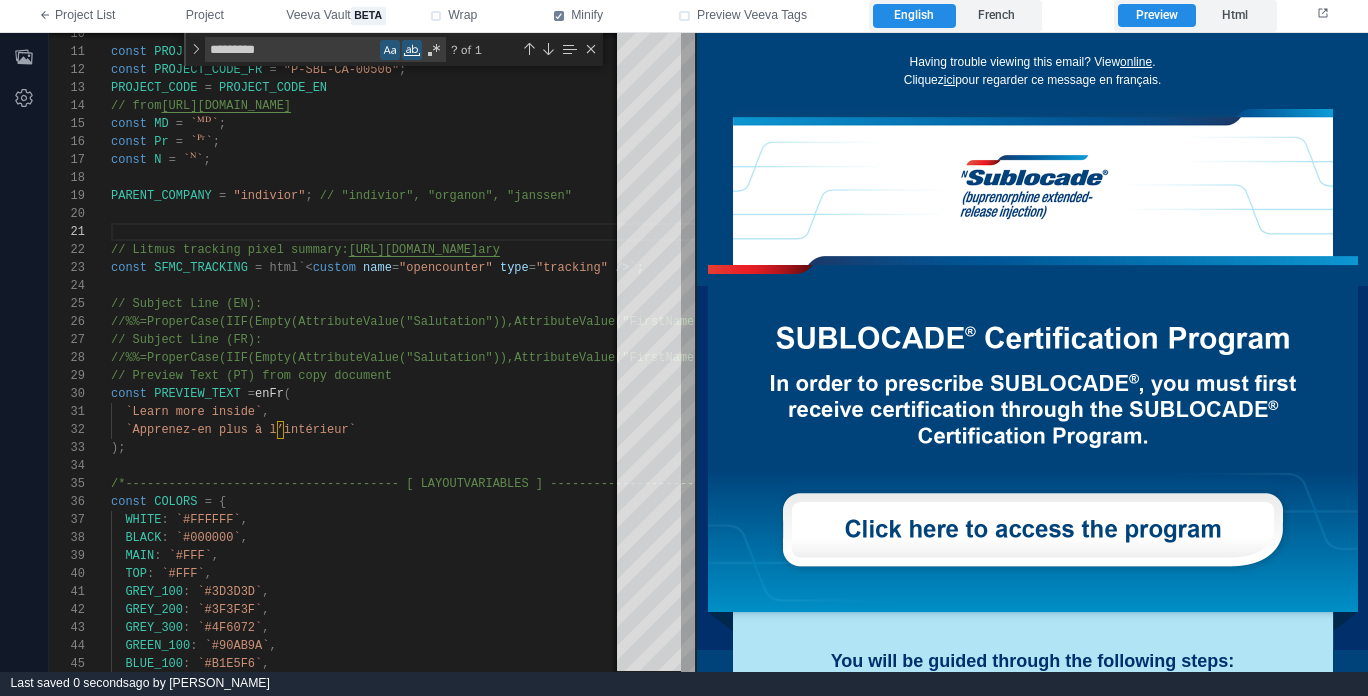 type 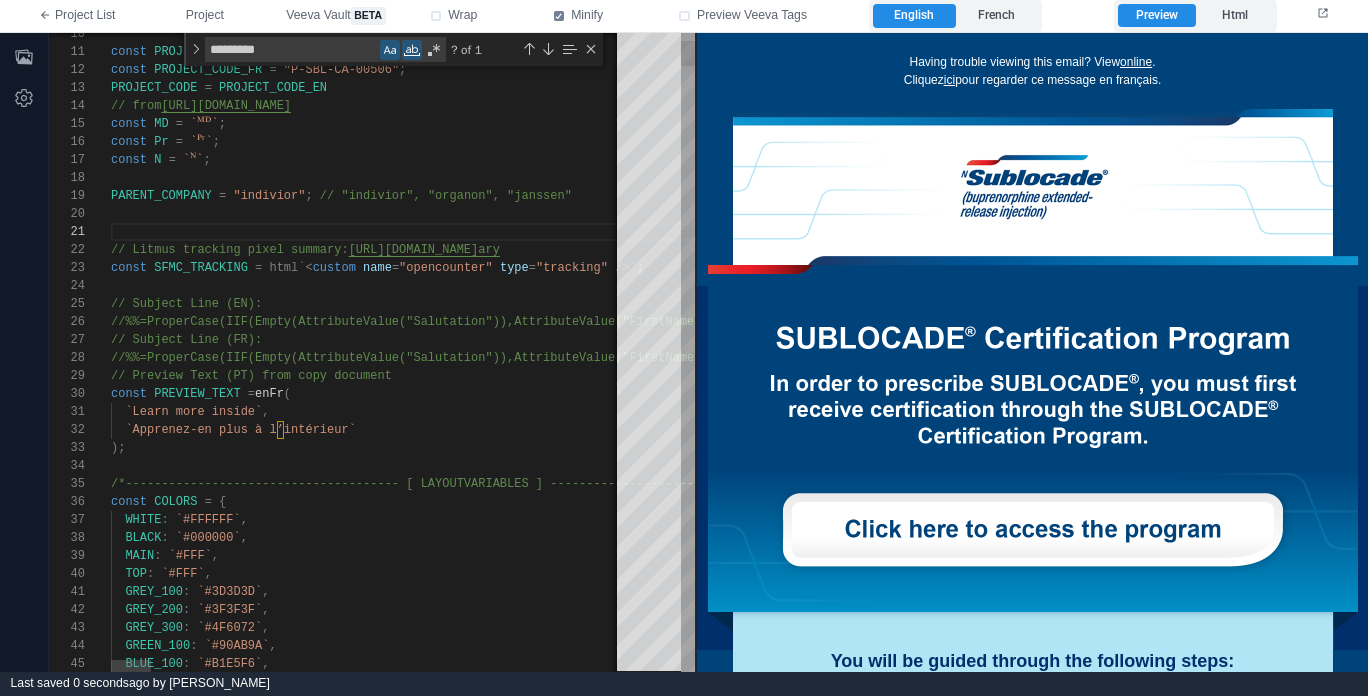 click at bounding box center (3340, 286) 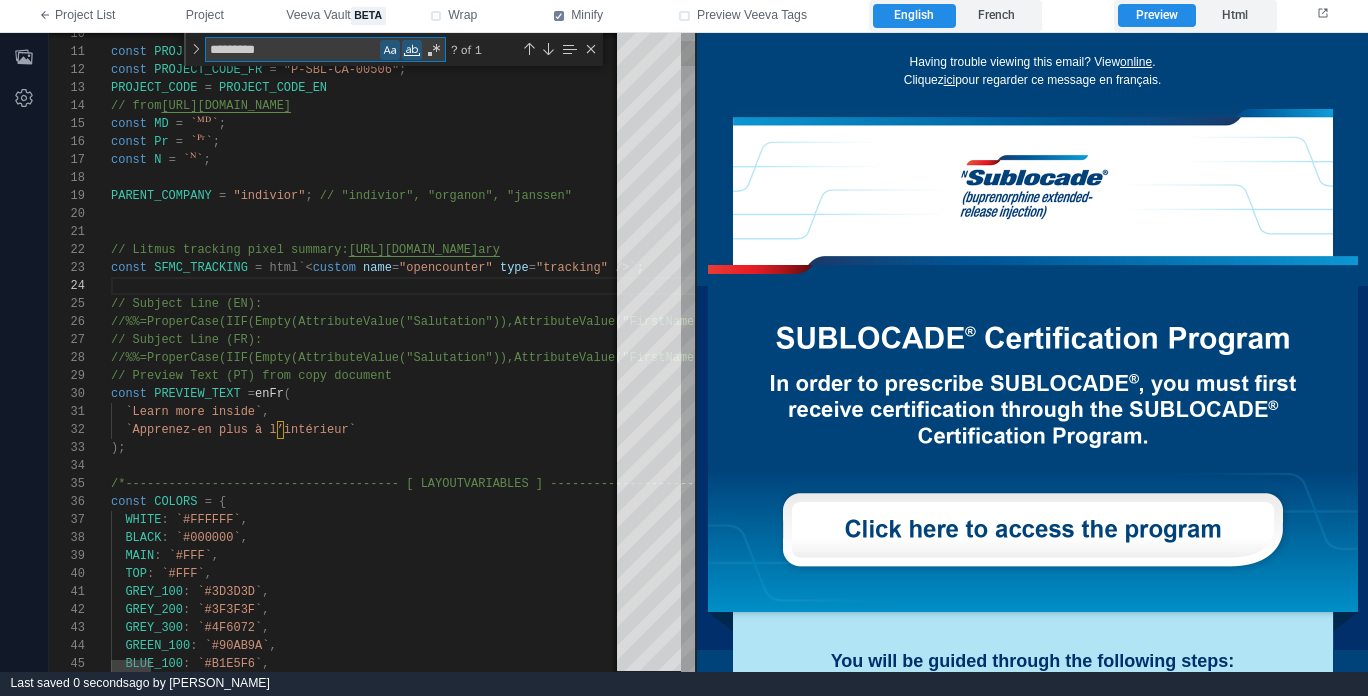 type on "**********" 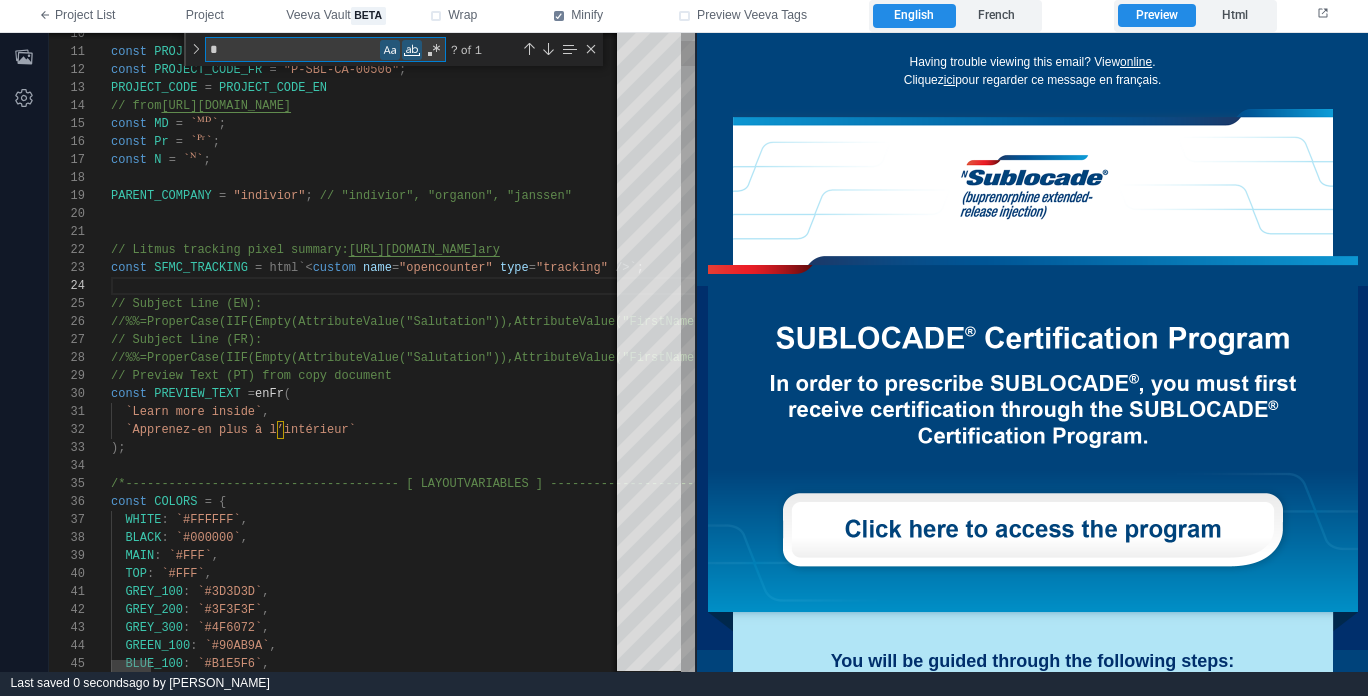 type on "**********" 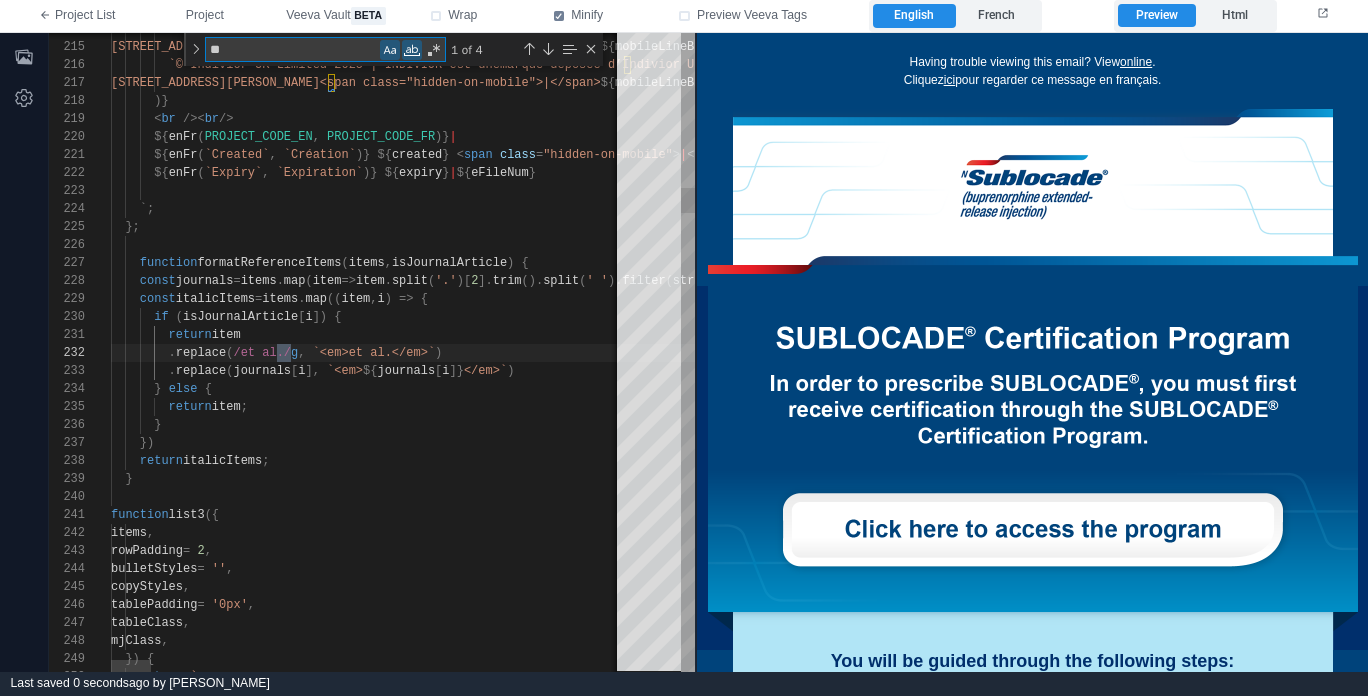 scroll, scrollTop: 180, scrollLeft: 181, axis: both 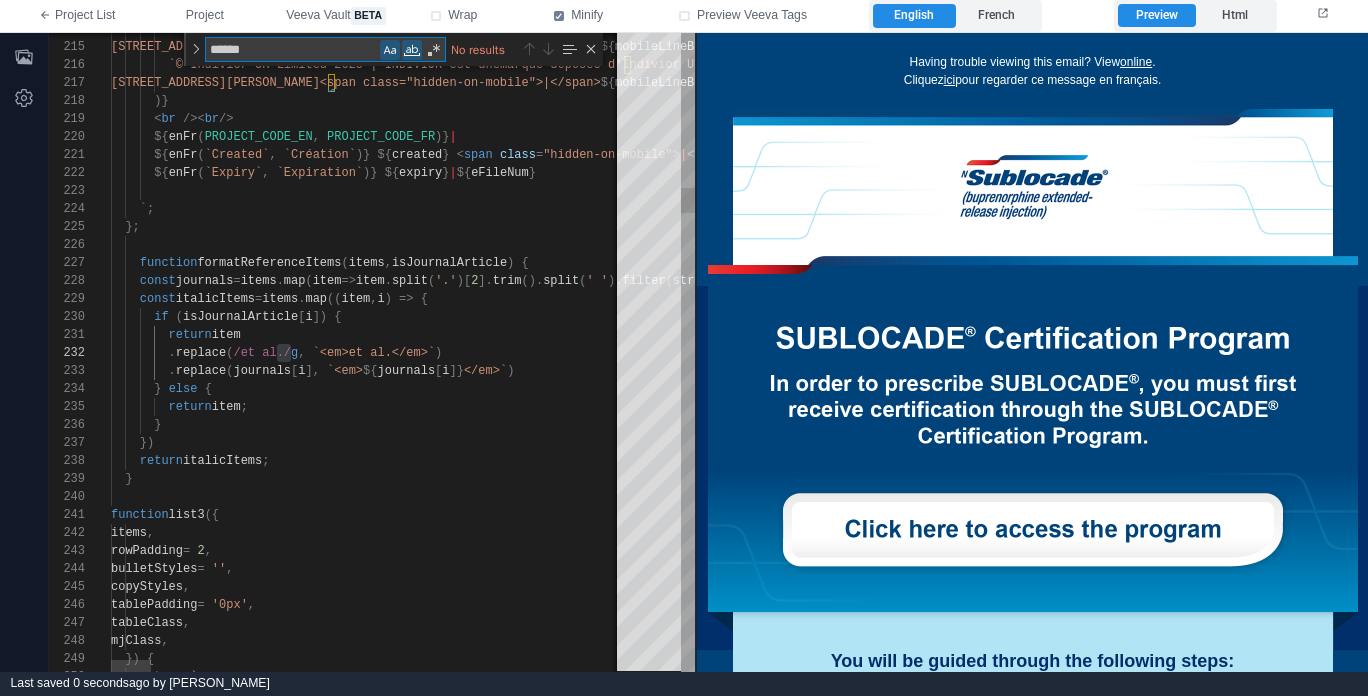 type on "*******" 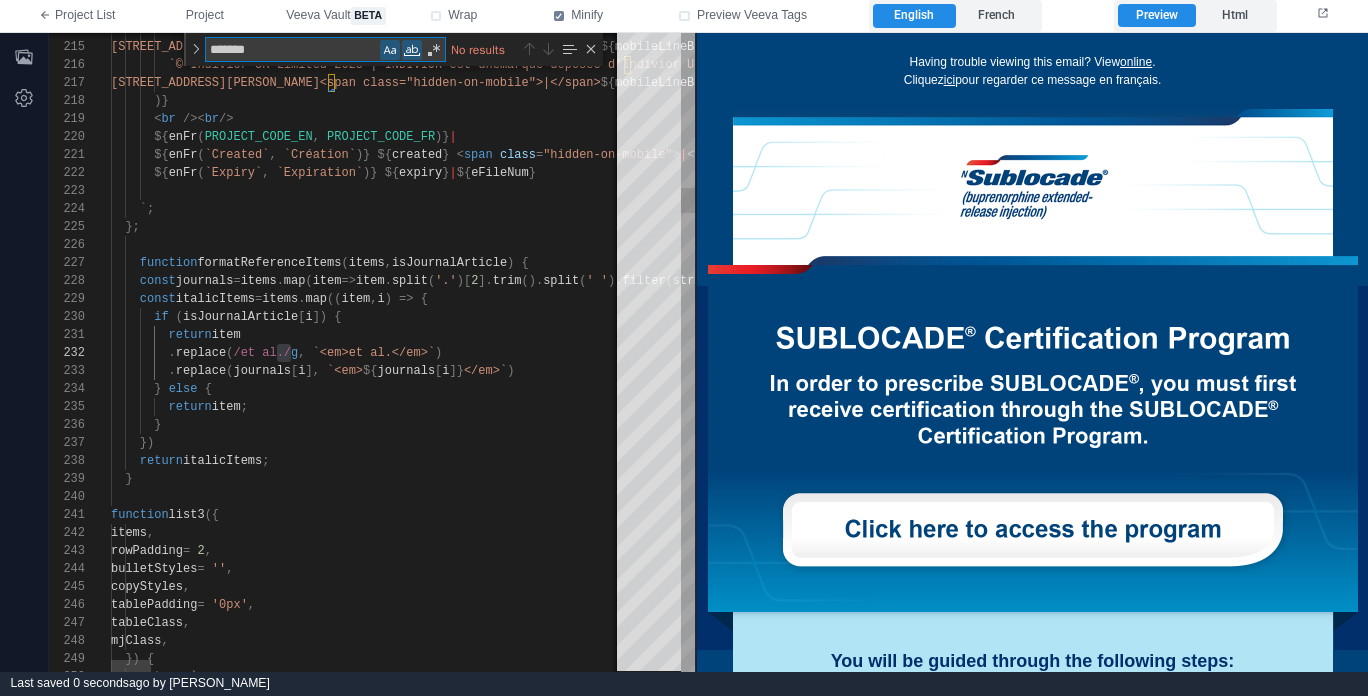 type on "**********" 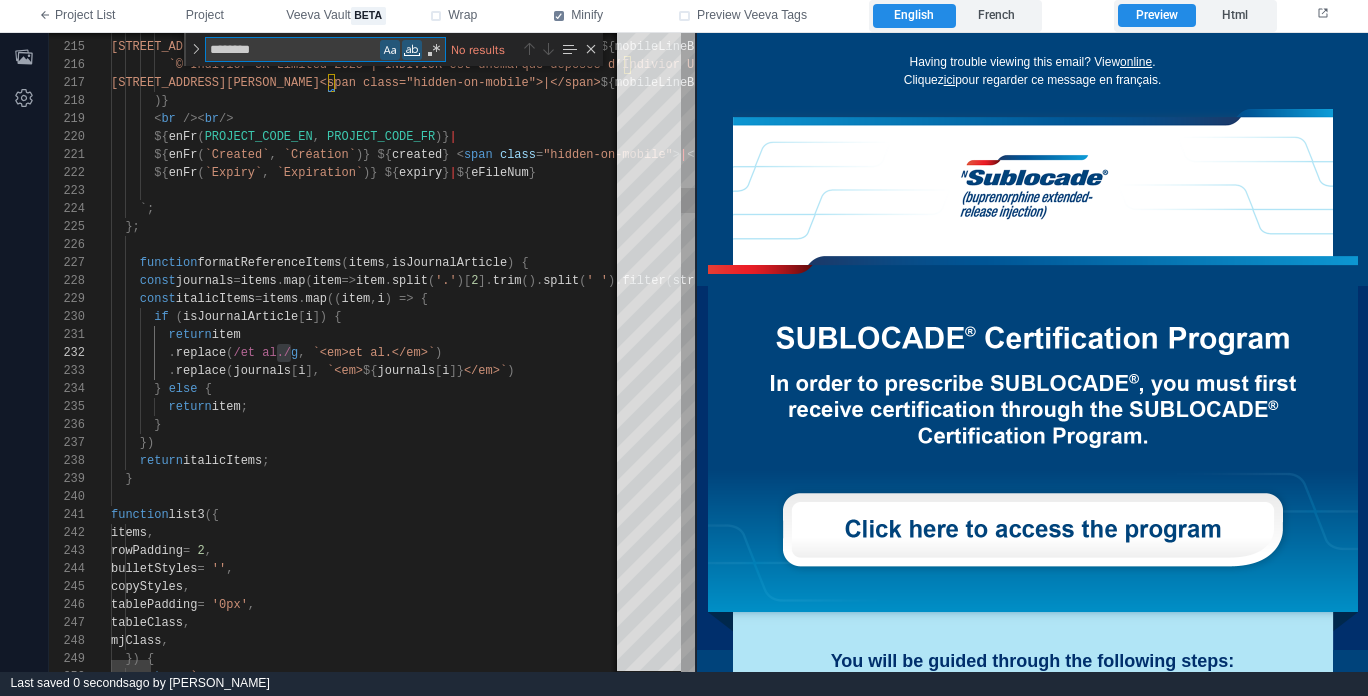 scroll, scrollTop: 108, scrollLeft: 369, axis: both 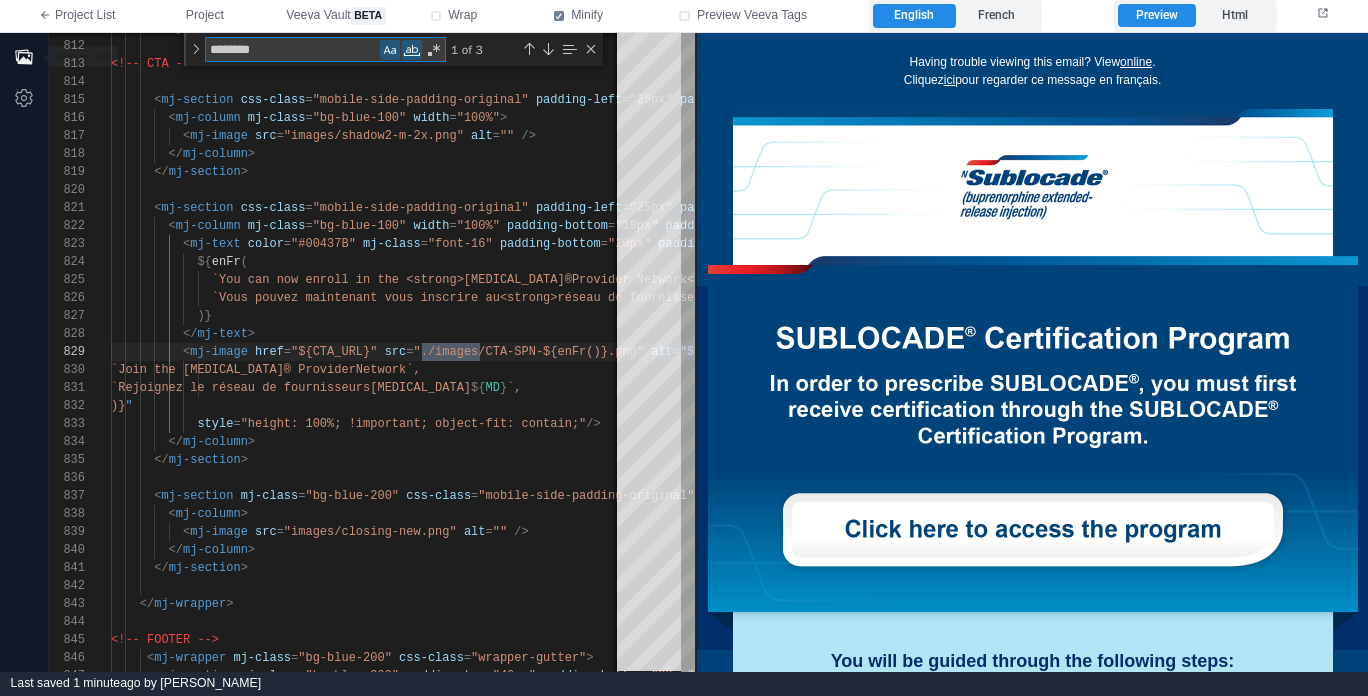 click at bounding box center [24, 57] 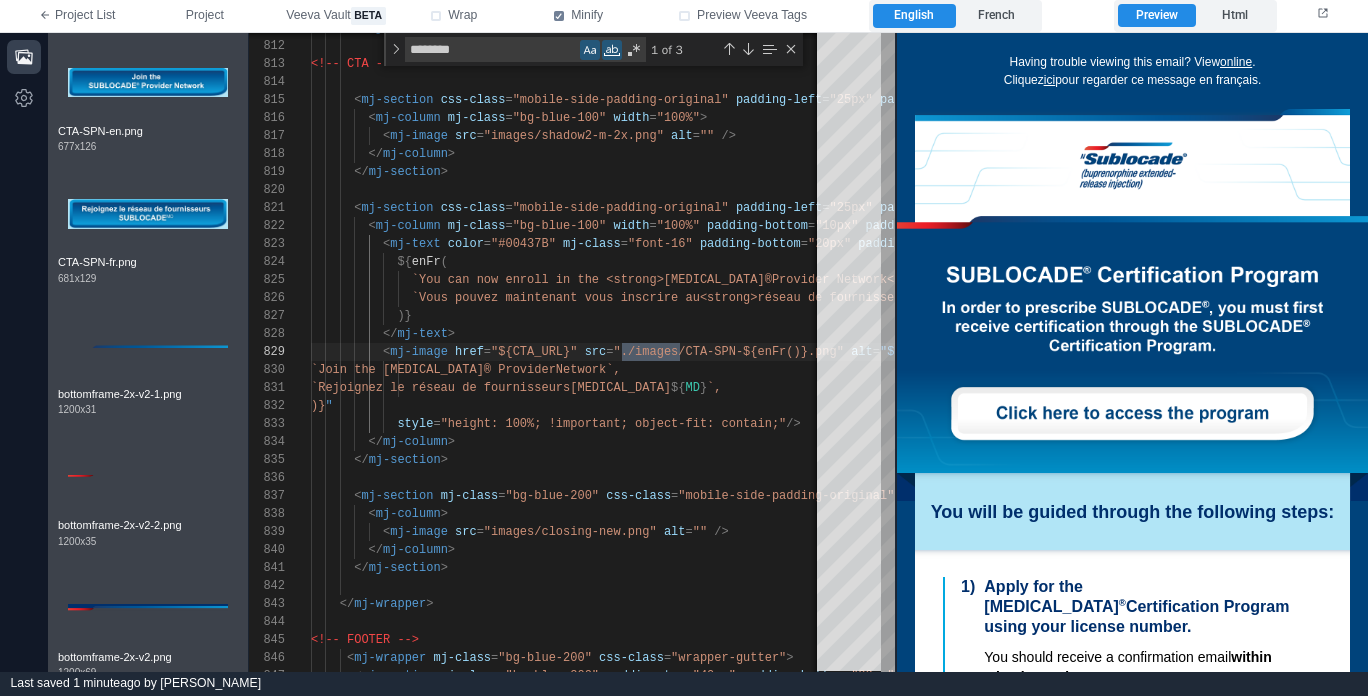 click 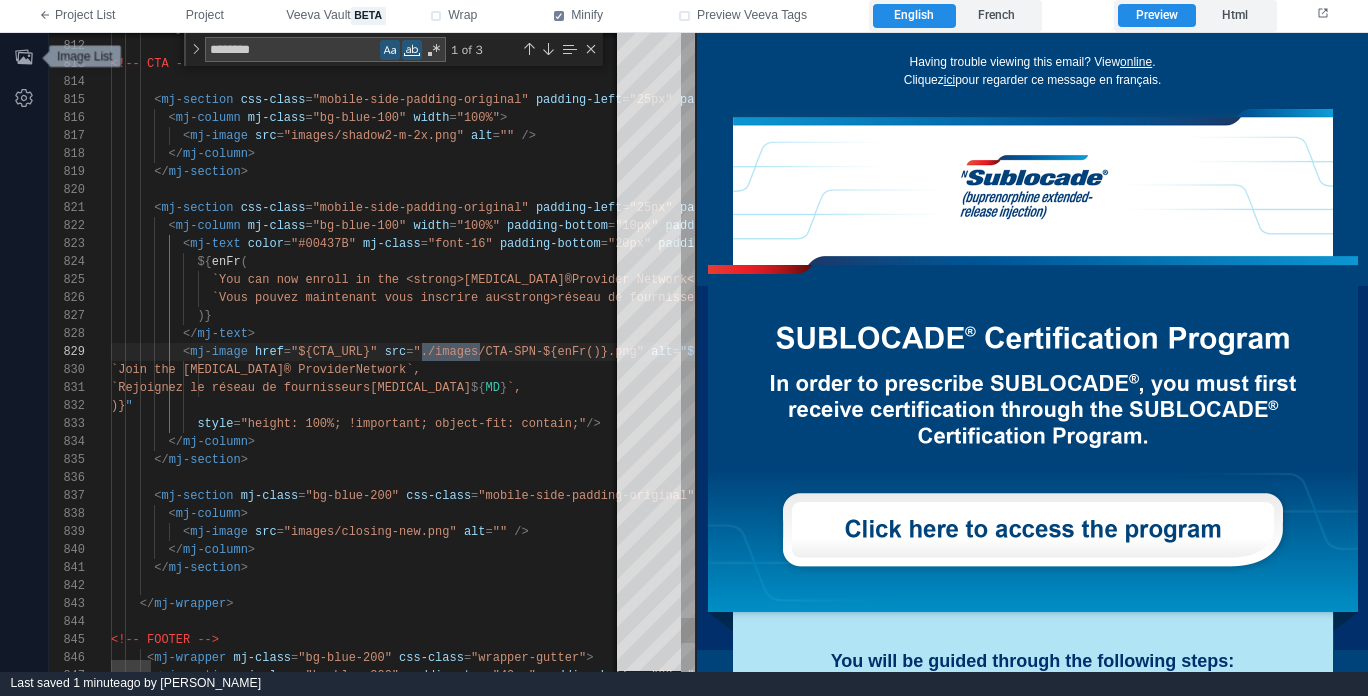 click on "********" at bounding box center [292, 49] 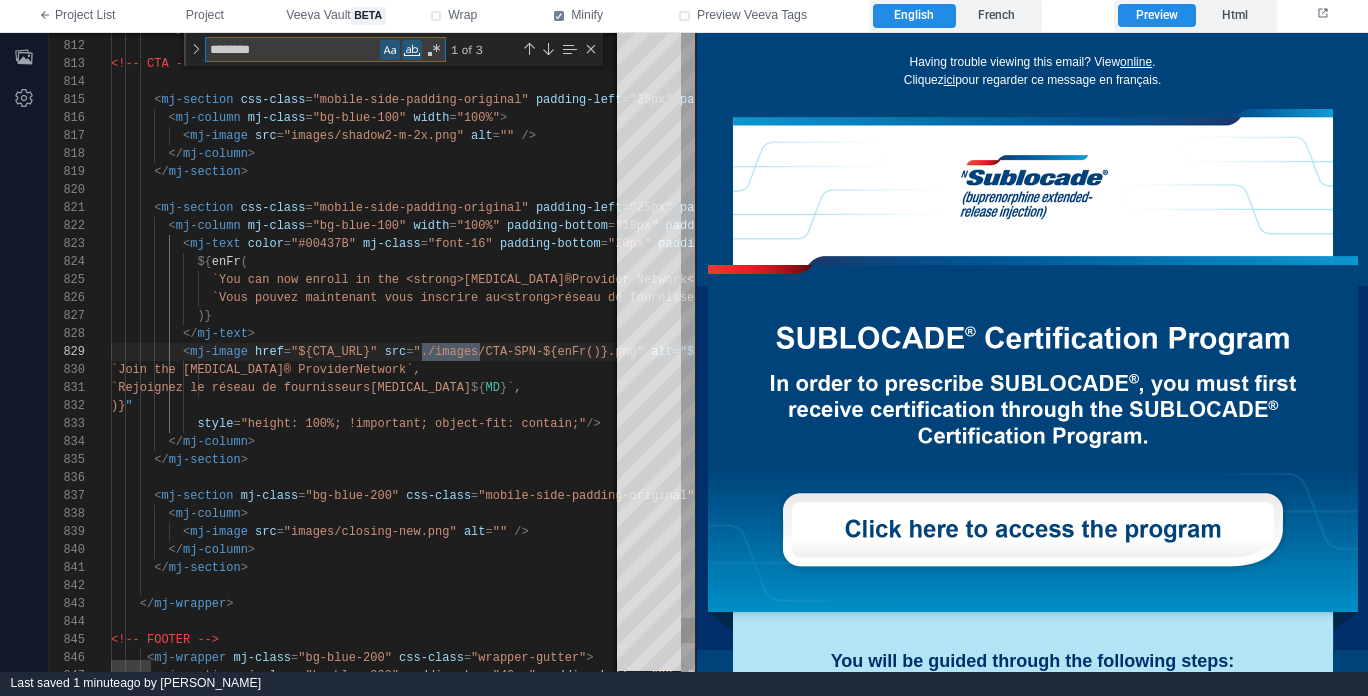 type on "*******" 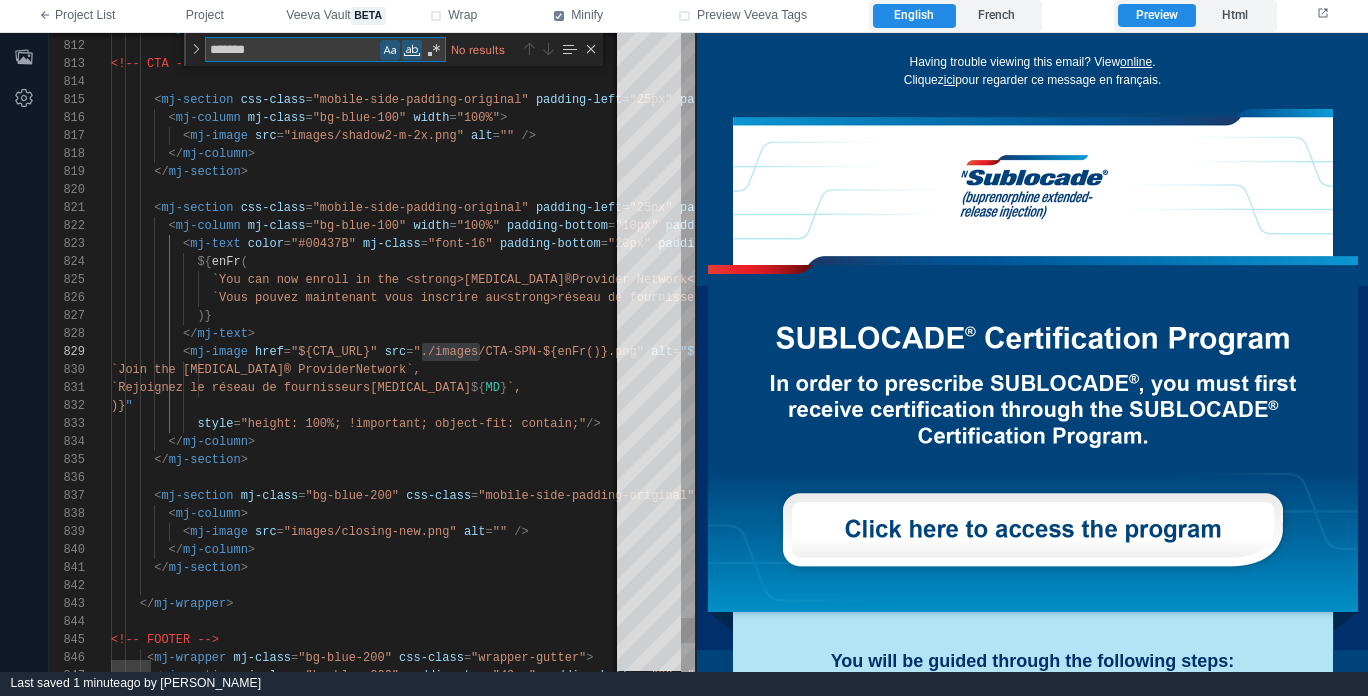 type on "**********" 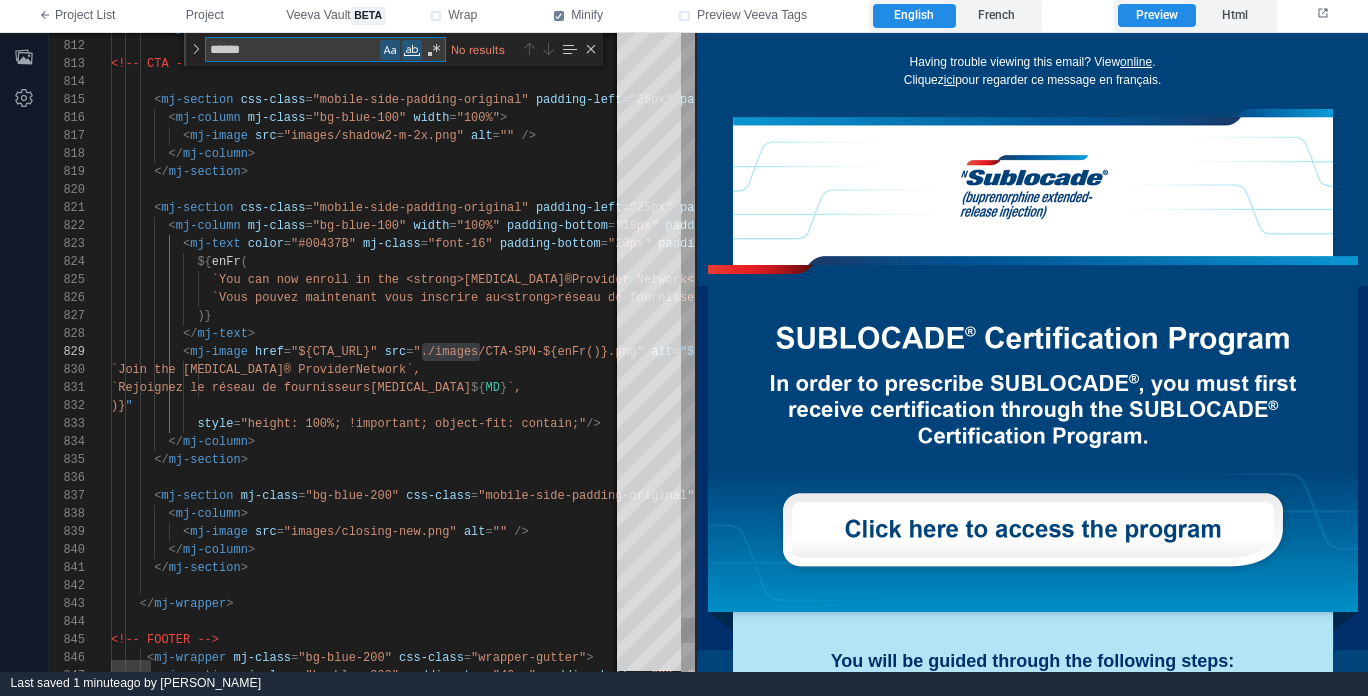 scroll, scrollTop: 180, scrollLeft: 282, axis: both 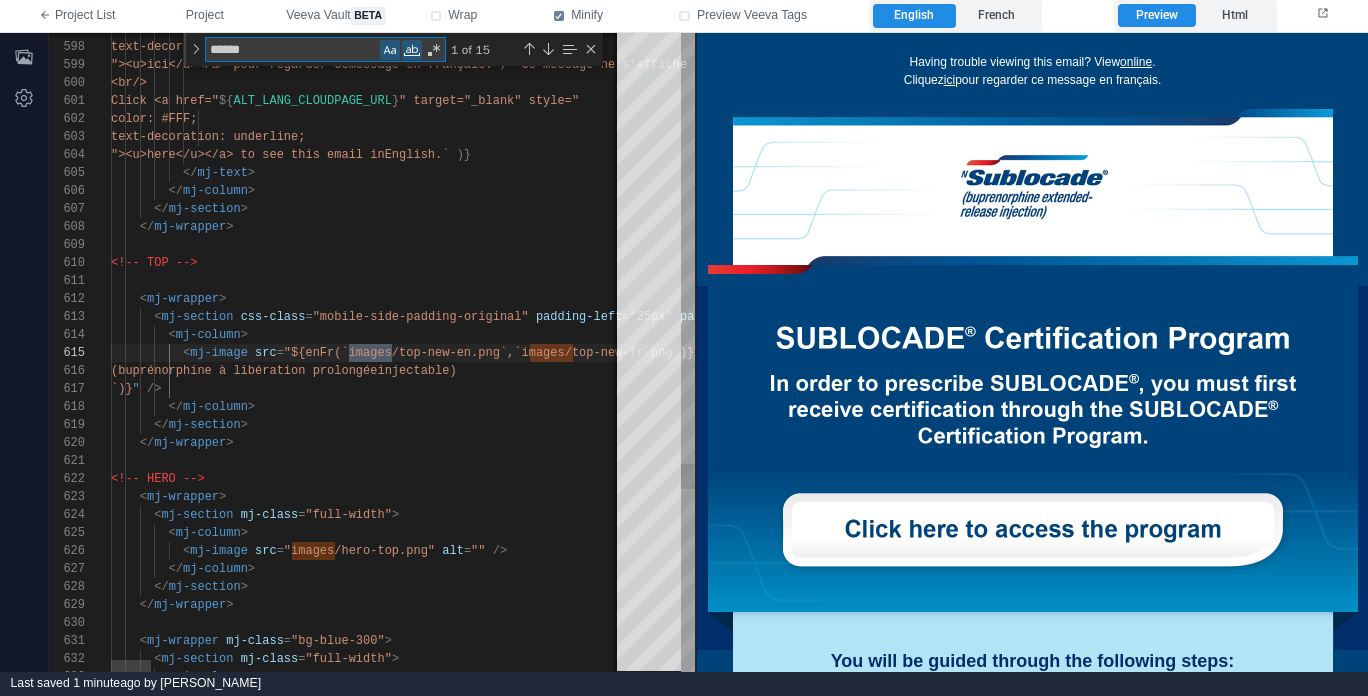 type on "******" 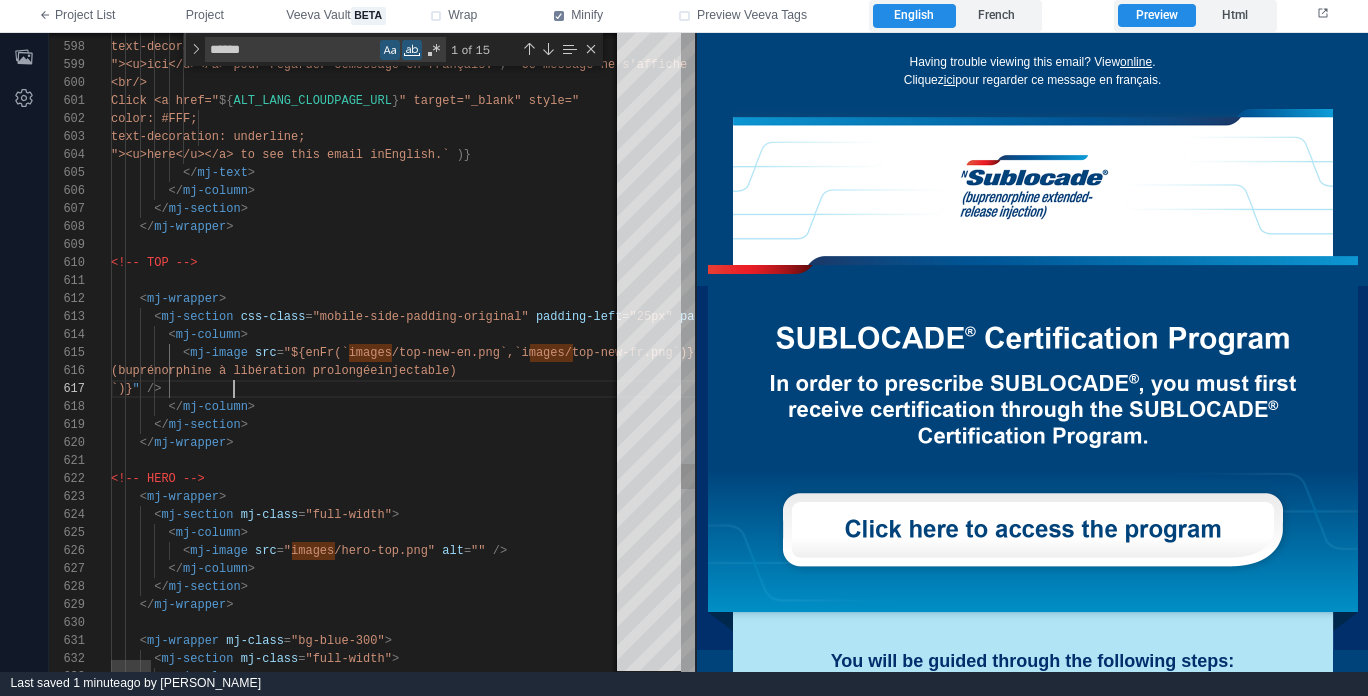 scroll, scrollTop: 108, scrollLeft: 123, axis: both 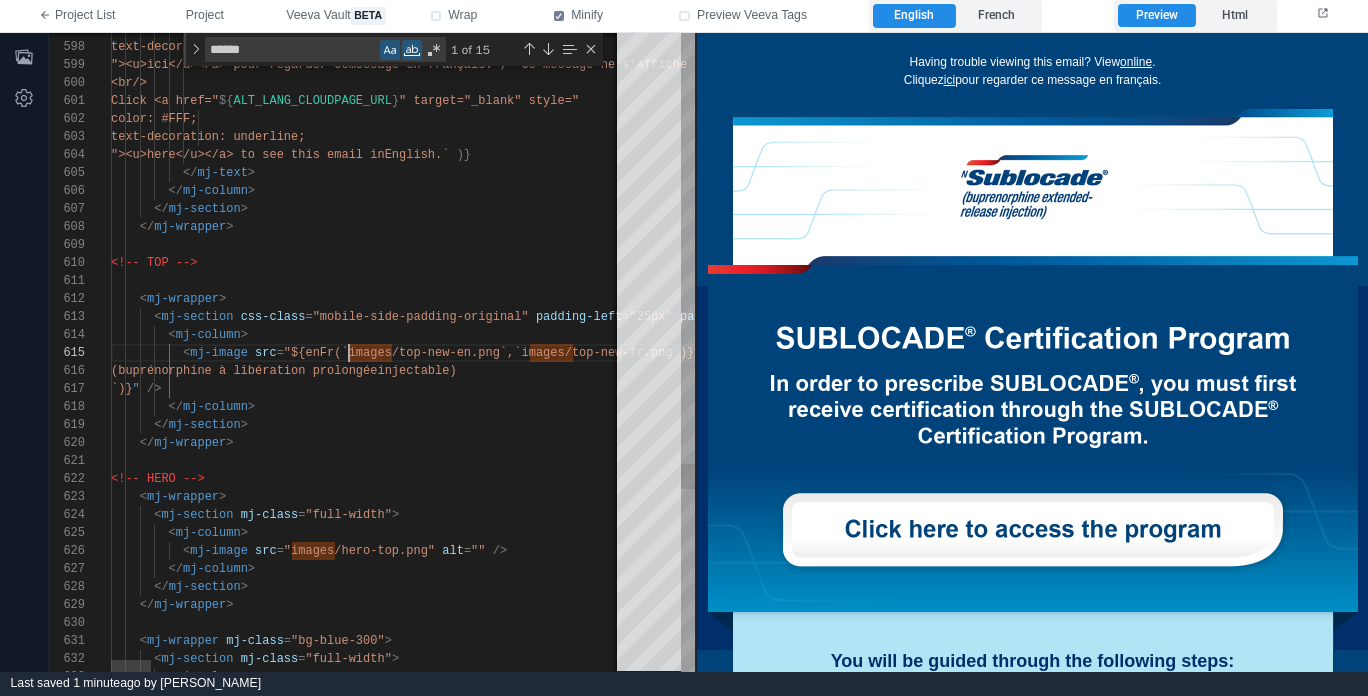 click on ""${enFr(`images/top-new-en.png`," at bounding box center [399, 353] 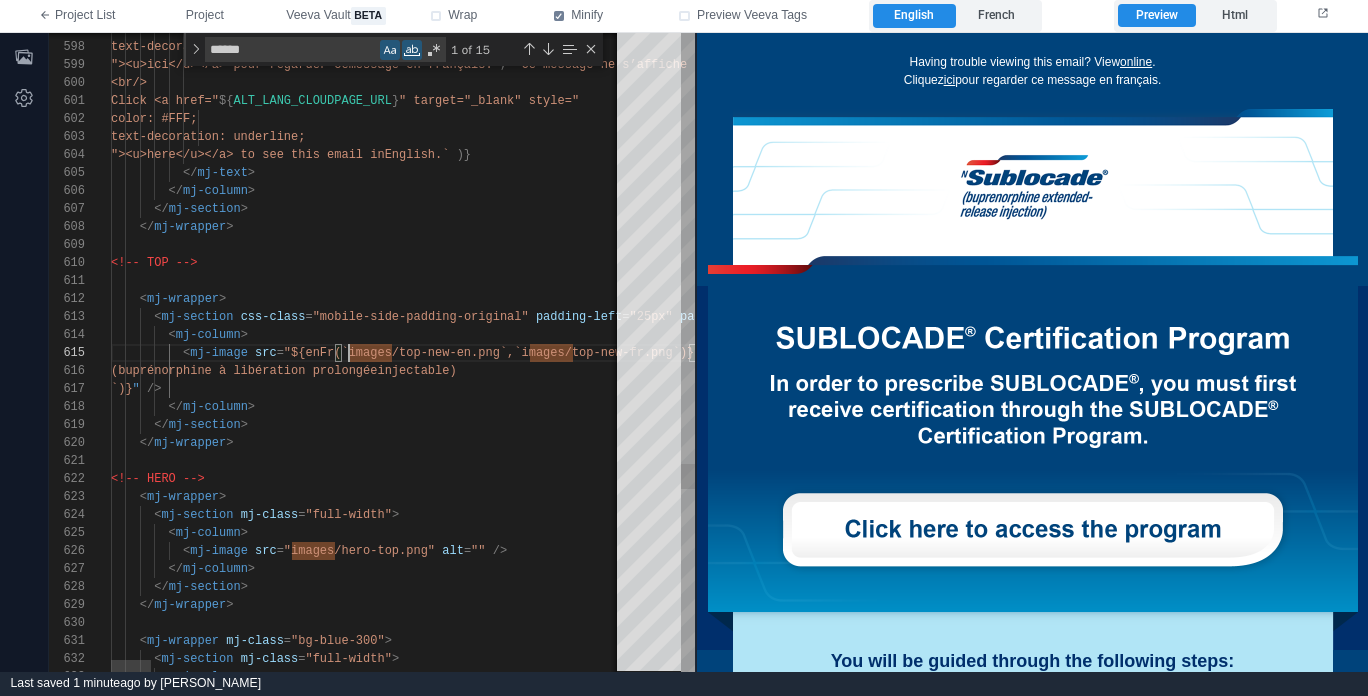 click on "597 598 599 600 601 602 603 604 605 606 607 608 609 610 611 612 613 614 615 616 617 618 619 620 621 622 623 624 625 626 627 628 629 630 631 632 633               color: #FFF;               text-decoration: underline;             "><u>ici</u></a> pour regarder ce  message en français.` ,   `Ce message ne s’affiche pas correctement?  Visionnez&#8209;le&nbsp;<a  href="%%view_email_url%%" target="_blank"  style="color: #ffffff"><u>en&nbsp;ligne</u></a>.             <br/>             Click <a href=" ${ ALT_LANG_CLOUDPAGE_URL } " target="_blank" style="               color: #FFF;               text-decoration: underline;             "><u>here</u></a> to see this email in  English.`   )}            </ mj-text >          </ mj-column >        </ mj-section >      </ mj-wrapper >     <!-- TOP -->      < mj-wrapper >        < mj-section" at bounding box center [372, 352] 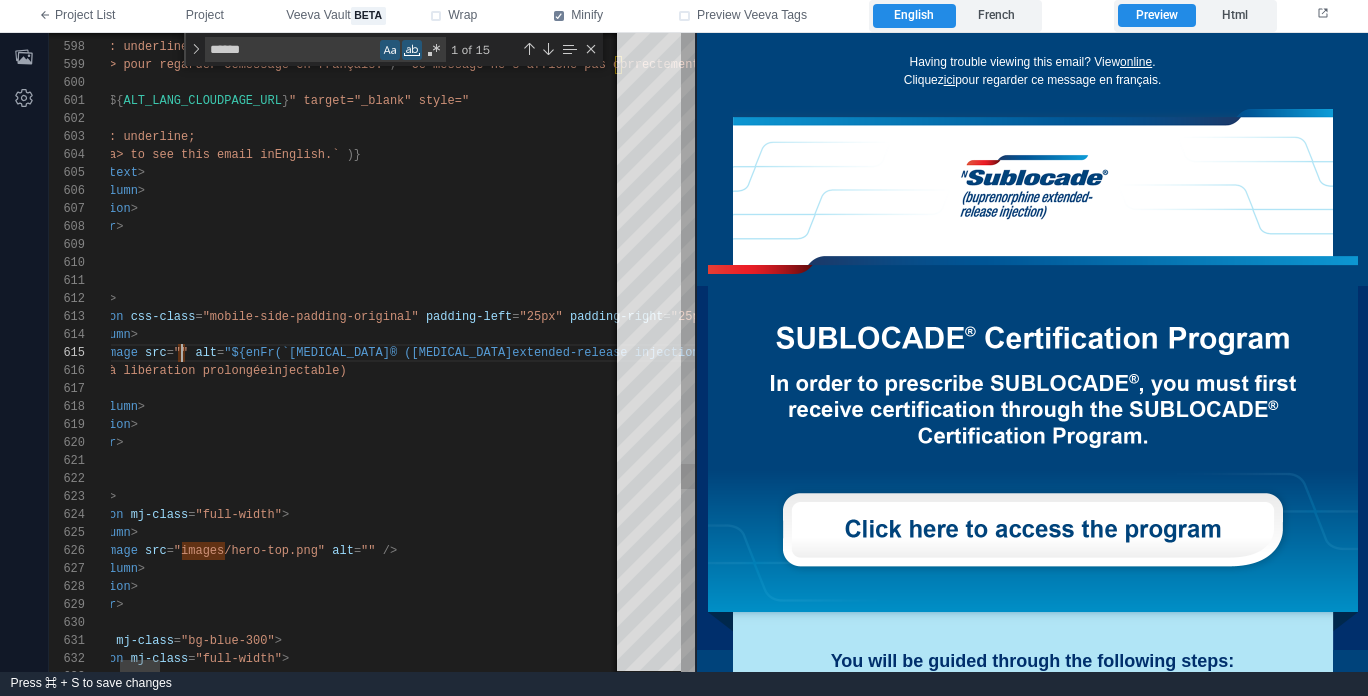 scroll, scrollTop: 72, scrollLeft: 181, axis: both 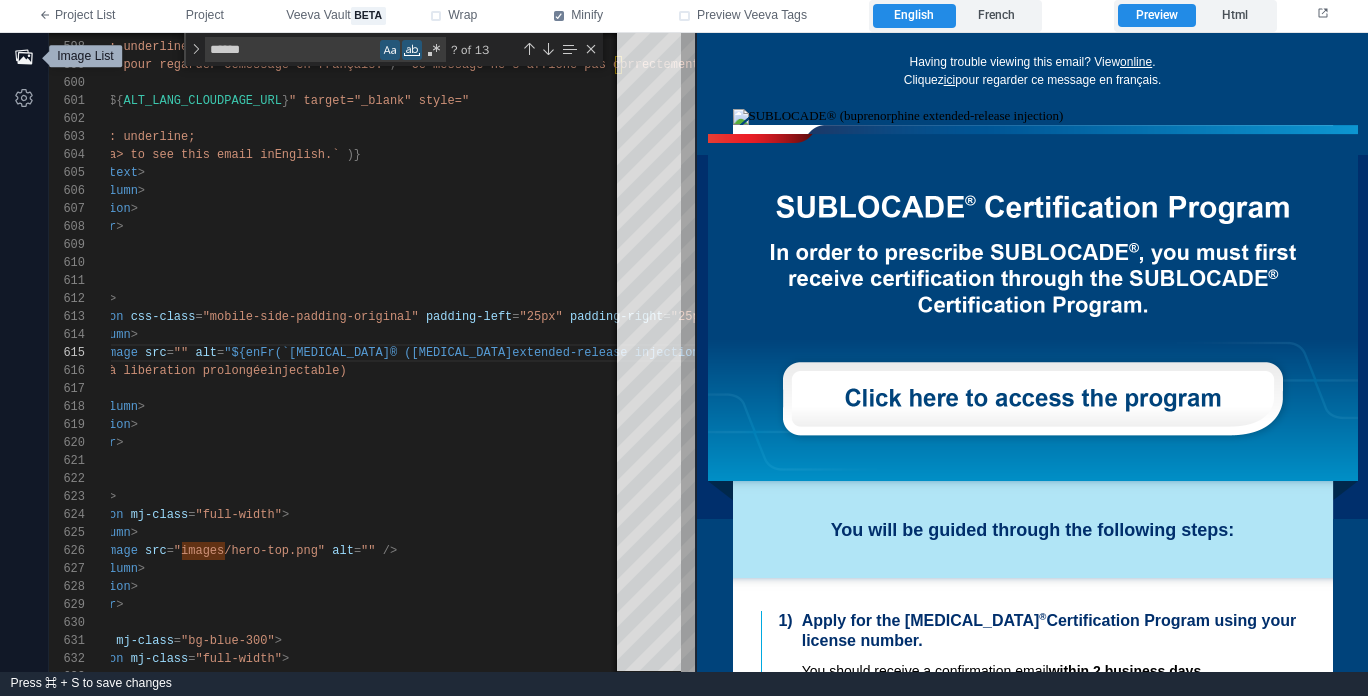 click 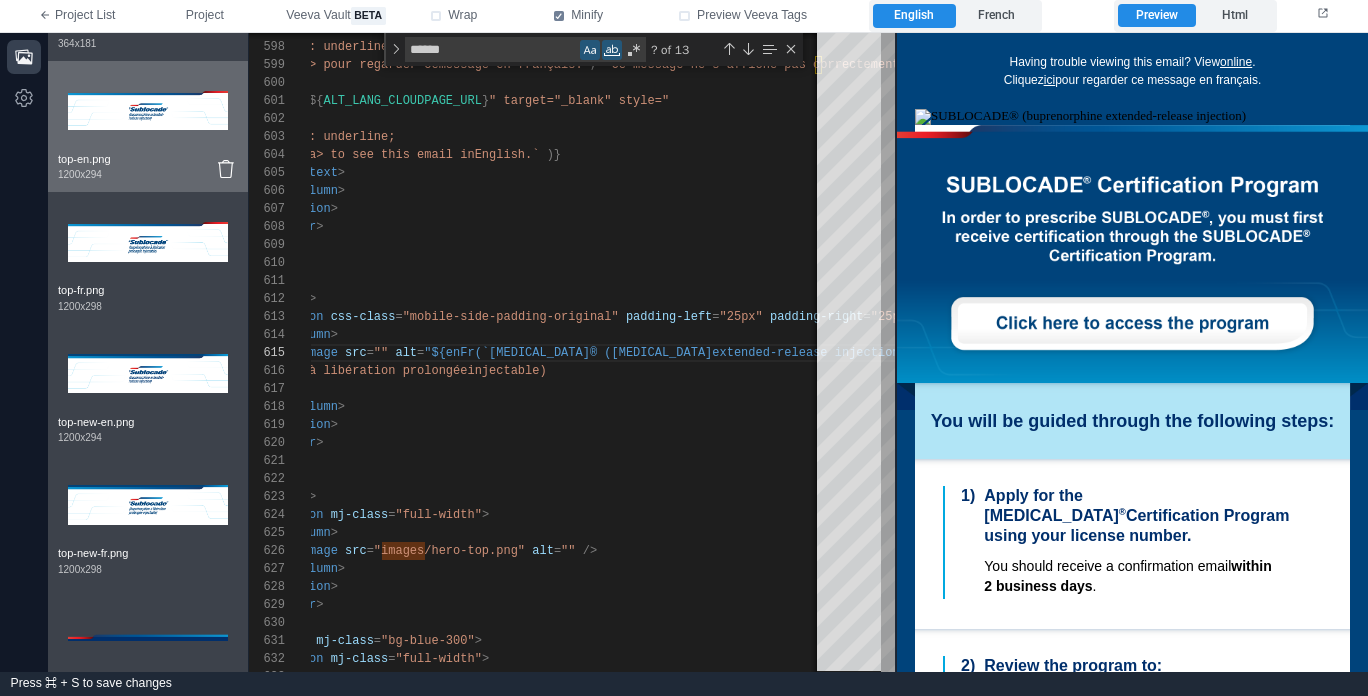 scroll, scrollTop: 5073, scrollLeft: 0, axis: vertical 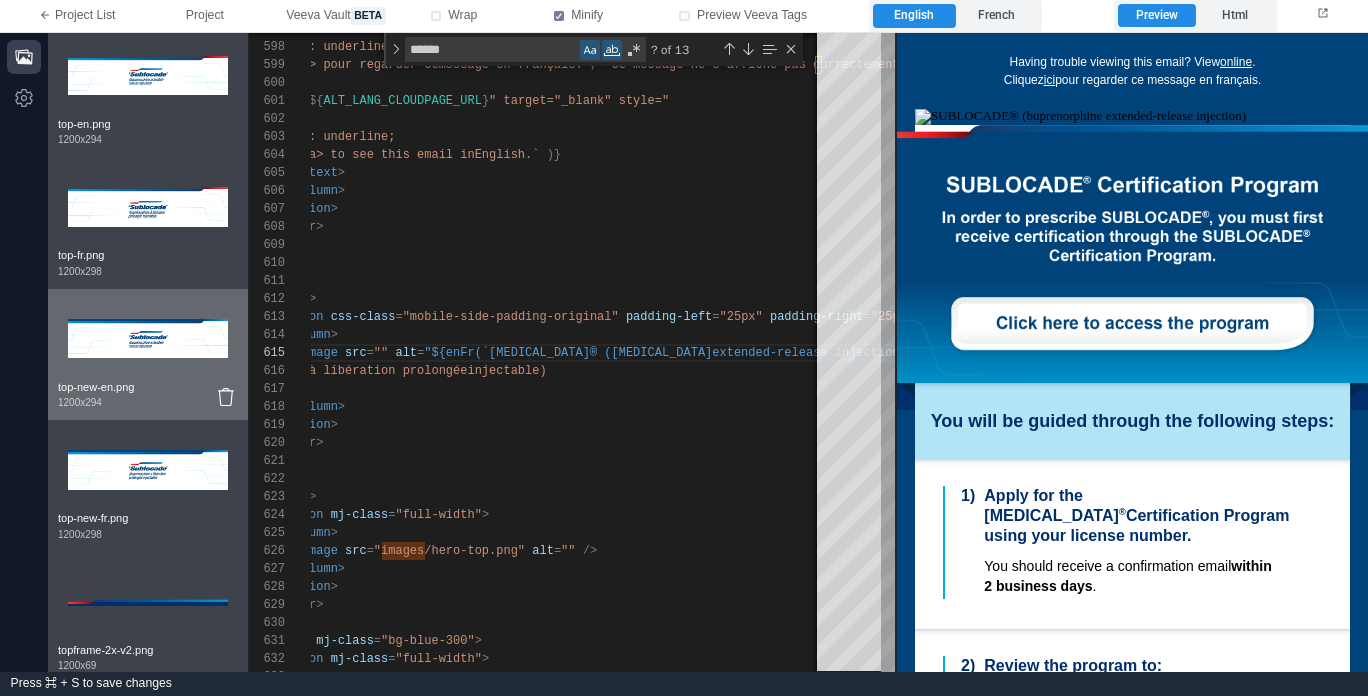 click at bounding box center (148, 339) 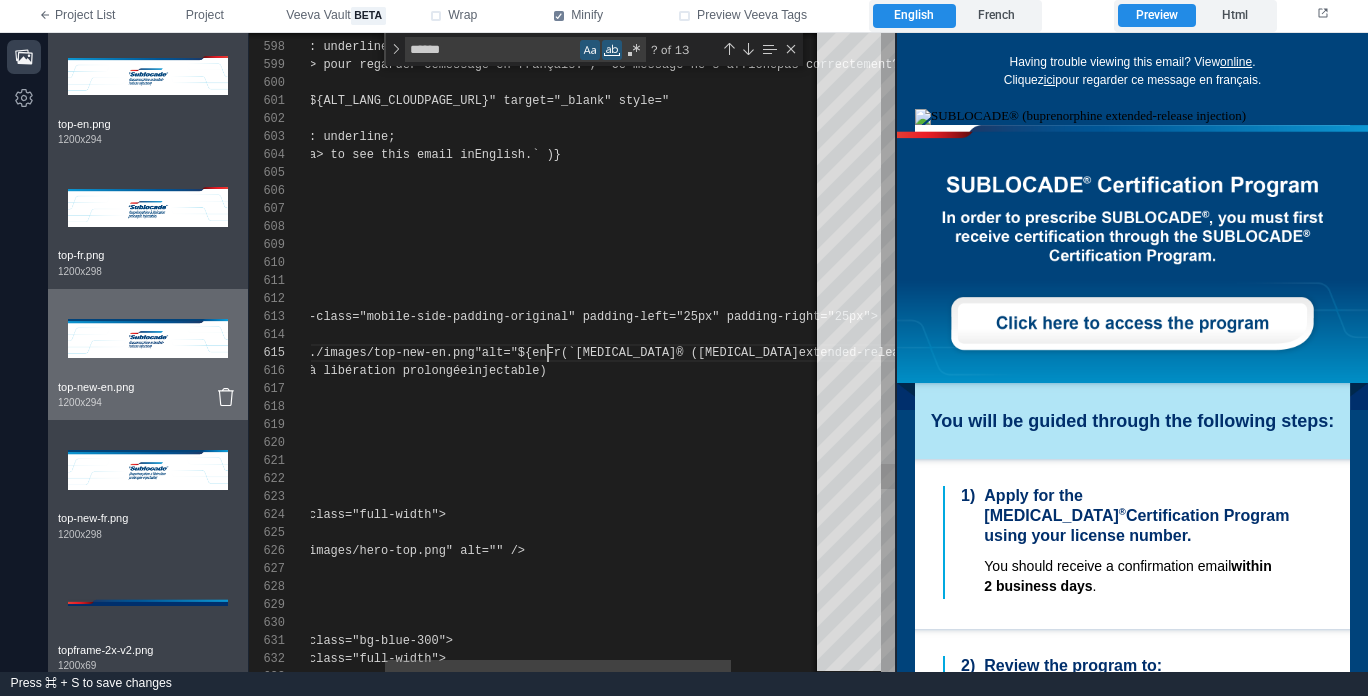 scroll, scrollTop: 72, scrollLeft: 347, axis: both 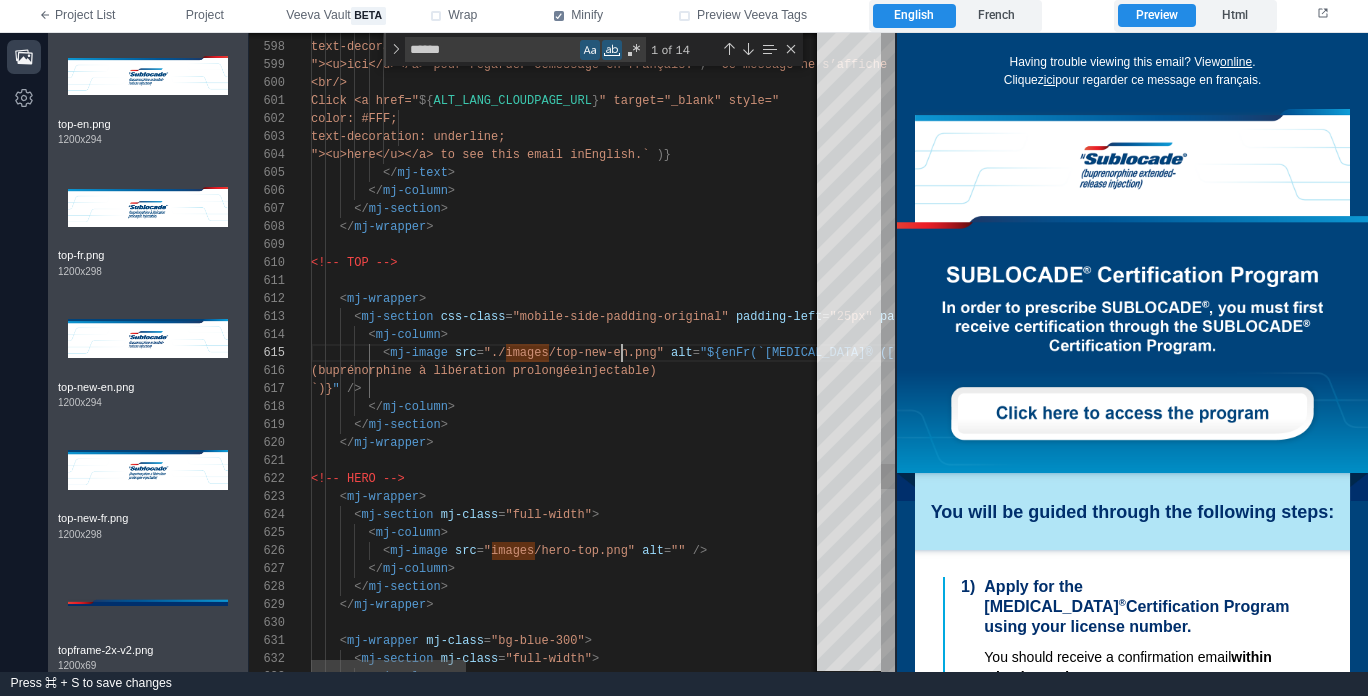 click on "color: #FFF;               text-decoration: underline;             "><u>ici</u></a> pour regarder ce  message en français.` ,   `Ce message ne s’affiche pas correctement?  Visionnez&#8209;le&nbsp;<a  href="%%view_email_url%%" target="_blank"  style="color: #ffffff"><u>en&nbsp;ligne</u></a>.             <br/>             Click <a href=" ${ ALT_LANG_CLOUDPAGE_URL } " target="_blank" style="               color: #FFF;               text-decoration: underline;             "><u>here</u></a> to see this email in  English.`   )}            </ mj-text >          </ mj-column >        </ mj-section >      </ mj-wrapper >     <!-- TOP -->      < mj-wrapper >        < mj-section   css-class = "mobile-side-padding-original"   padding-left = "25px"   padding-right = "25px" >          < mj-column >" at bounding box center (500311, 489259) 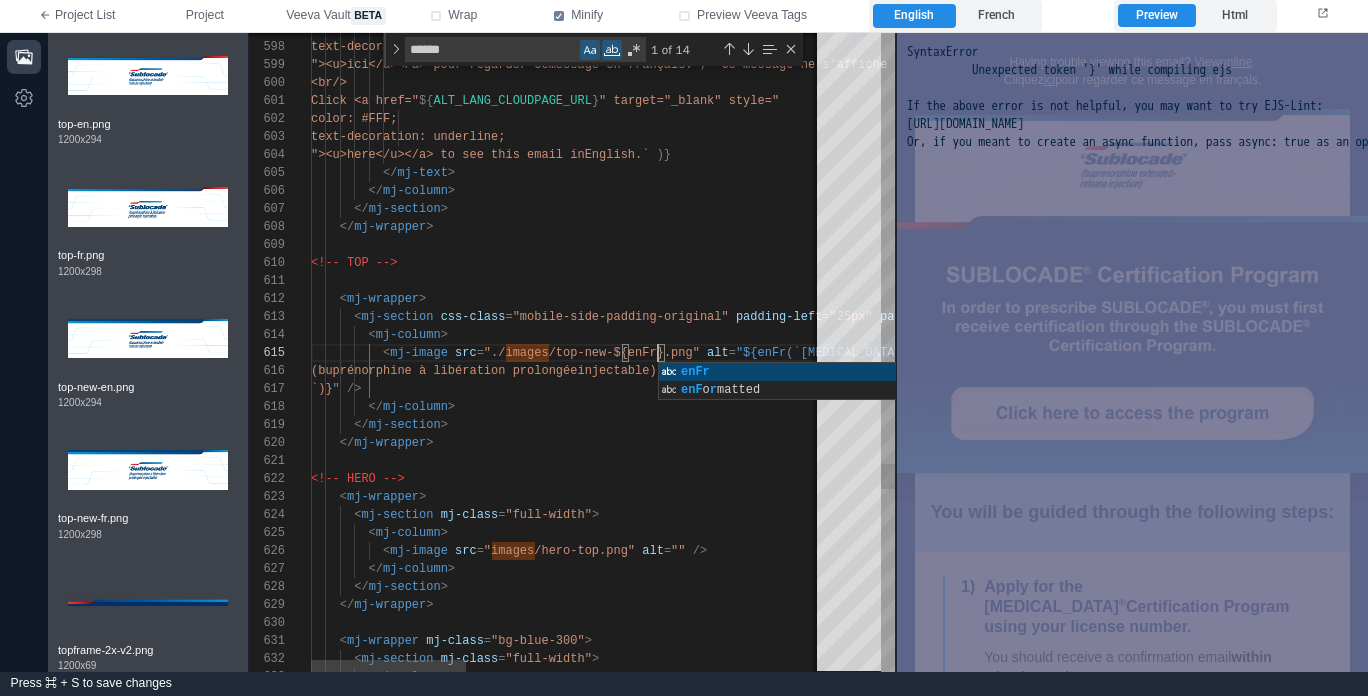 scroll, scrollTop: 72, scrollLeft: 354, axis: both 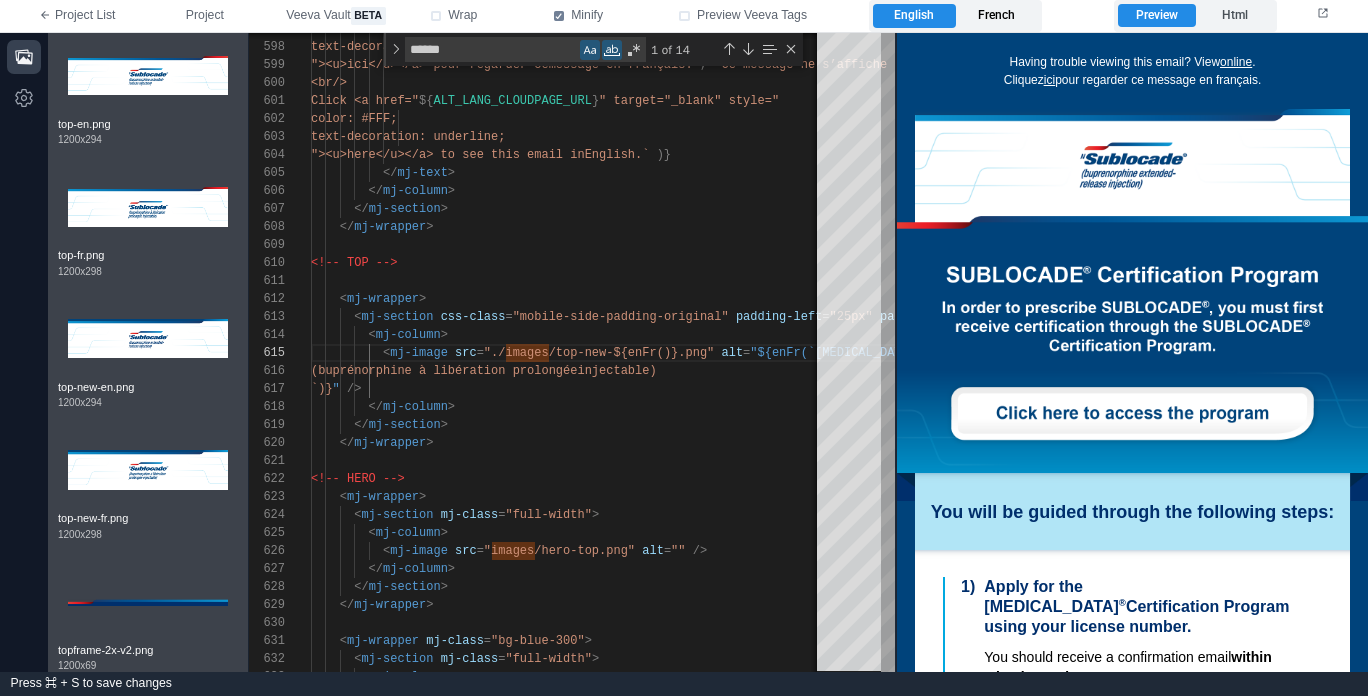 click on "French" at bounding box center [997, 16] 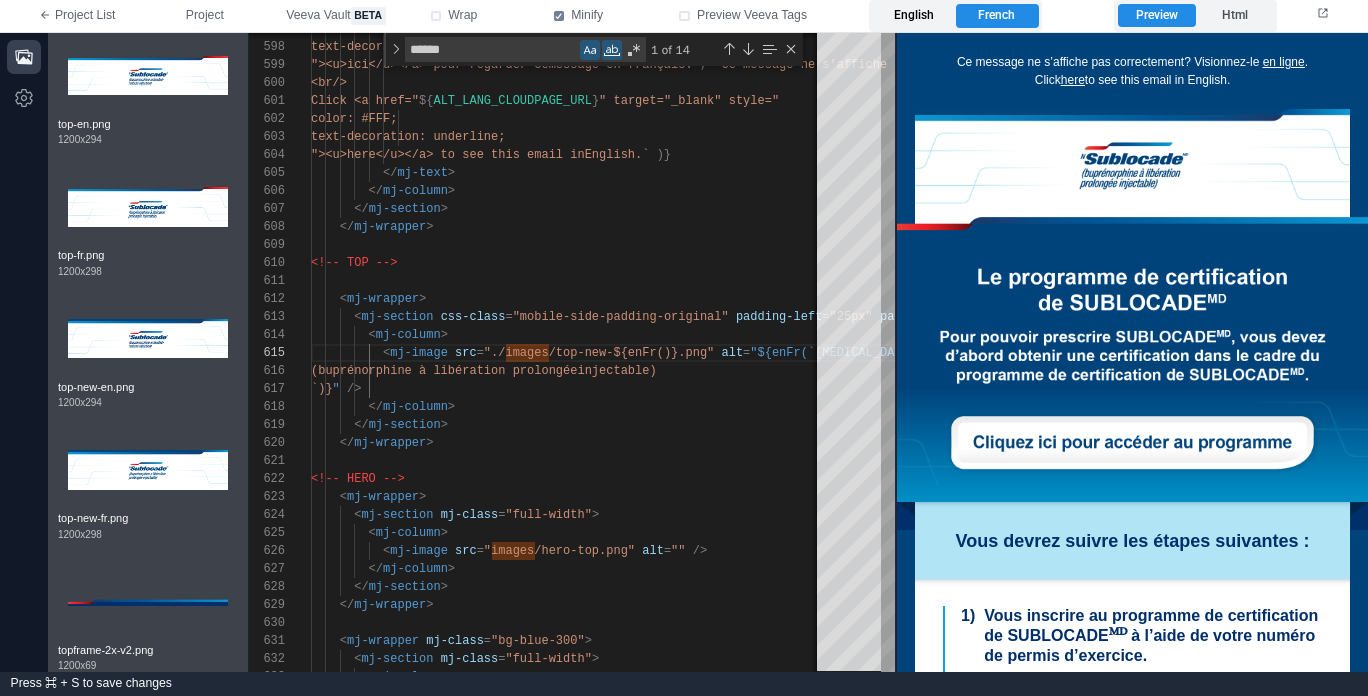 click on "English" at bounding box center [914, 16] 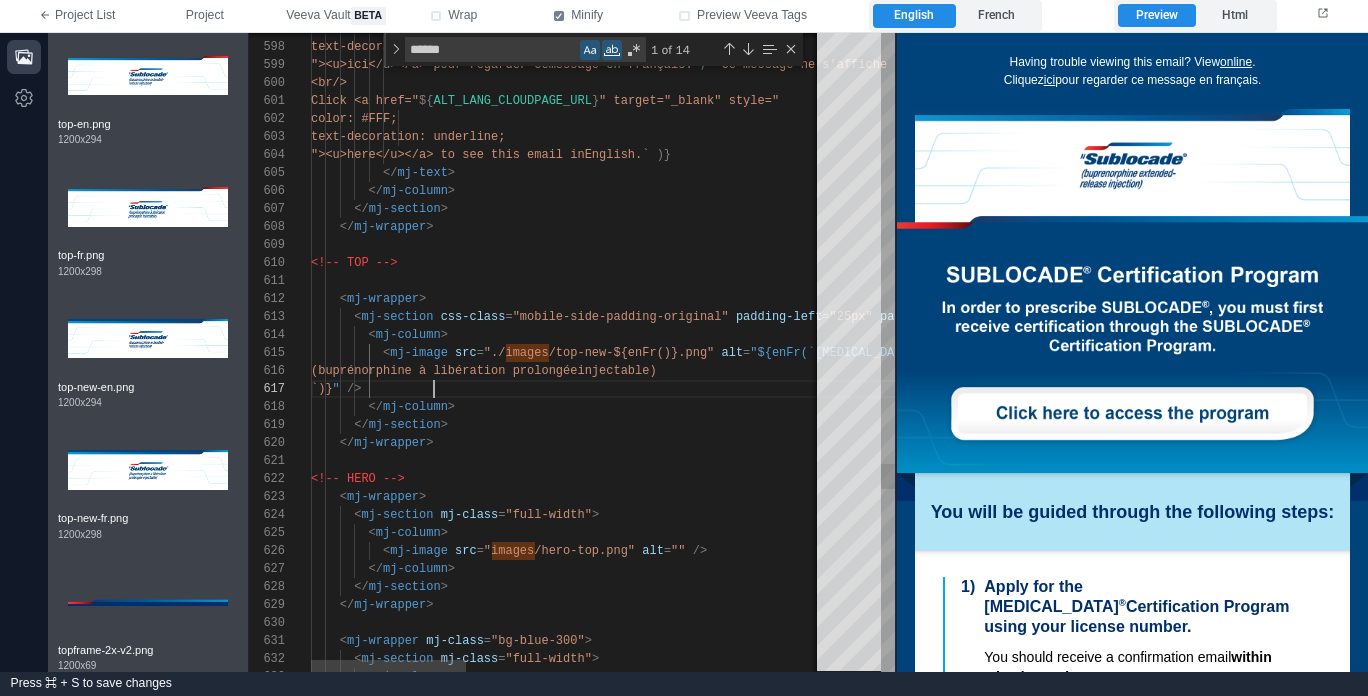 scroll, scrollTop: 108, scrollLeft: 123, axis: both 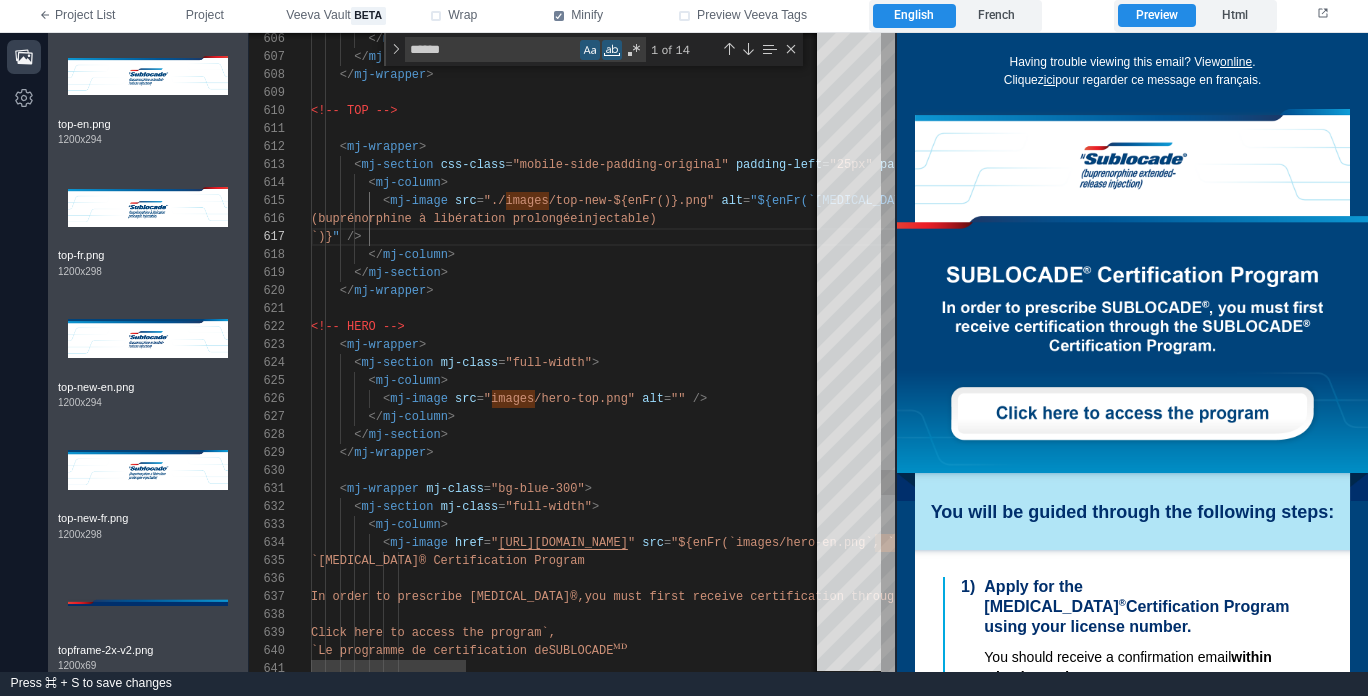 click on "</ mj-section >" at bounding box center (1156, 435) 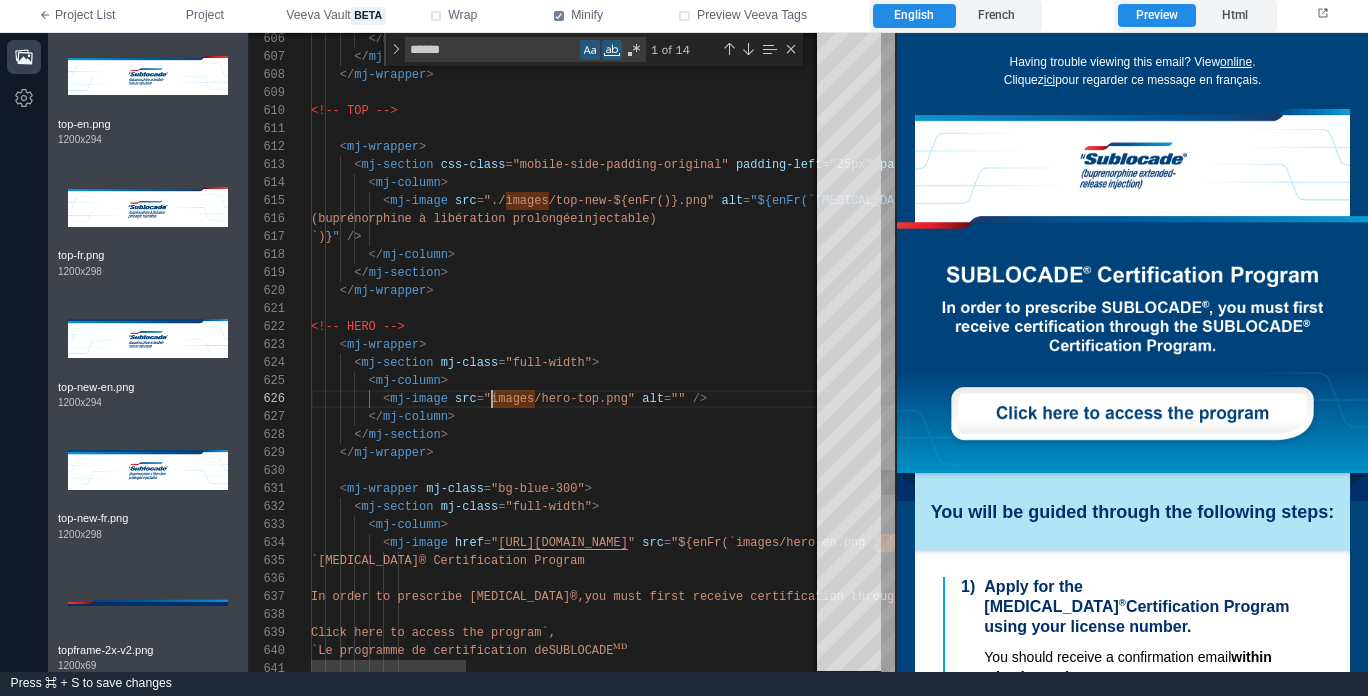 click on "606 607 608 609 610 611 612 613 614 615 616 617 618 619 620 621 622 623 624 625 626 627 628 629 630 631 632 633 634 635 636 637 638 639 640 641          </ mj-column >        </ mj-section >      </ mj-wrapper >     <!-- TOP -->      < mj-wrapper >        < mj-section   css-class = "mobile-side-padding-original"   padding-left = "25px"   padding-right = "25px" >          < mj-column >            < mj-image   src = "./images/top-new-${enFr()}.png"   alt = "${enFr(`[MEDICAL_DATA]® ([MEDICAL_DATA]  extended-release injection)`,`NSublocadeᴹᴰ            (buprénorphine à libération prolongée  injectable)           `)} "   />          </ mj-column >        </ mj-section >      </ mj-wrapper >     <!-- HERO -->      < mj-wrapper >        < mj-section   mj-class = "full-width" >          < mj-column >            < mj-image   src = "images/hero-top.png"   alt = ""   /> </ > </" at bounding box center [572, 352] 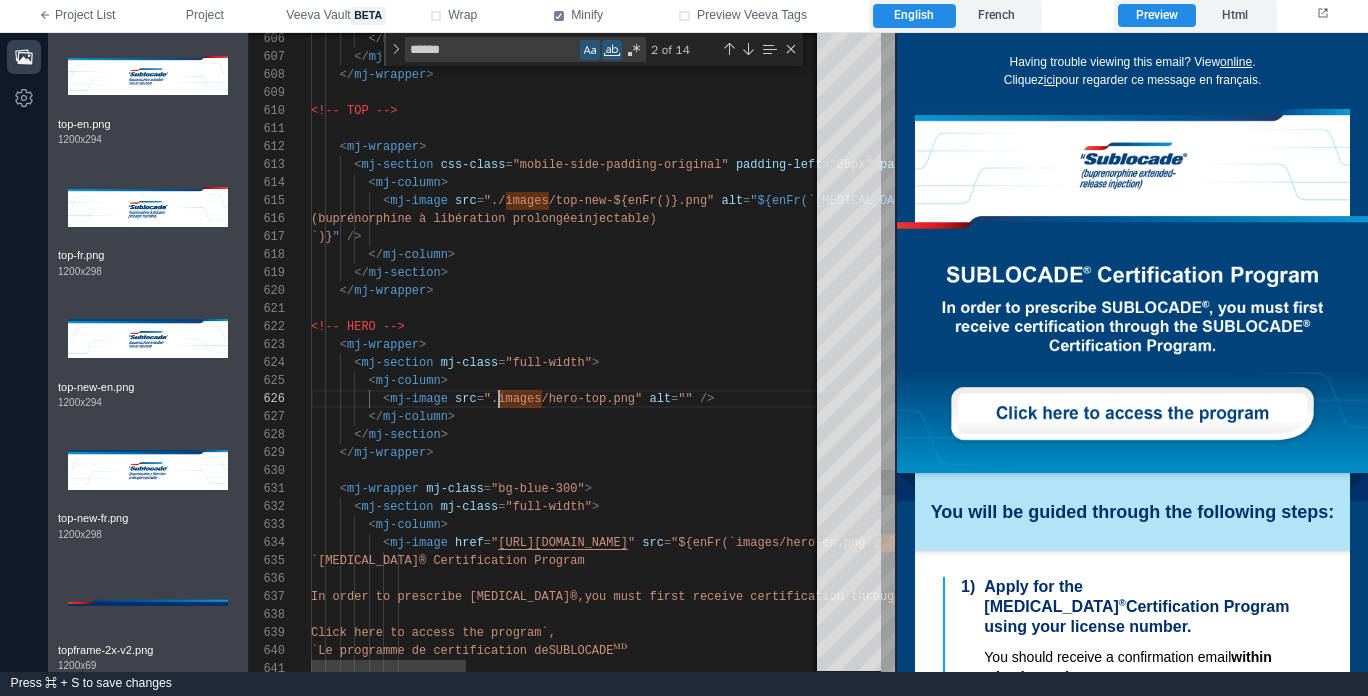 scroll, scrollTop: 90, scrollLeft: 195, axis: both 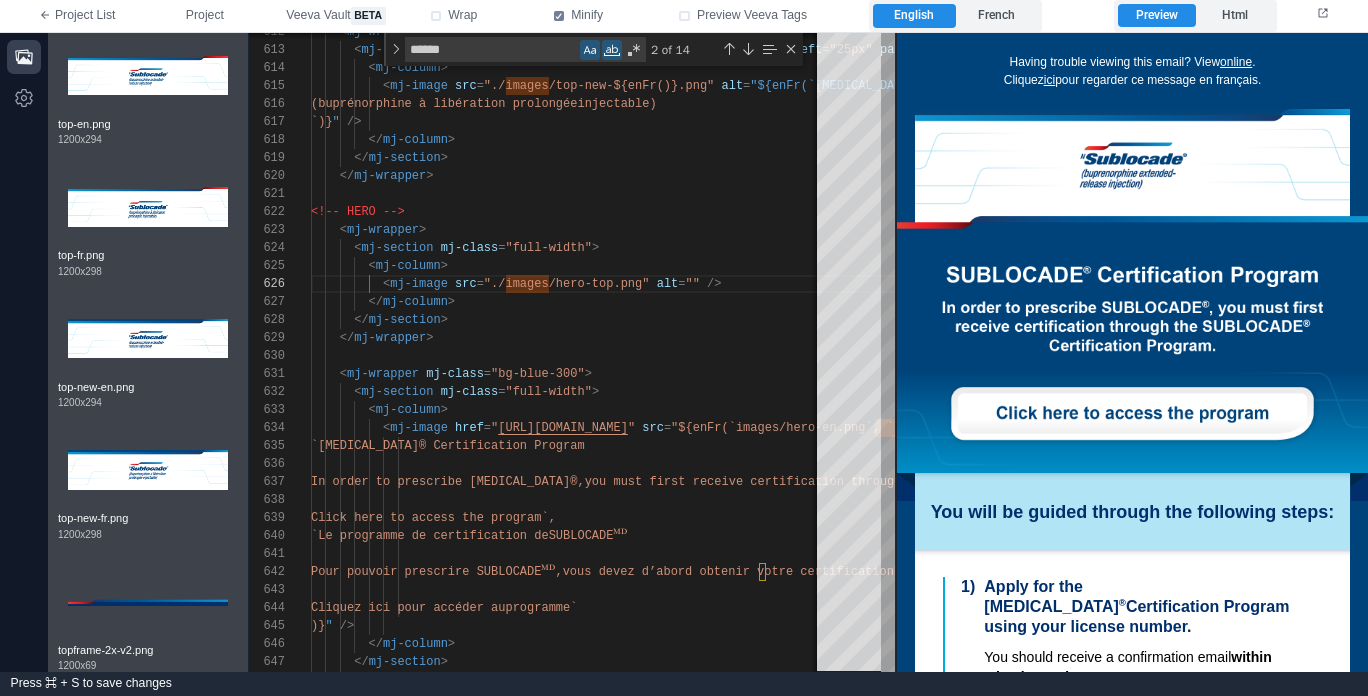 click at bounding box center [1131, 161] 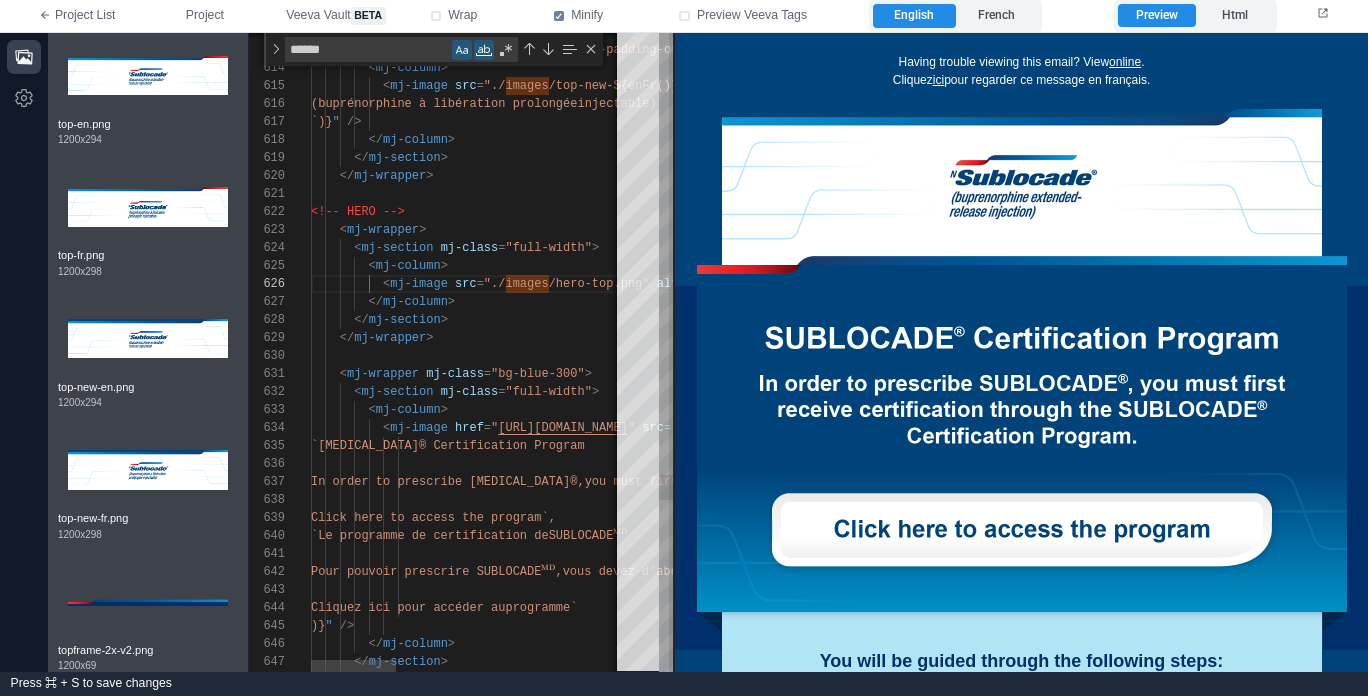 drag, startPoint x: 894, startPoint y: 304, endPoint x: 177, endPoint y: 319, distance: 717.15686 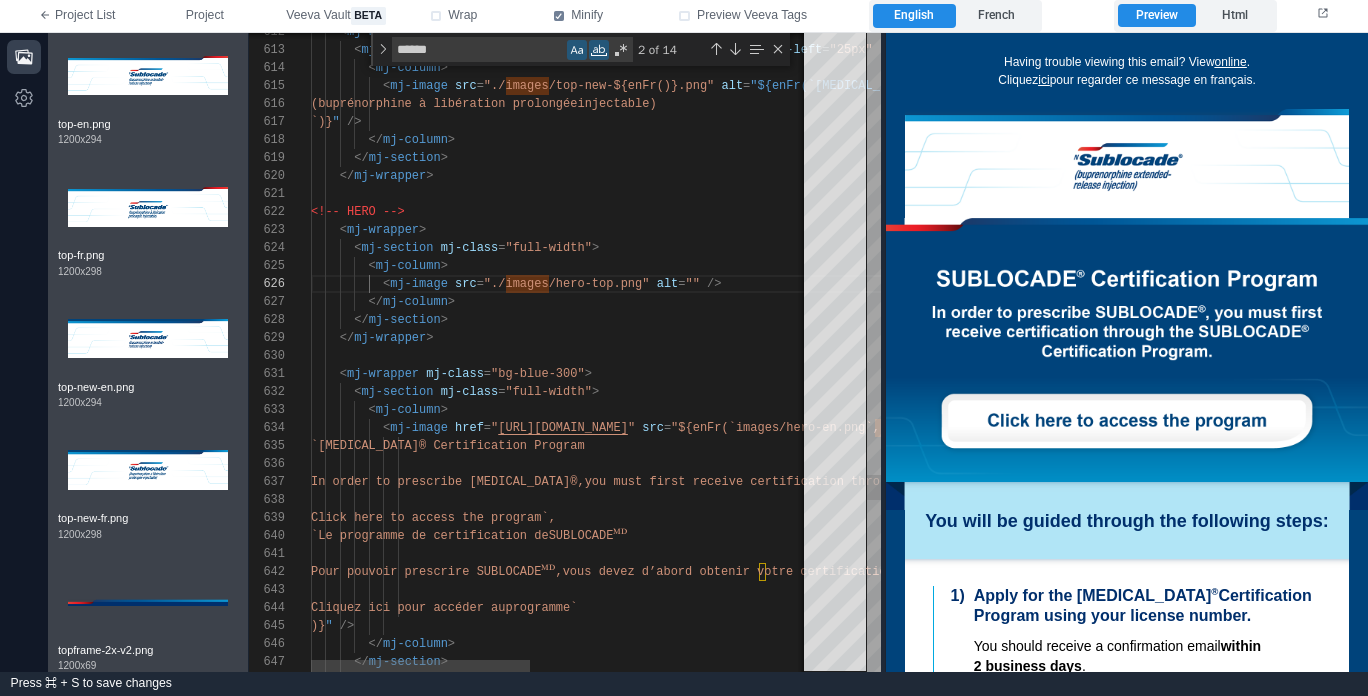 drag, startPoint x: 668, startPoint y: 341, endPoint x: 875, endPoint y: 346, distance: 207.06038 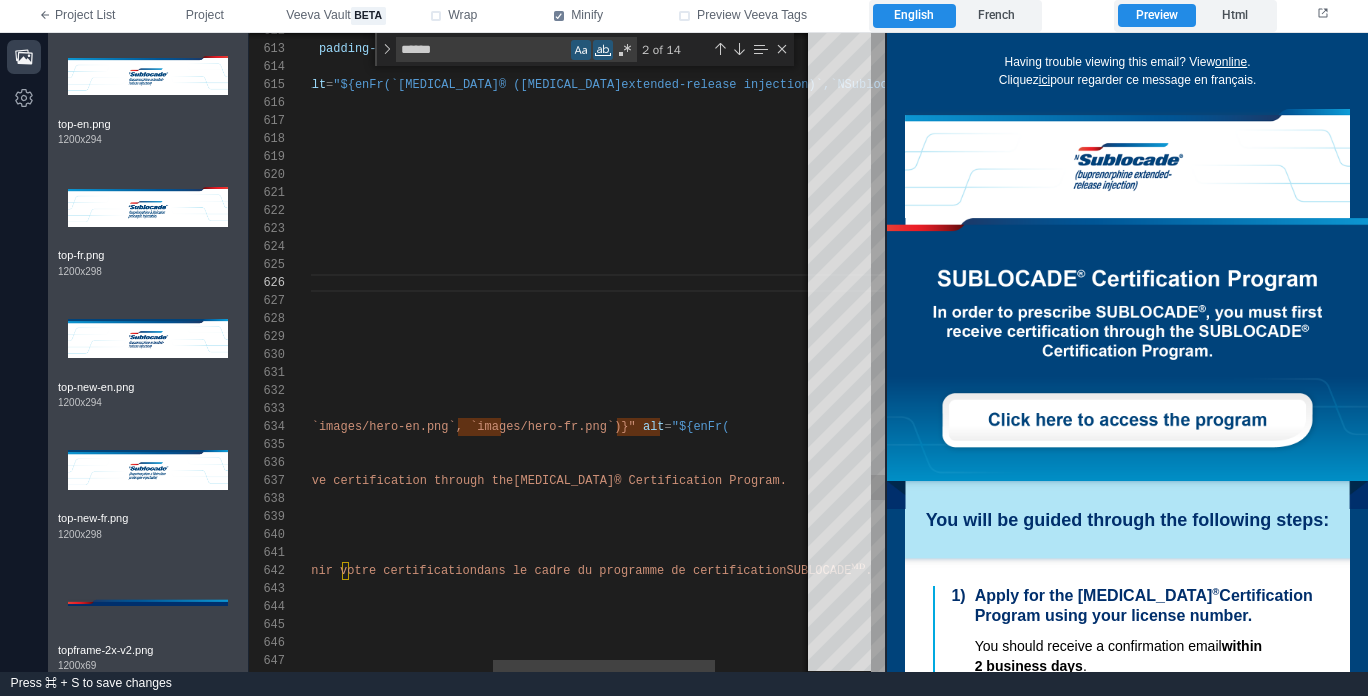 click on "src" at bounding box center [236, 427] 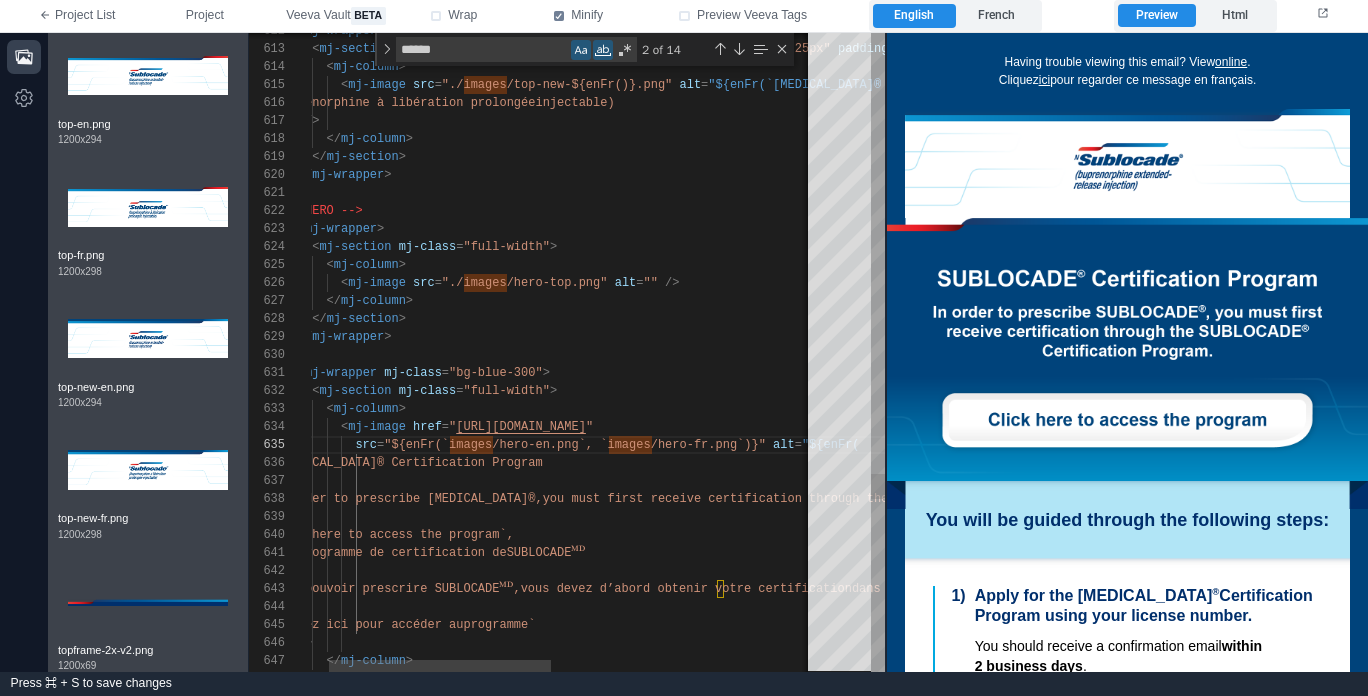 click at bounding box center [409, 427] 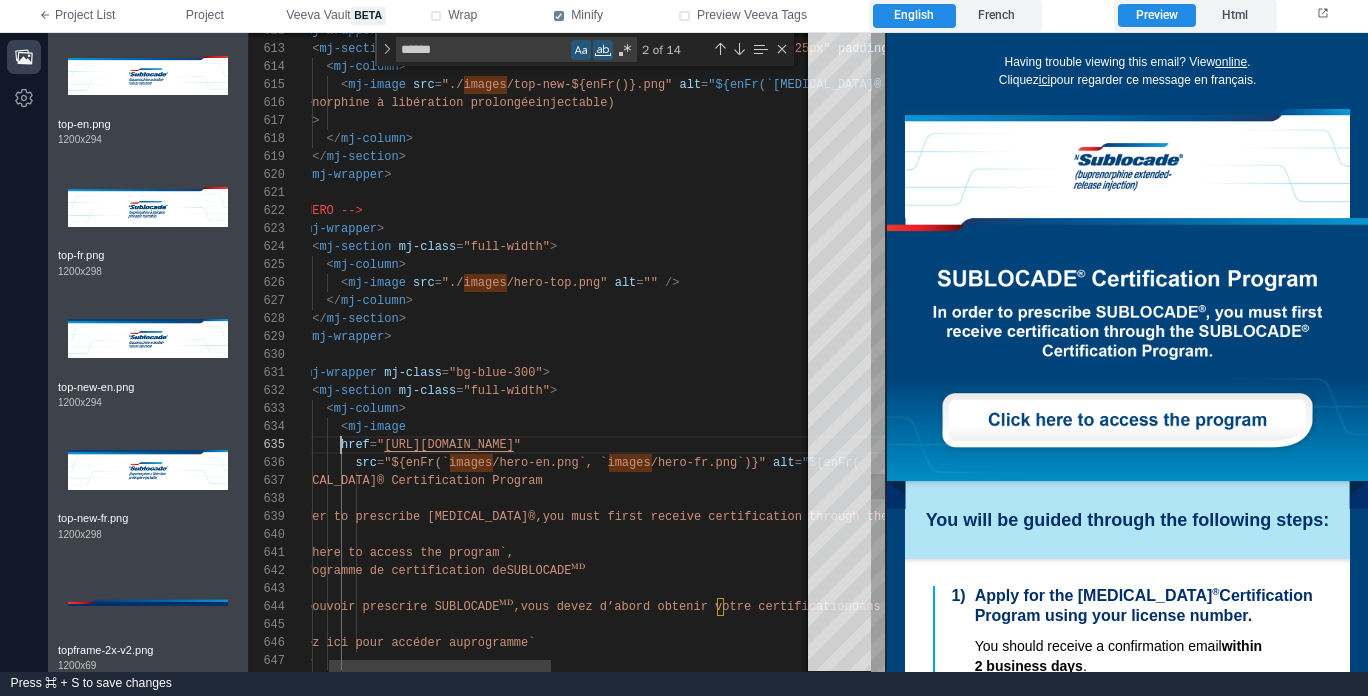 scroll, scrollTop: 72, scrollLeft: 87, axis: both 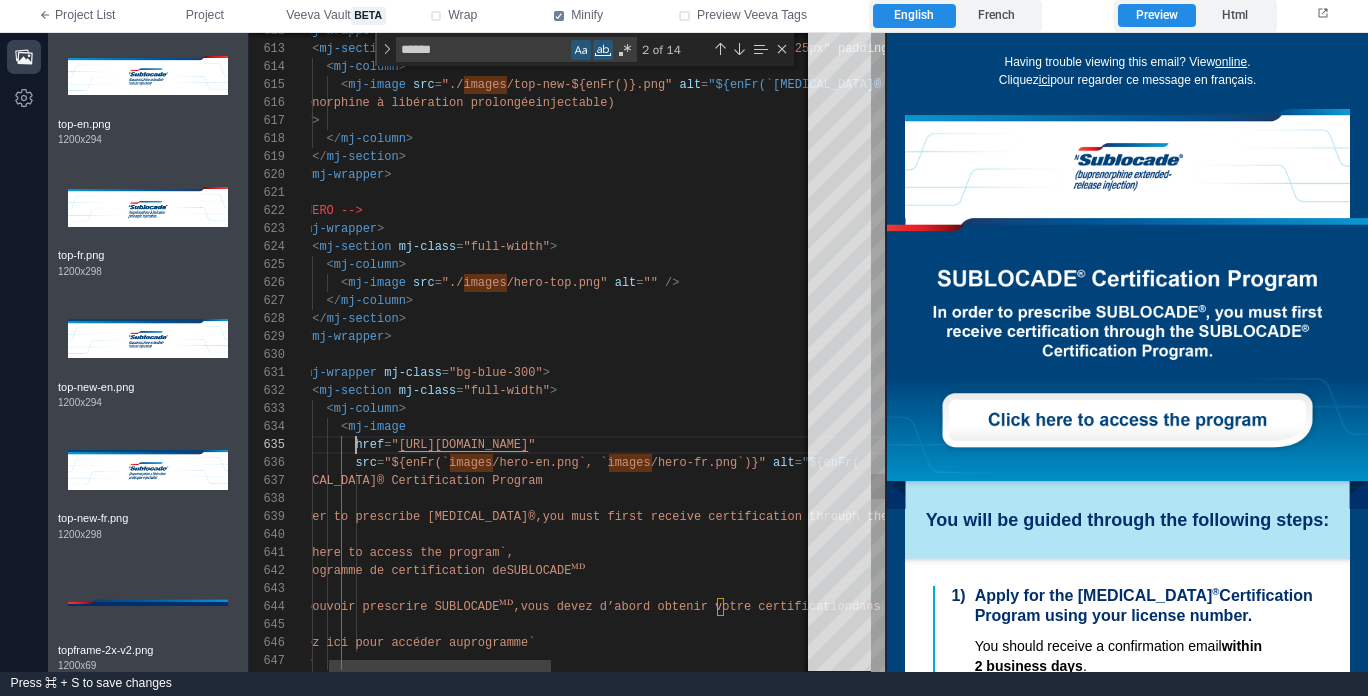 click on ""${enFr(`images/hero-en.png`, `images/hero-fr.png`" at bounding box center [564, 463] 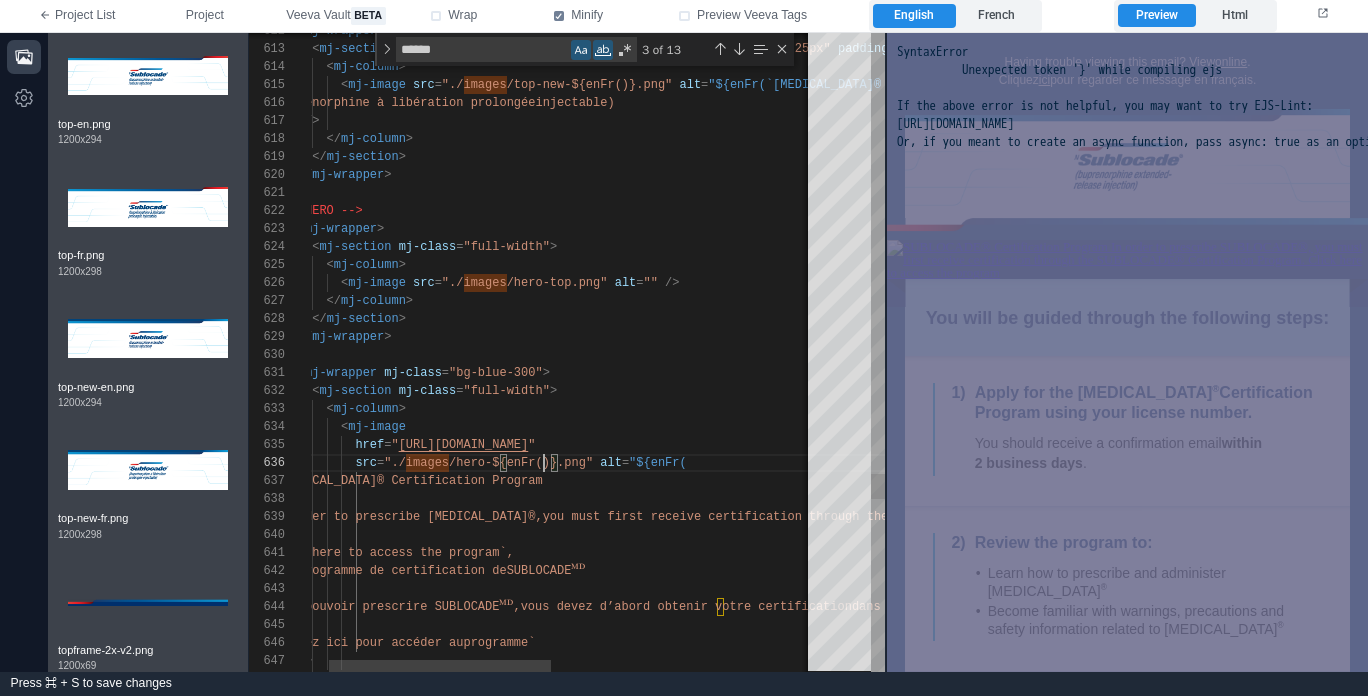 scroll, scrollTop: 90, scrollLeft: 275, axis: both 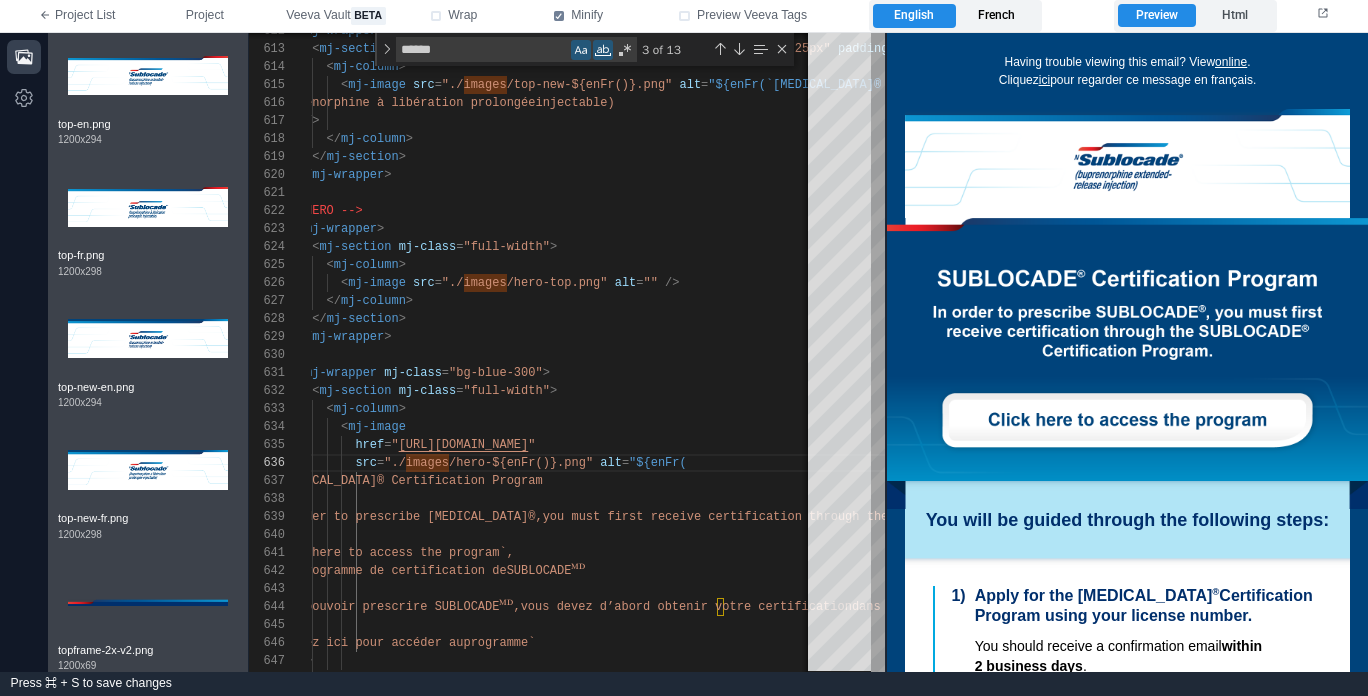 click on "French" at bounding box center [997, 16] 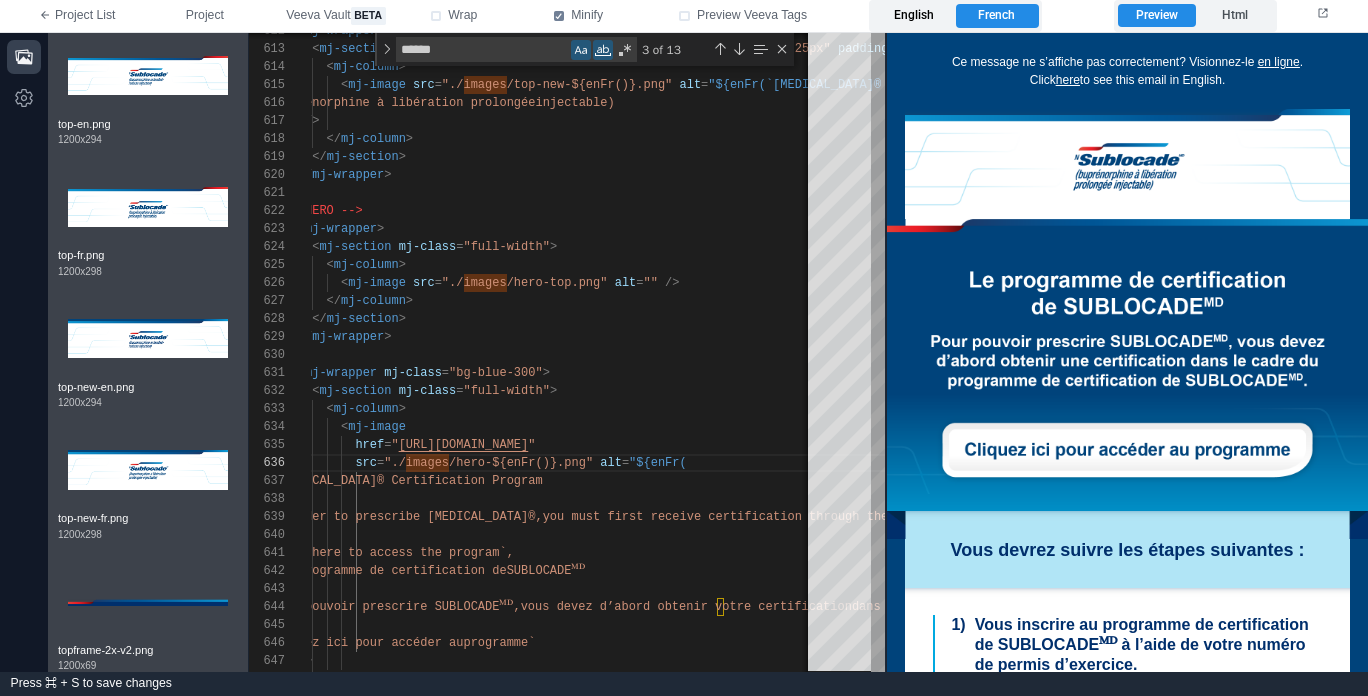 click on "English" at bounding box center (914, 16) 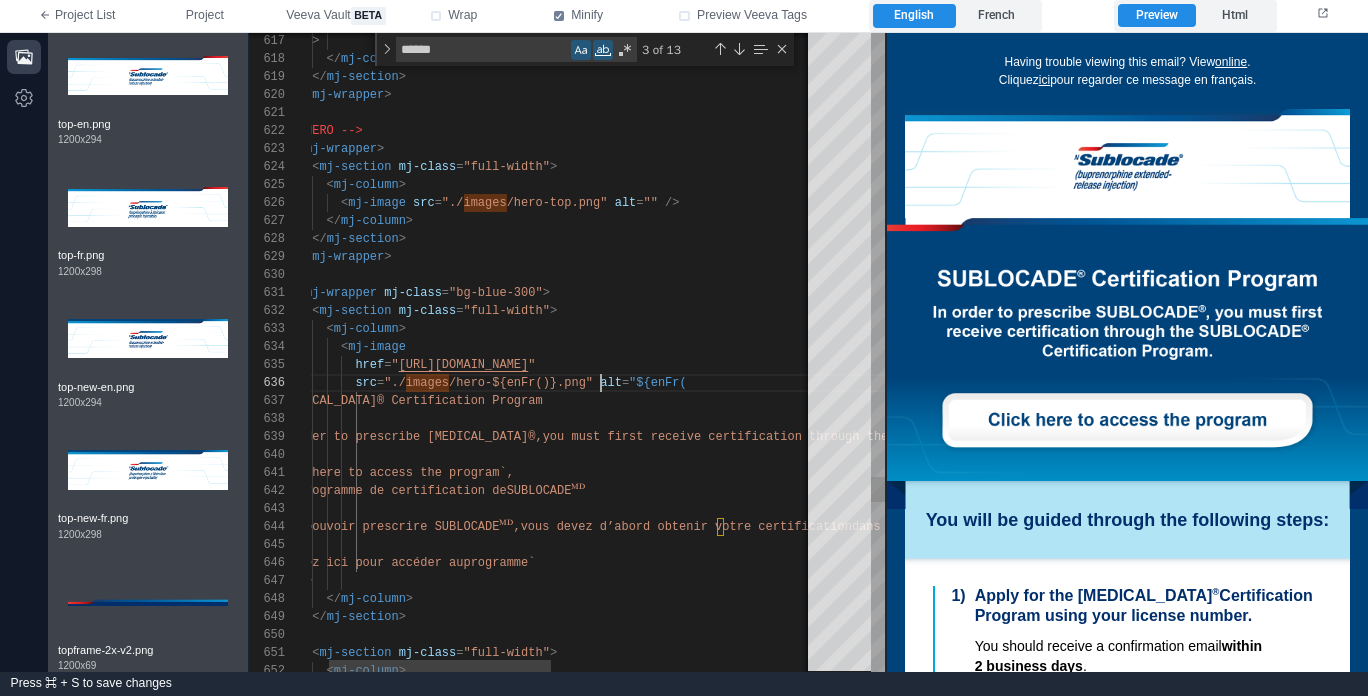 scroll, scrollTop: 108, scrollLeft: 87, axis: both 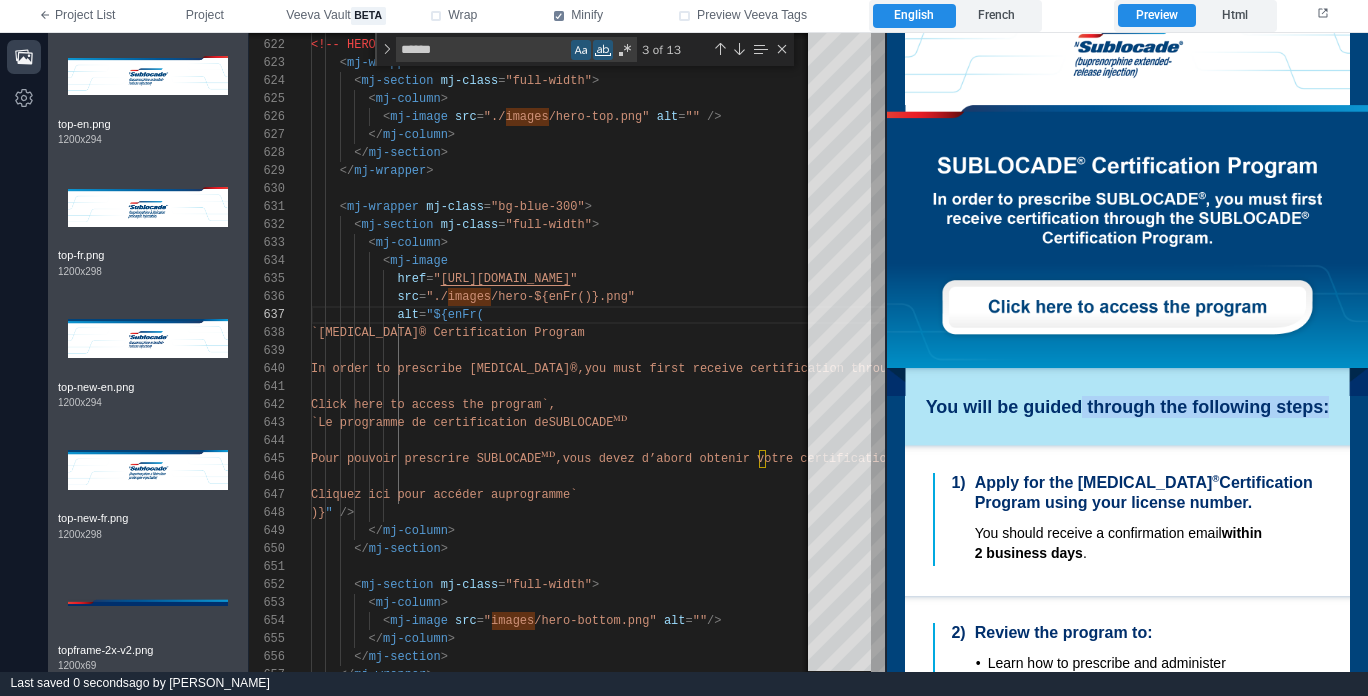 drag, startPoint x: 1069, startPoint y: 395, endPoint x: 1045, endPoint y: 432, distance: 44.102154 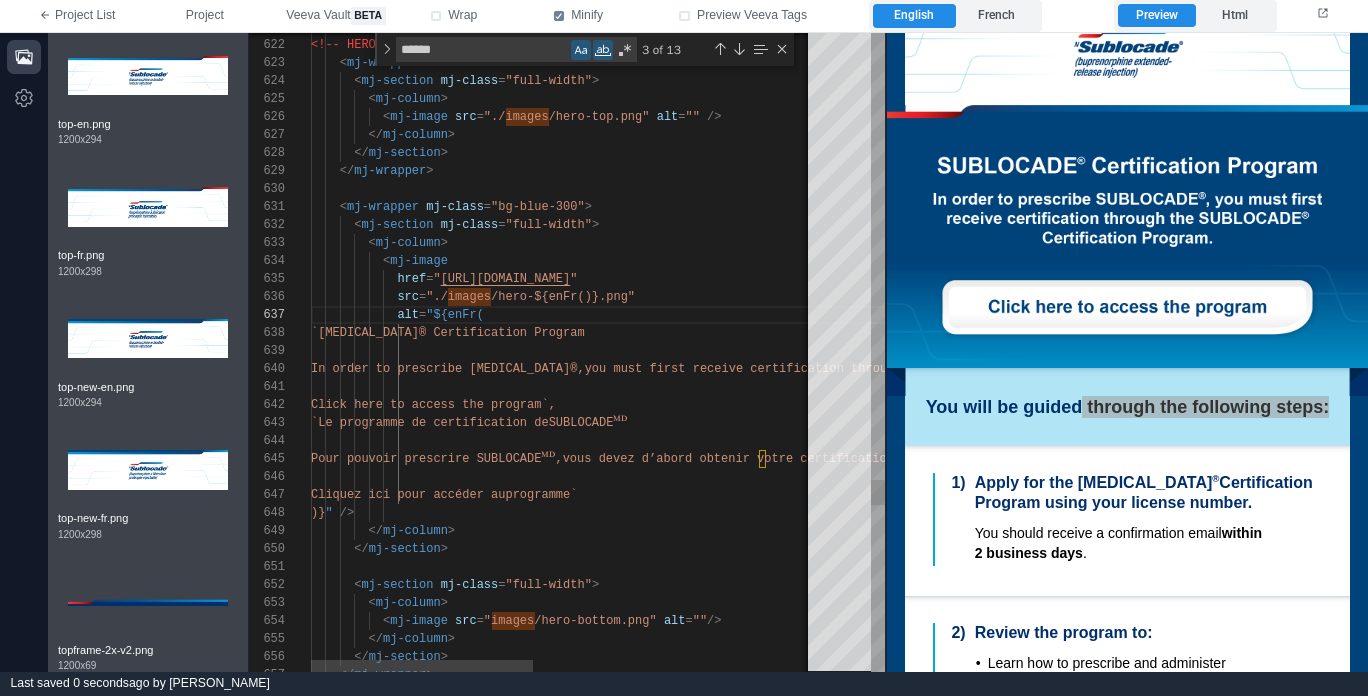 type on "**********" 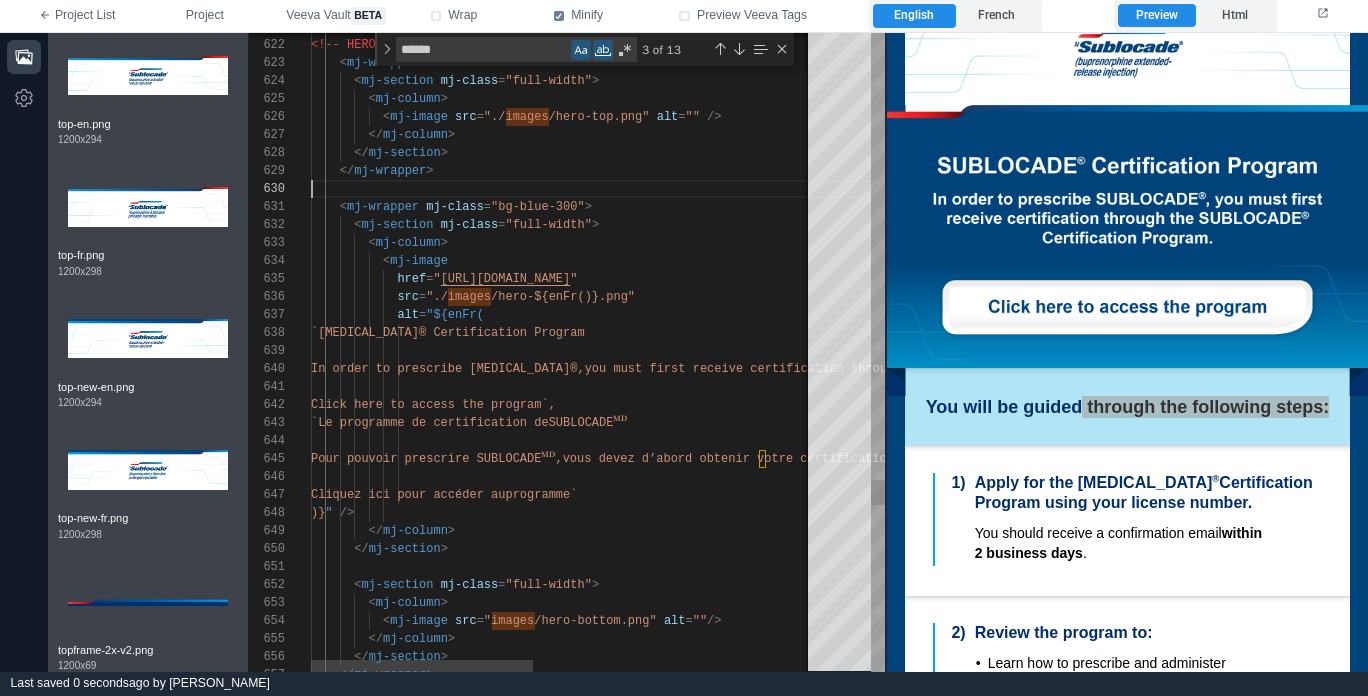 scroll, scrollTop: 162, scrollLeft: 0, axis: vertical 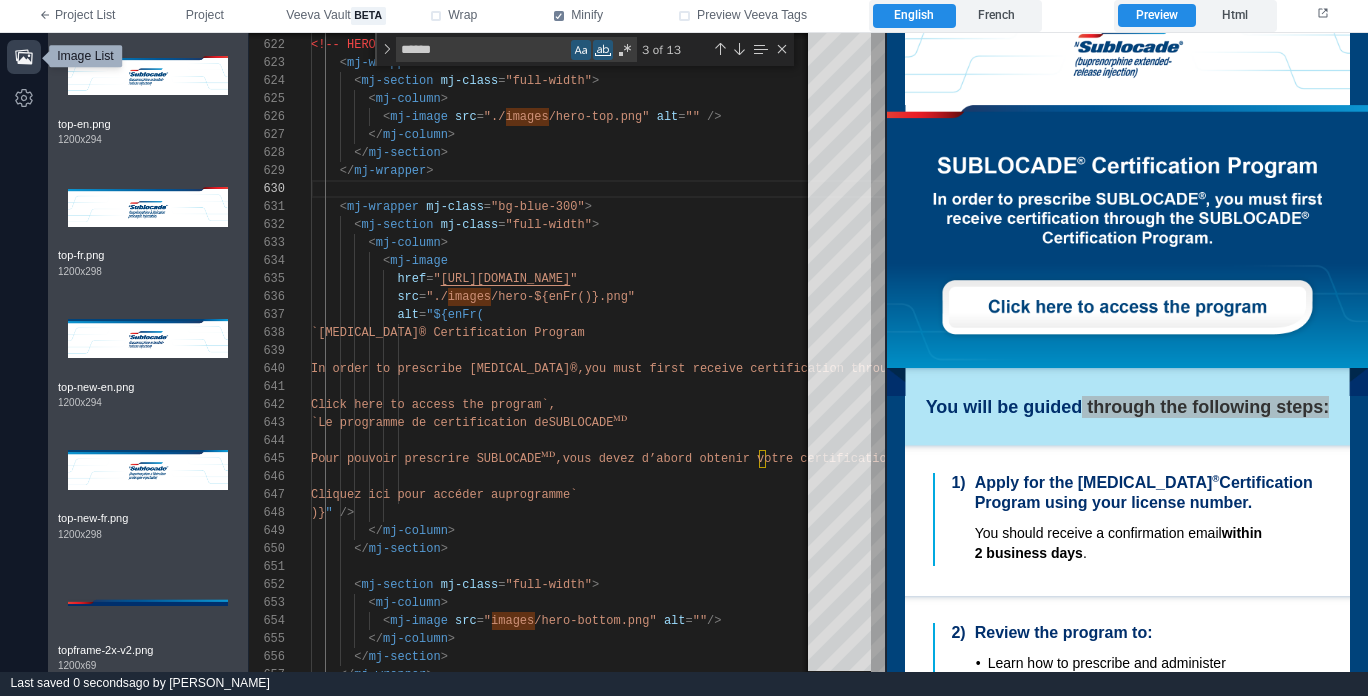 click 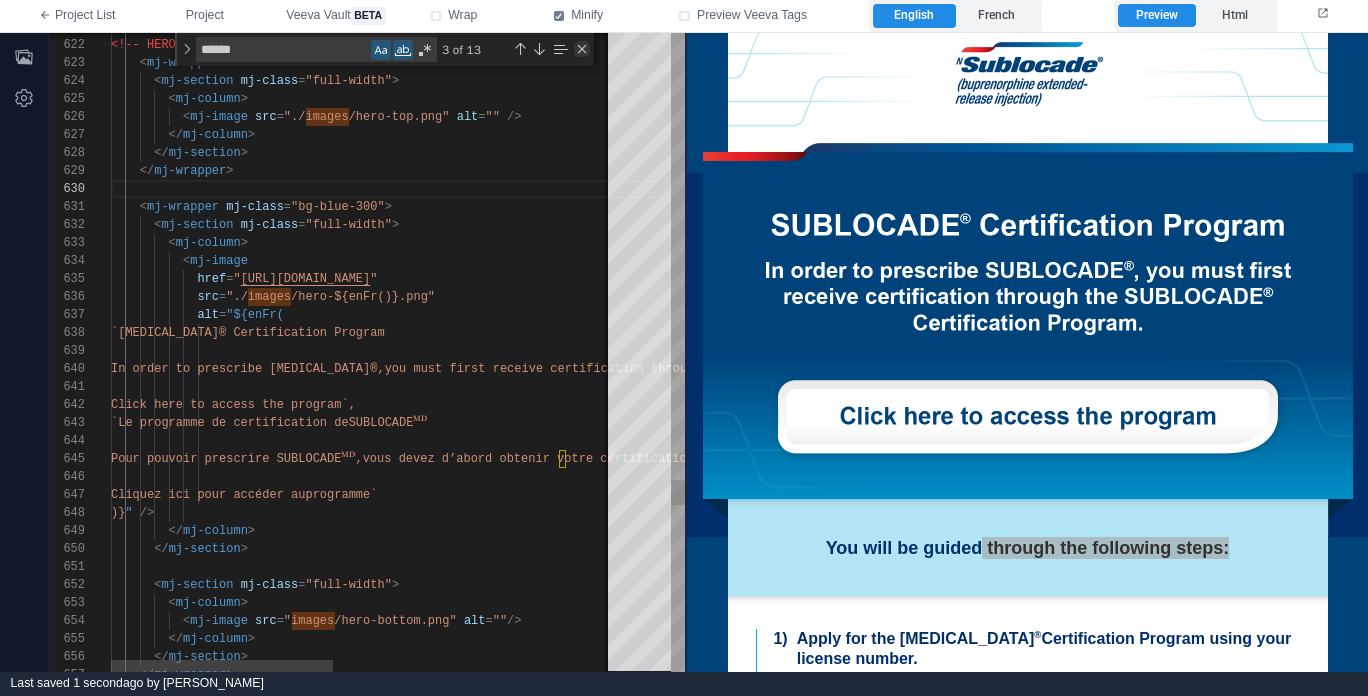 click at bounding box center (582, 49) 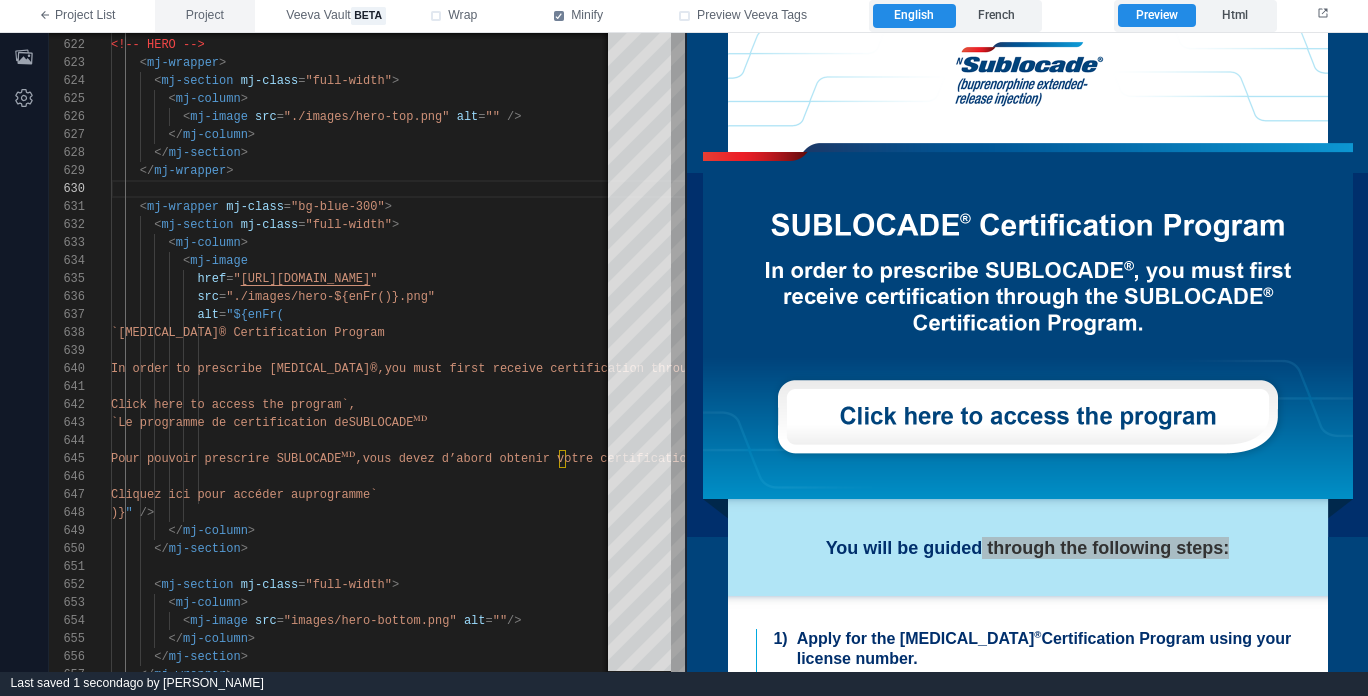 click on "Project" at bounding box center (205, 16) 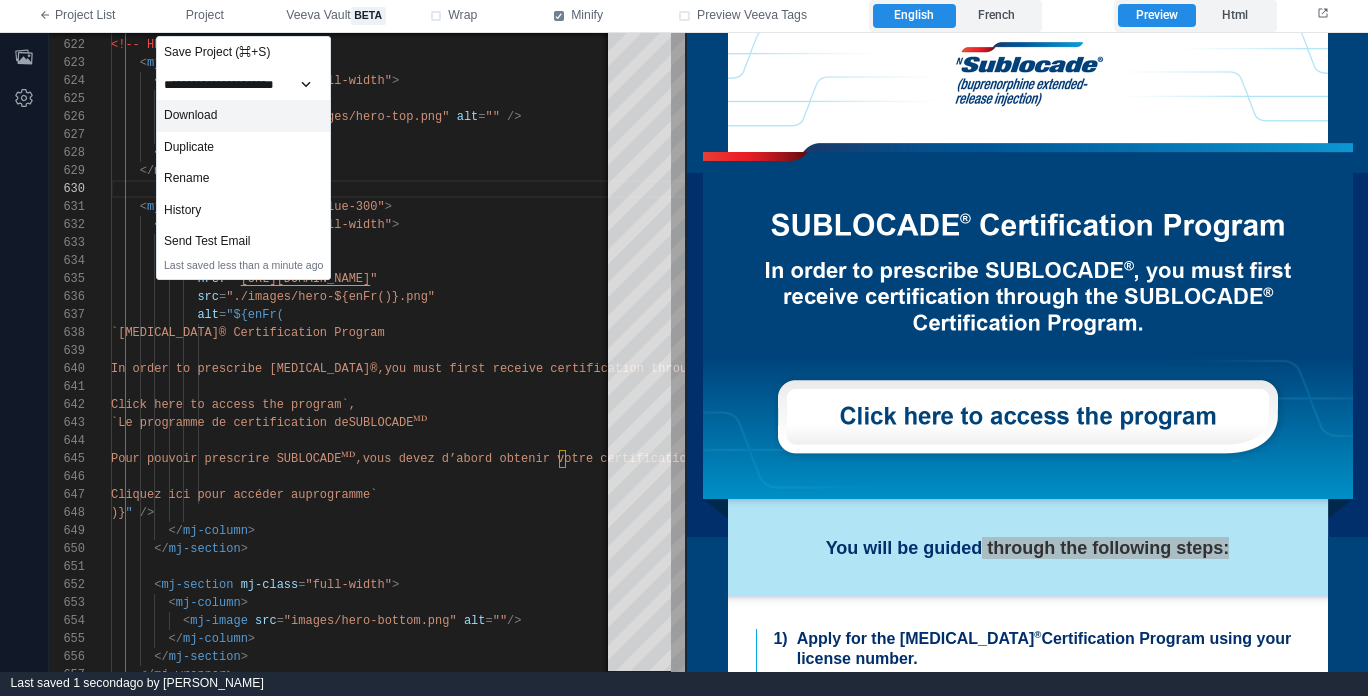 click on "Download" at bounding box center [243, 116] 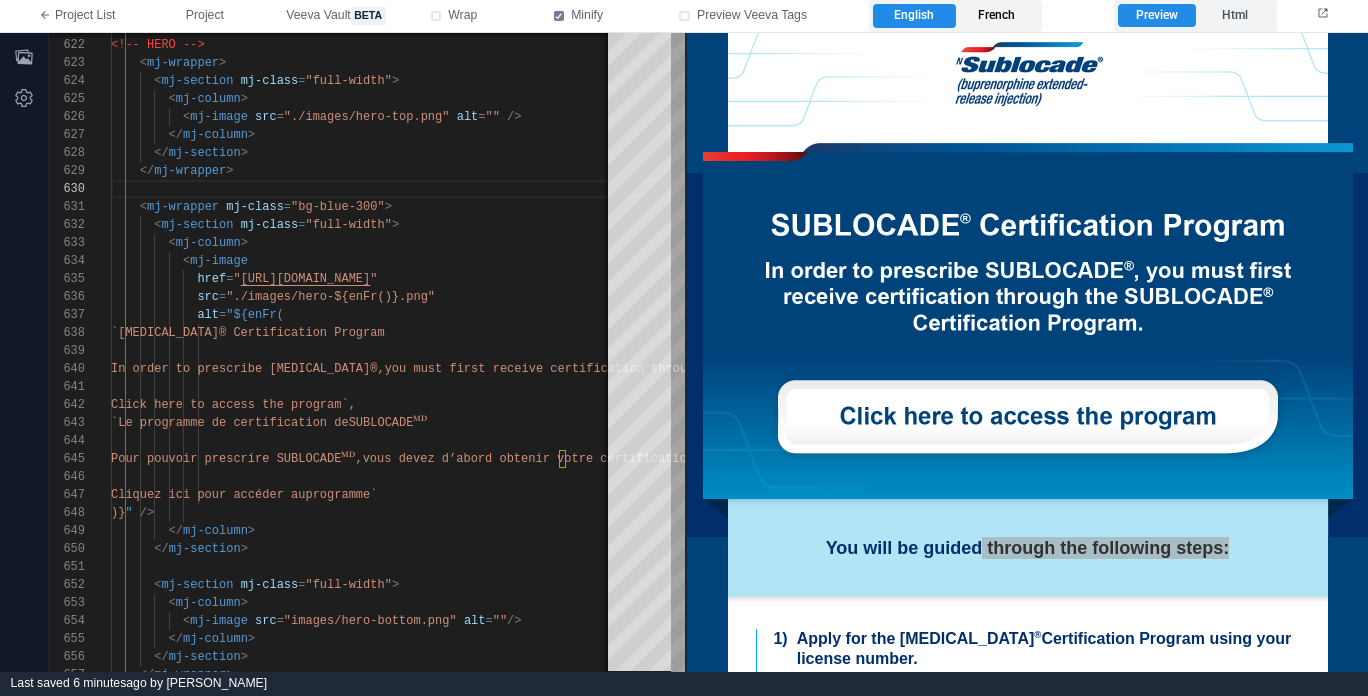 click on "French" at bounding box center [997, 16] 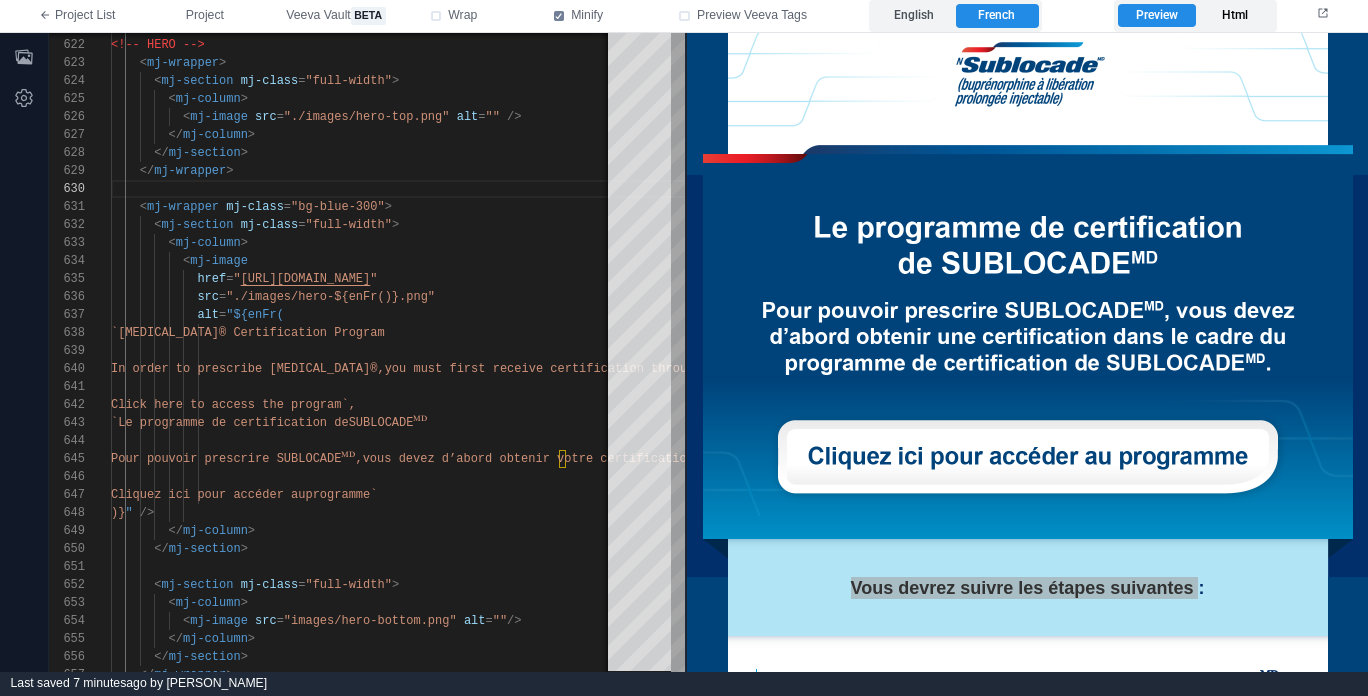 click on "Html" at bounding box center (1234, 16) 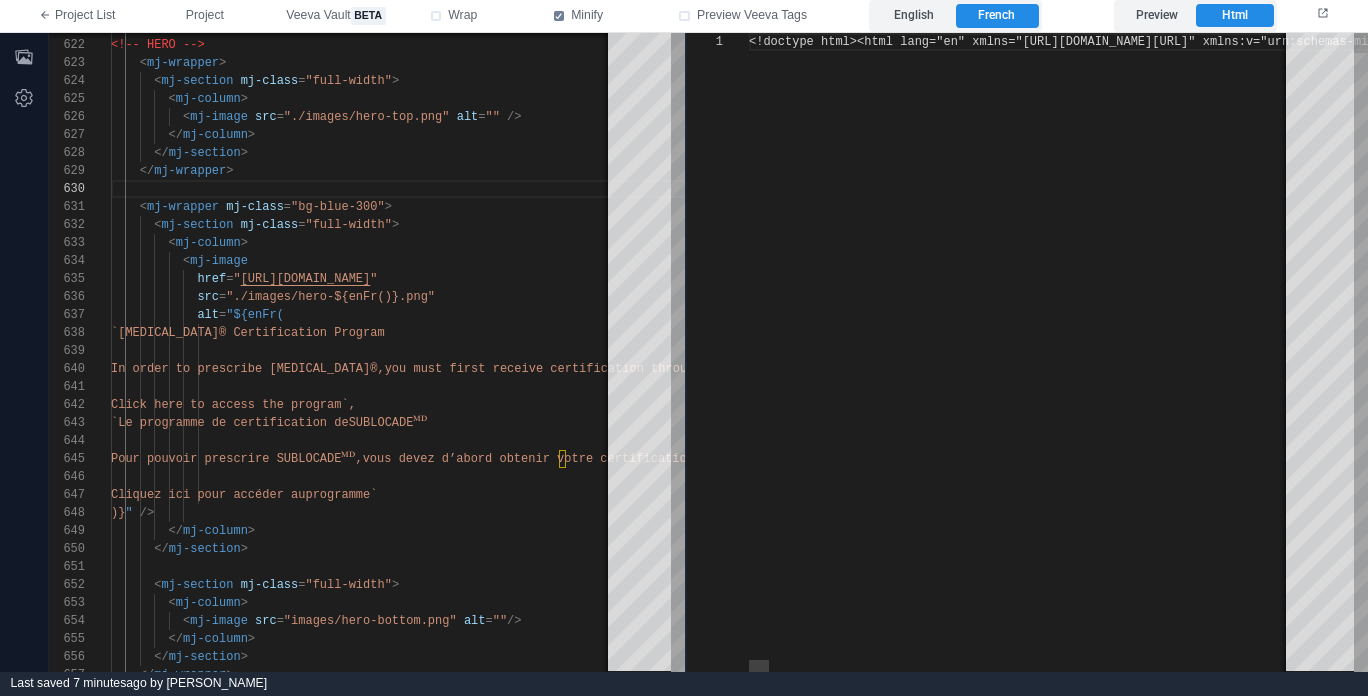 scroll, scrollTop: 0, scrollLeft: 0, axis: both 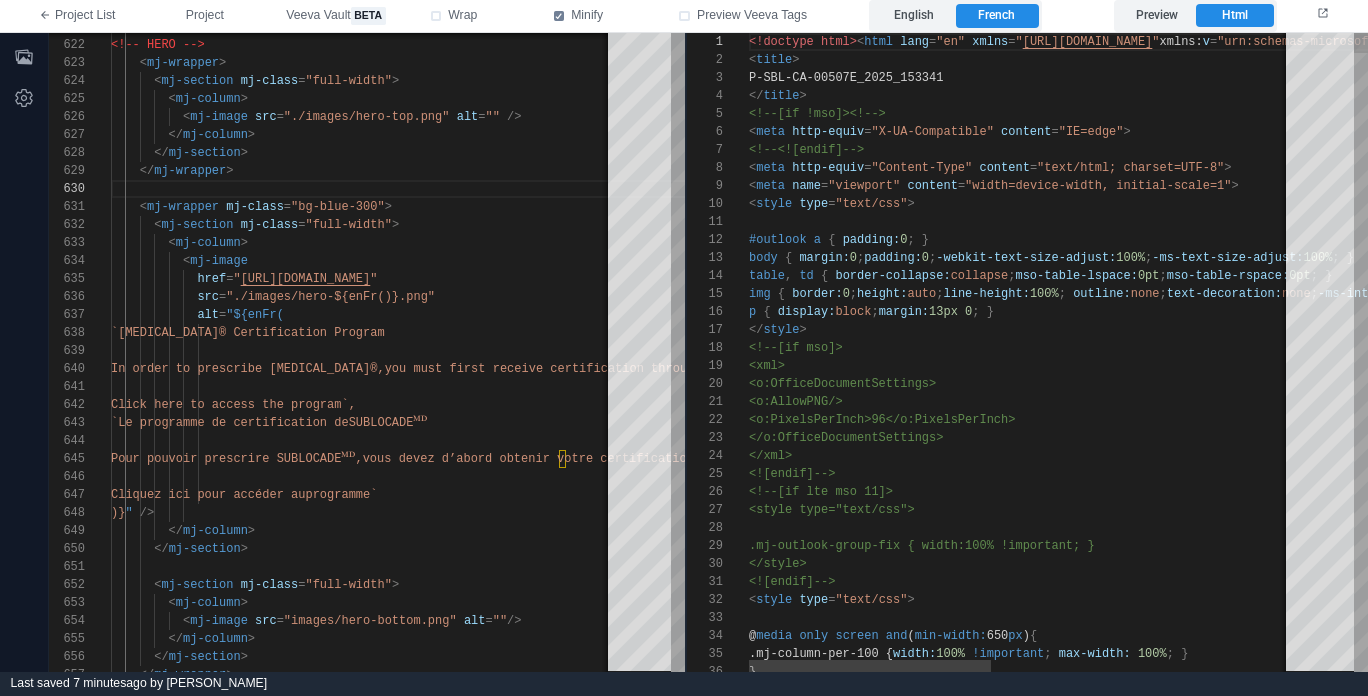 type on "**********" 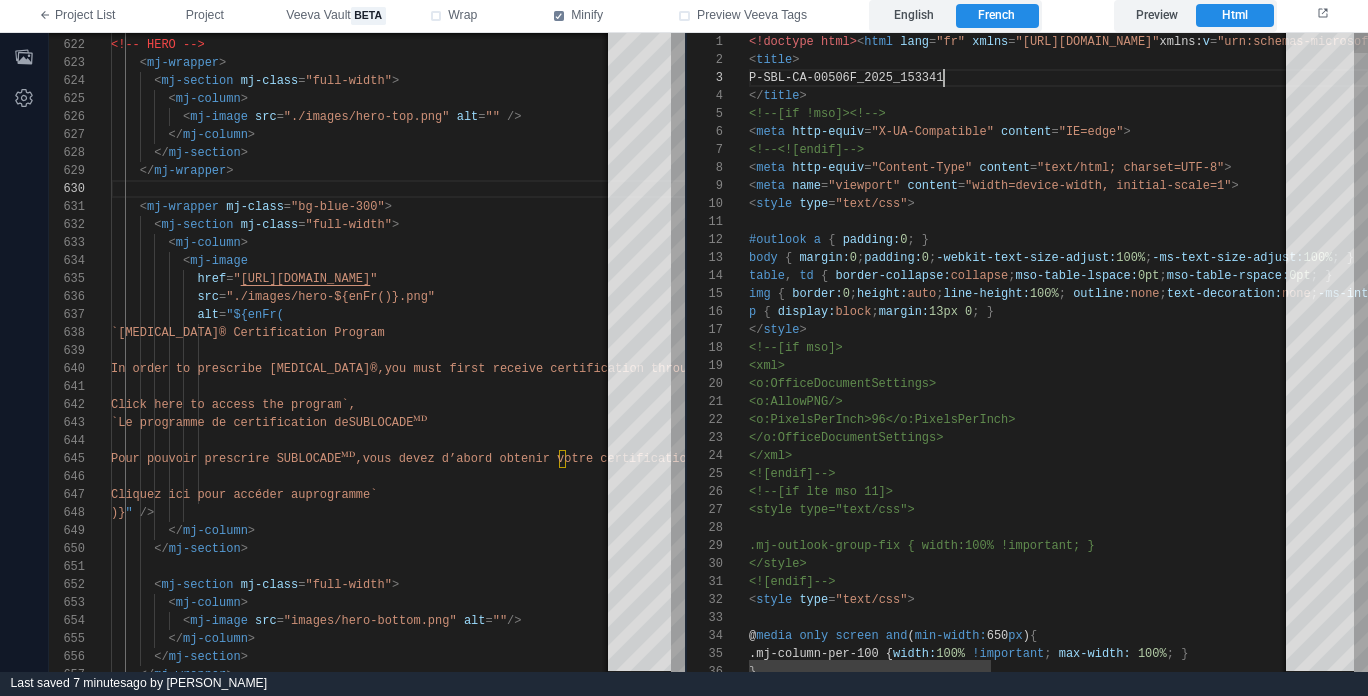 click on "P-SBL-CA-00506F_2025_153341" at bounding box center [1359, 78] 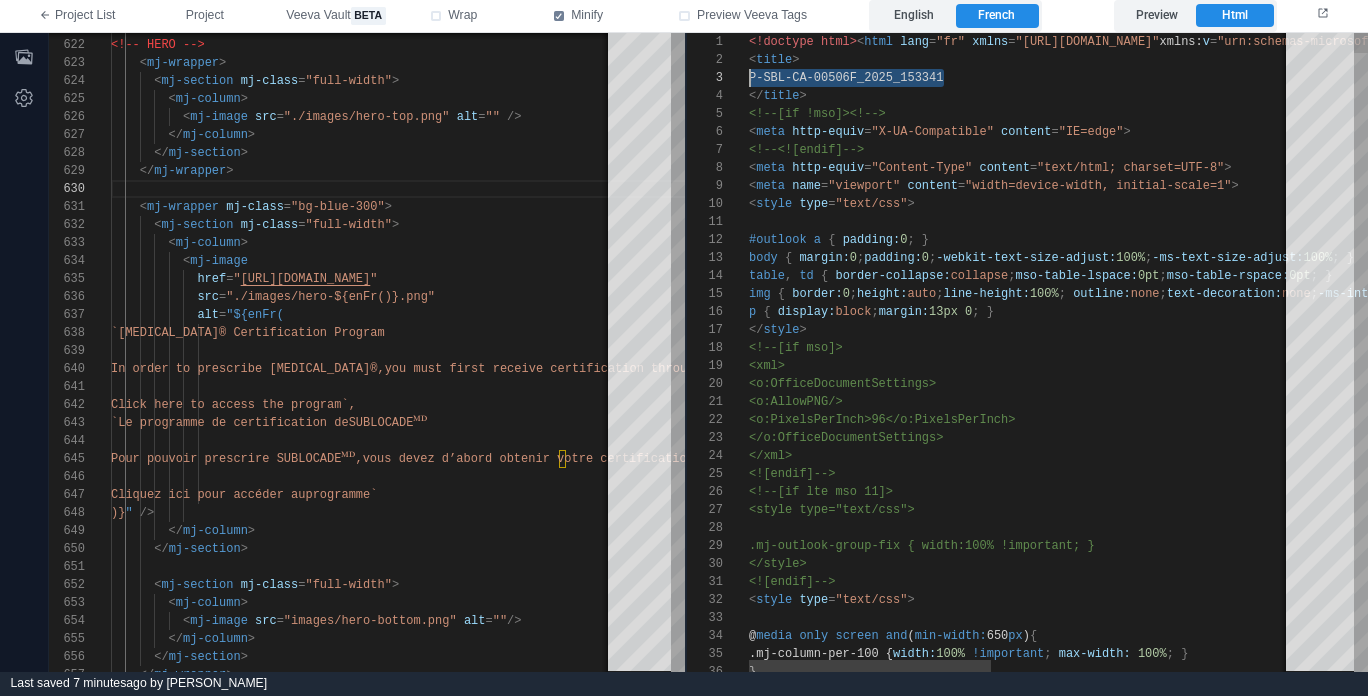 scroll, scrollTop: 36, scrollLeft: 0, axis: vertical 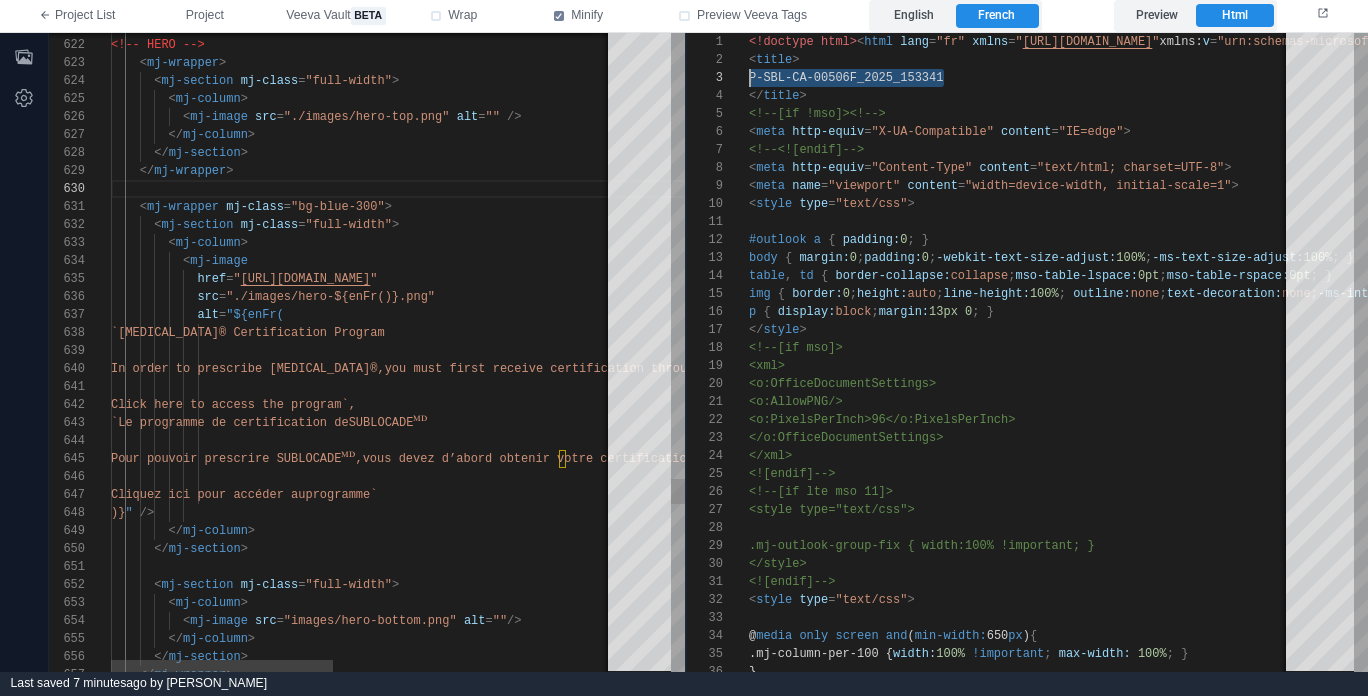 click at bounding box center [681, 189] 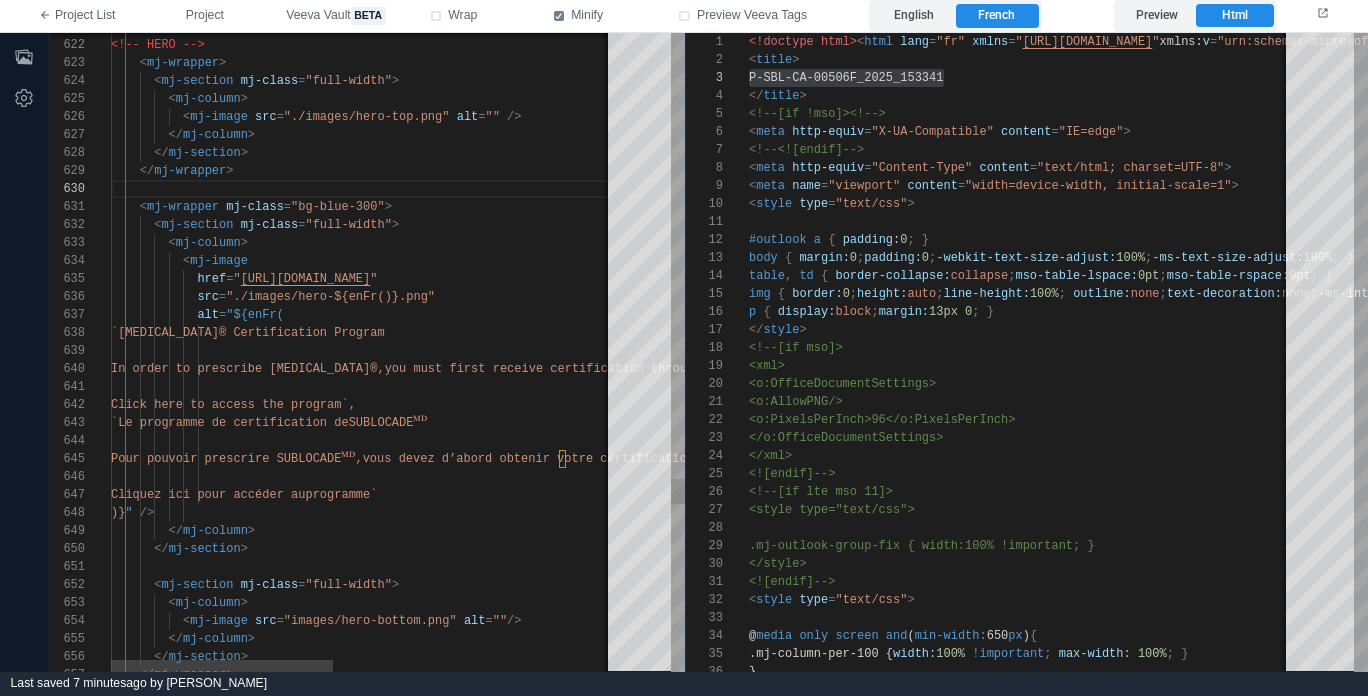 click on "</ mj-wrapper >" at bounding box center [681, 171] 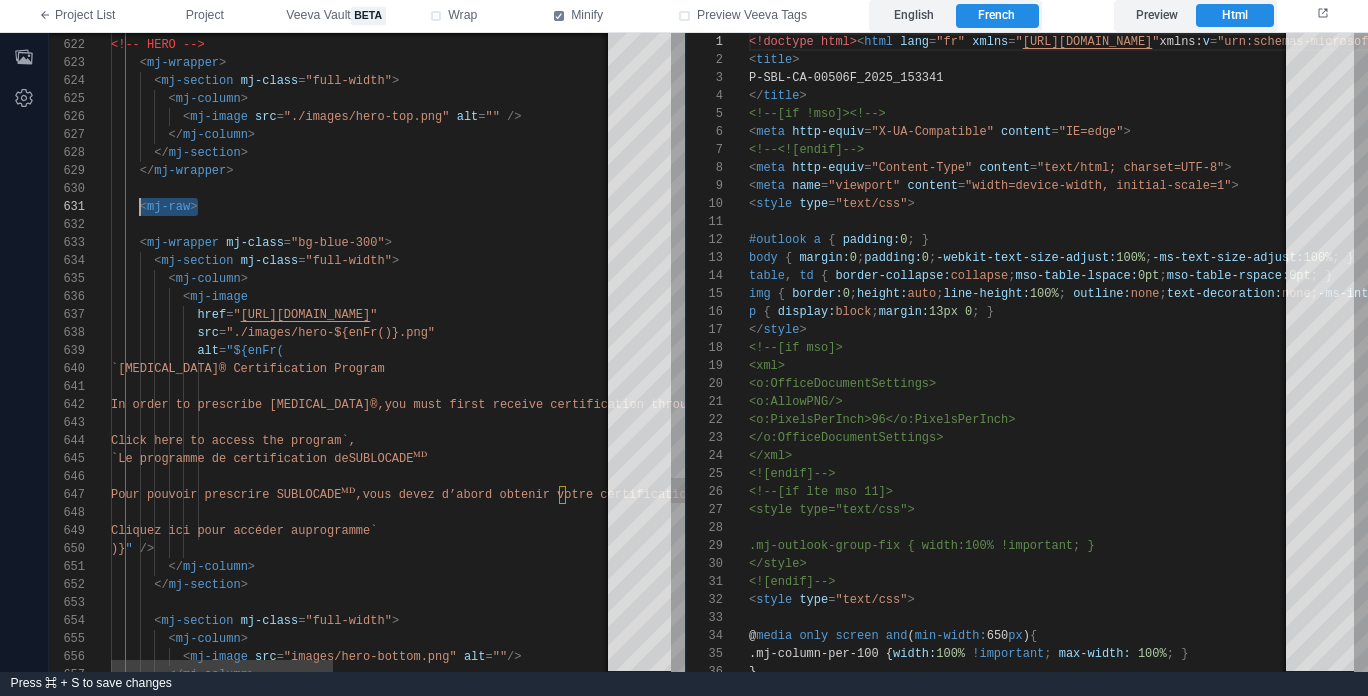 scroll, scrollTop: 0, scrollLeft: 87, axis: horizontal 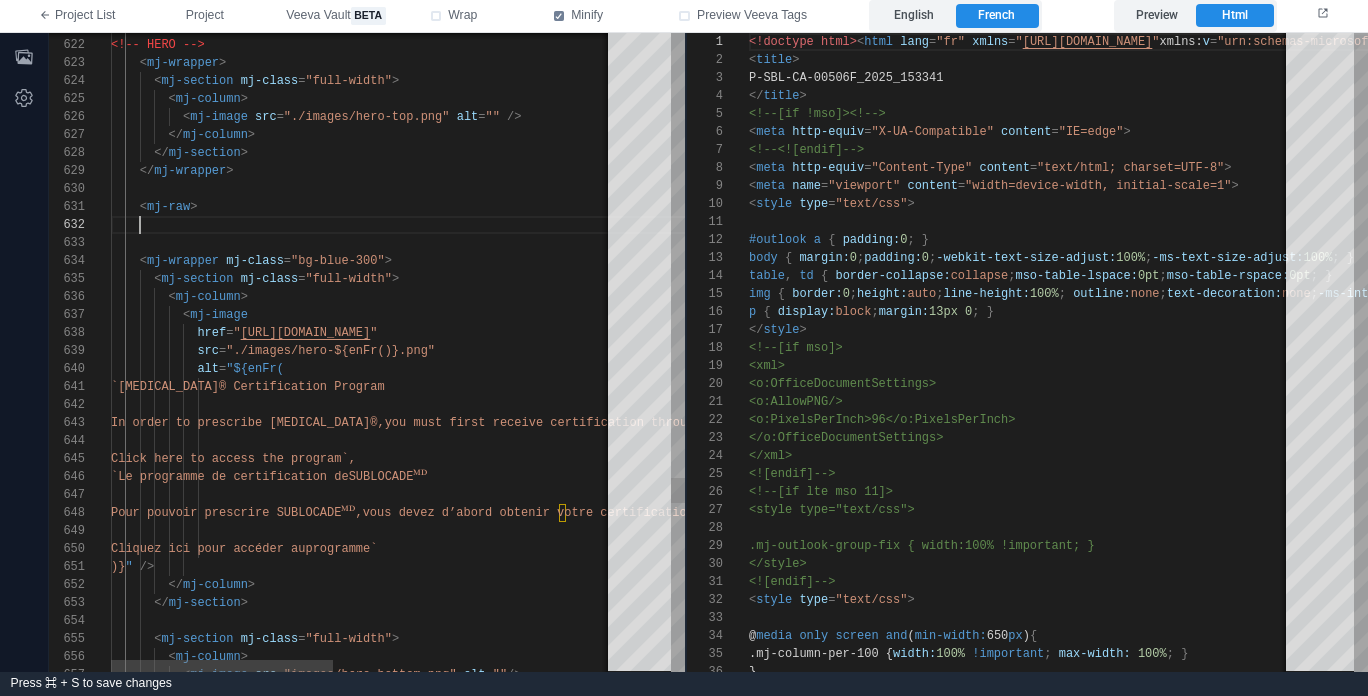 paste on "********" 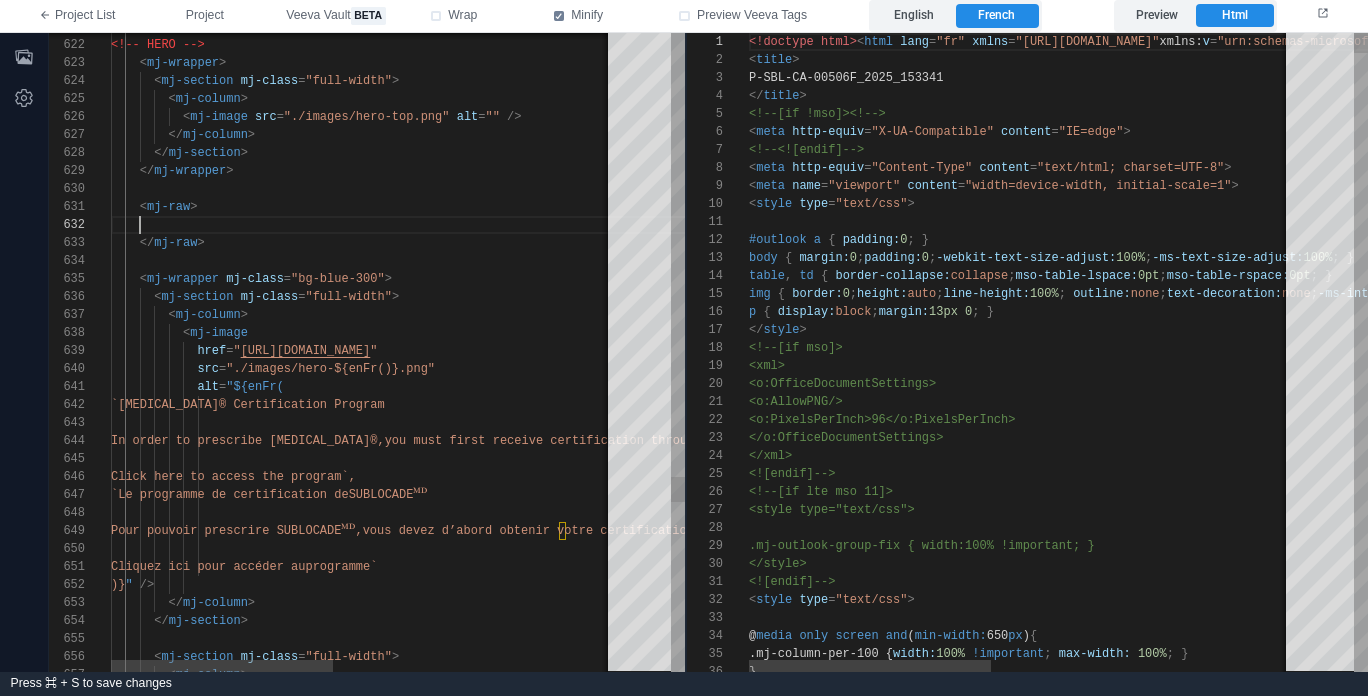 scroll, scrollTop: 18, scrollLeft: 43, axis: both 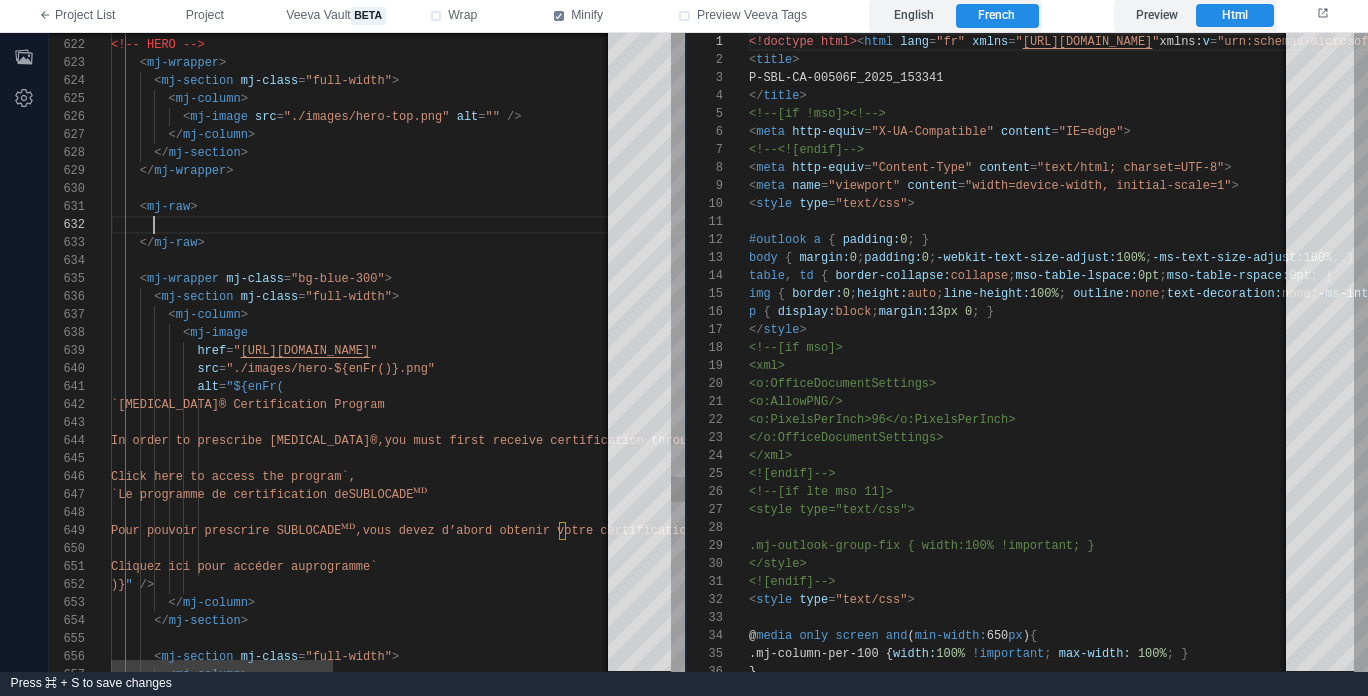 paste on "**********" 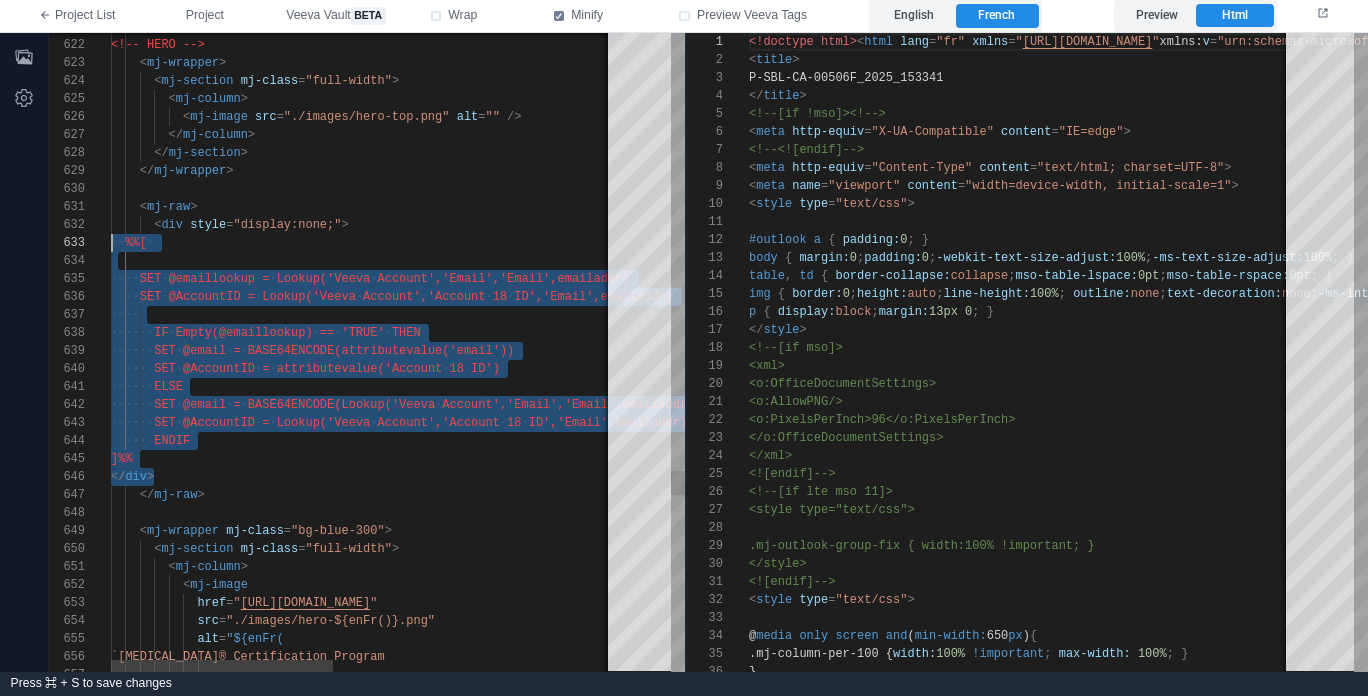 scroll, scrollTop: 36, scrollLeft: 0, axis: vertical 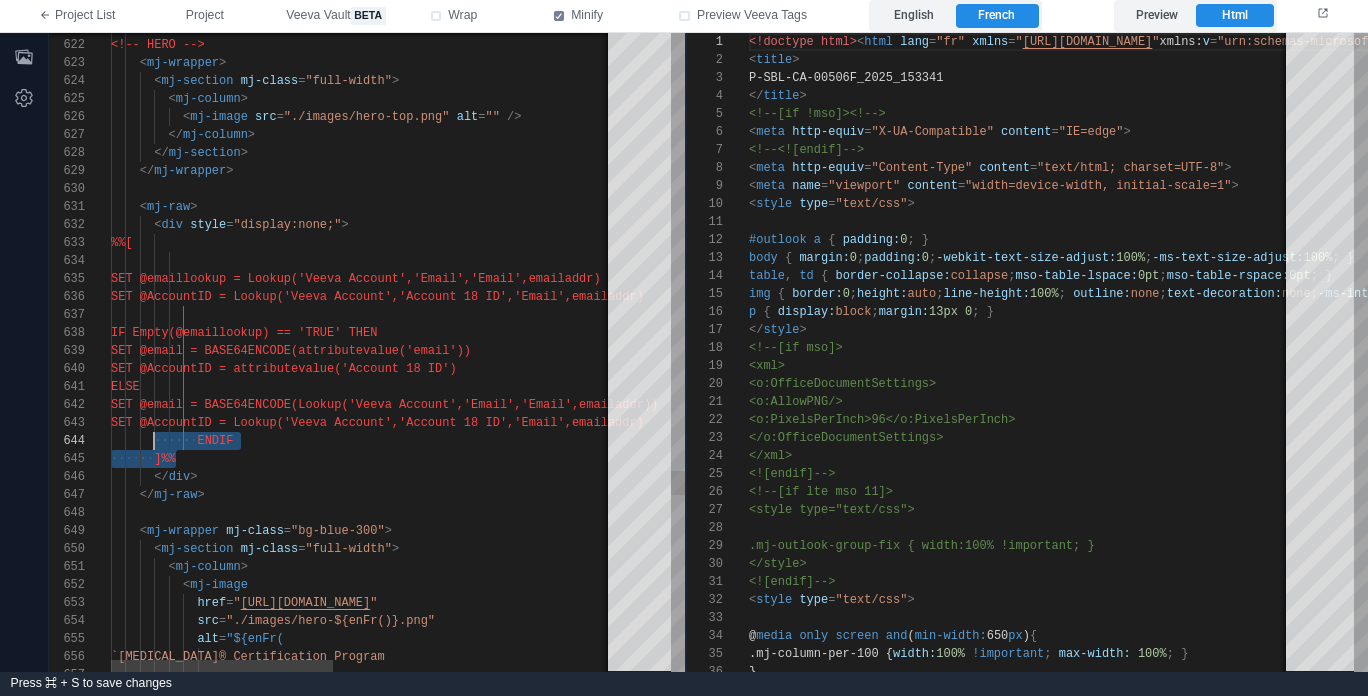 type on "**********" 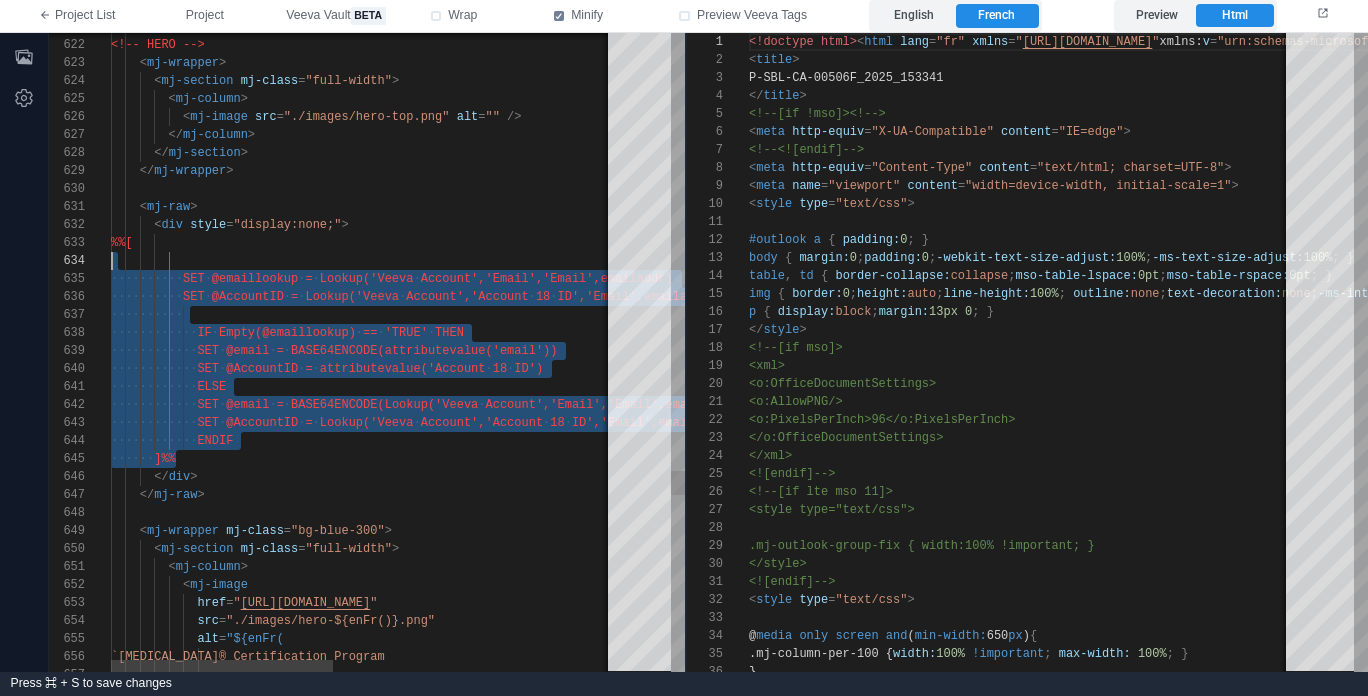 scroll, scrollTop: 36, scrollLeft: 43, axis: both 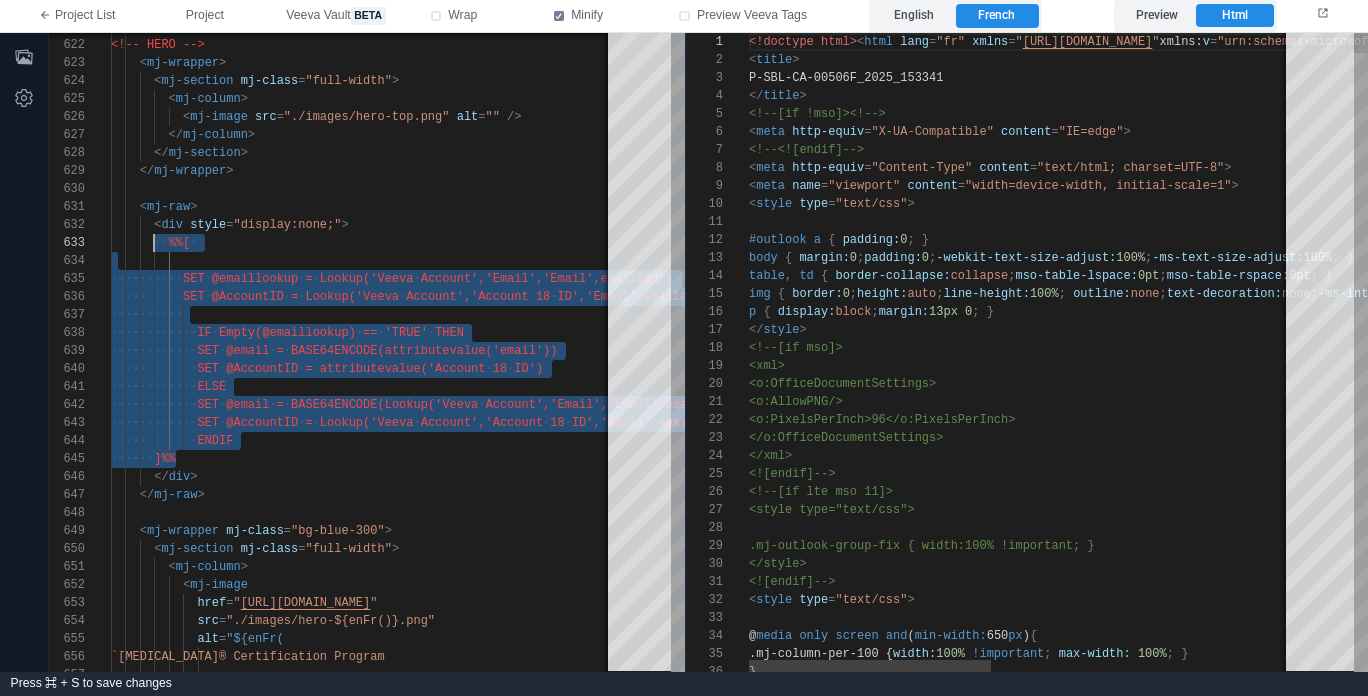 click on "<xml>" at bounding box center (1359, 366) 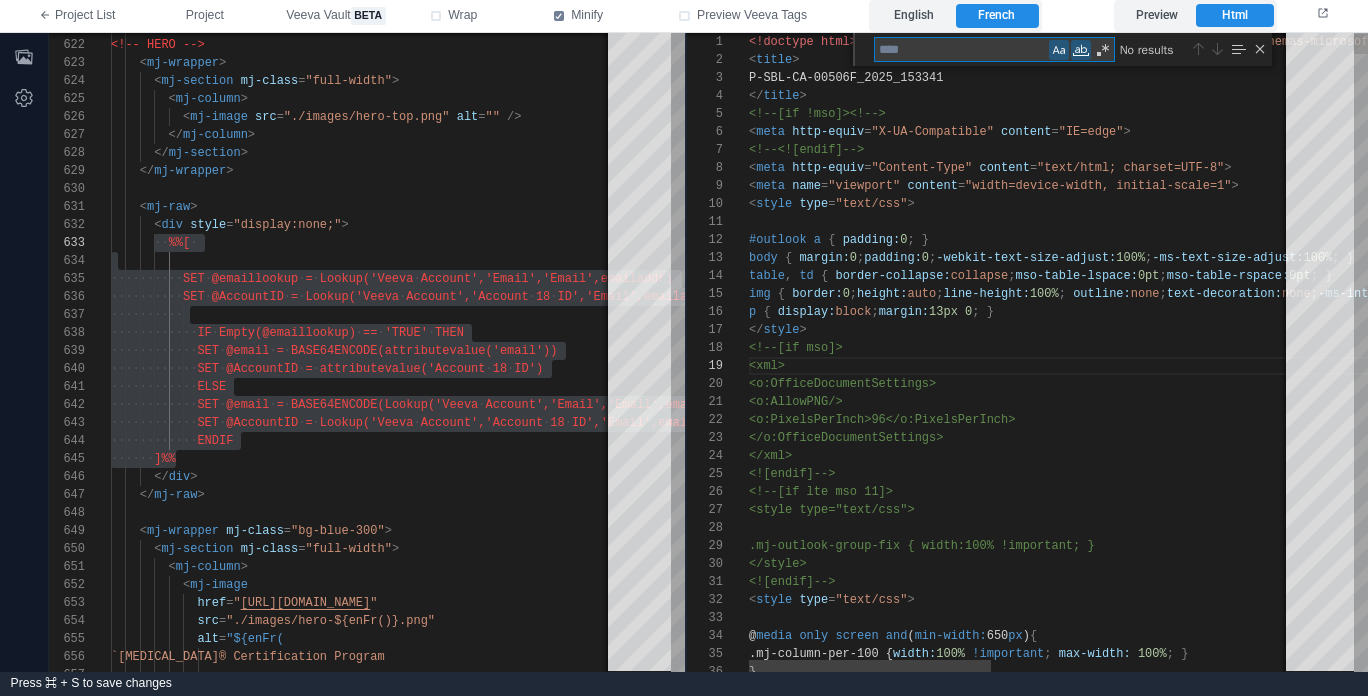 type on "**********" 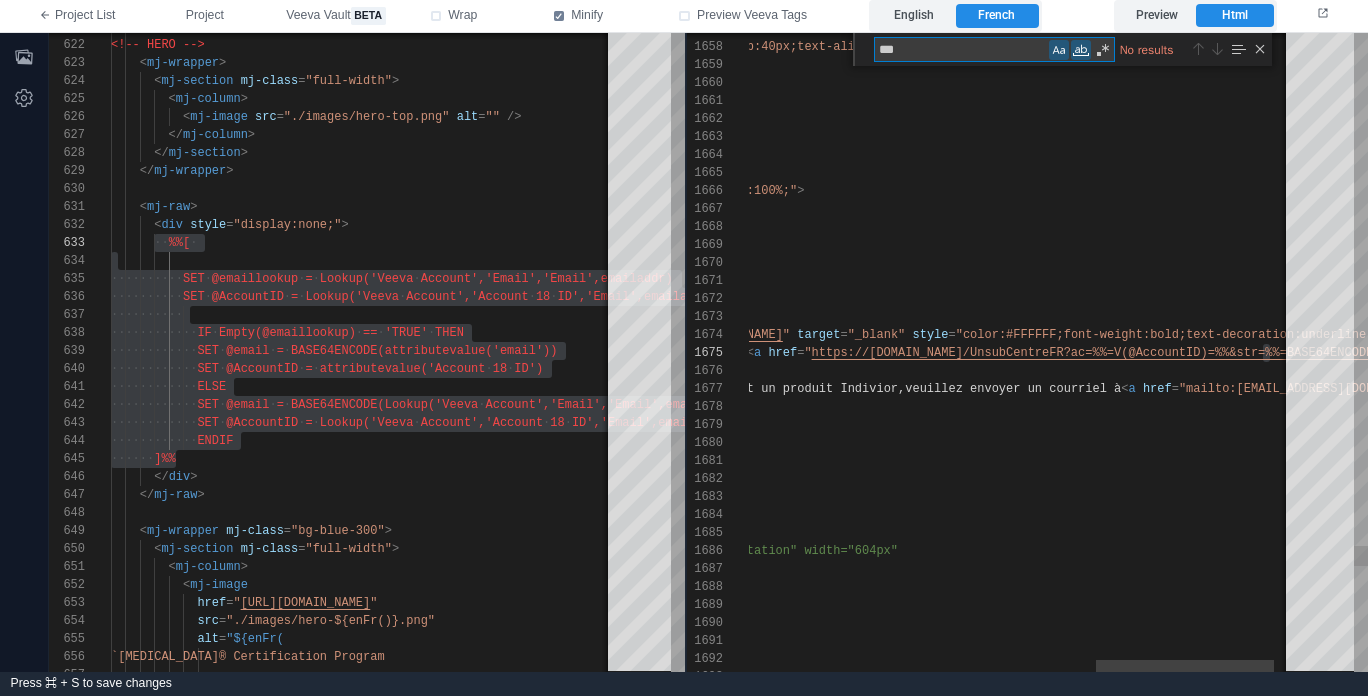 type on "****" 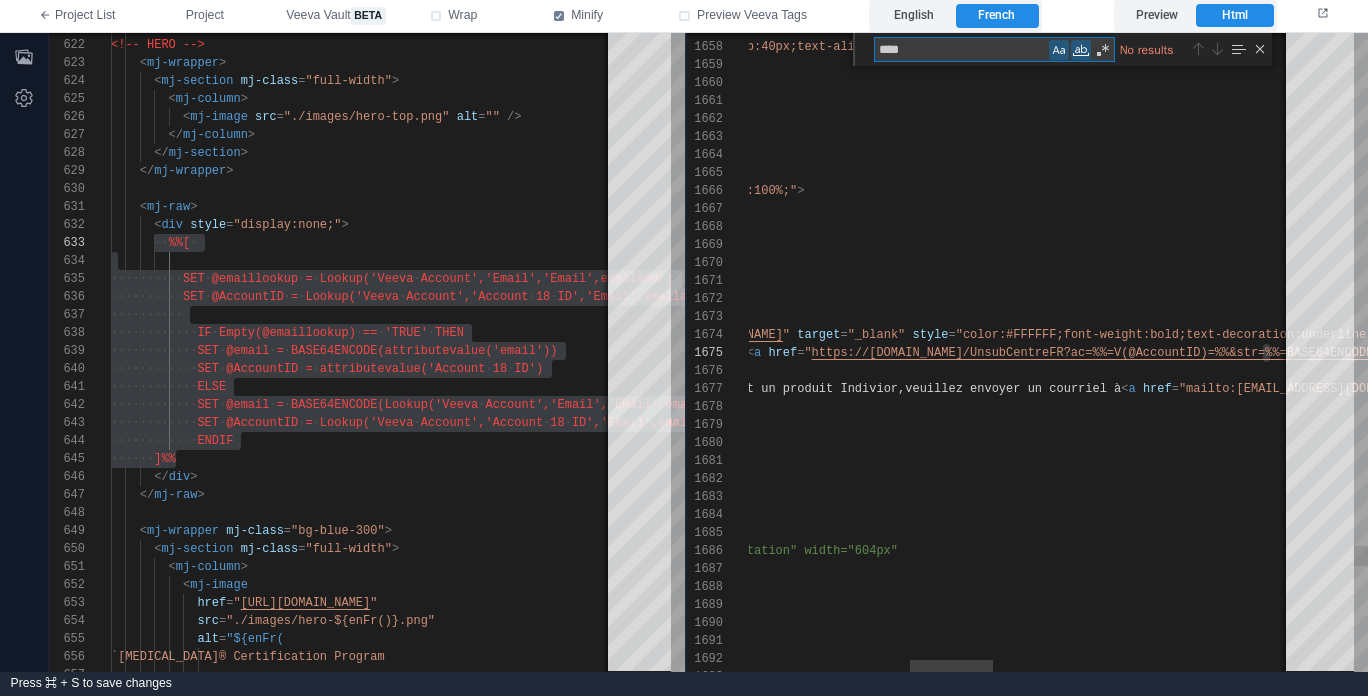 type on "**********" 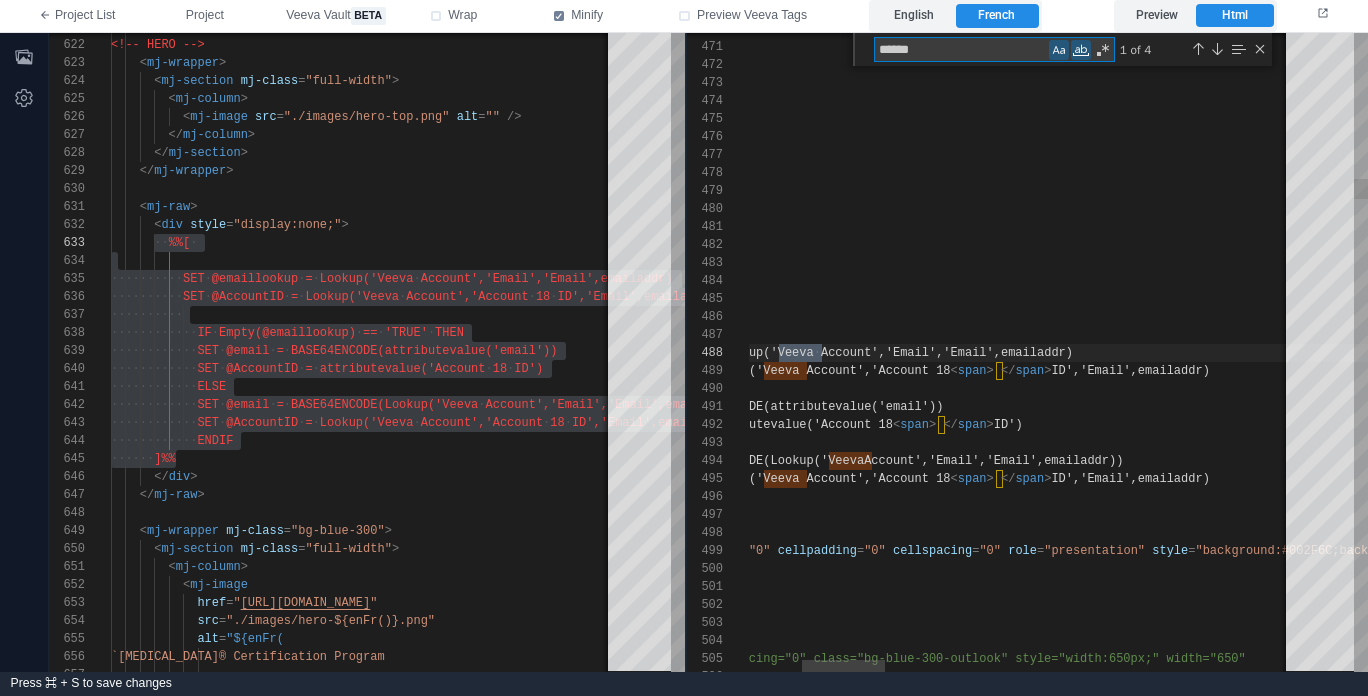 scroll, scrollTop: 180, scrollLeft: 426, axis: both 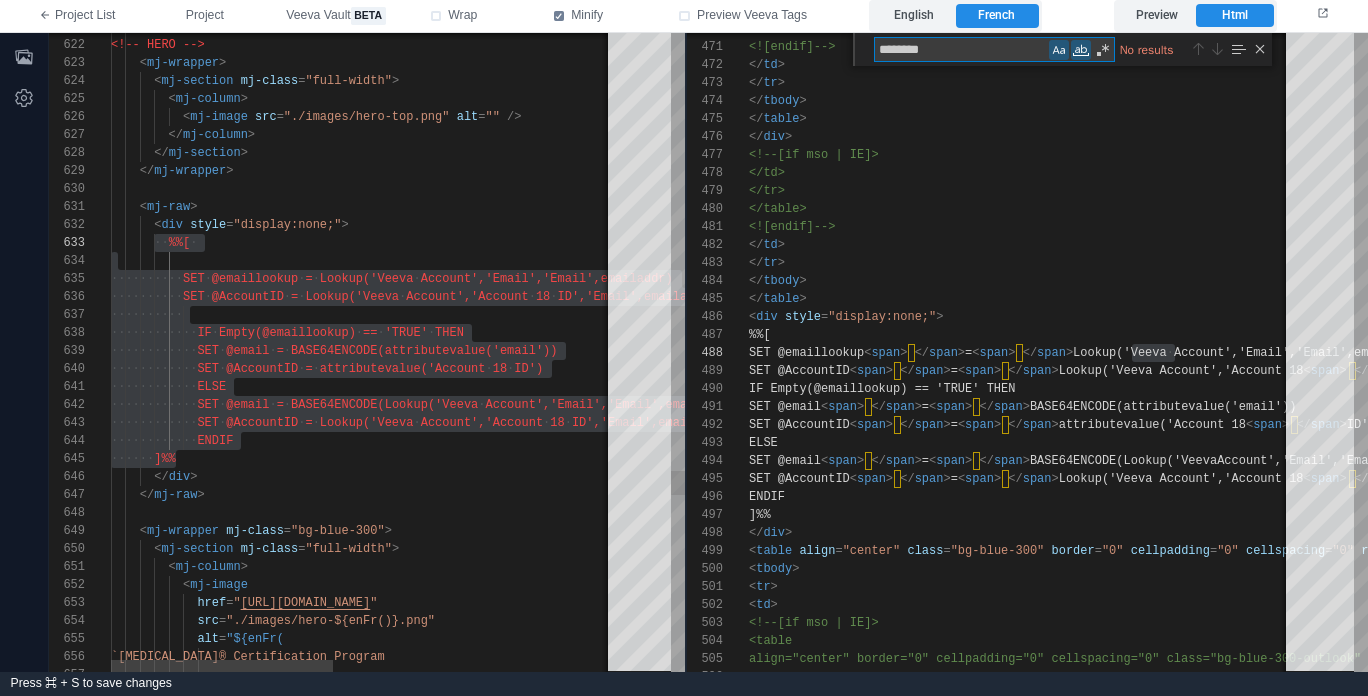 type on "********" 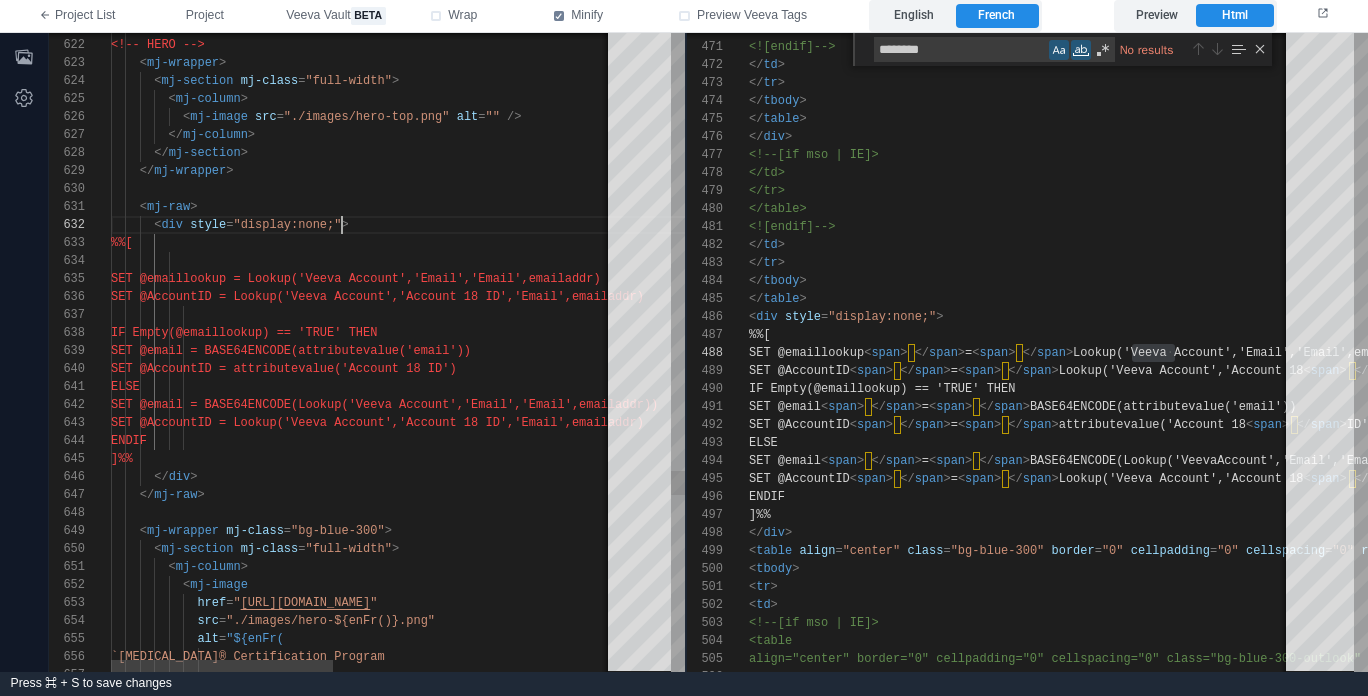 click on "<!-- HERO -->      < mj-wrapper >        < mj-section   mj-class = "full-width" >          < mj-column >            < mj-image   src = "./images/hero-top.png"   alt = ""   />          </ mj-column >        </ mj-section >      </ mj-wrapper >      < mj-wrapper   mj-class = "bg-blue-300" >        < mj-section   mj-class = "full-width" >          < mj-column >            < mj-image                 `[MEDICAL_DATA]® Certification Program              src = "./images/hero-${enFr()}.png"                href = " [URL][DOMAIN_NAME] "                alt = "${enFr(      < mj-raw >      </ mj-raw >        < div   style = "display:none;" >         %%[            SET @emaillookup = Lookup('Veeva Account ','Email','Email',emailaddr)           SET @AccountID = Lookup('Veeva Account',            </ div >" at bounding box center (500111, 488858) 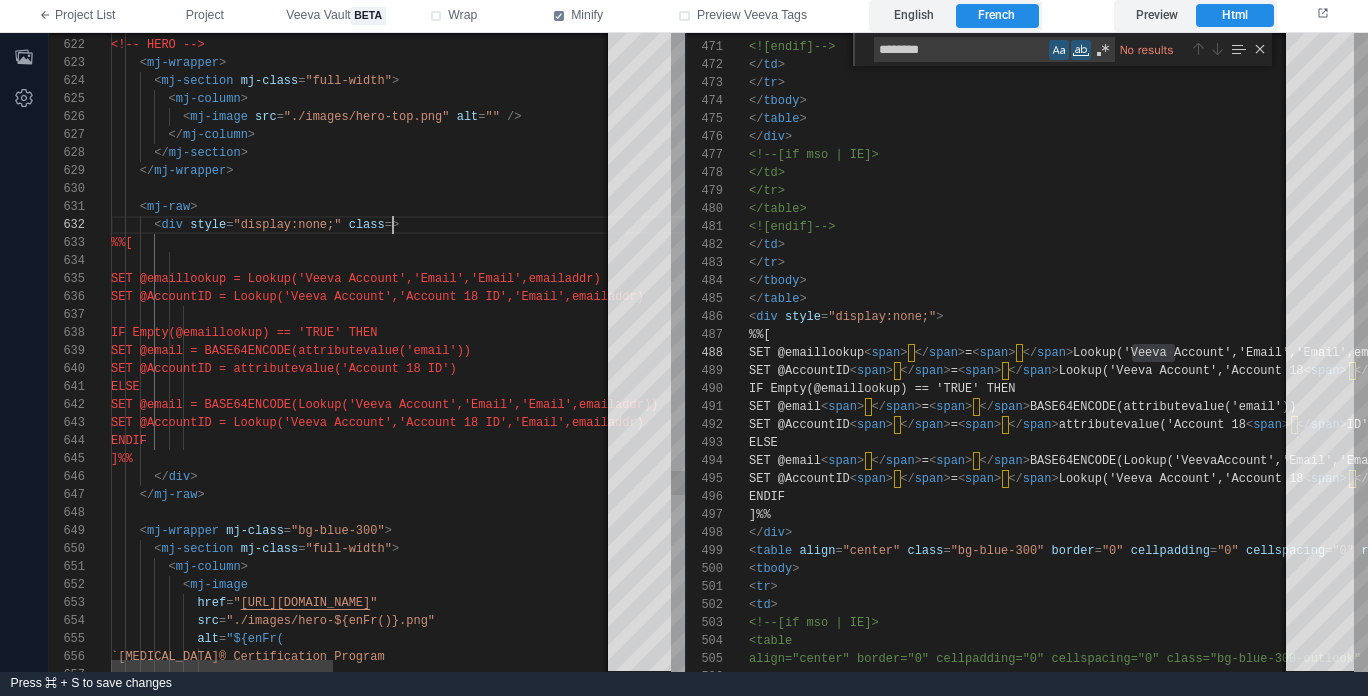type on "**********" 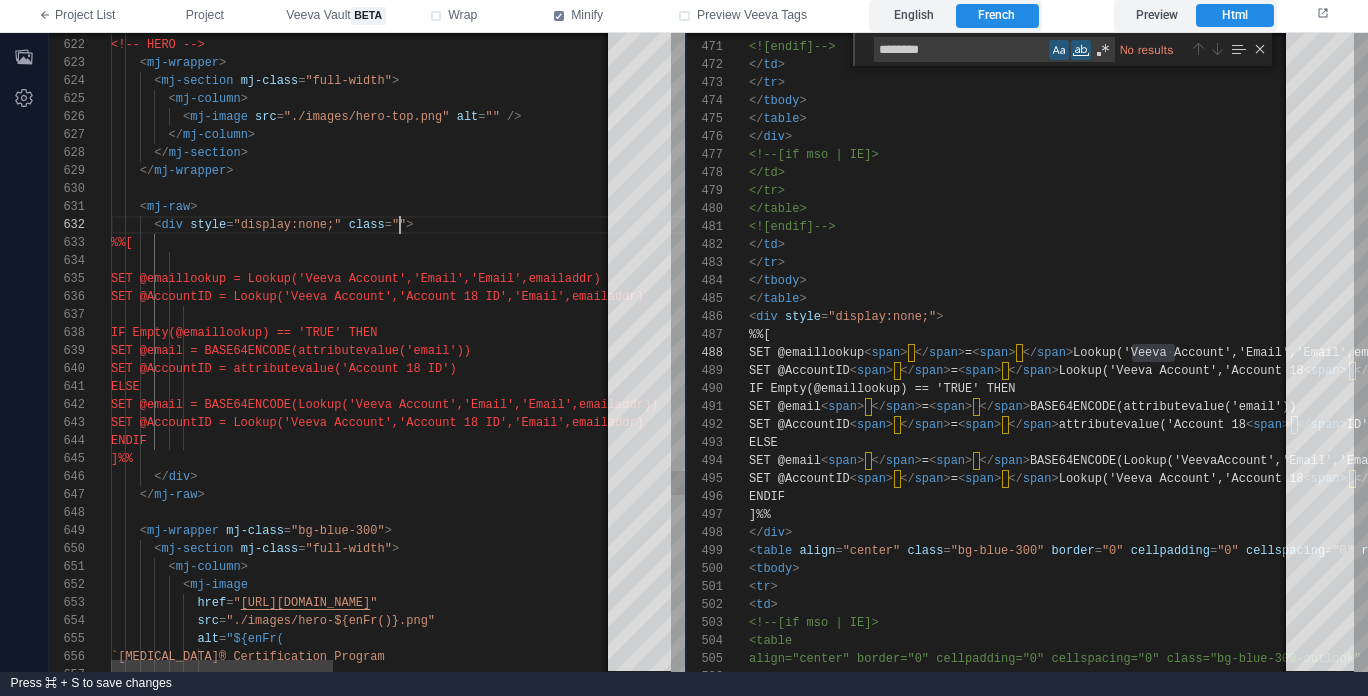 scroll, scrollTop: 18, scrollLeft: 289, axis: both 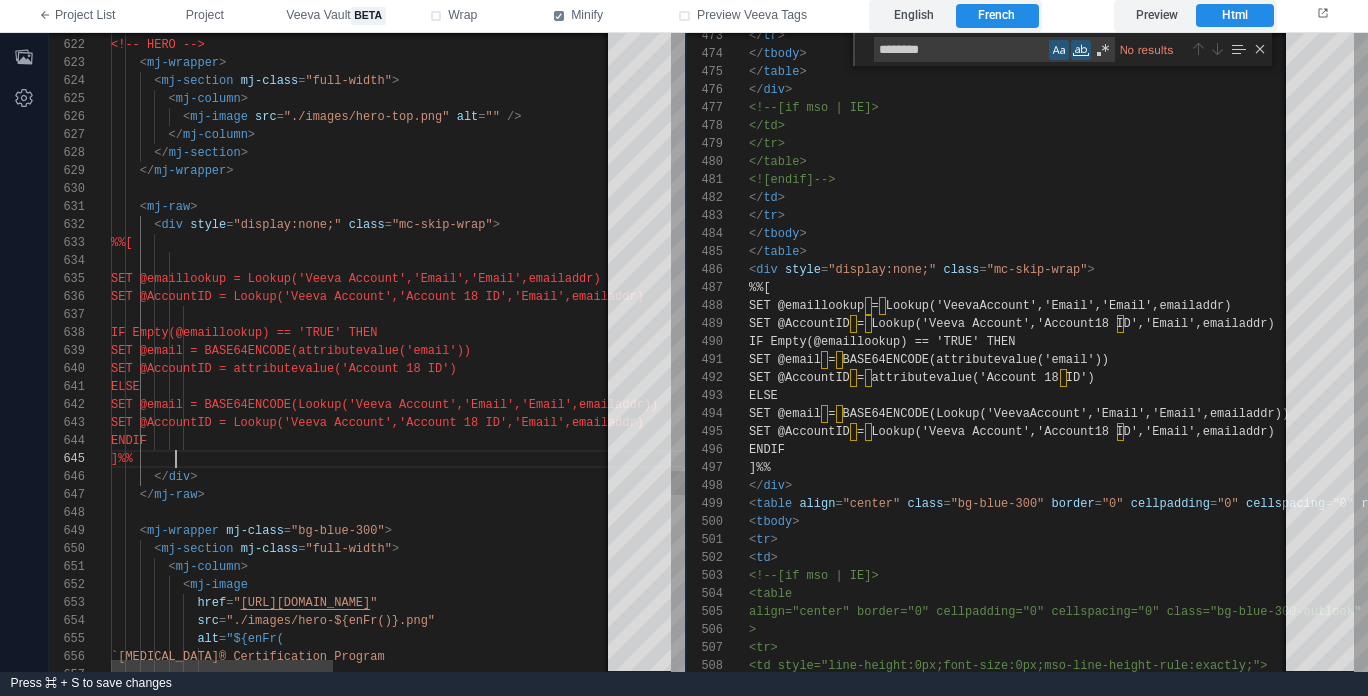 click on "]%%" at bounding box center [681, 459] 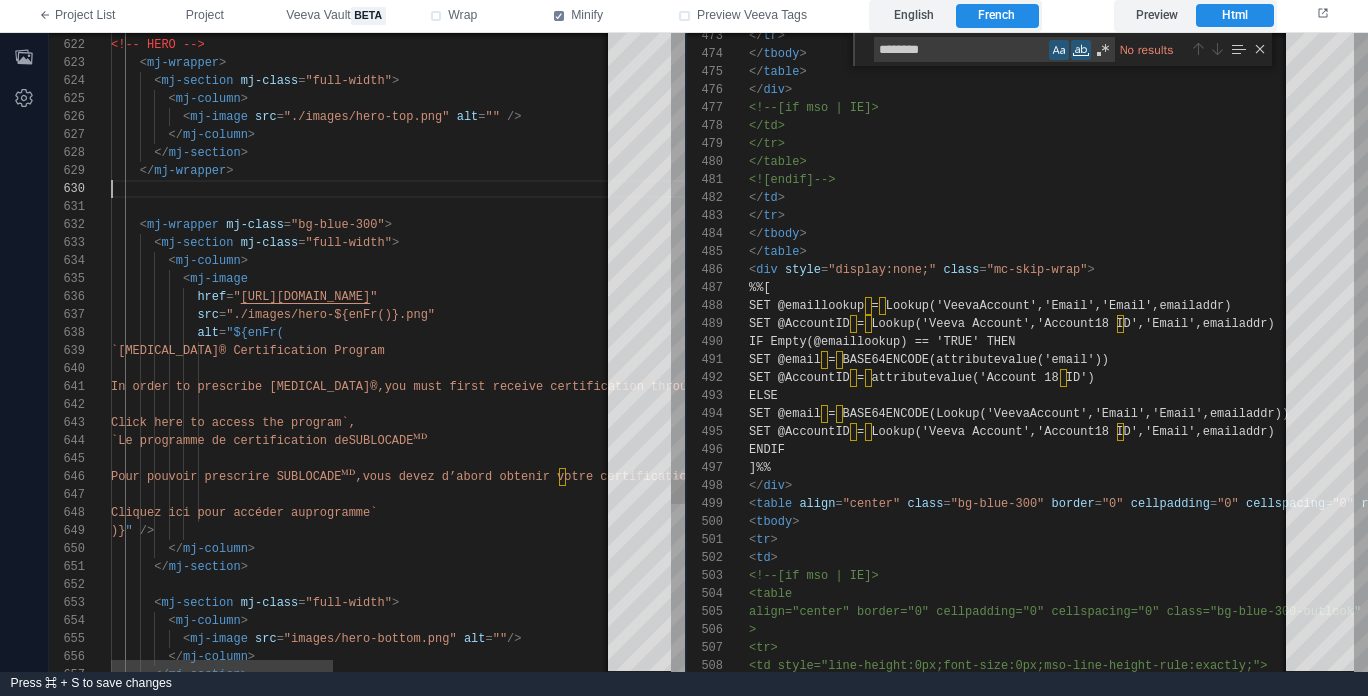 scroll, scrollTop: 144, scrollLeft: 123, axis: both 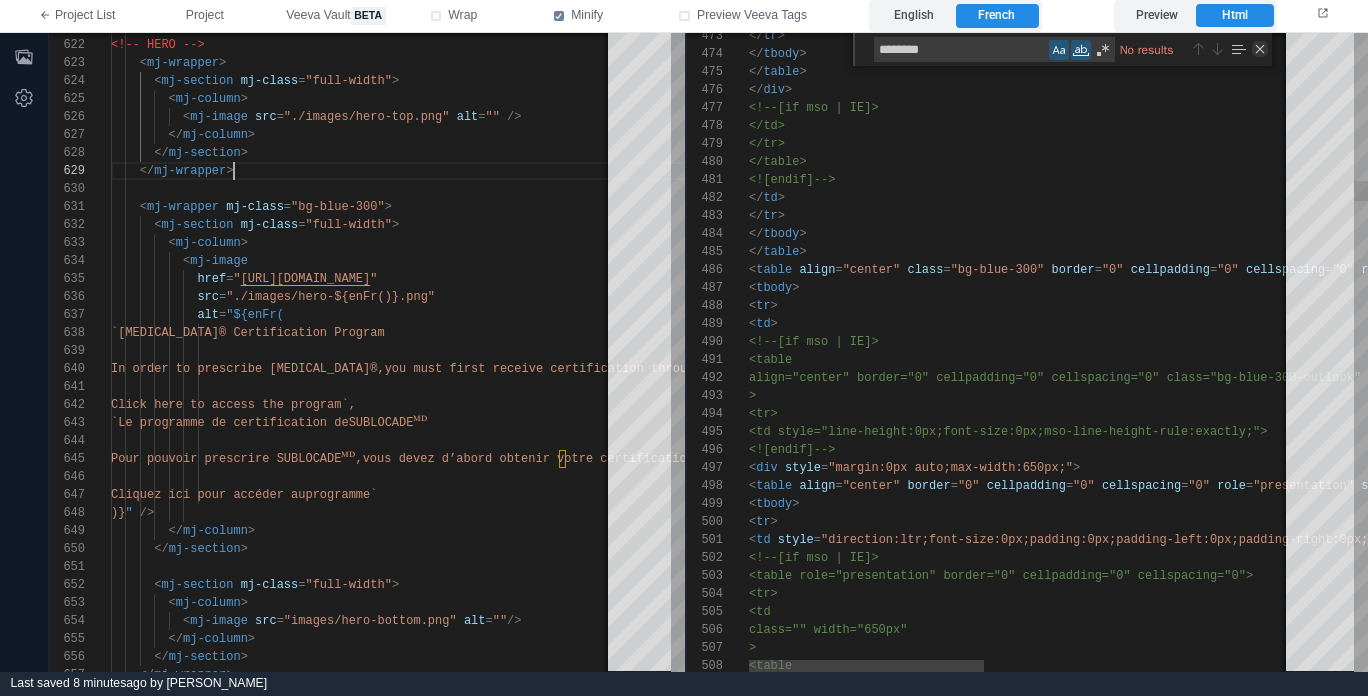 click at bounding box center [1260, 49] 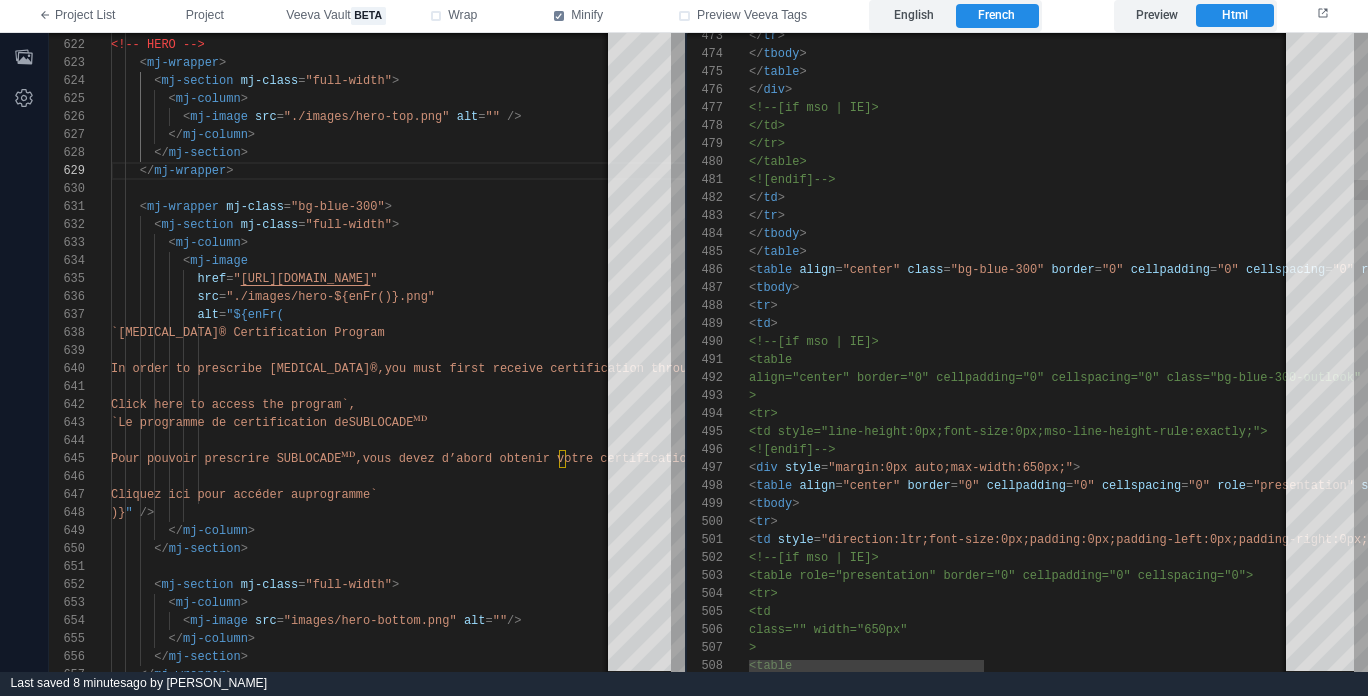 scroll, scrollTop: 180, scrollLeft: 0, axis: vertical 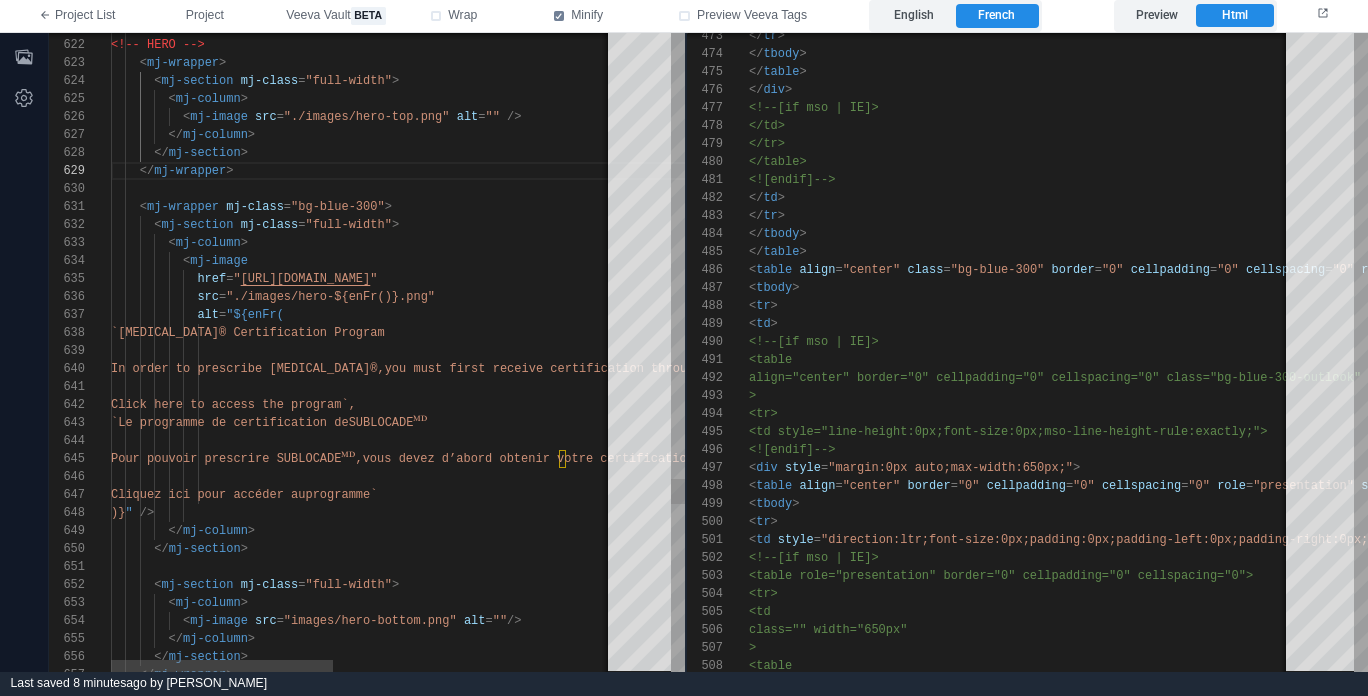 click at bounding box center [380, 279] 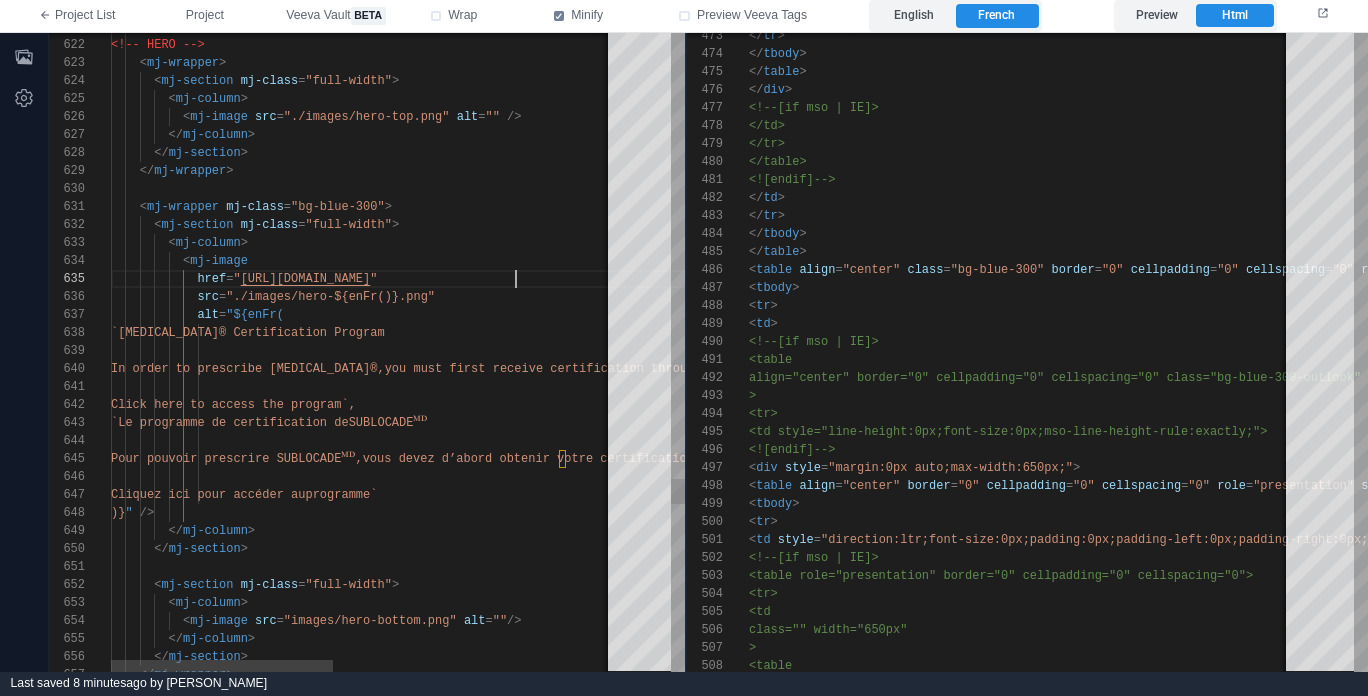 scroll, scrollTop: 0, scrollLeft: 0, axis: both 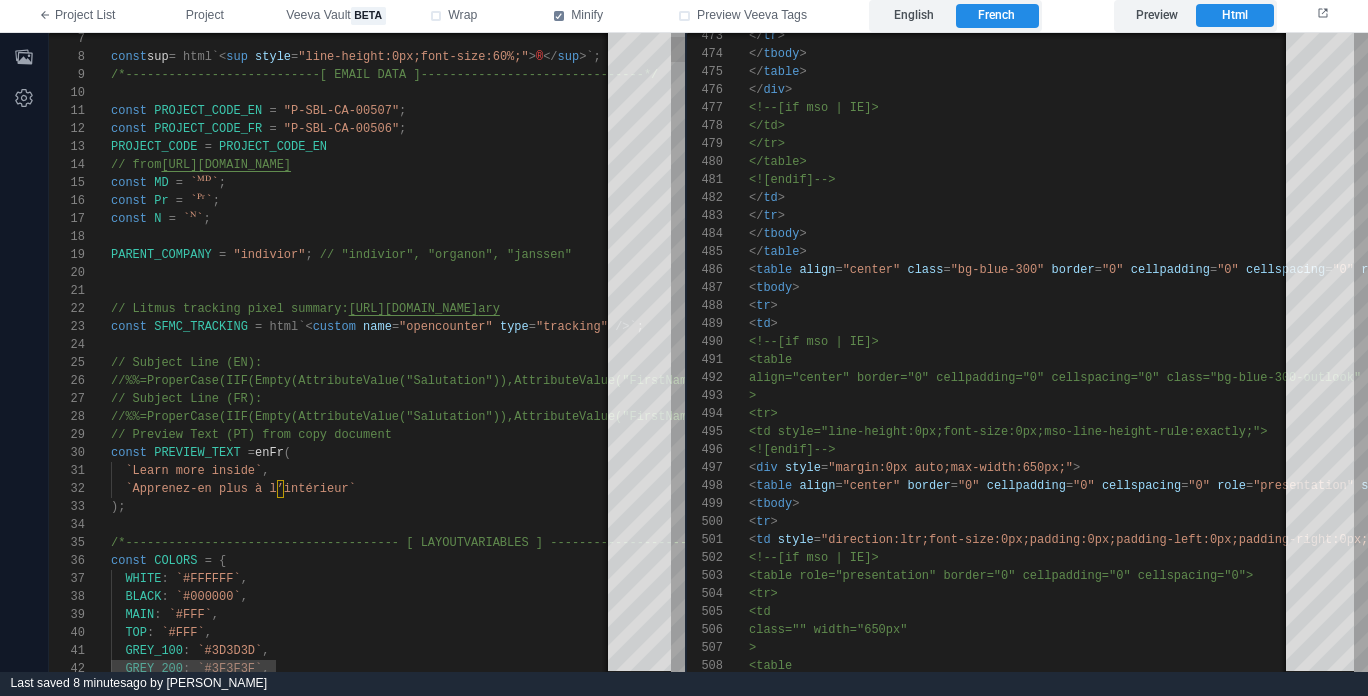 type on "**********" 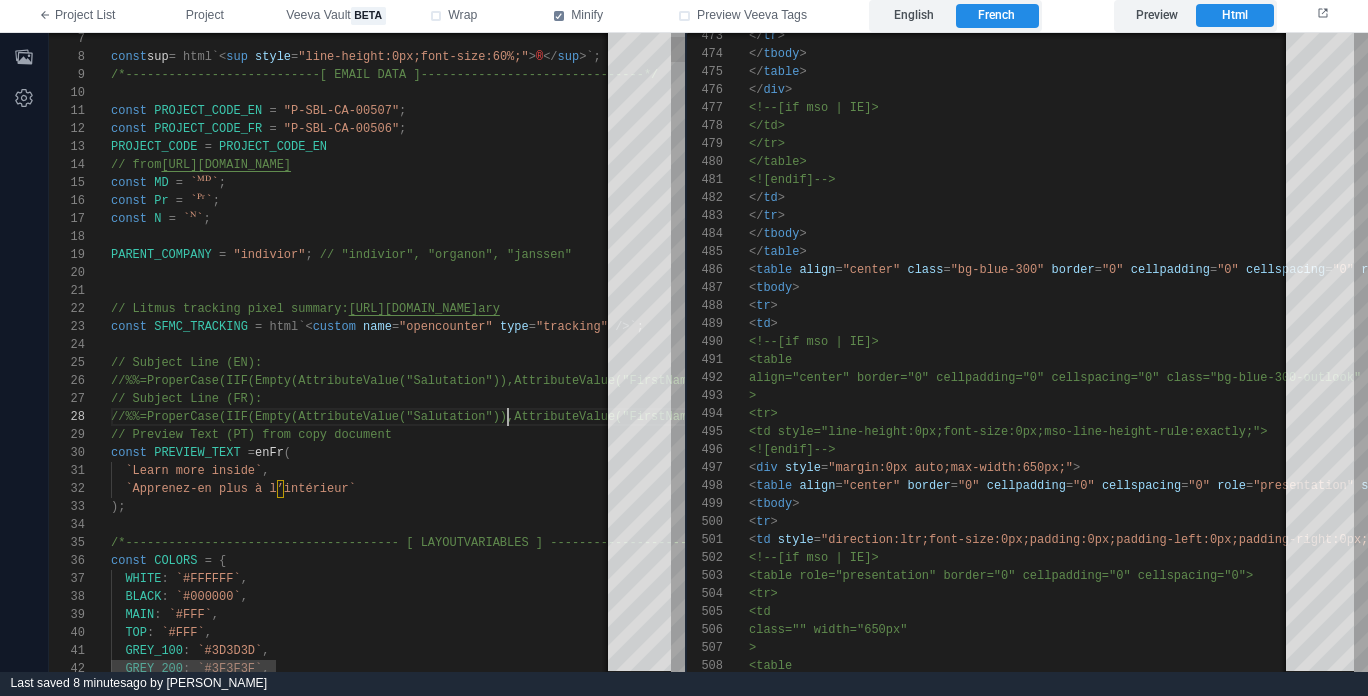click on "%%=ProperCase(IIF(Empty(AttributeValue("Salutation")),AttributeValue("First" at bounding box center (395, 417) 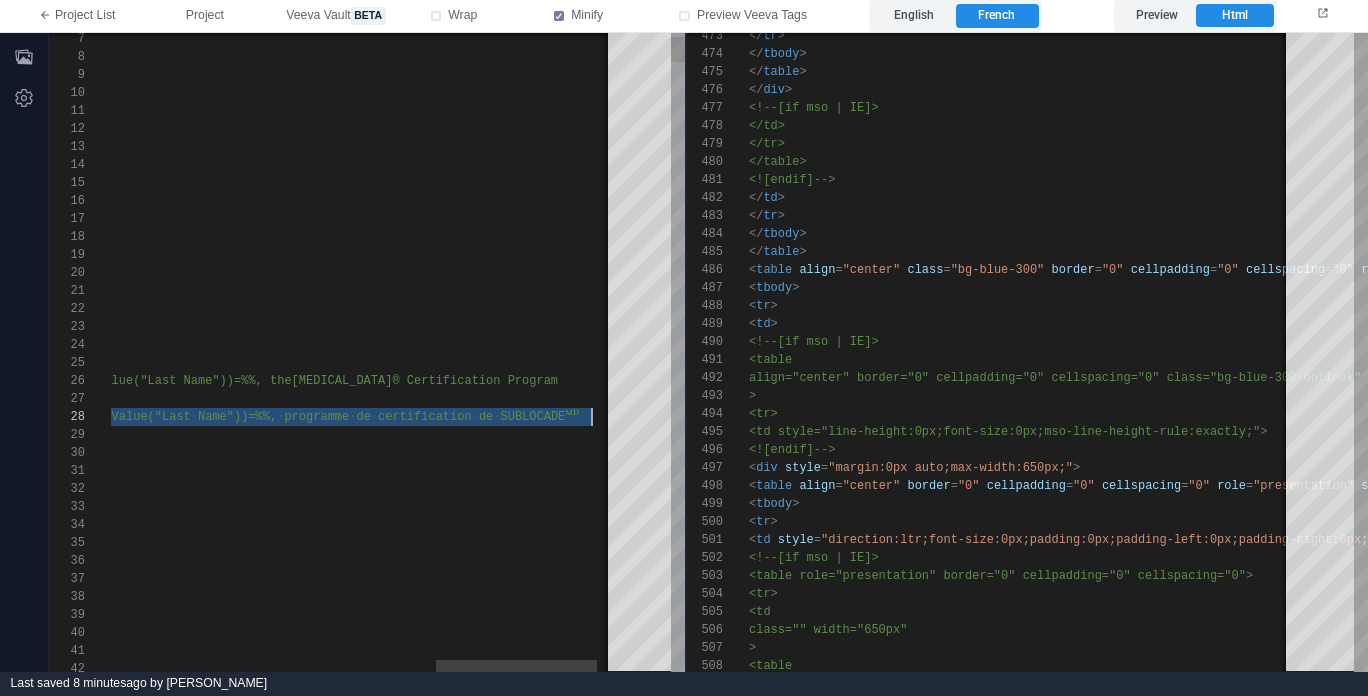 scroll, scrollTop: 126, scrollLeft: 1501, axis: both 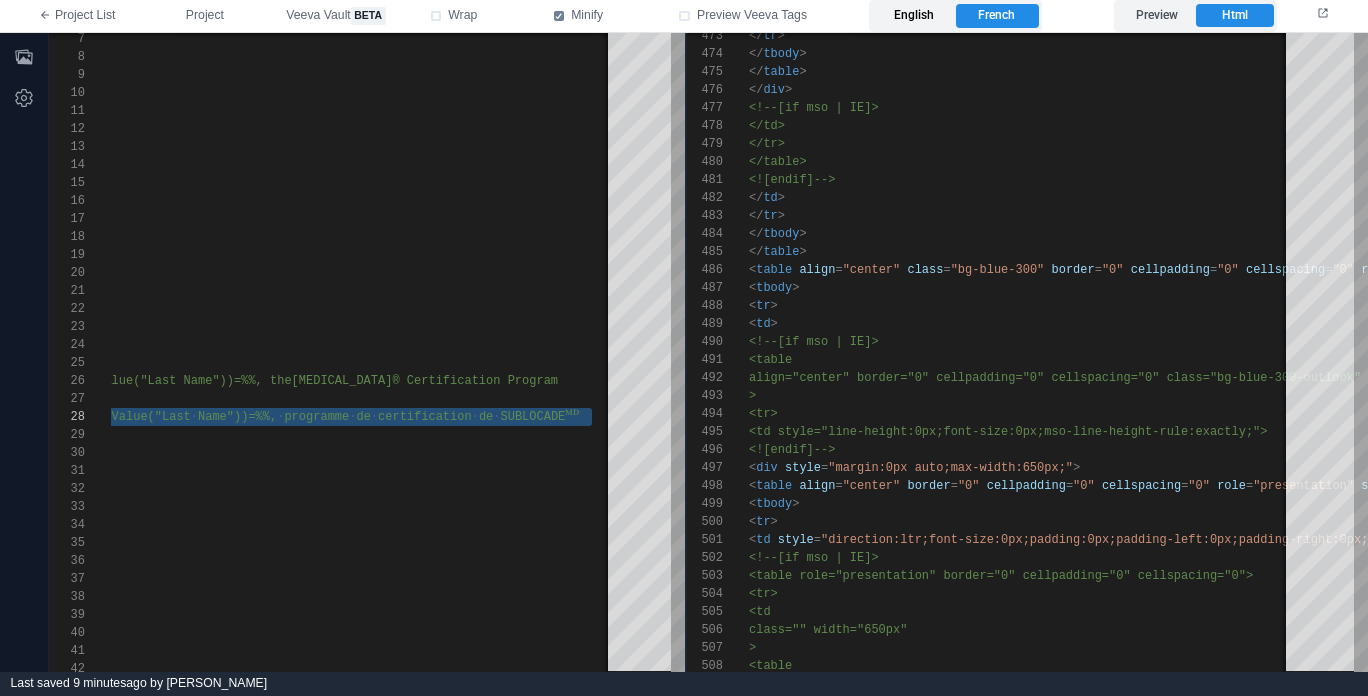 click on "English" at bounding box center [914, 16] 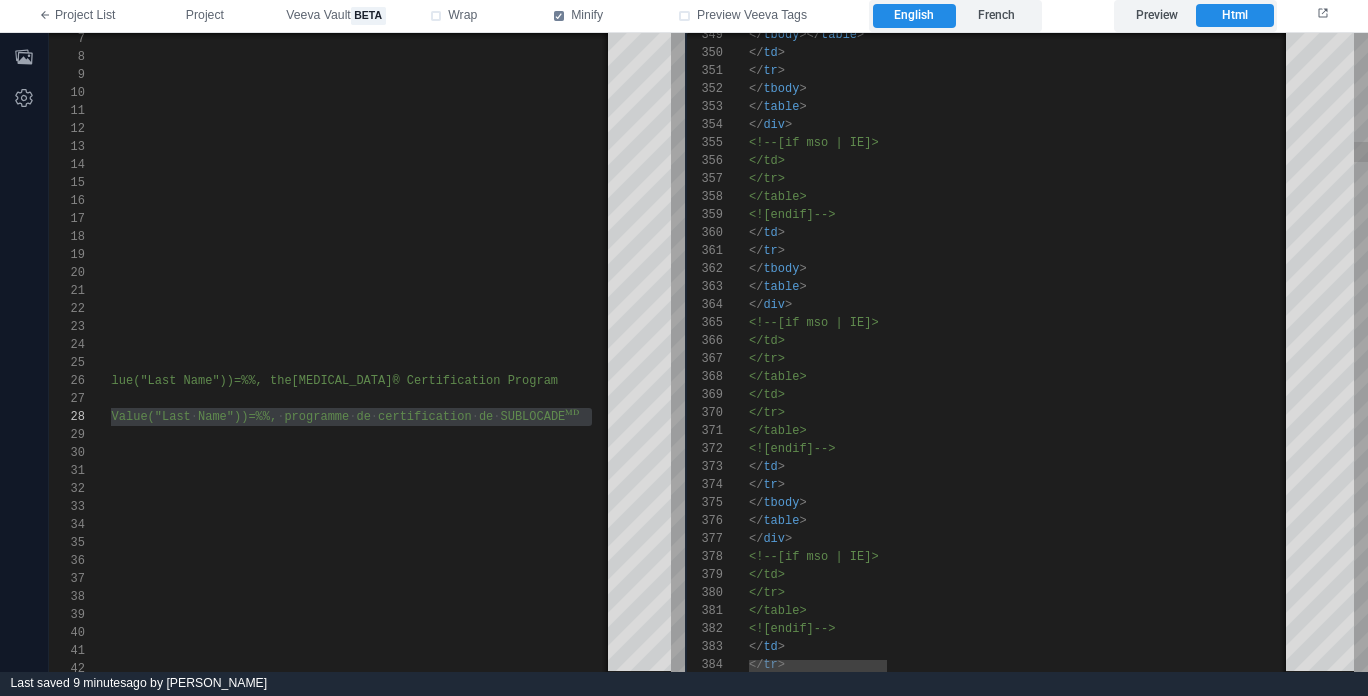 click on "</ table >" at bounding box center [1818, 107] 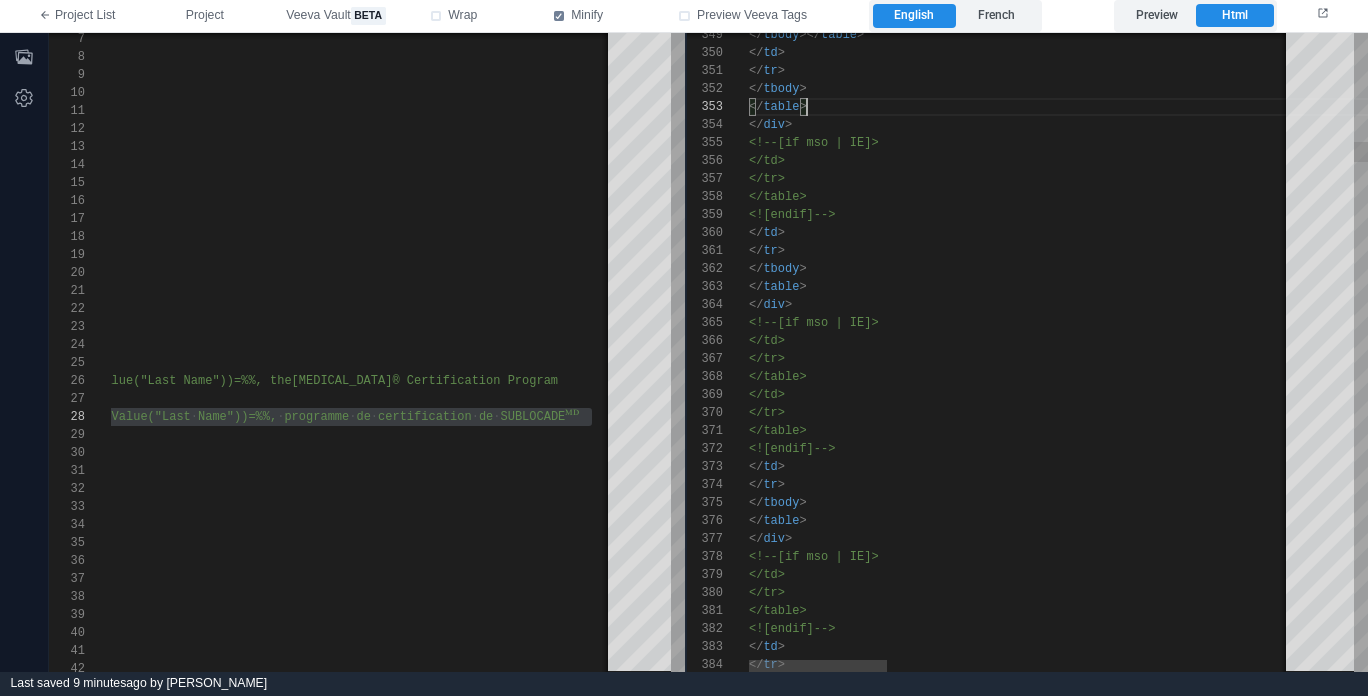 type on "**********" 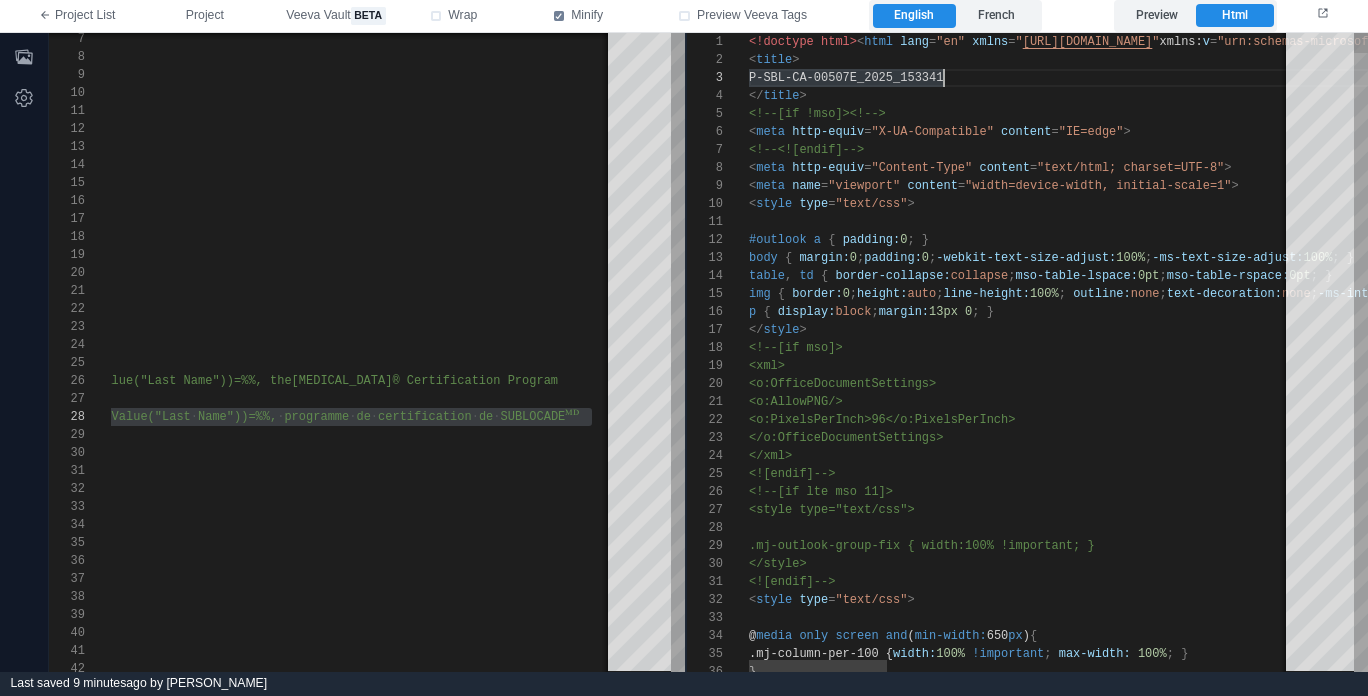 scroll, scrollTop: 36, scrollLeft: 0, axis: vertical 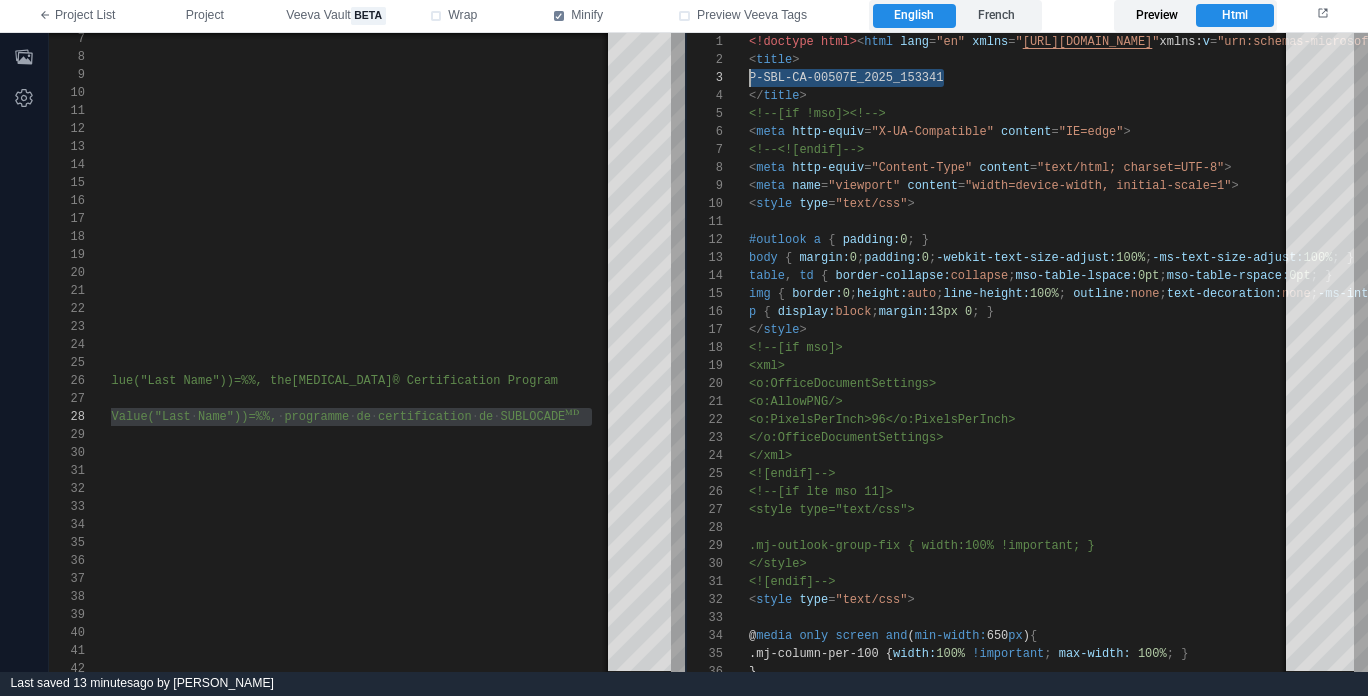 click on "Preview" at bounding box center [1156, 16] 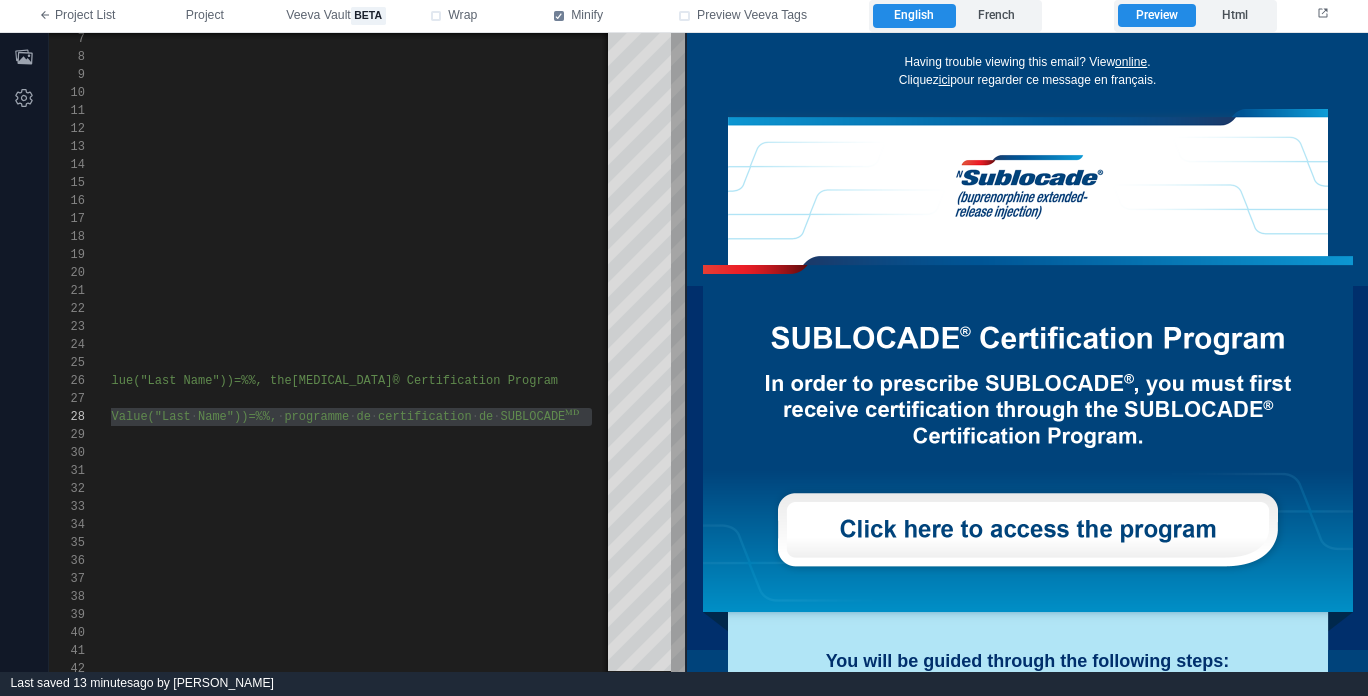 click on "ici" at bounding box center (943, 79) 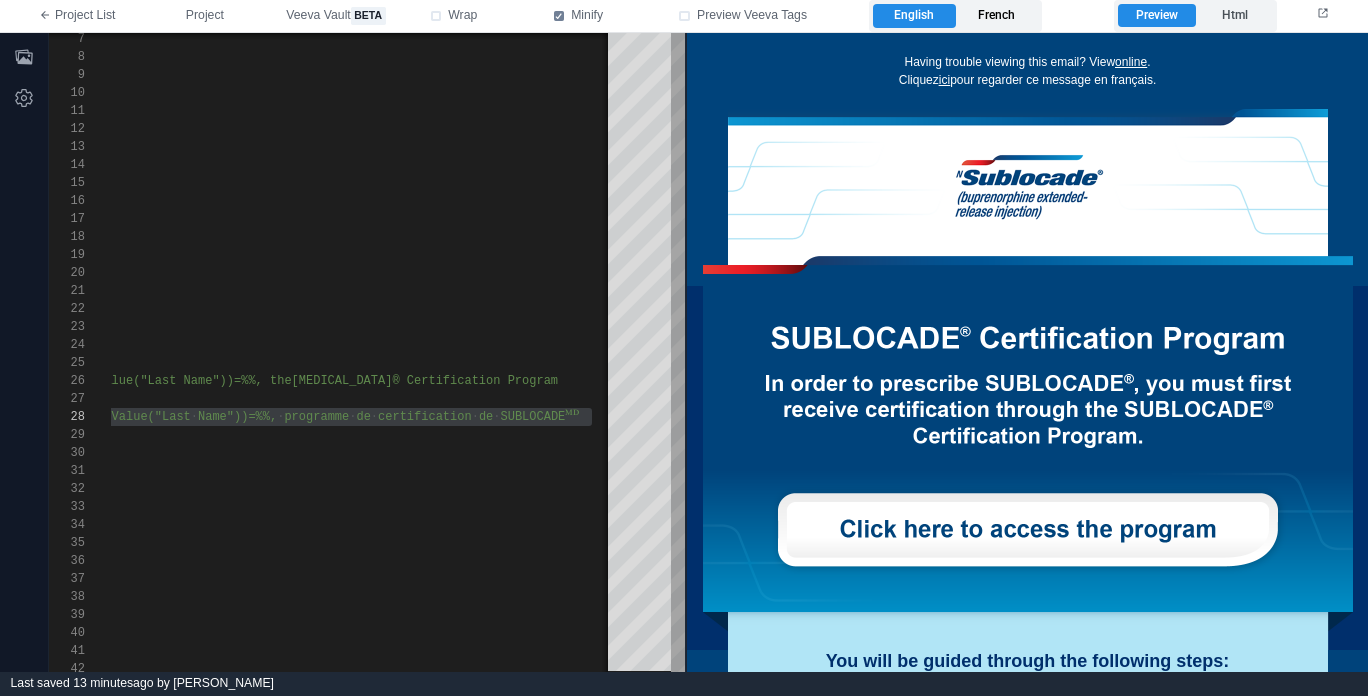 click on "French" at bounding box center (997, 16) 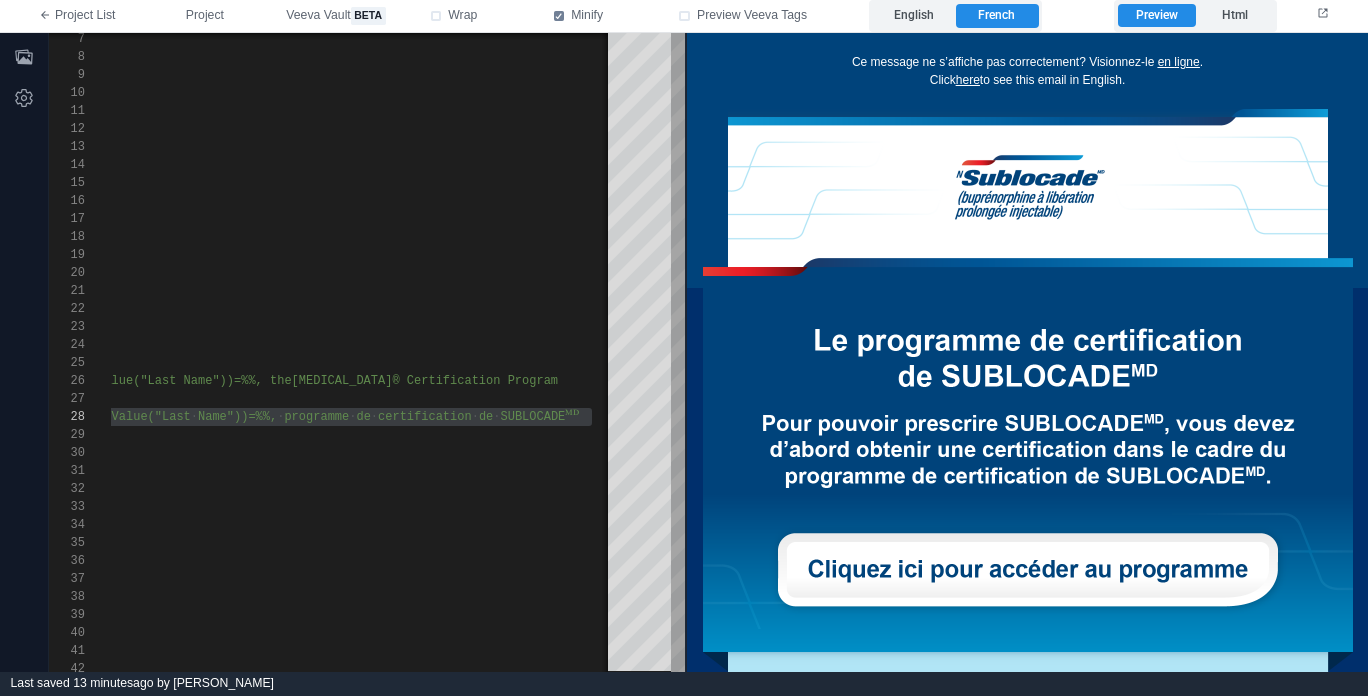 click on "here" at bounding box center (967, 79) 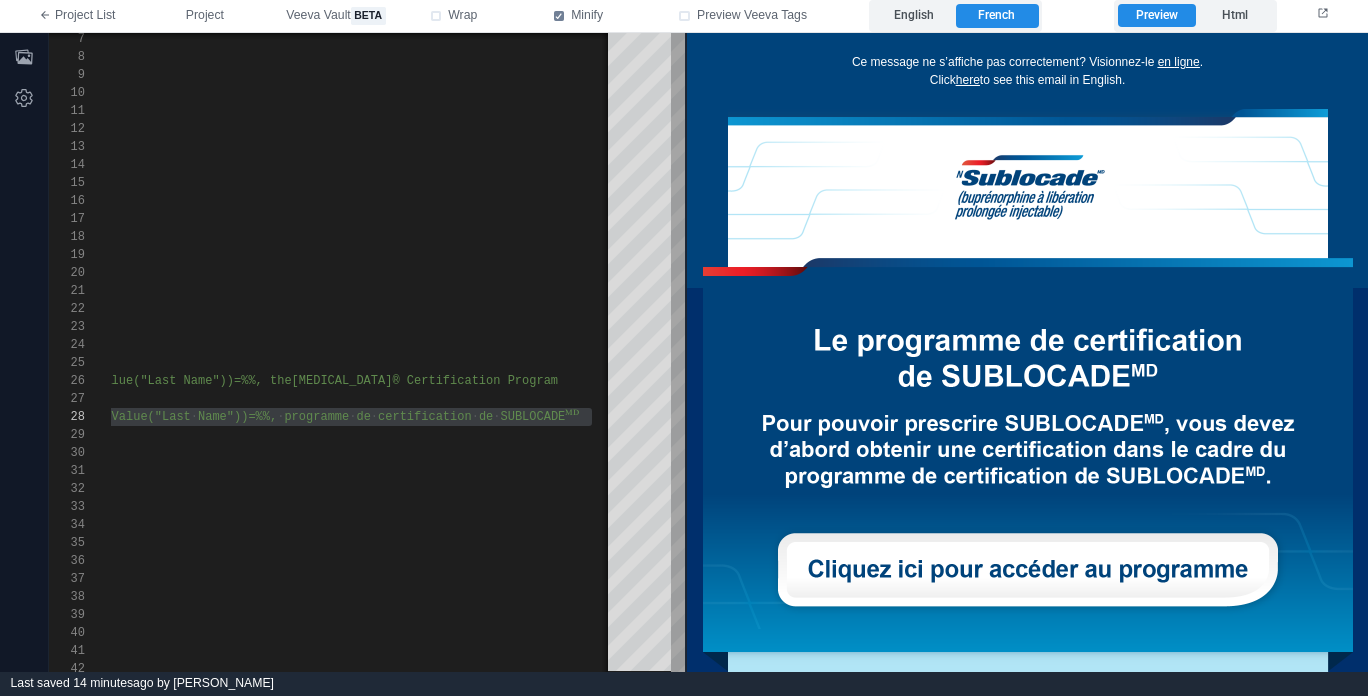 click on "here" at bounding box center [967, 79] 